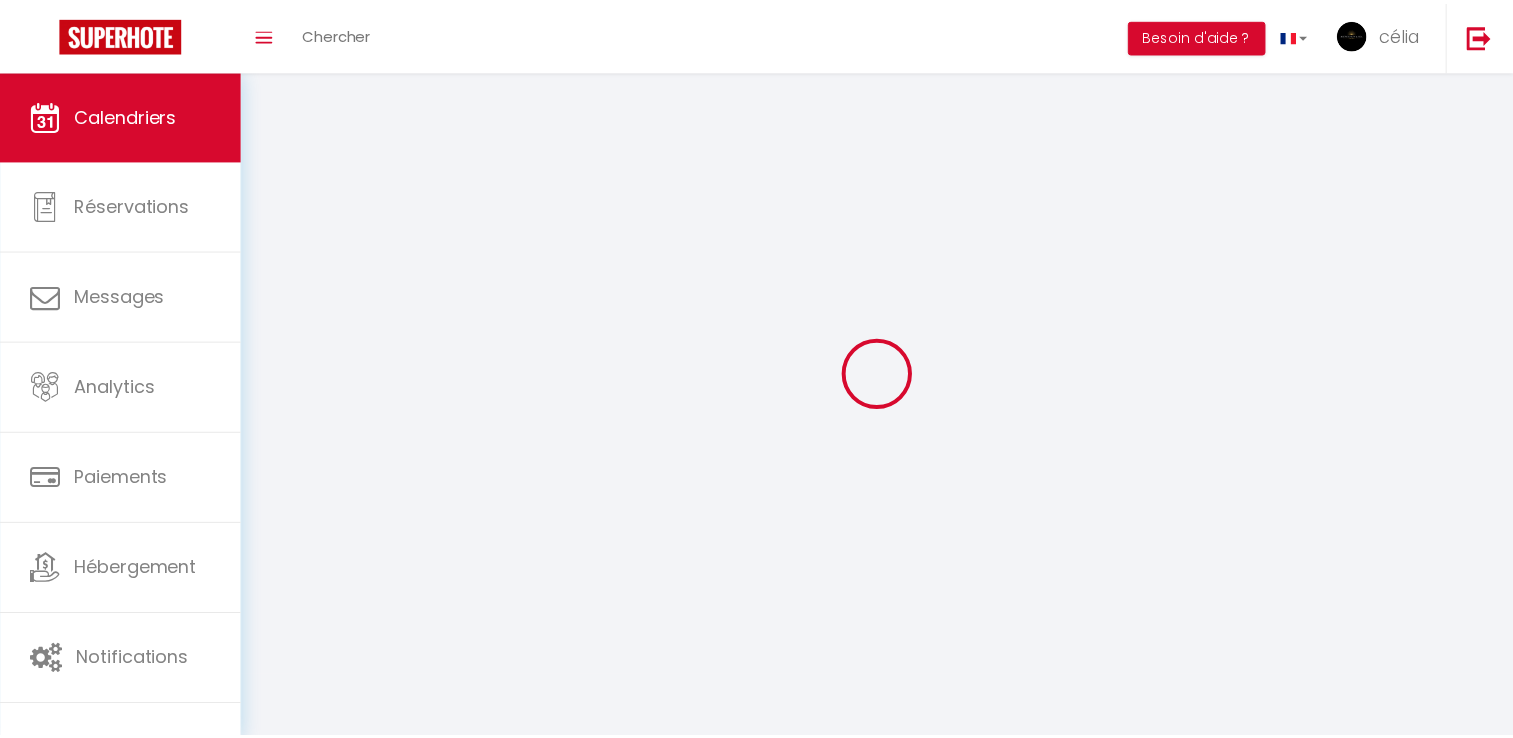 scroll, scrollTop: 0, scrollLeft: 0, axis: both 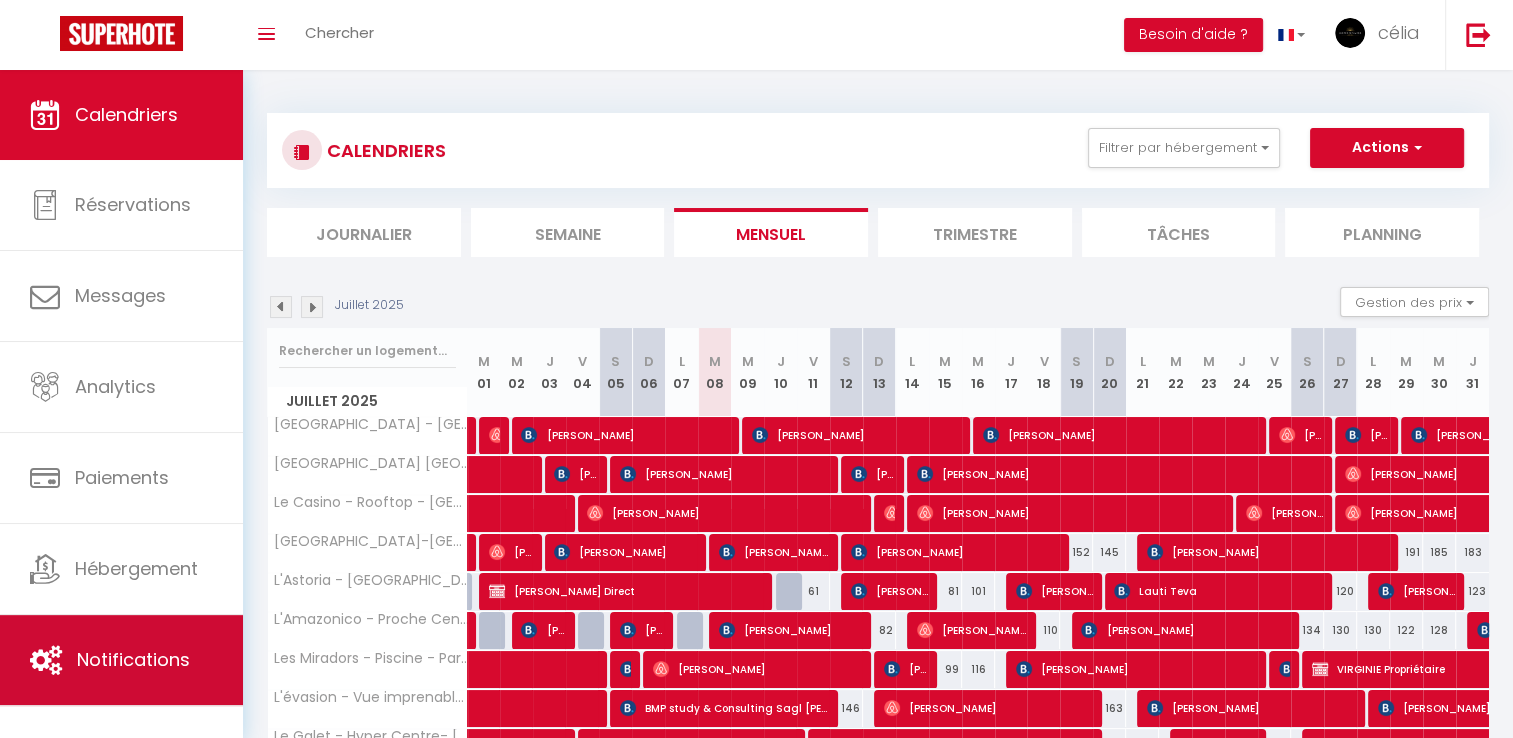 click on "Notifications" at bounding box center (121, 660) 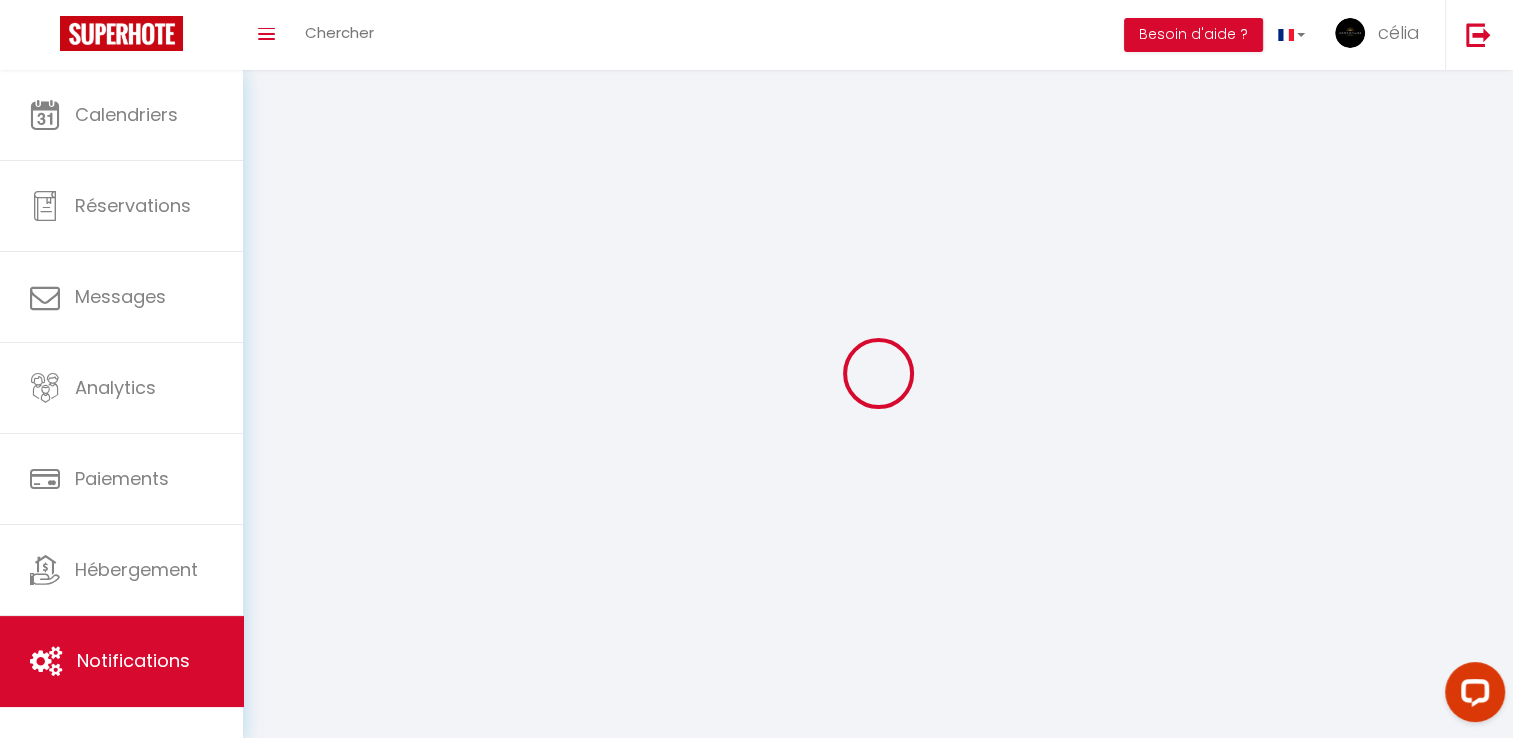 scroll, scrollTop: 0, scrollLeft: 0, axis: both 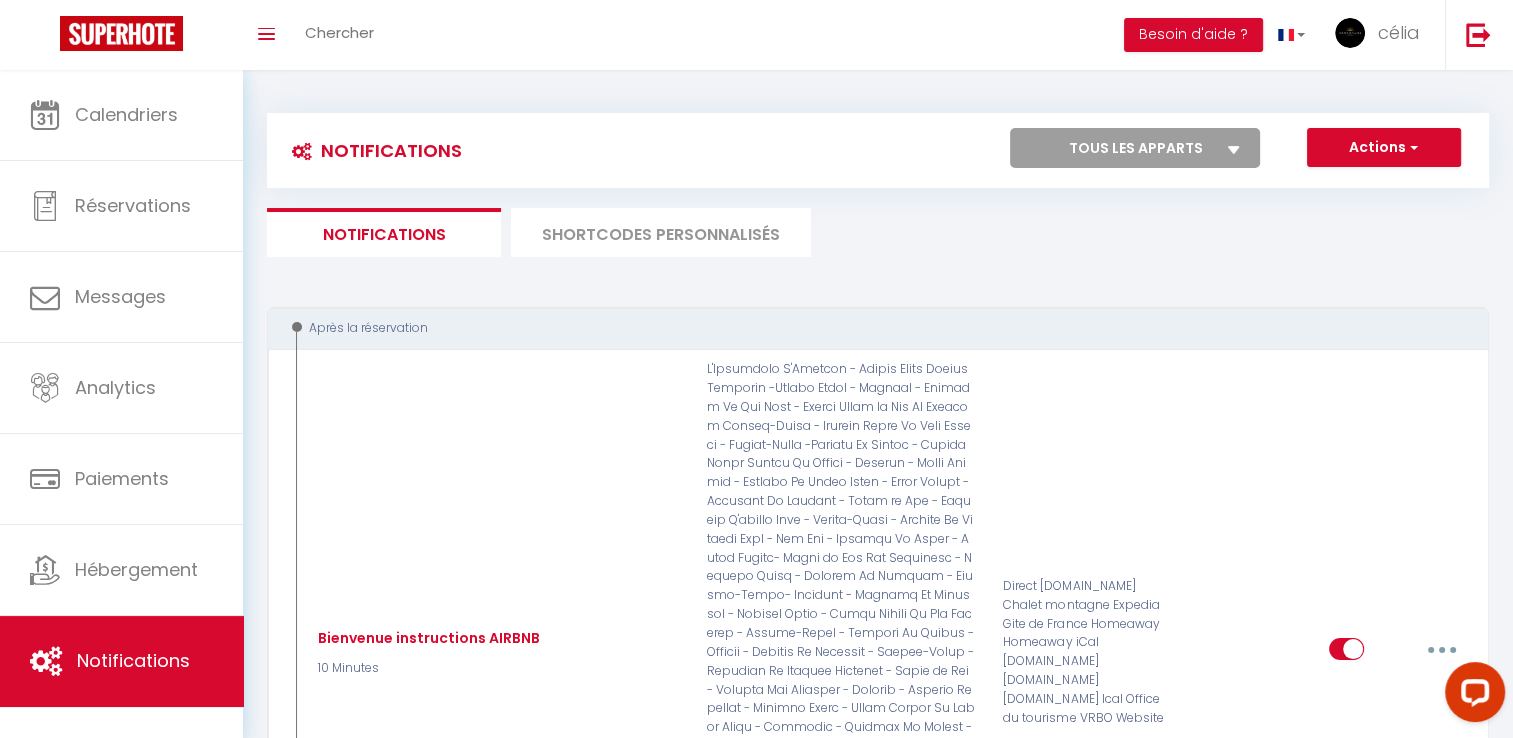 select 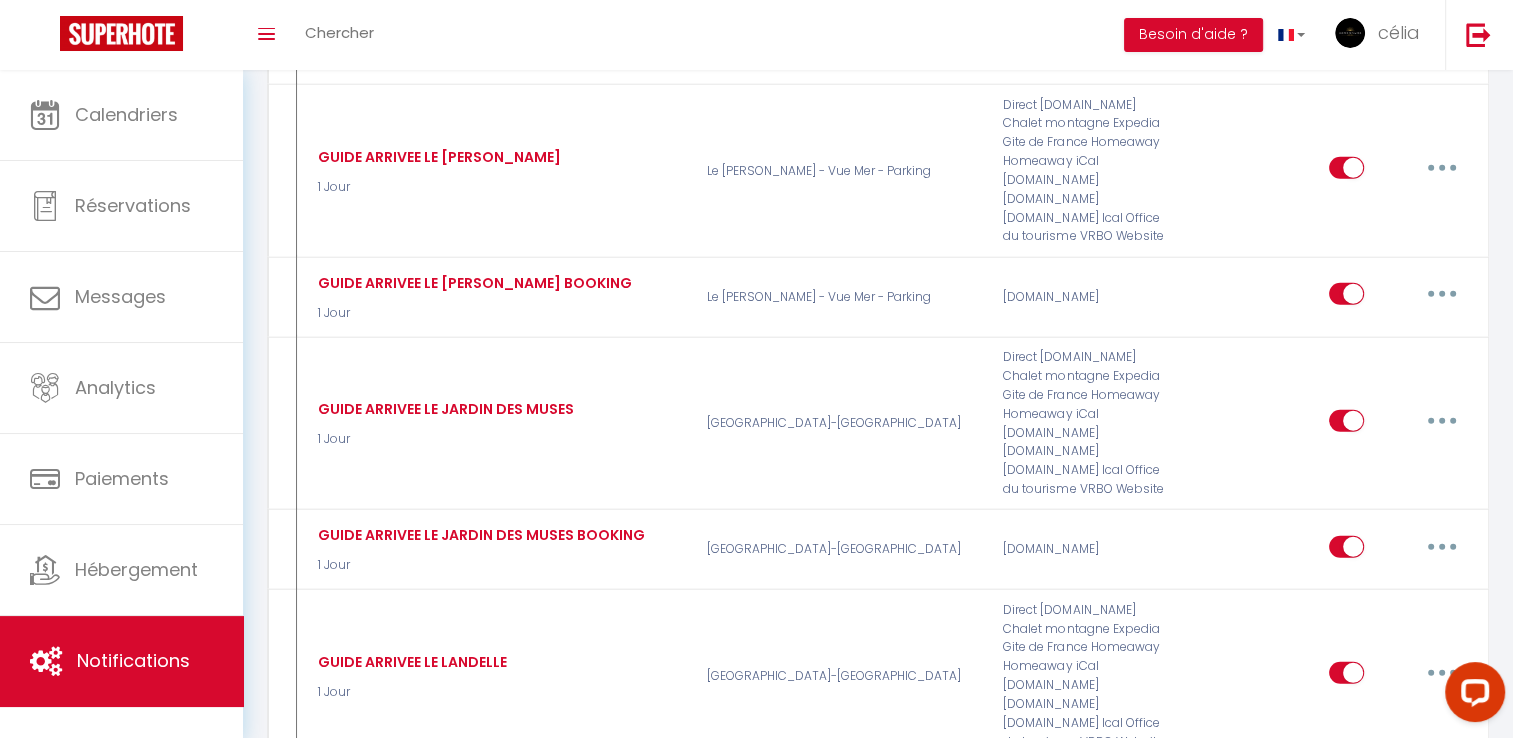 scroll, scrollTop: 5340, scrollLeft: 0, axis: vertical 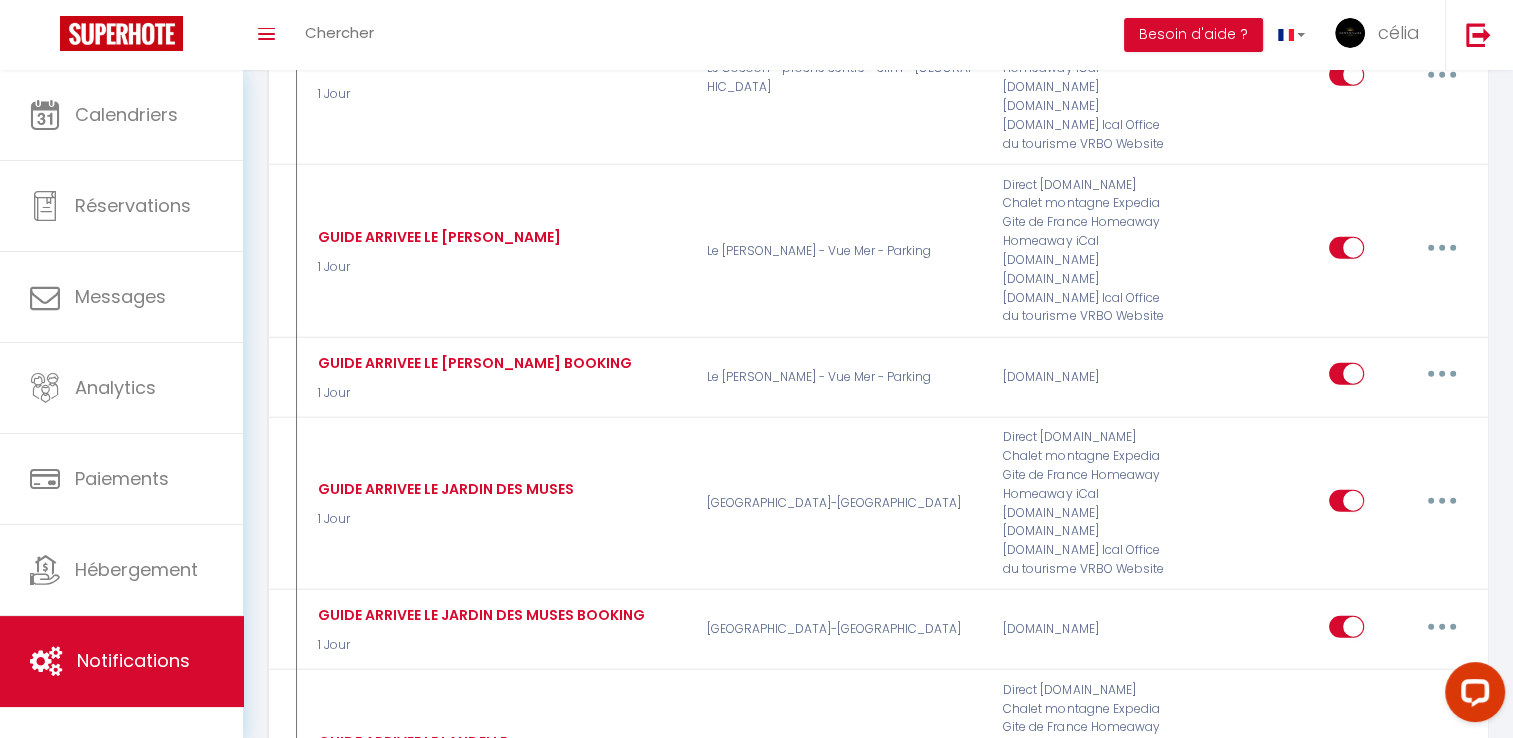 click at bounding box center [1442, 880] 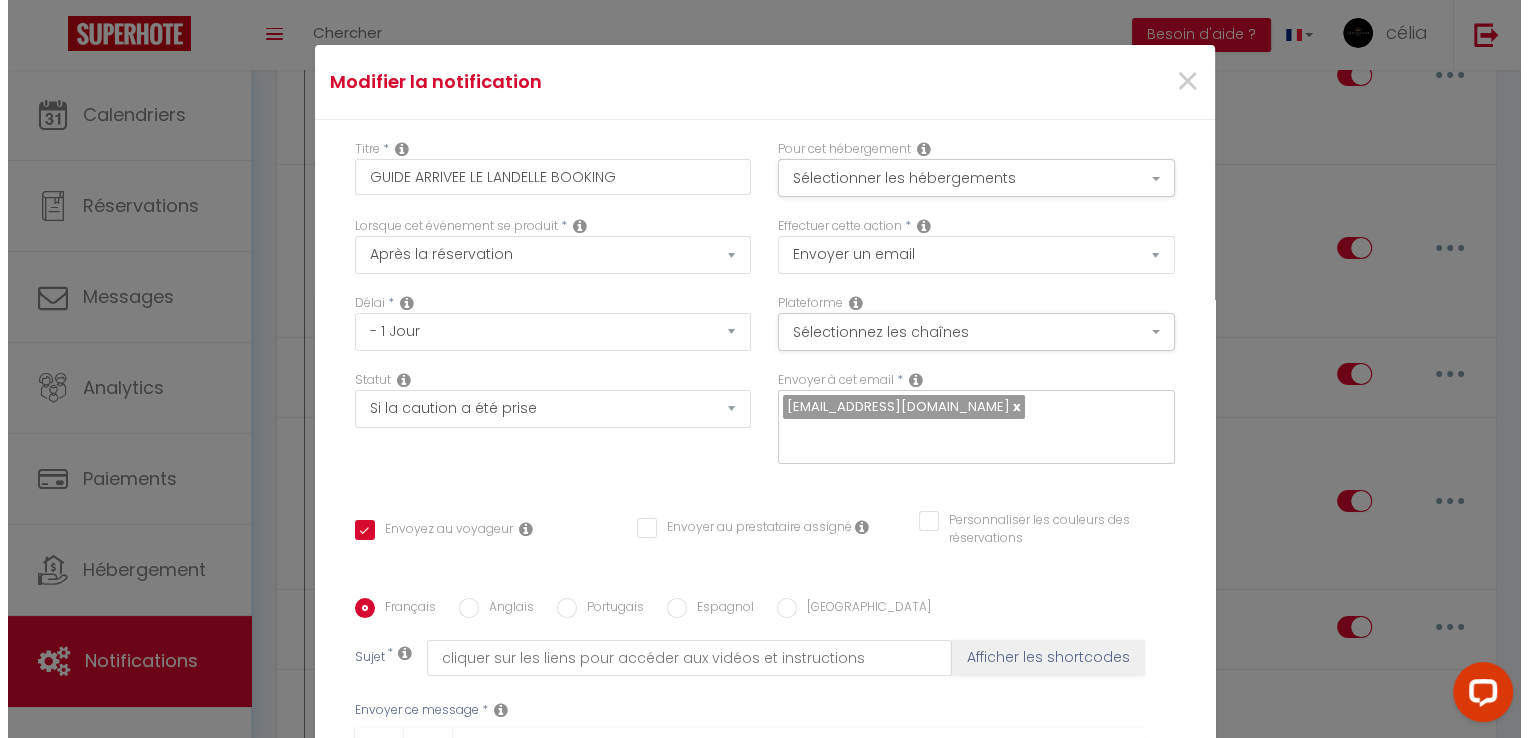scroll, scrollTop: 5303, scrollLeft: 0, axis: vertical 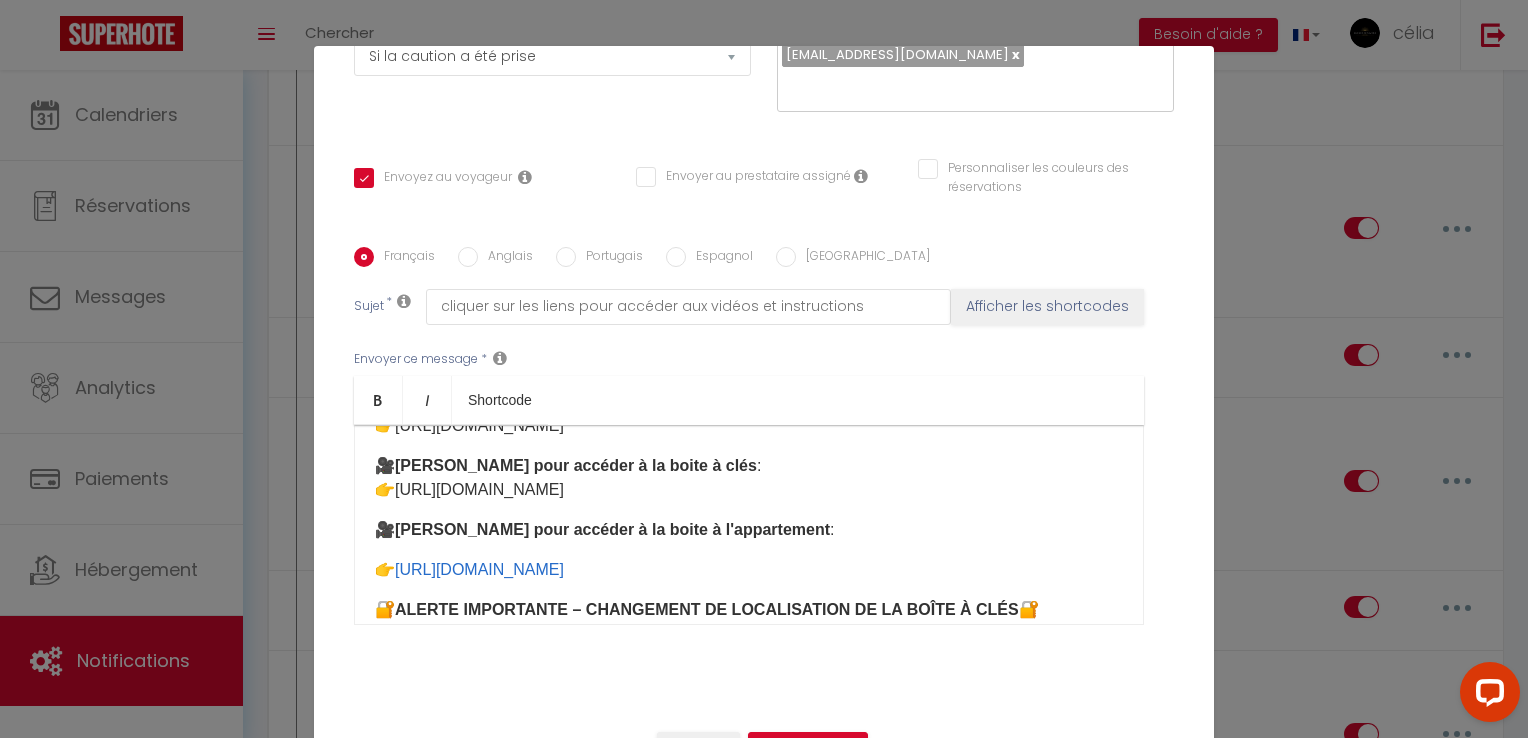 click on "Anglais" at bounding box center (505, 258) 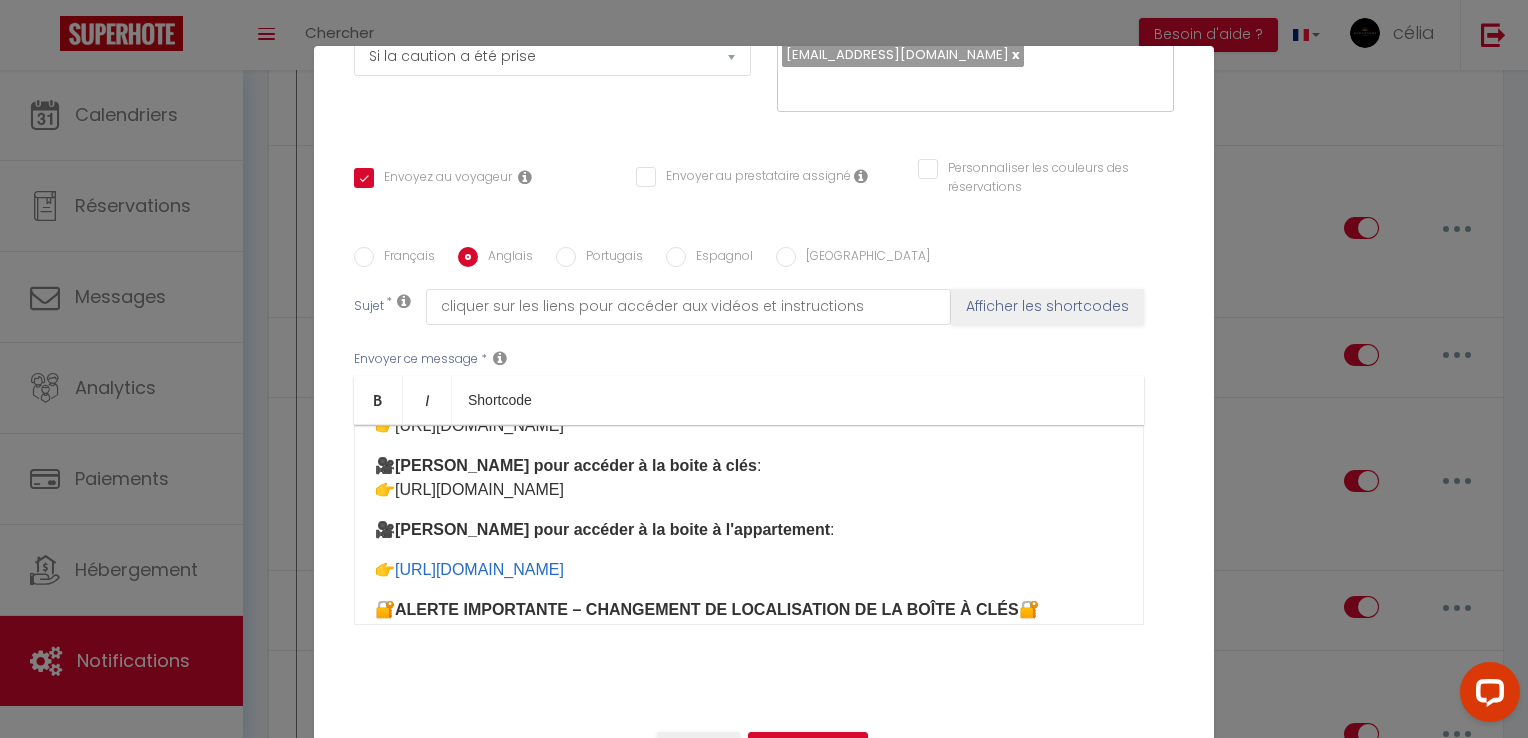 checkbox on "true" 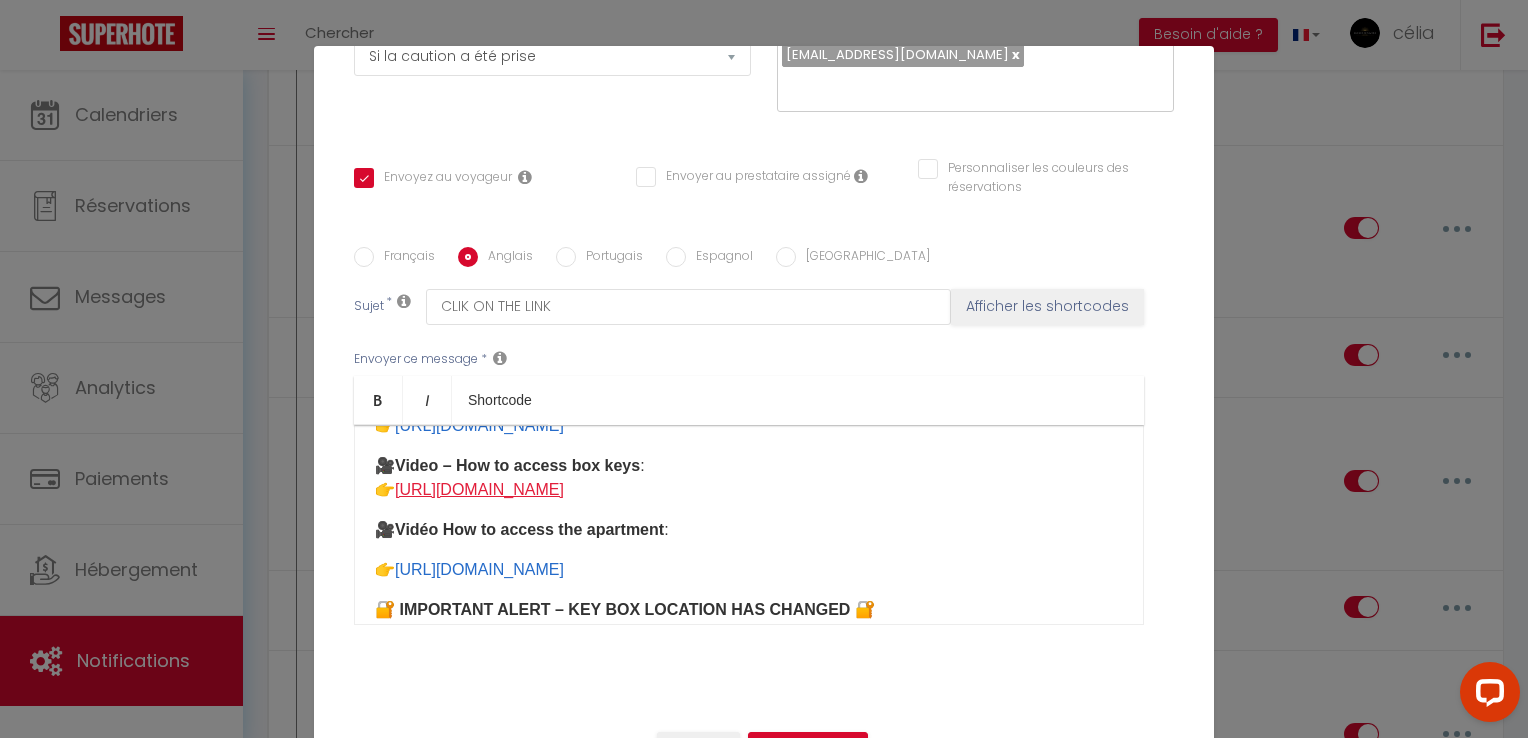 drag, startPoint x: 1092, startPoint y: 482, endPoint x: 393, endPoint y: 495, distance: 699.12085 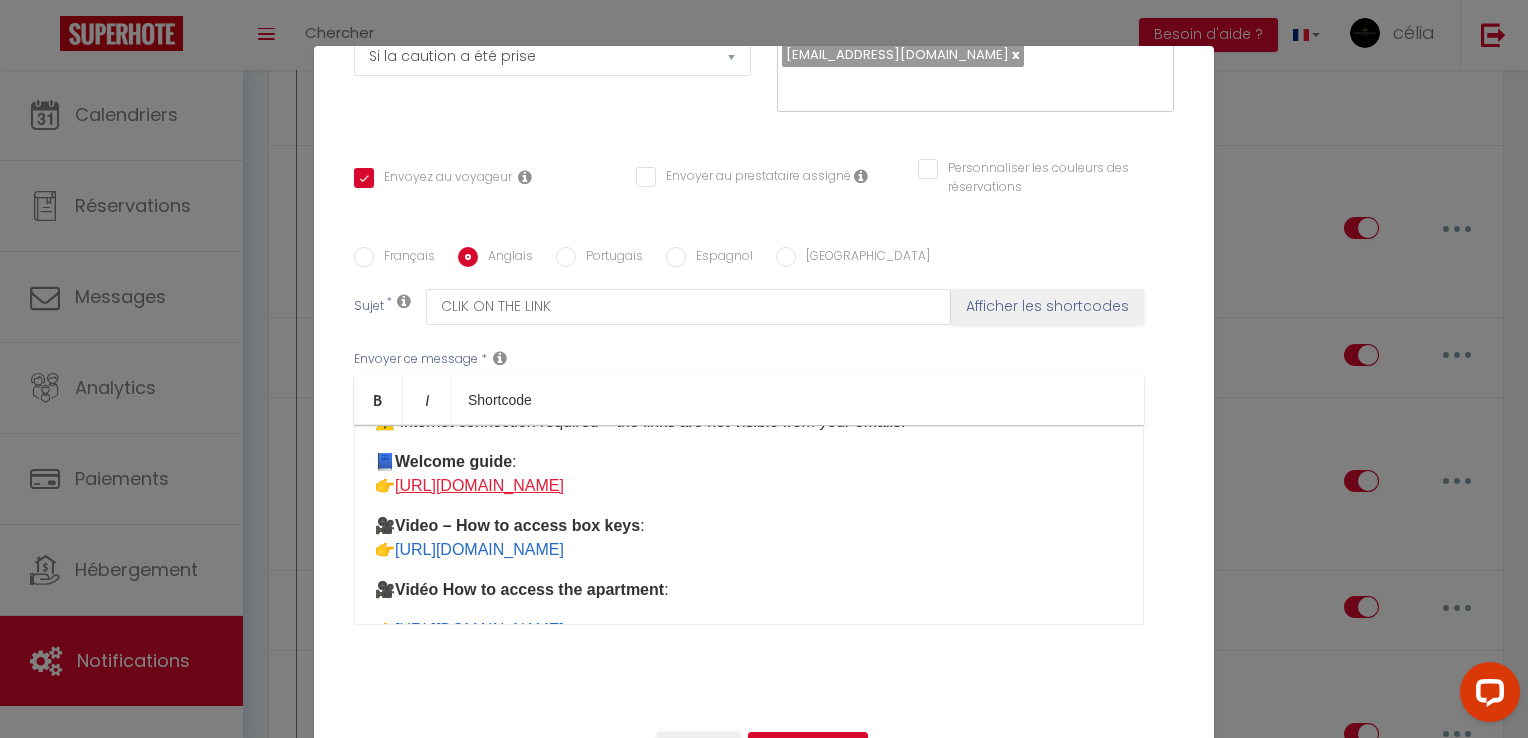 scroll, scrollTop: 98, scrollLeft: 0, axis: vertical 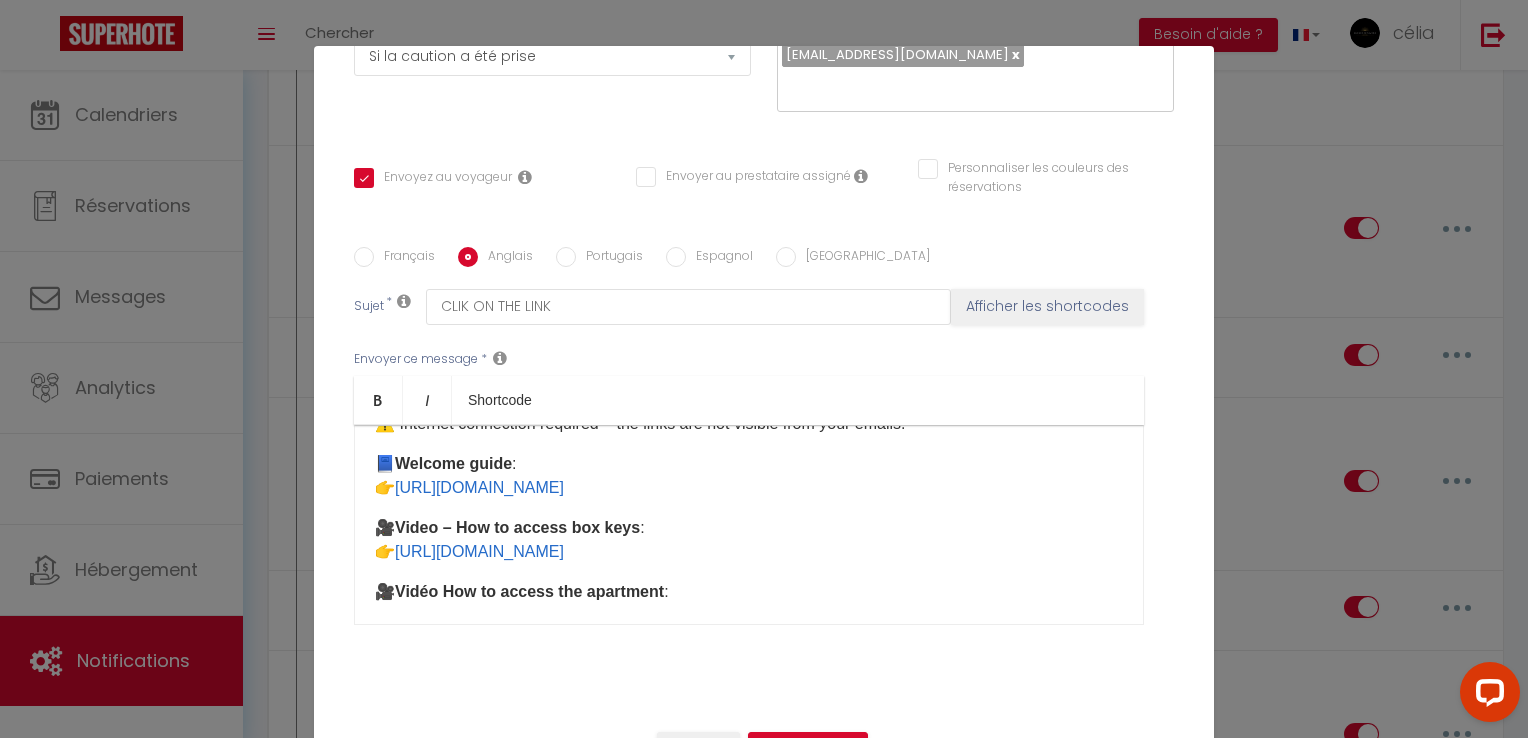 drag, startPoint x: 892, startPoint y: 495, endPoint x: 388, endPoint y: 495, distance: 504 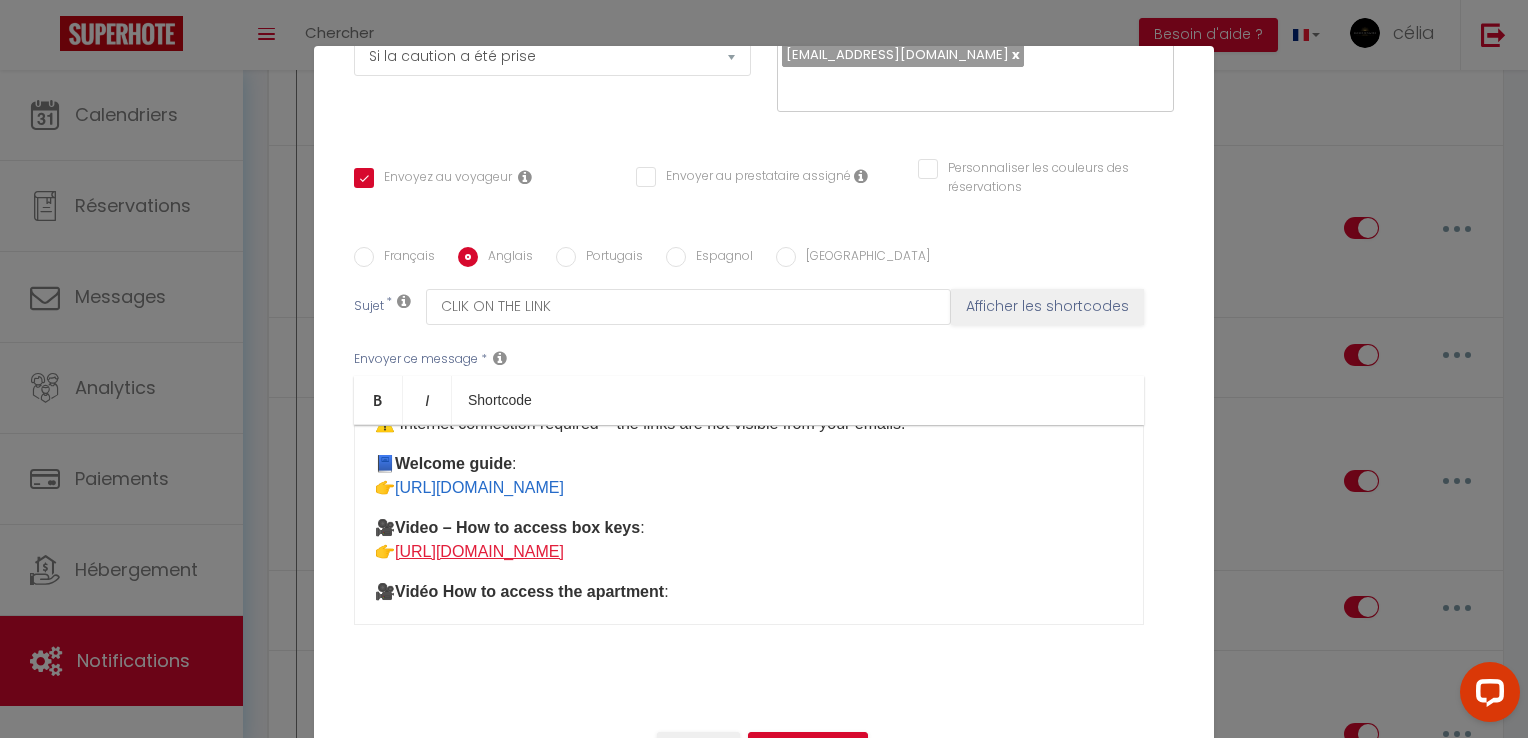 drag, startPoint x: 1064, startPoint y: 552, endPoint x: 394, endPoint y: 551, distance: 670.00073 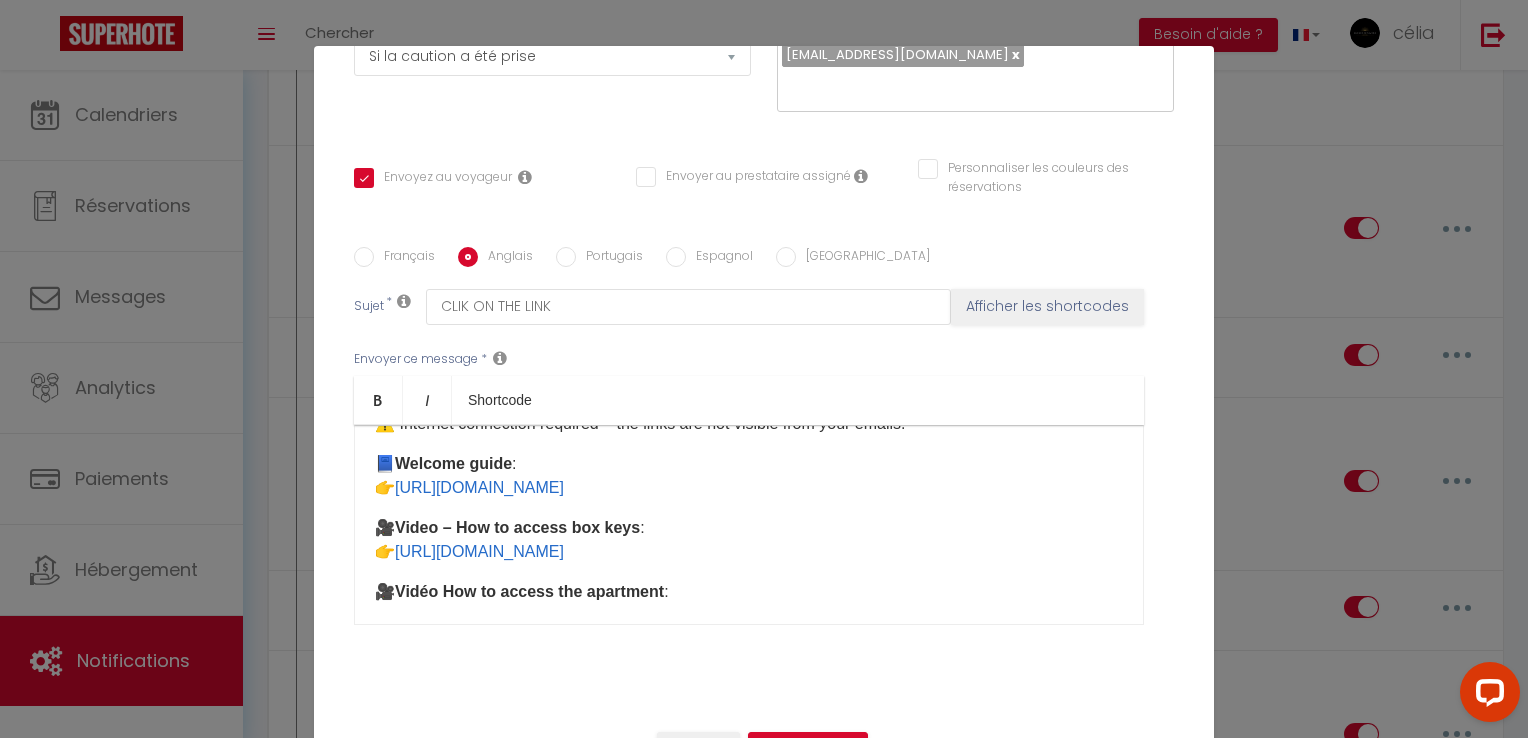 copy on "https://drive.google.com/file/d/1zAcE13NANayo8m68ltpKWF5HjZ8rtno0/view?usp=sharing" 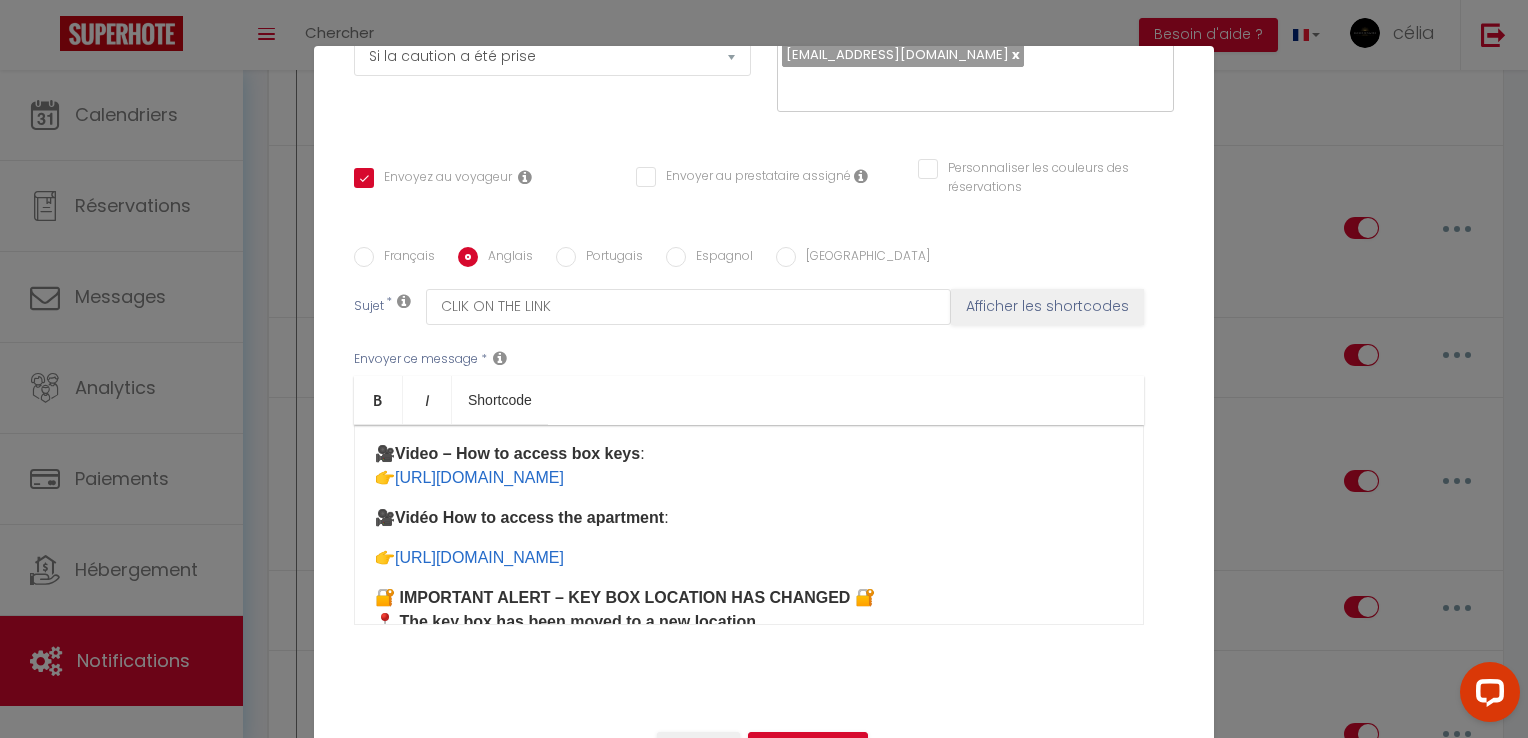 scroll, scrollTop: 204, scrollLeft: 0, axis: vertical 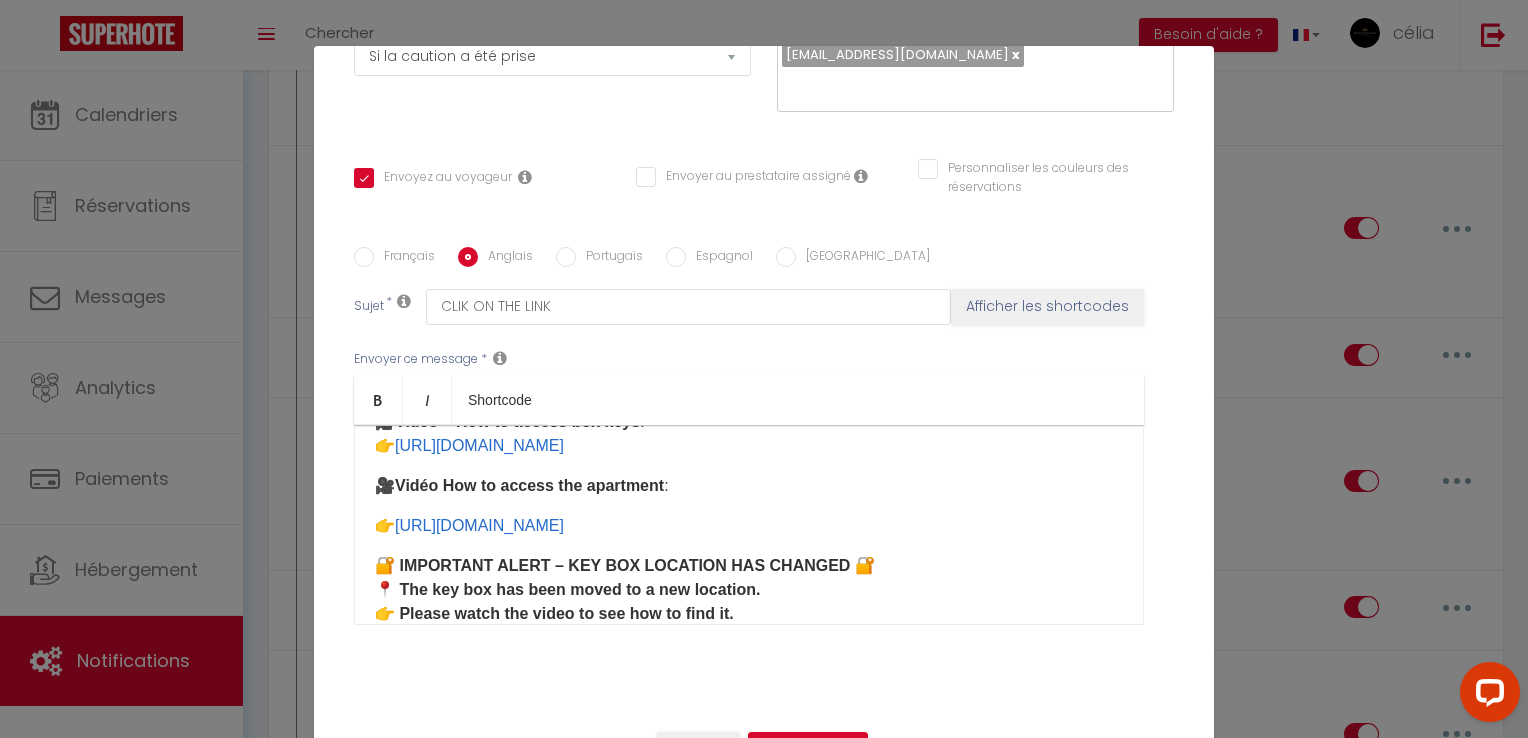drag, startPoint x: 1062, startPoint y: 518, endPoint x: 383, endPoint y: 520, distance: 679.0029 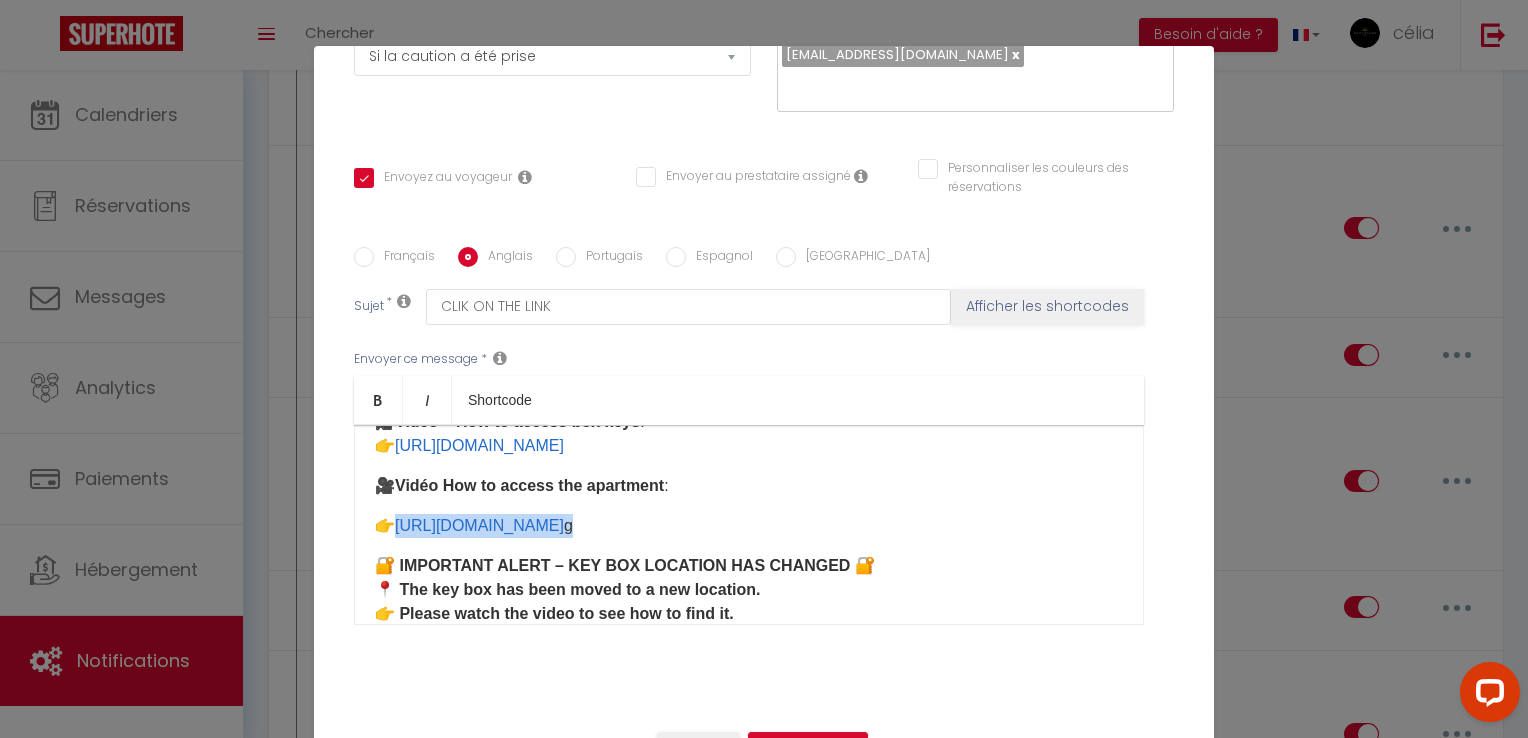 drag, startPoint x: 910, startPoint y: 522, endPoint x: 381, endPoint y: 524, distance: 529.0038 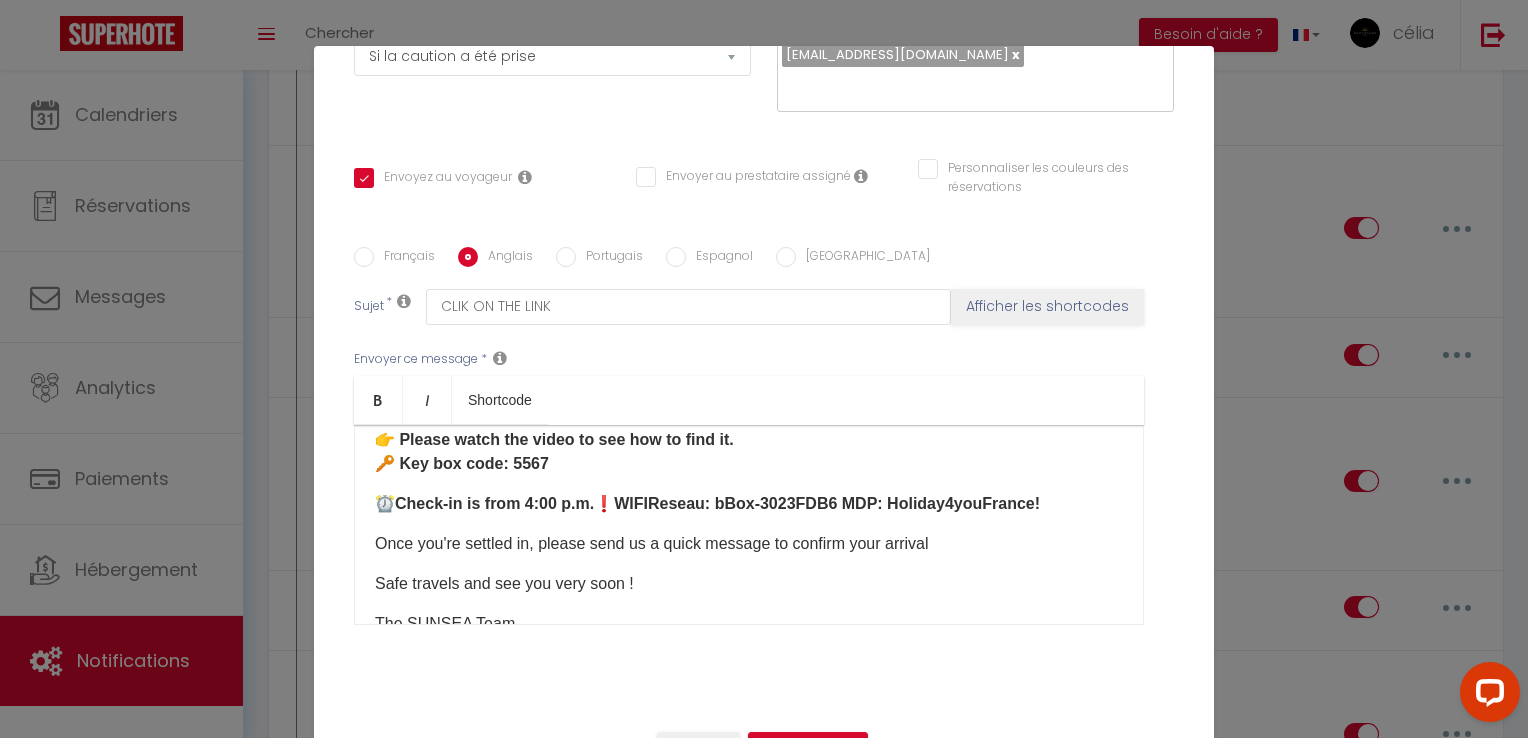 scroll, scrollTop: 418, scrollLeft: 0, axis: vertical 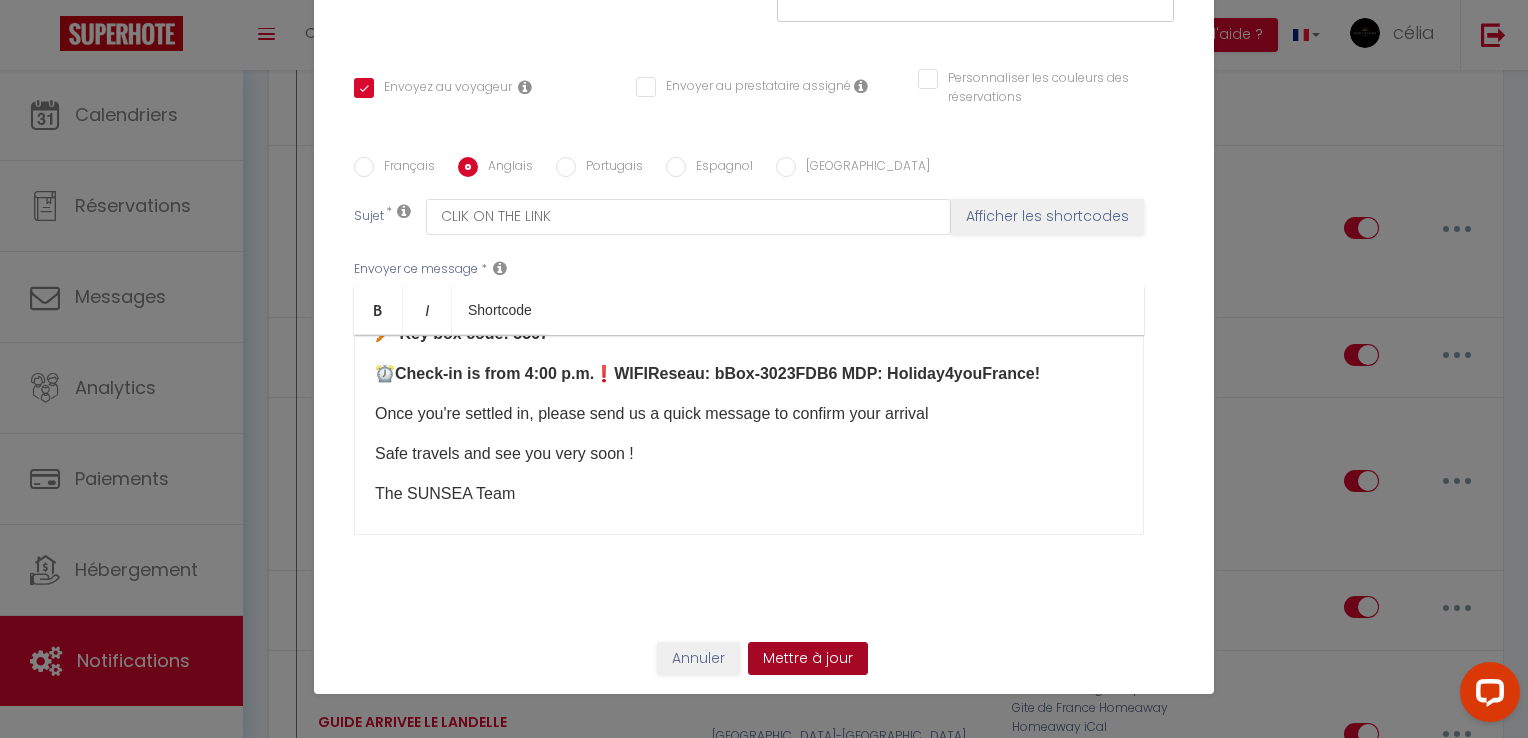 click on "Mettre à jour" at bounding box center [808, 659] 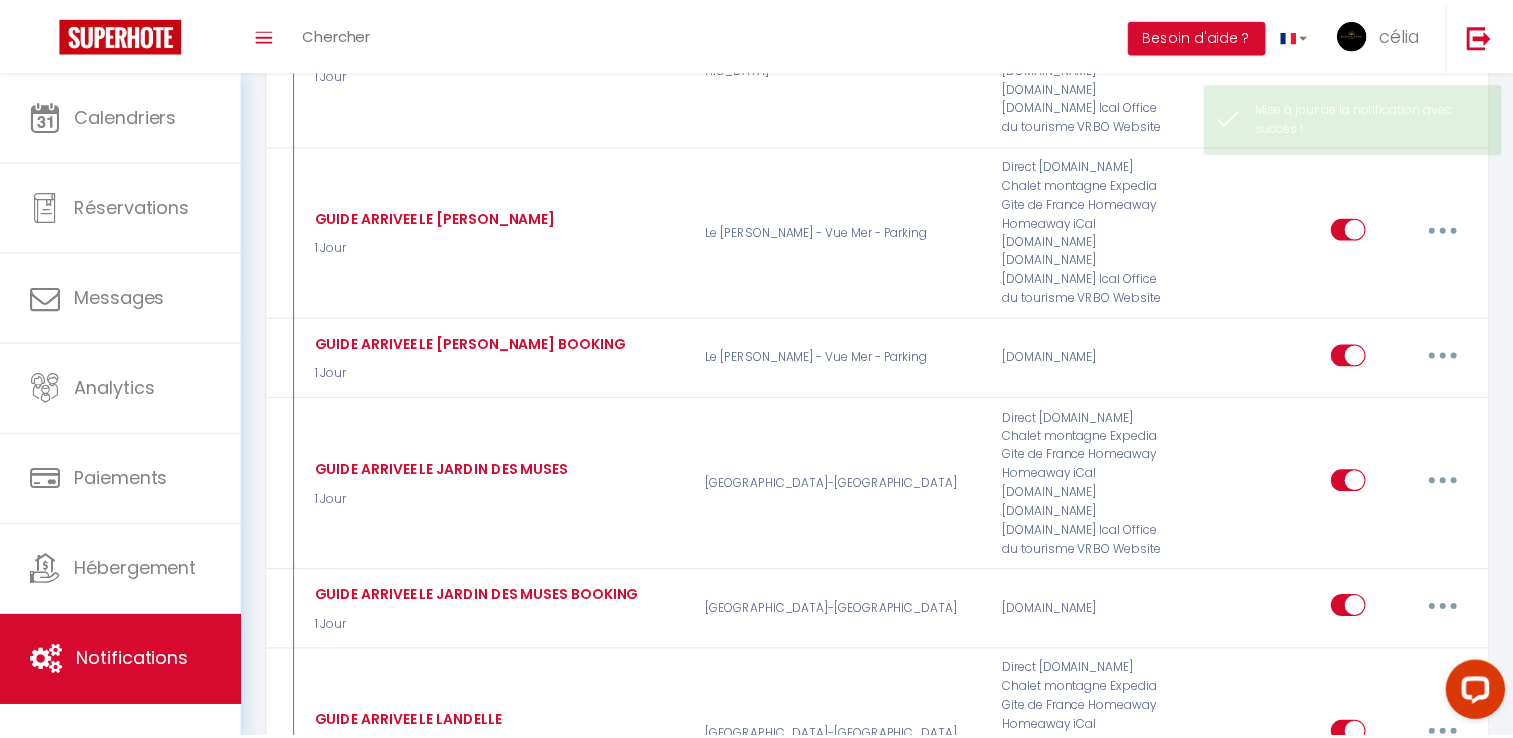 scroll, scrollTop: 5340, scrollLeft: 0, axis: vertical 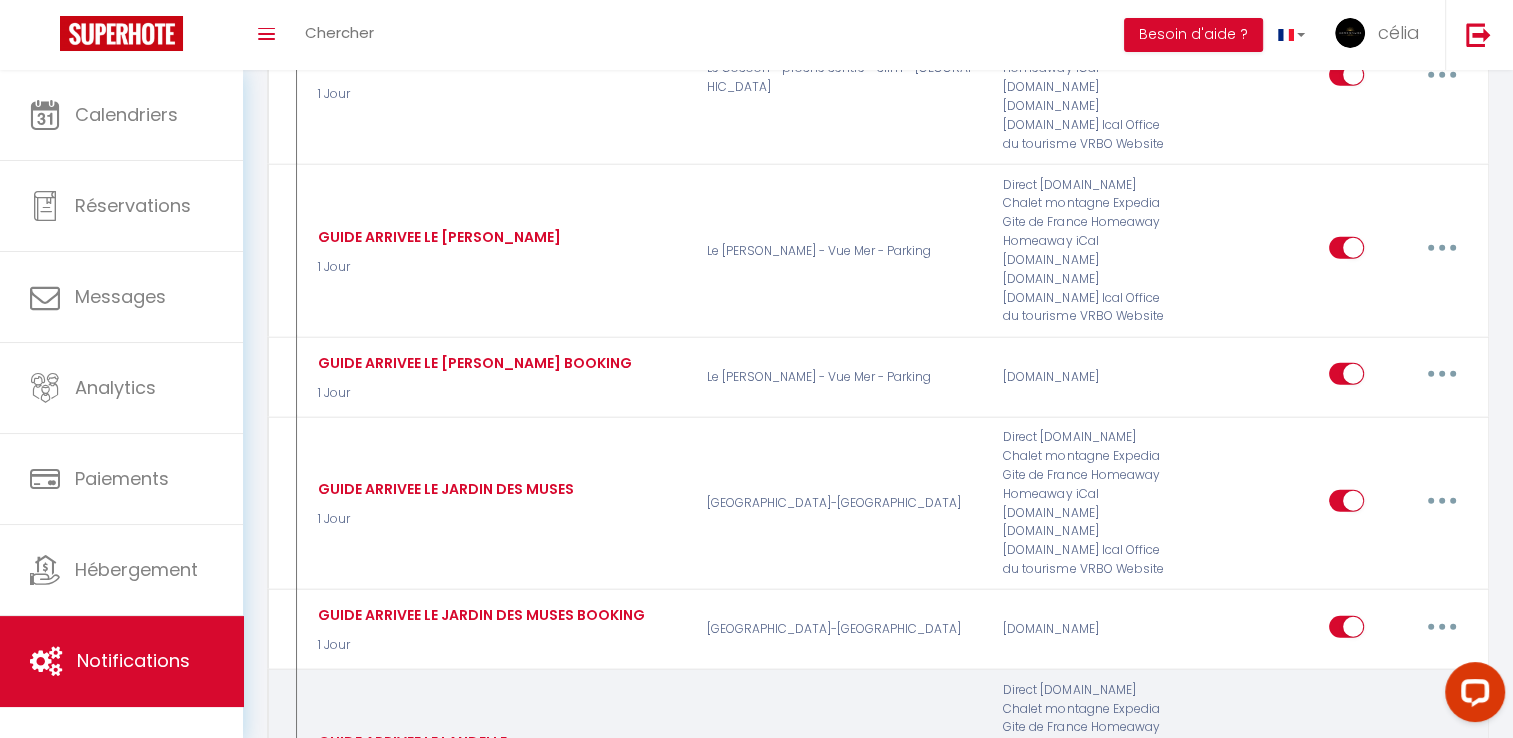 click at bounding box center (1442, 753) 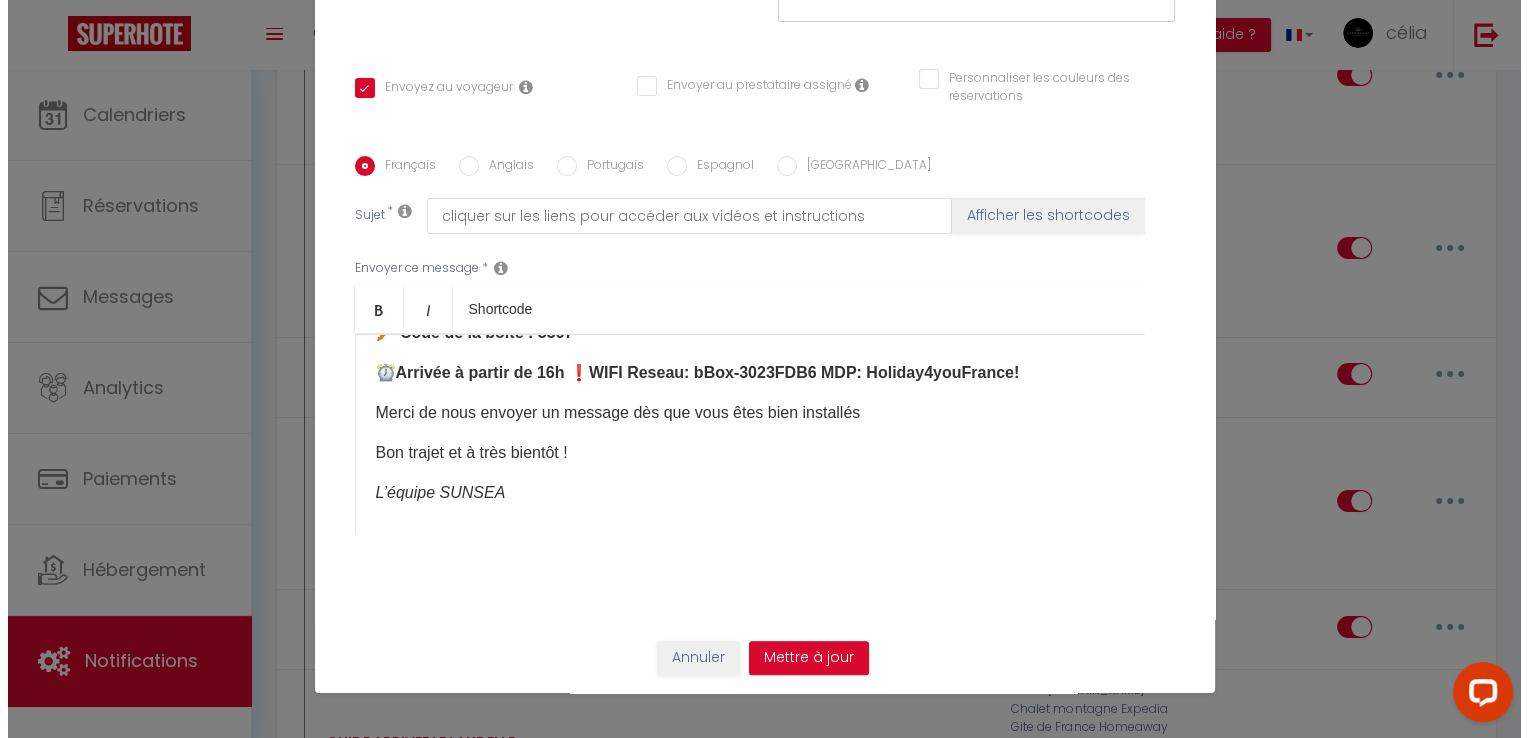 scroll, scrollTop: 5303, scrollLeft: 0, axis: vertical 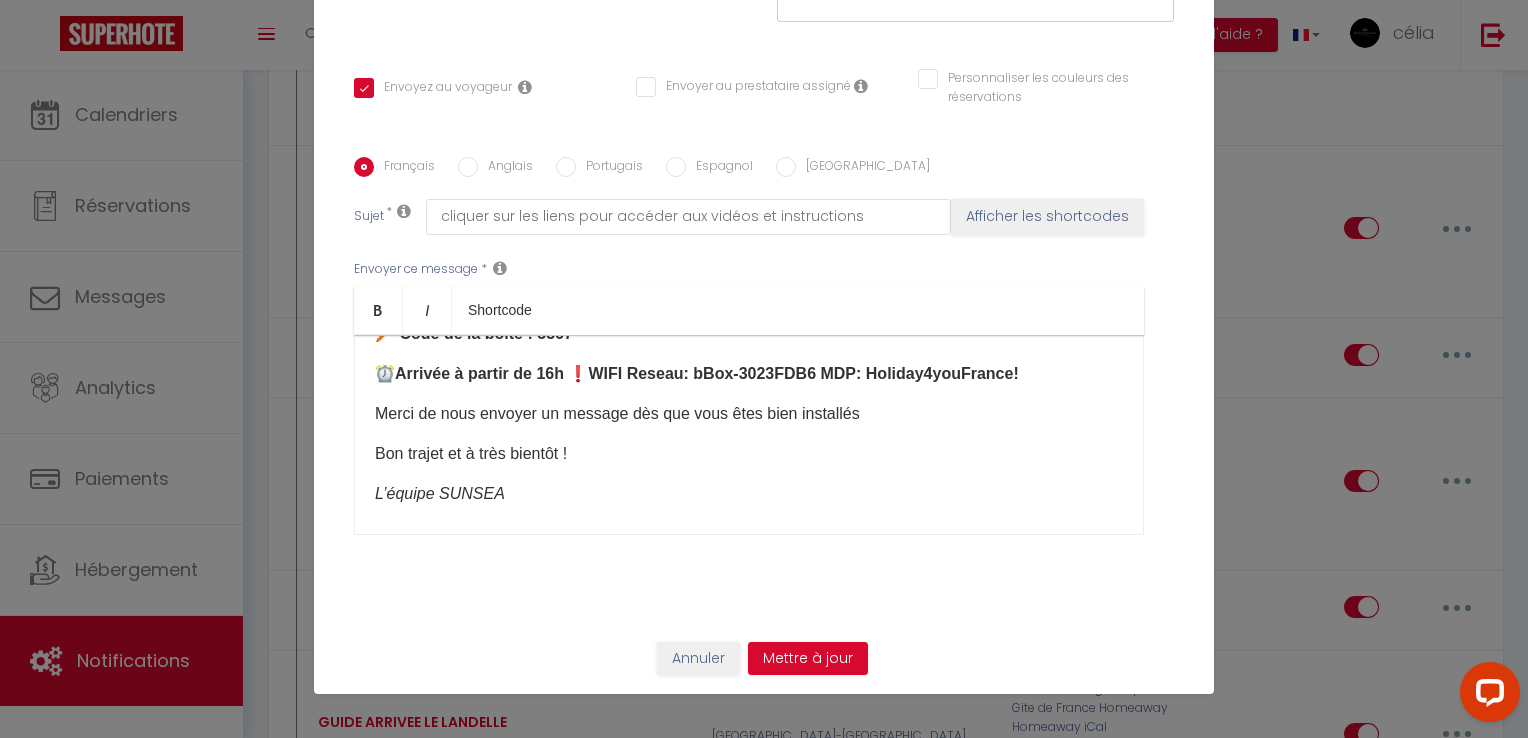 click on "Anglais" at bounding box center [505, 168] 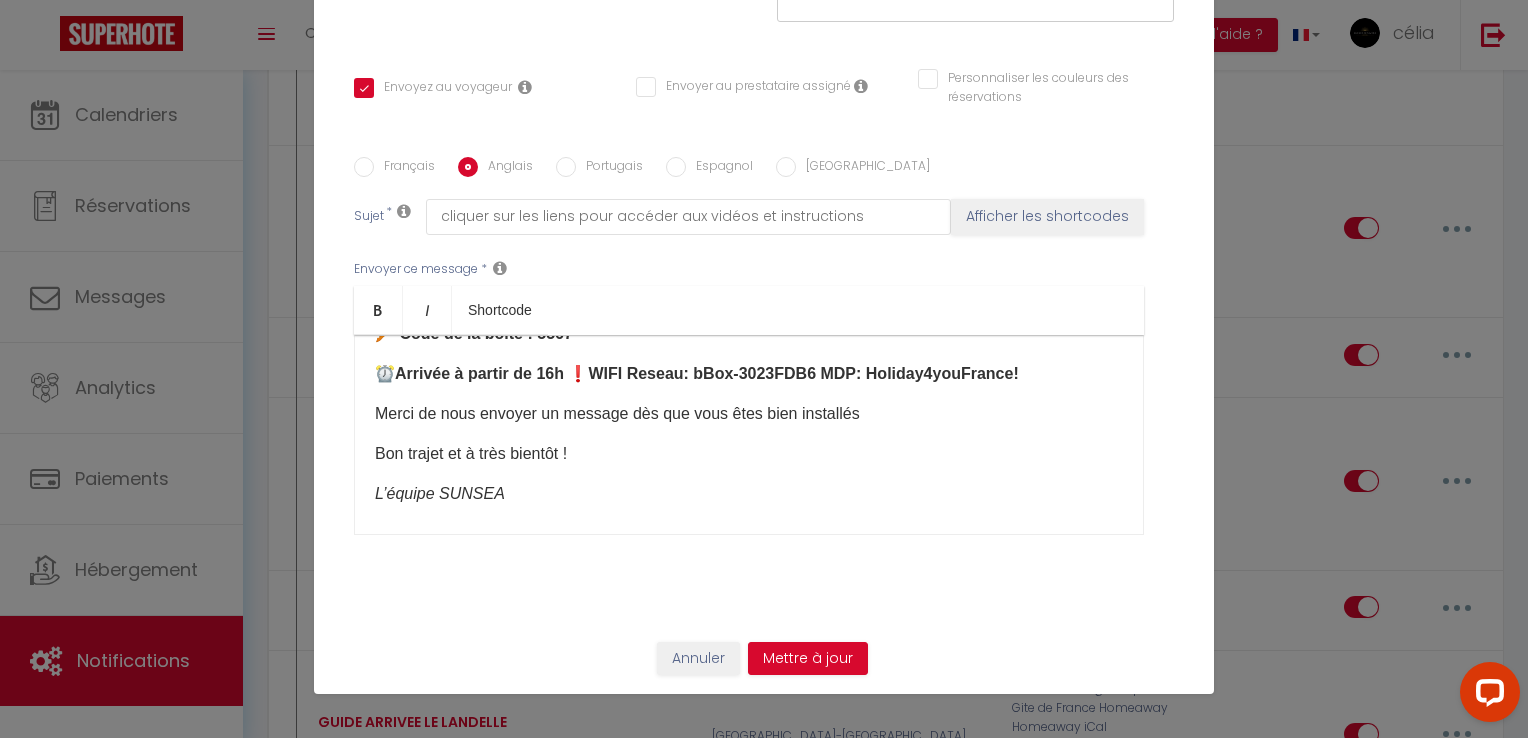 checkbox on "true" 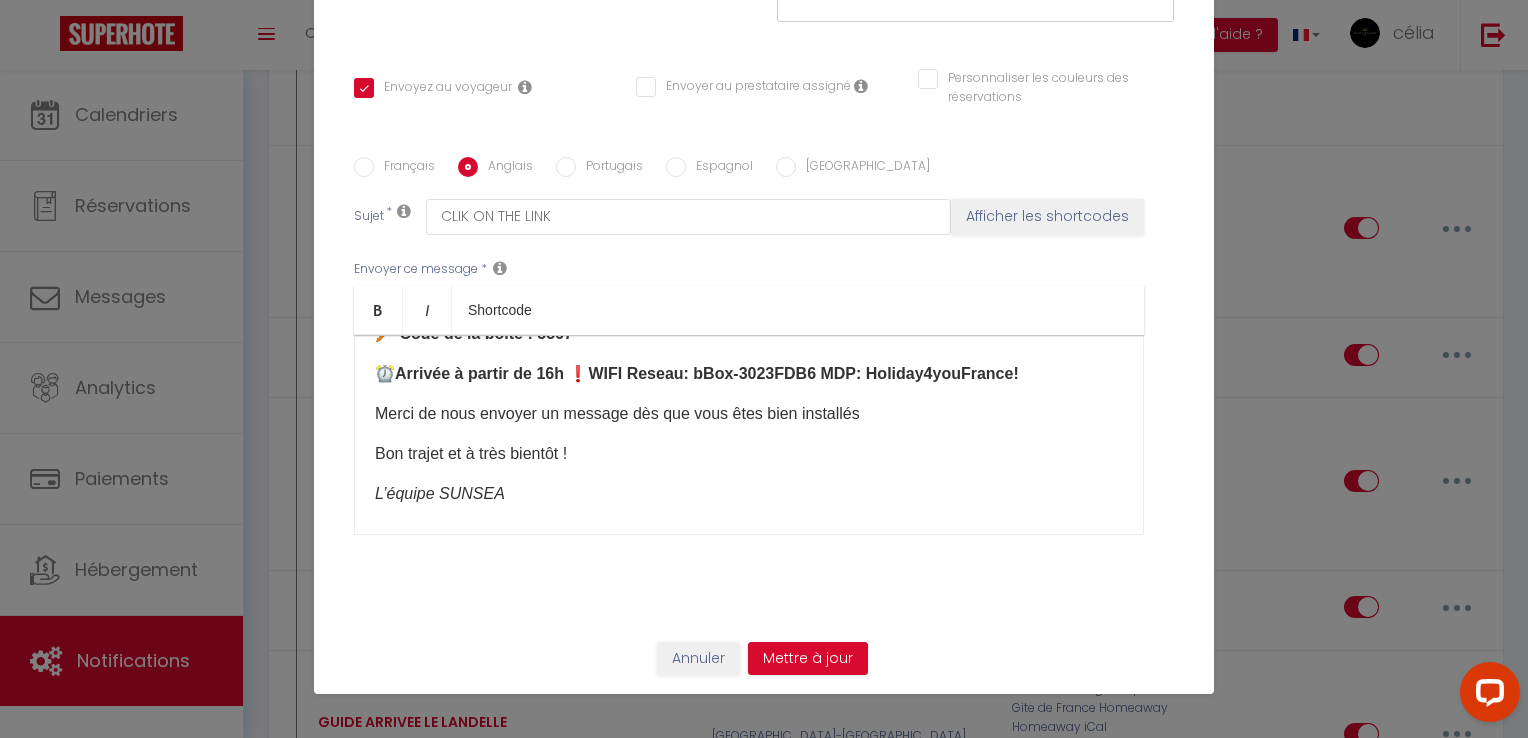 scroll, scrollTop: 413, scrollLeft: 0, axis: vertical 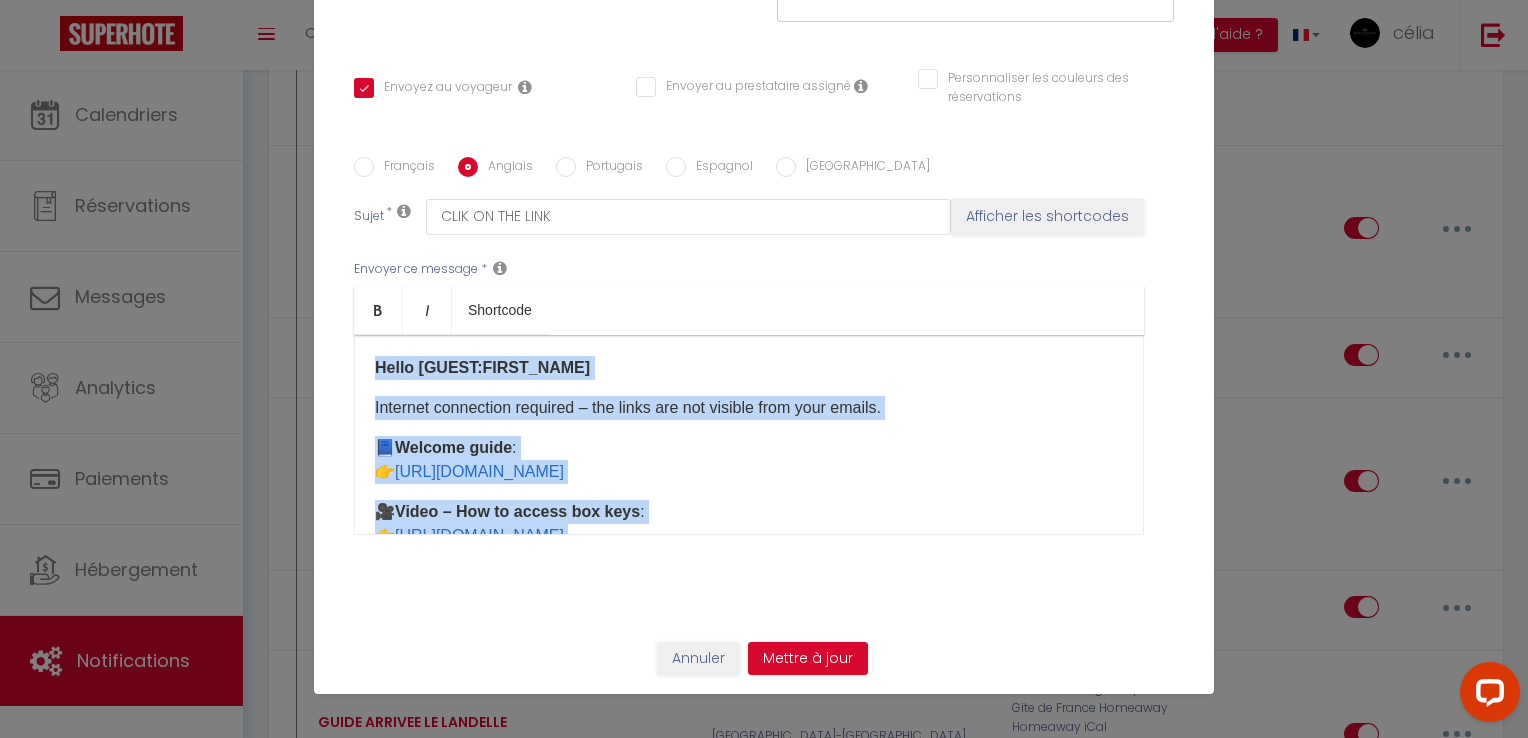 drag, startPoint x: 544, startPoint y: 494, endPoint x: 263, endPoint y: 206, distance: 402.3742 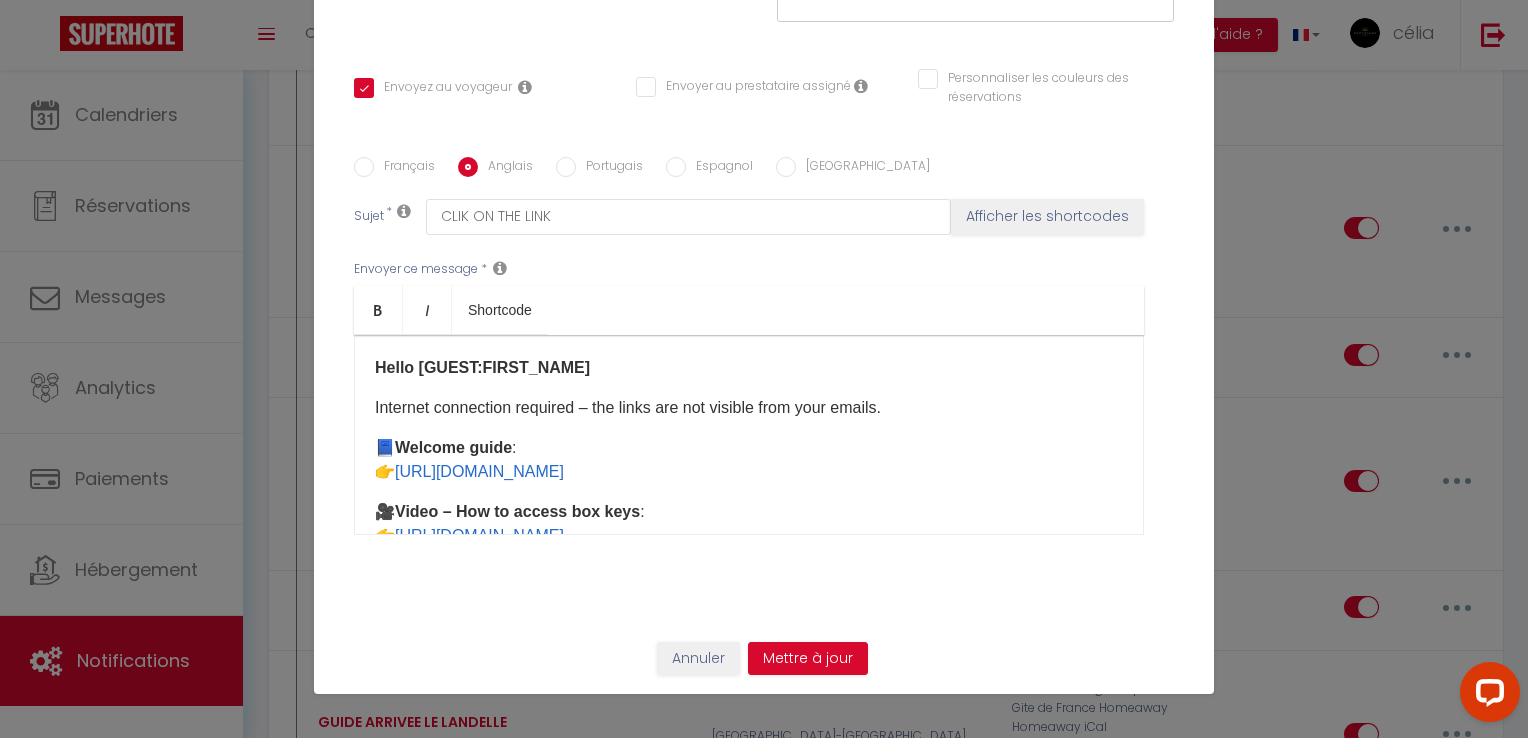 scroll, scrollTop: 429, scrollLeft: 0, axis: vertical 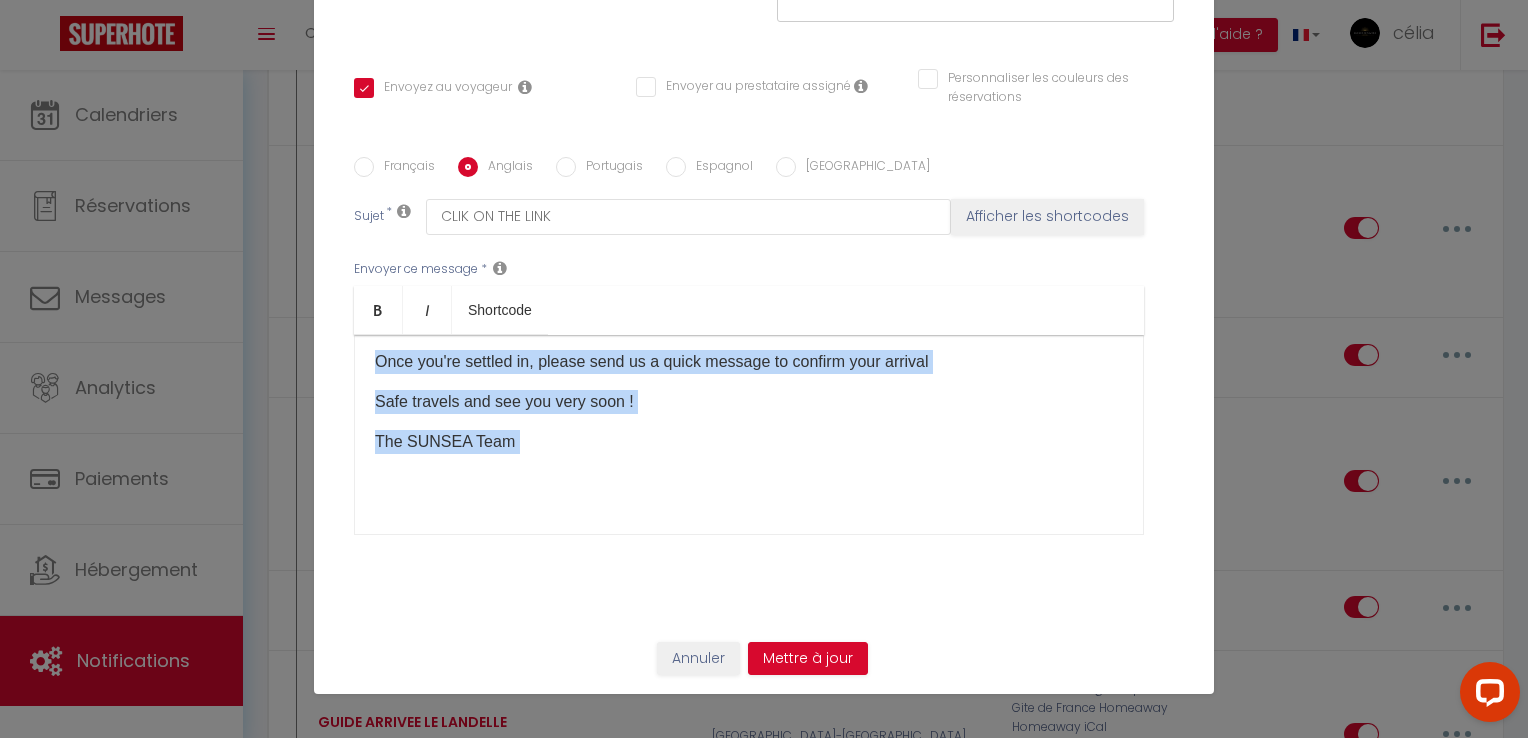 drag, startPoint x: 369, startPoint y: 358, endPoint x: 891, endPoint y: 598, distance: 574.52936 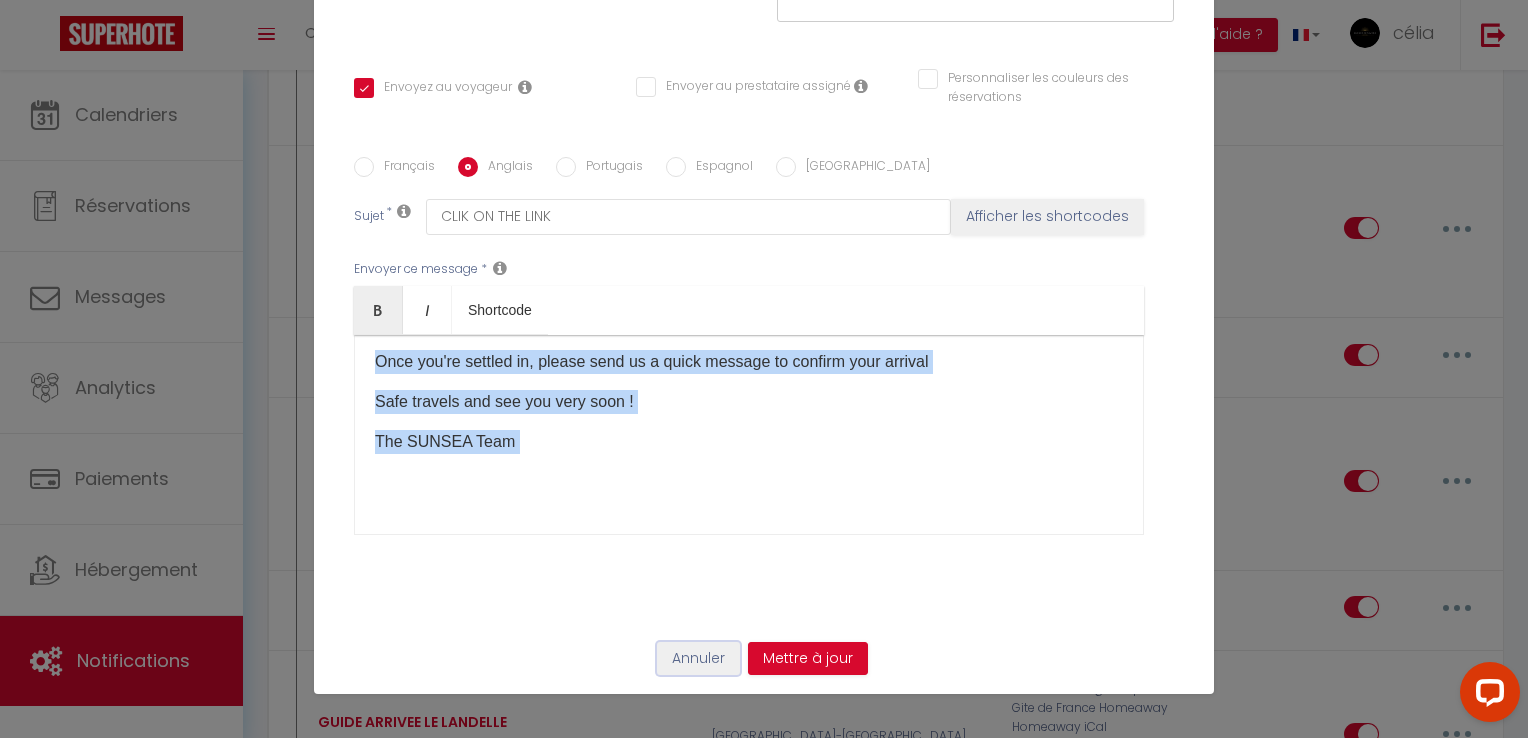 click on "Annuler" at bounding box center [698, 659] 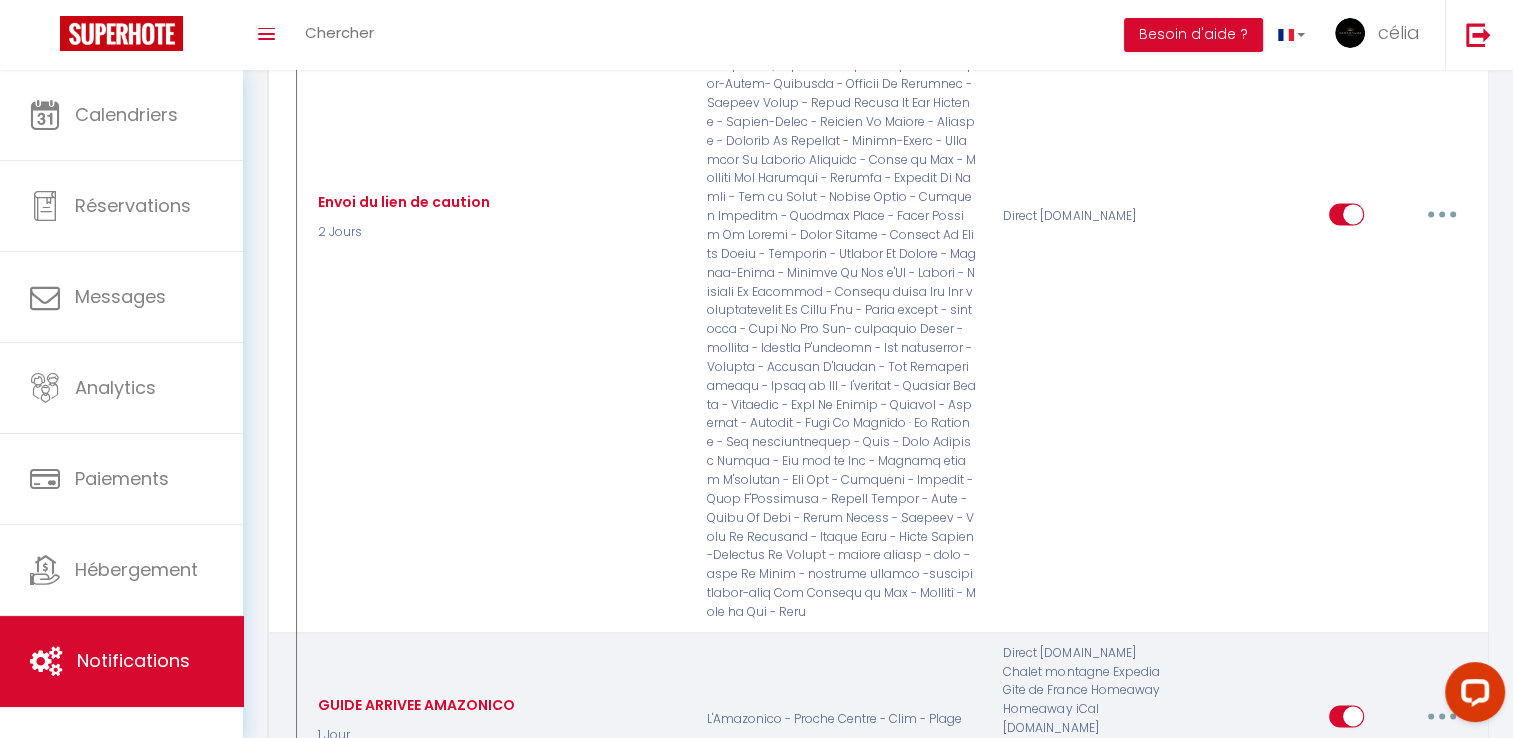 scroll, scrollTop: 2991, scrollLeft: 0, axis: vertical 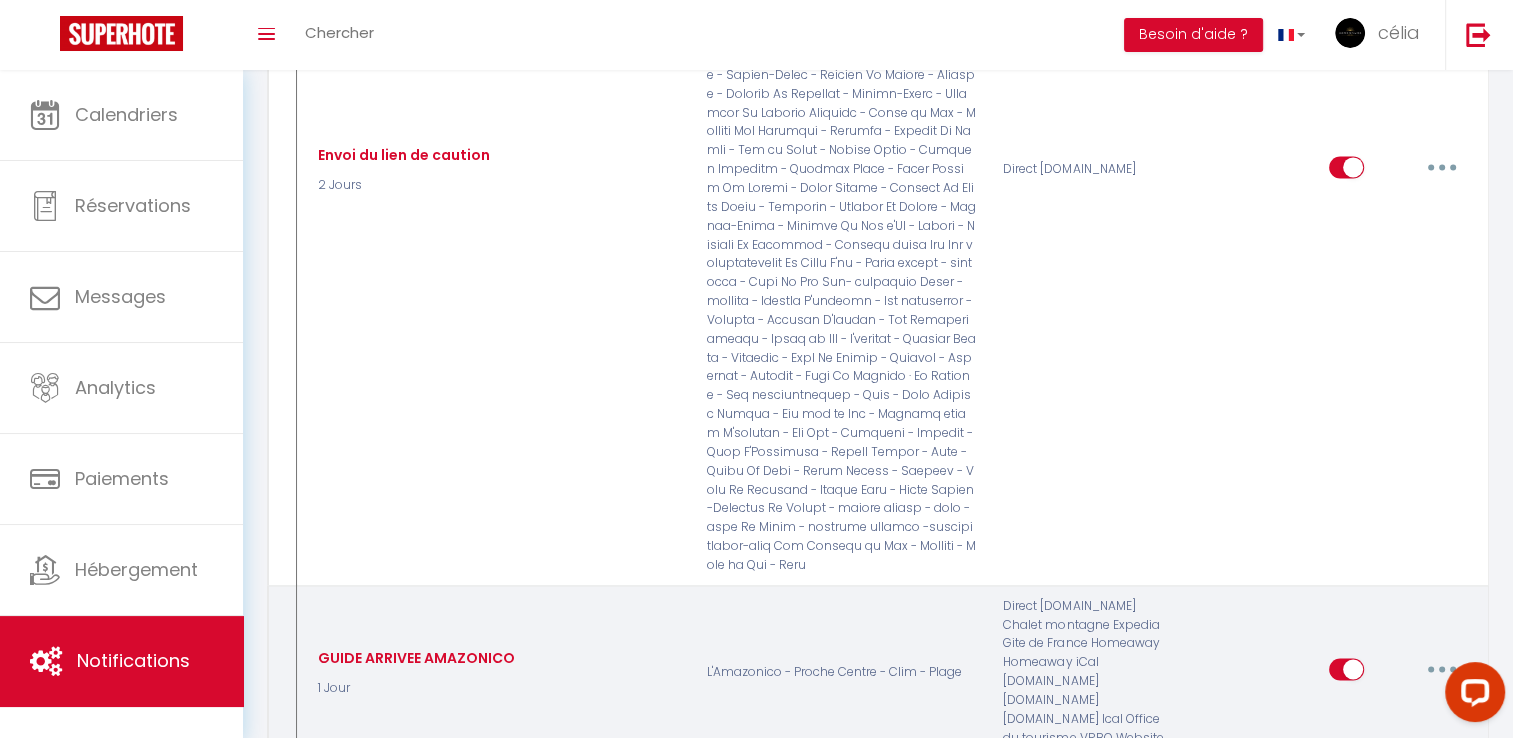 click at bounding box center (1442, 669) 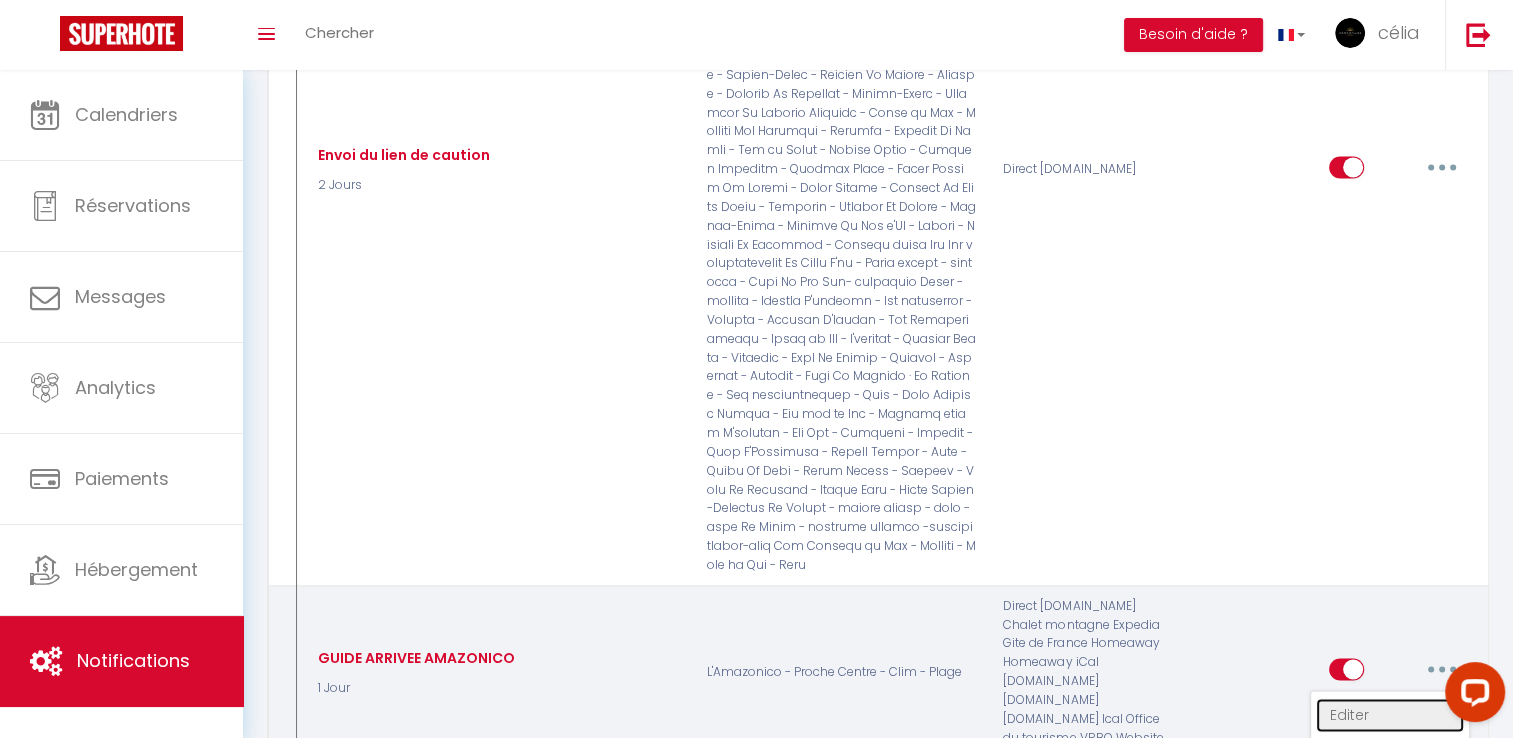 click on "Editer" at bounding box center [1390, 715] 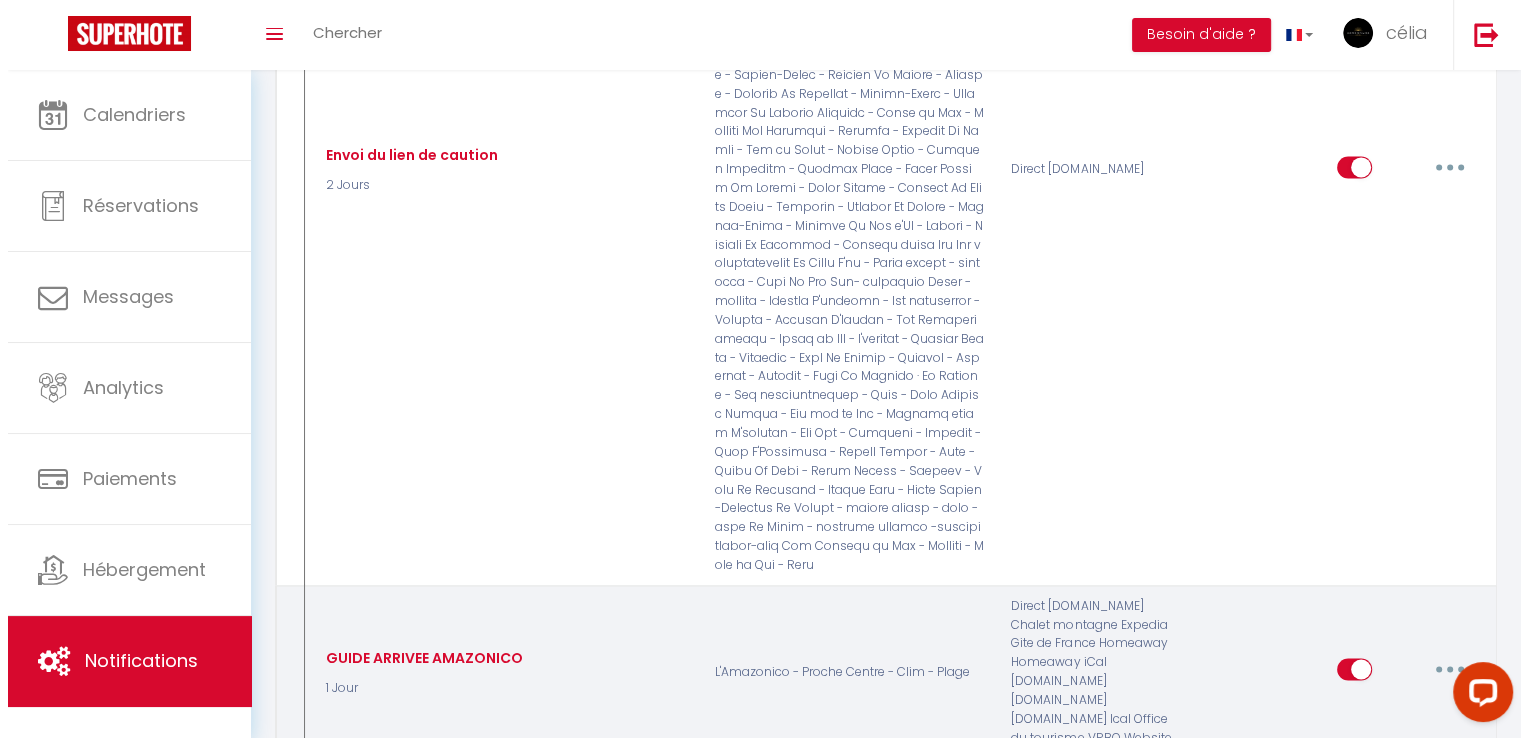 scroll, scrollTop: 2972, scrollLeft: 0, axis: vertical 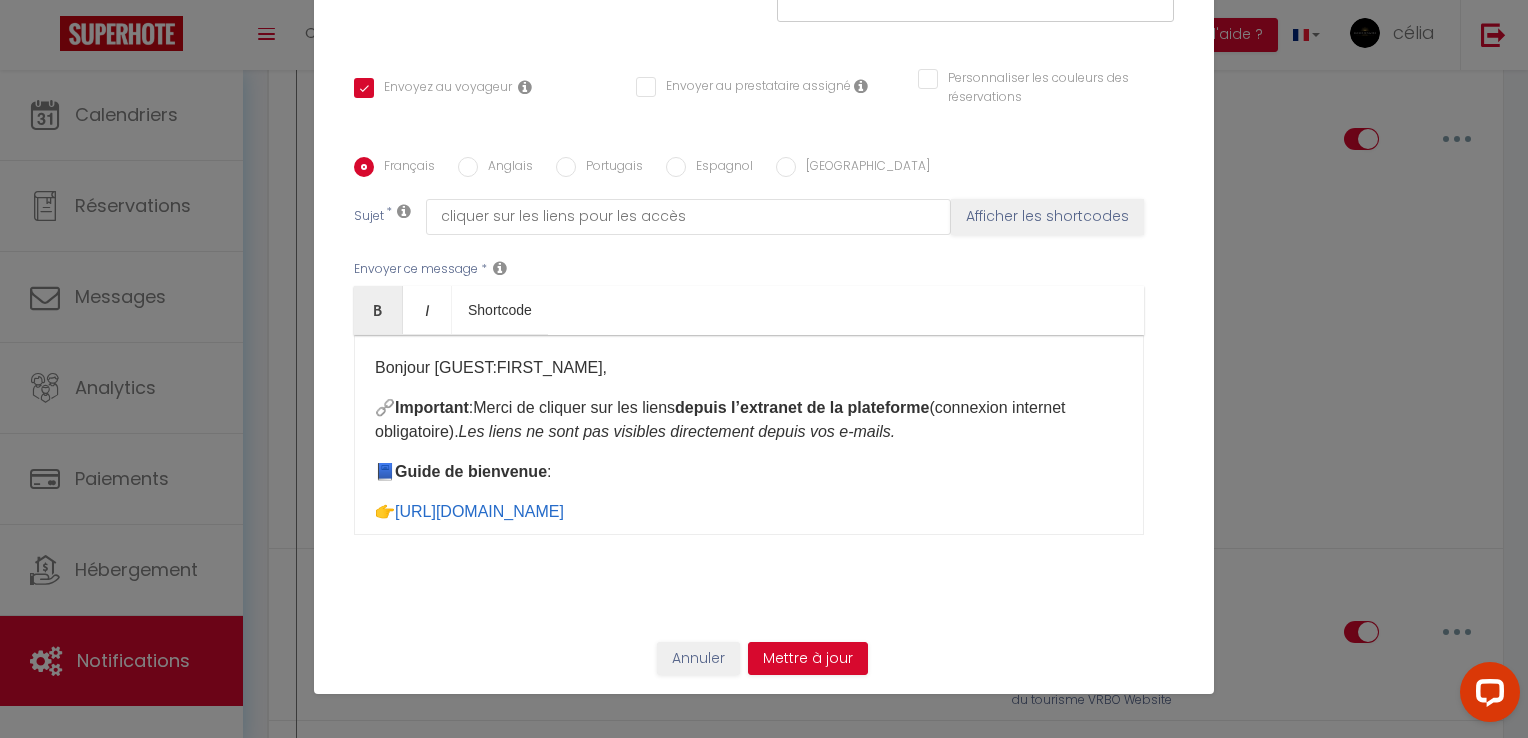 click on "Anglais" at bounding box center (505, 168) 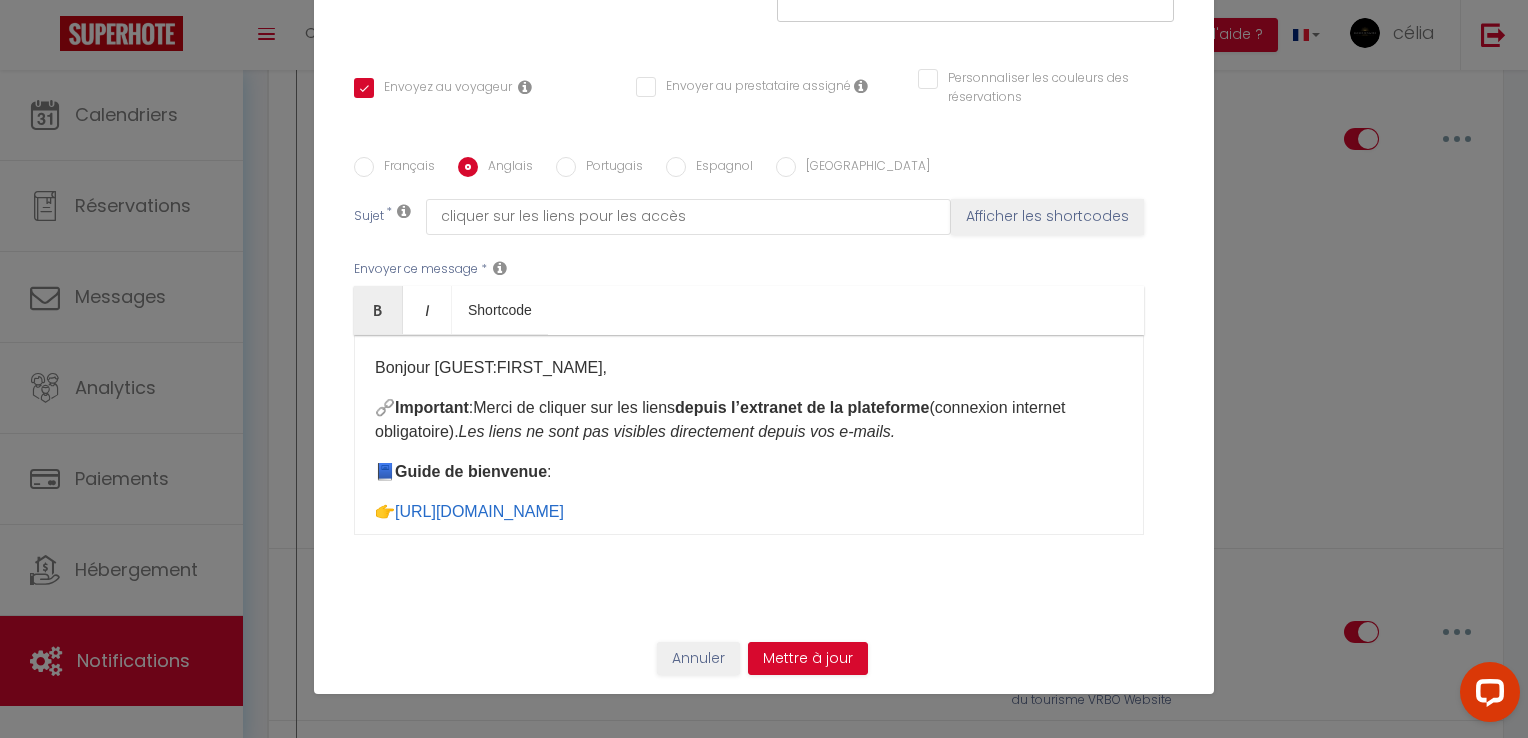 checkbox on "true" 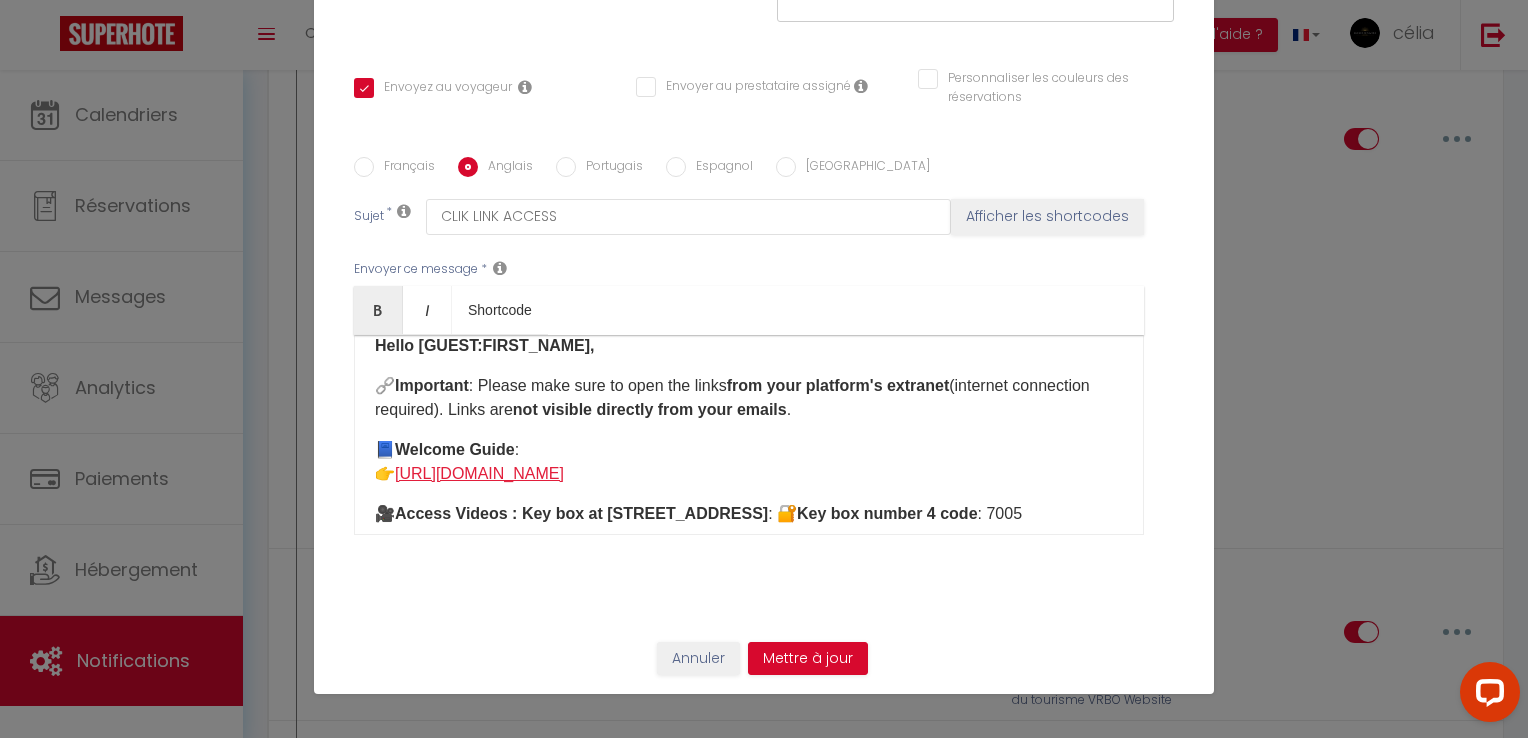 scroll, scrollTop: 60, scrollLeft: 0, axis: vertical 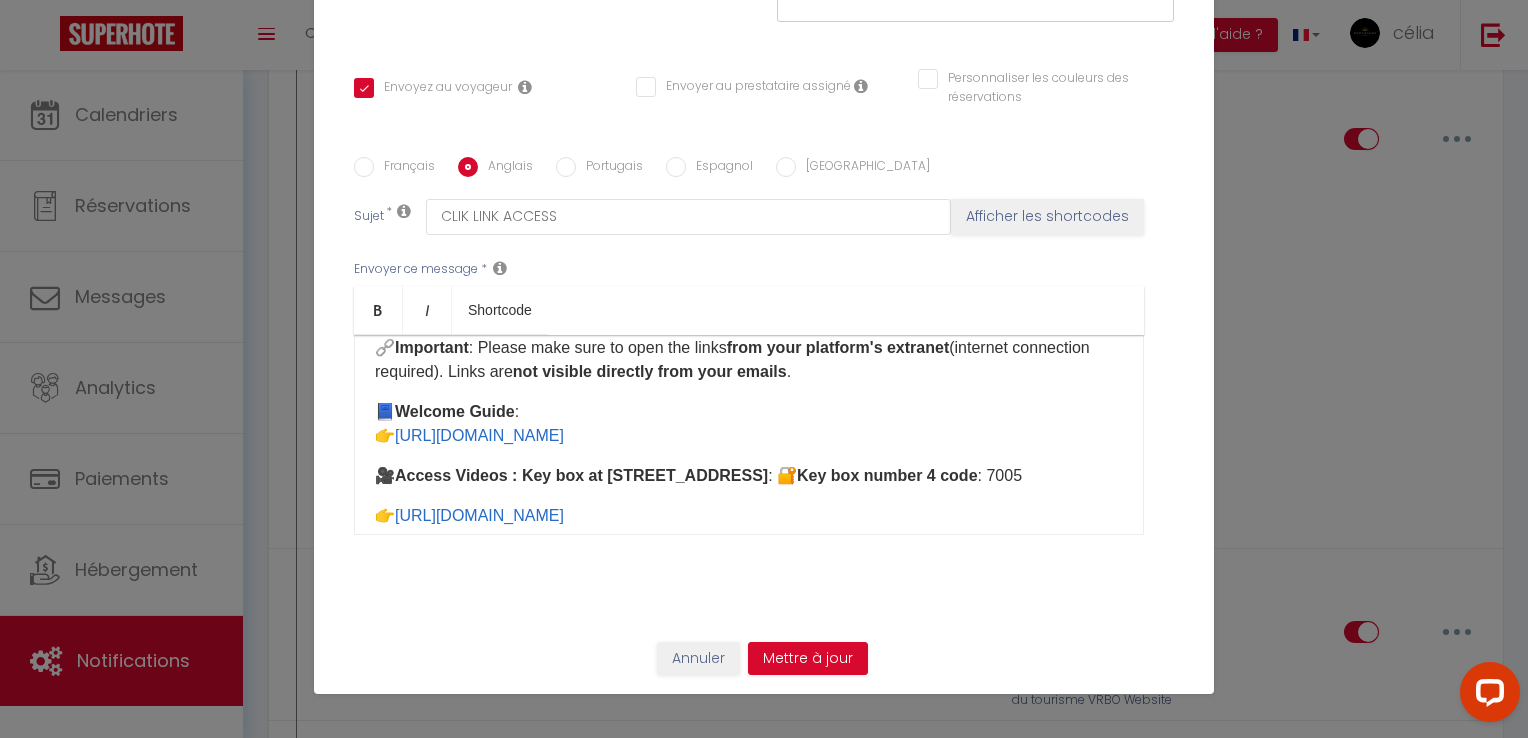 drag, startPoint x: 1073, startPoint y: 430, endPoint x: 389, endPoint y: 434, distance: 684.0117 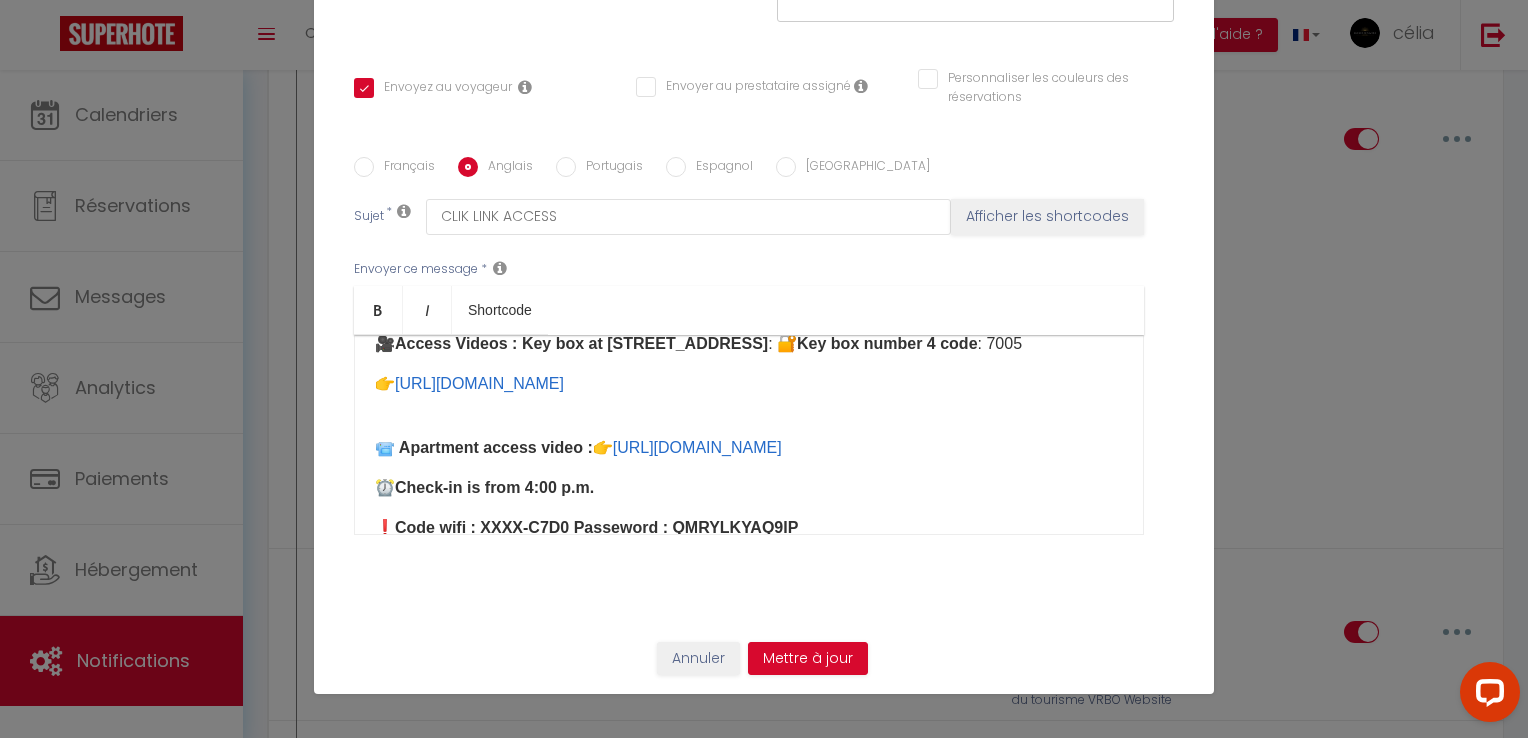 scroll, scrollTop: 215, scrollLeft: 0, axis: vertical 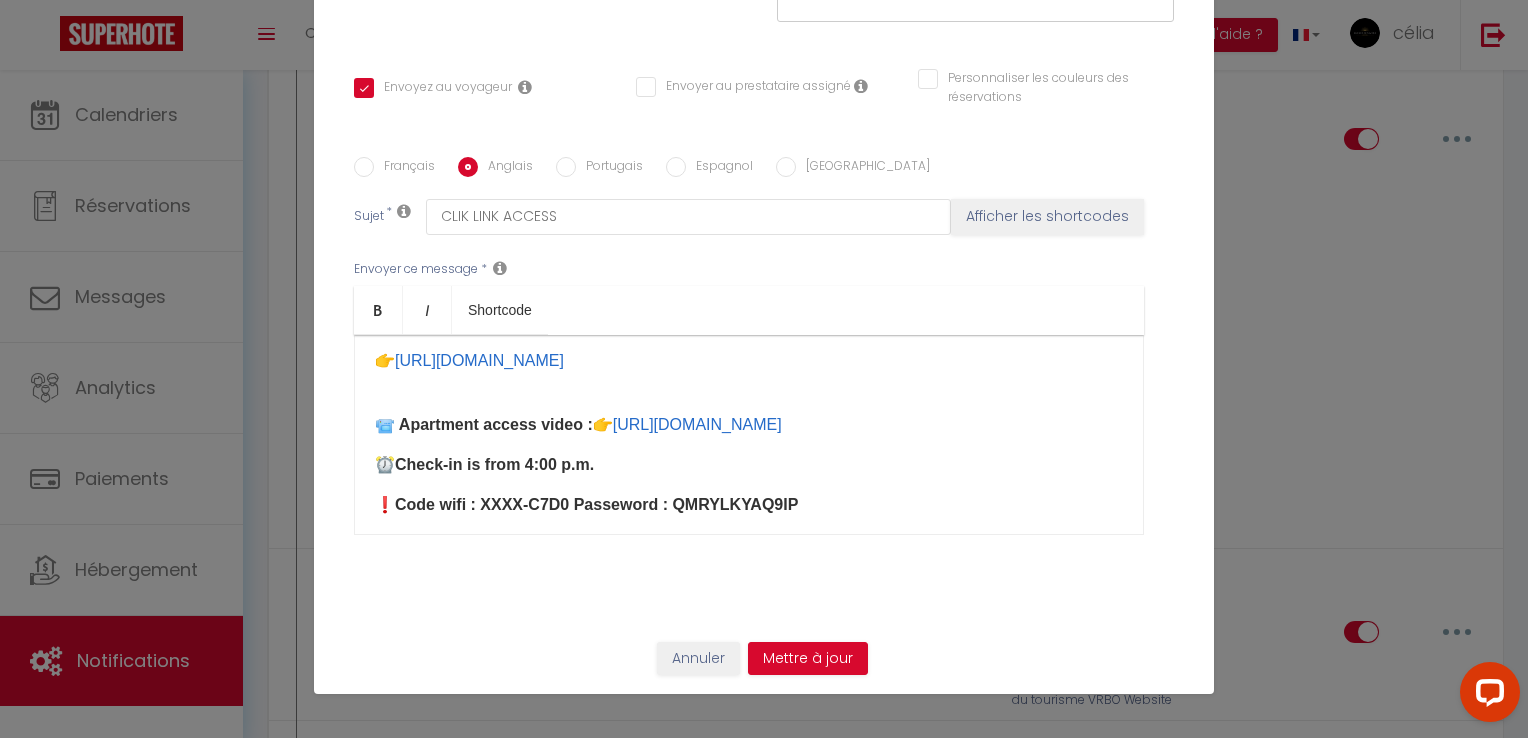 drag, startPoint x: 1061, startPoint y: 380, endPoint x: 392, endPoint y: 394, distance: 669.1465 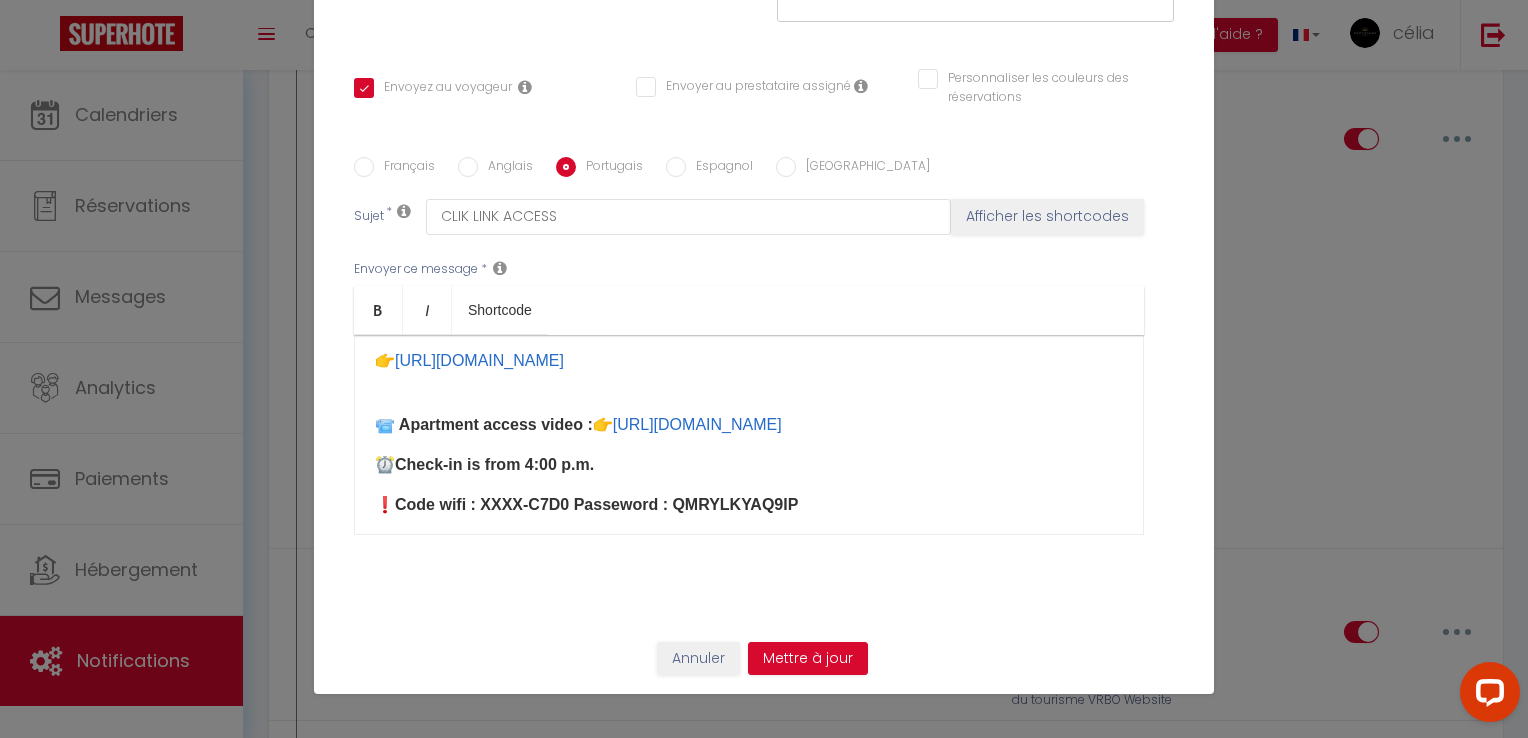 checkbox on "true" 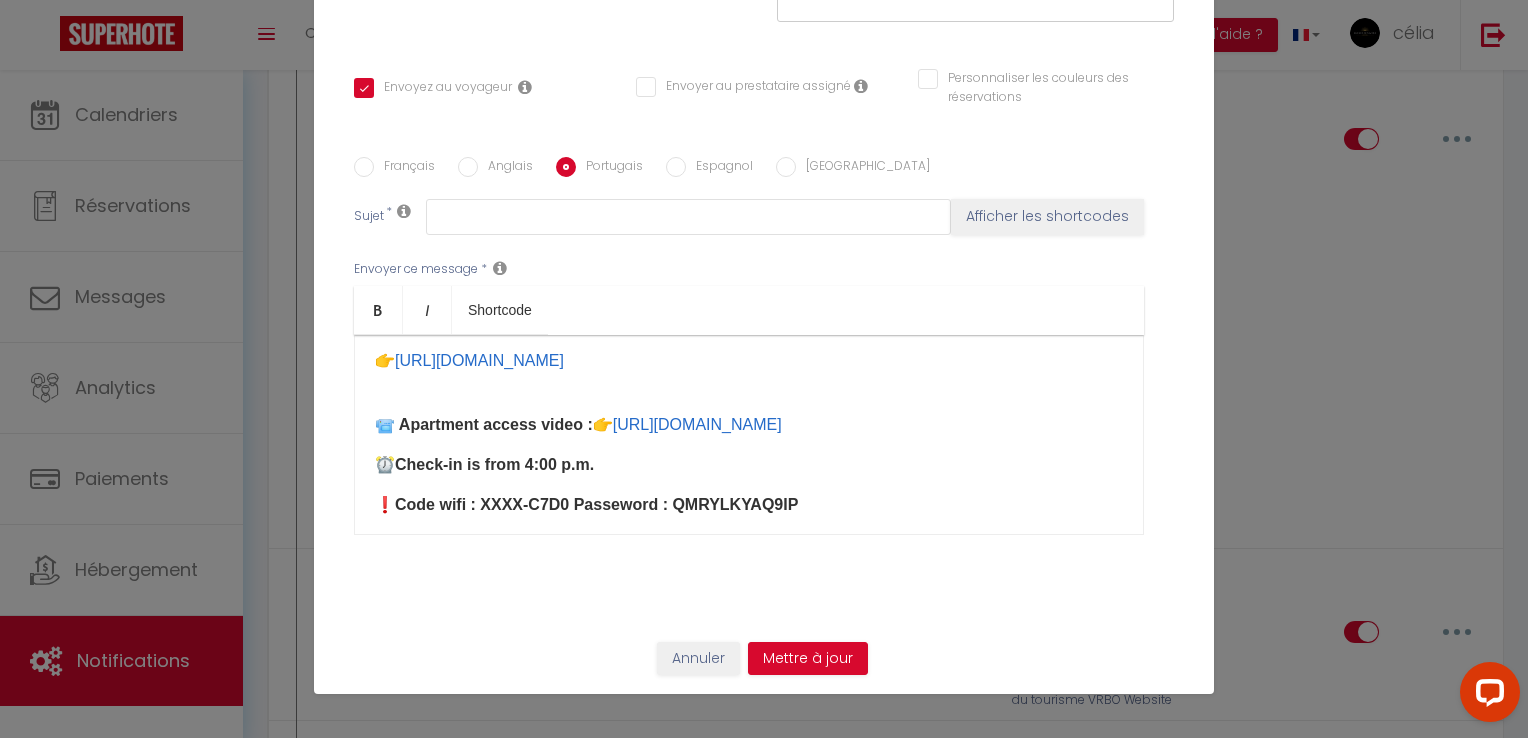 scroll, scrollTop: 0, scrollLeft: 0, axis: both 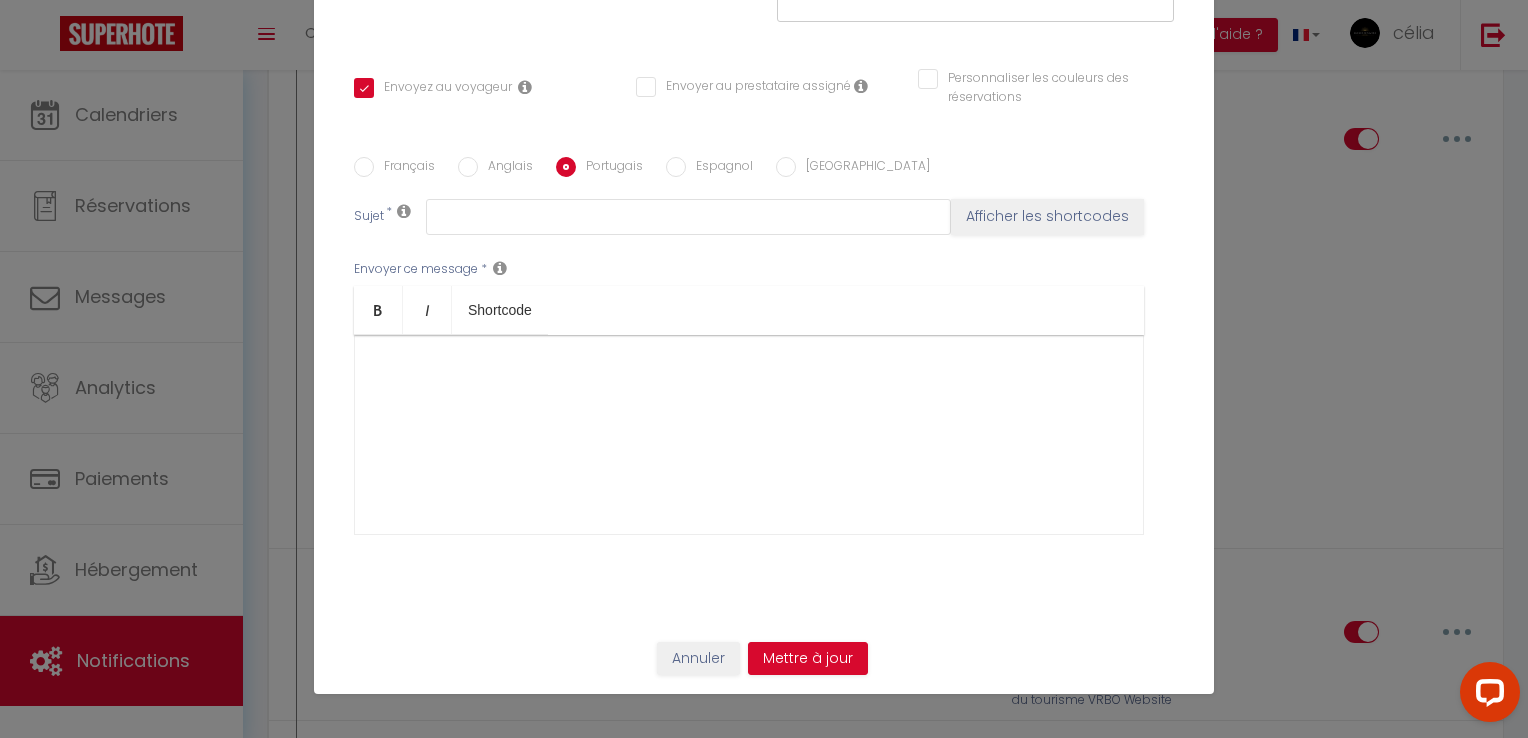 click on "Français     Anglais     Portugais     Espagnol     Italien   Sujet   *       Afficher les shortcodes   Envoyer ce message   *     Bold Italic Shortcode Rich text editor   Envoyer ce message   *     Afficher les shortcodes" at bounding box center (764, 358) 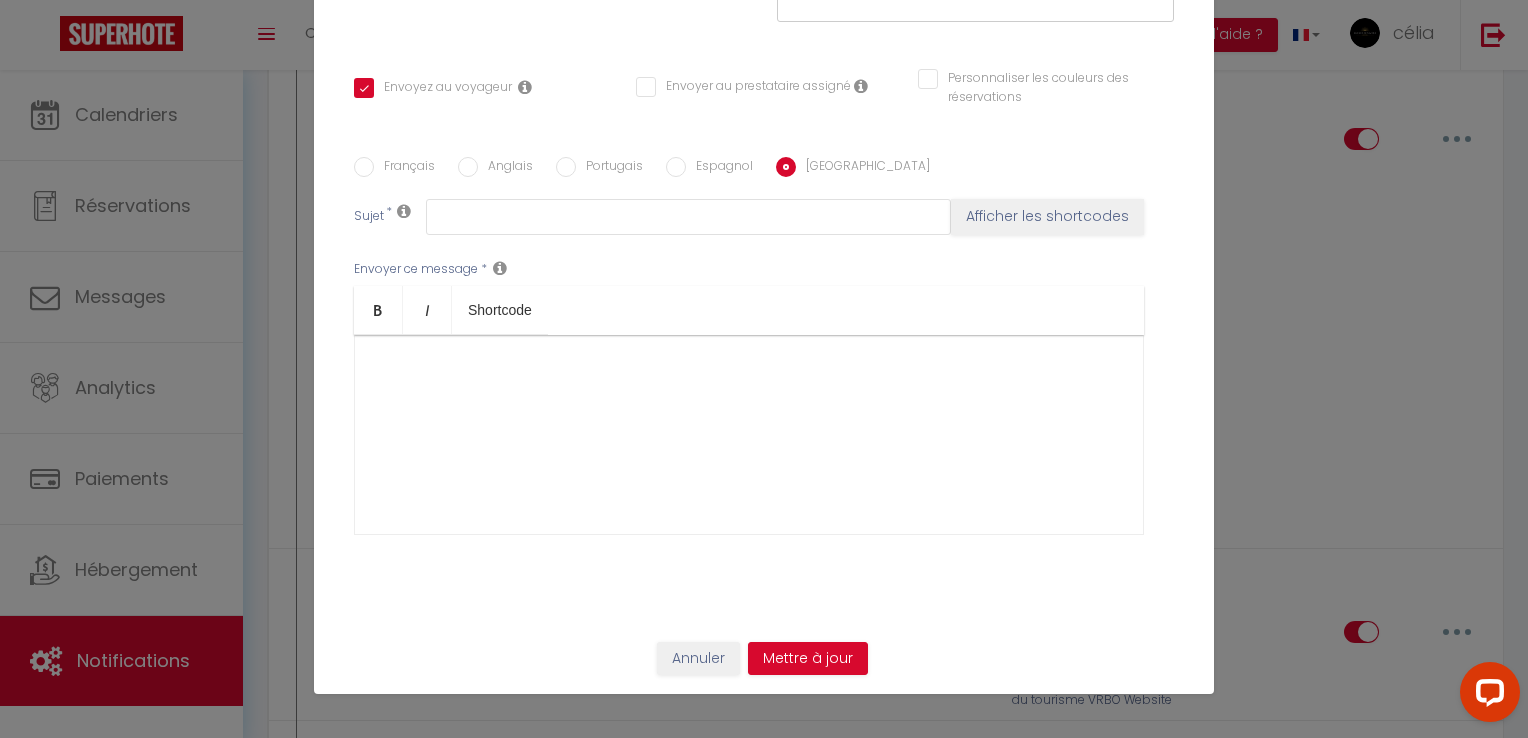 checkbox on "true" 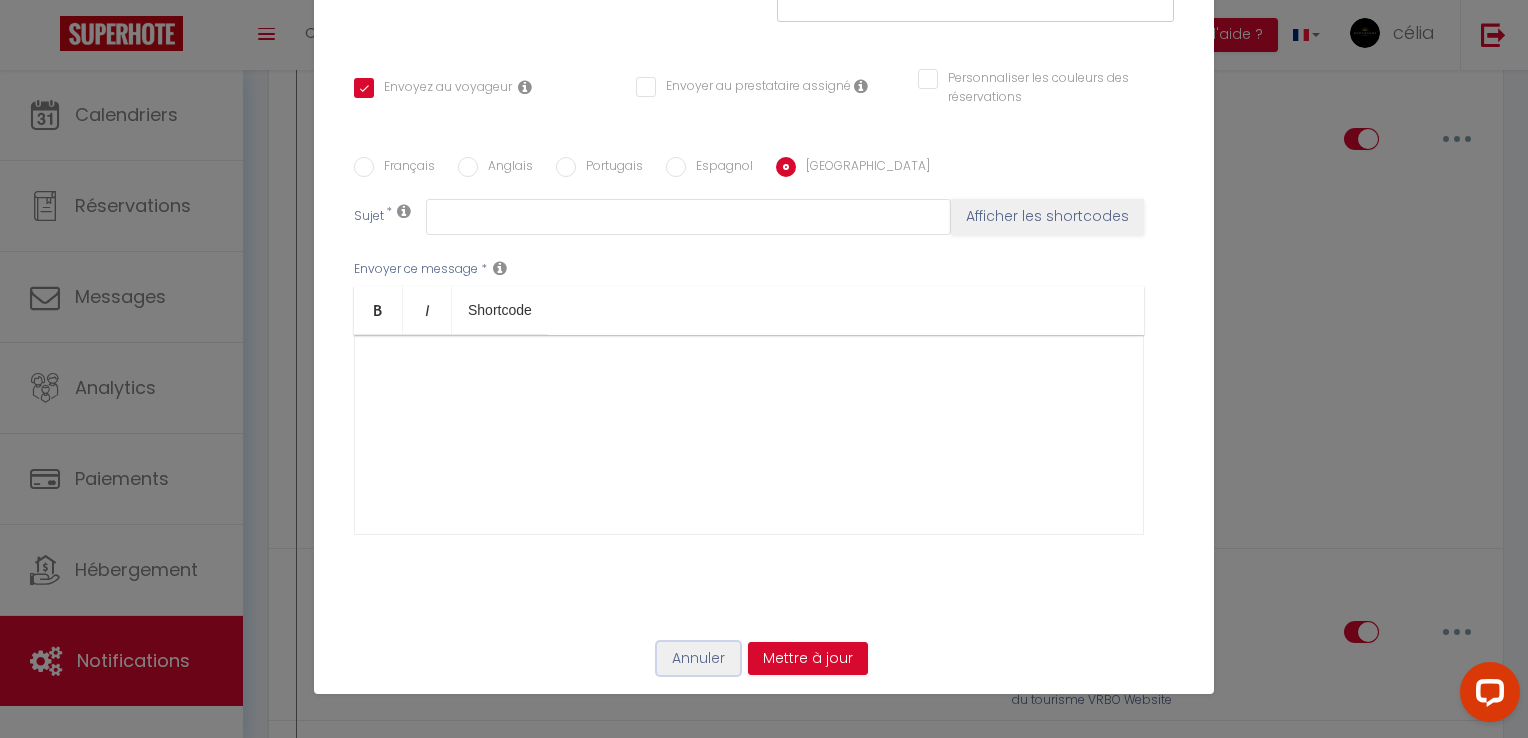 drag, startPoint x: 695, startPoint y: 664, endPoint x: 744, endPoint y: 597, distance: 83.00603 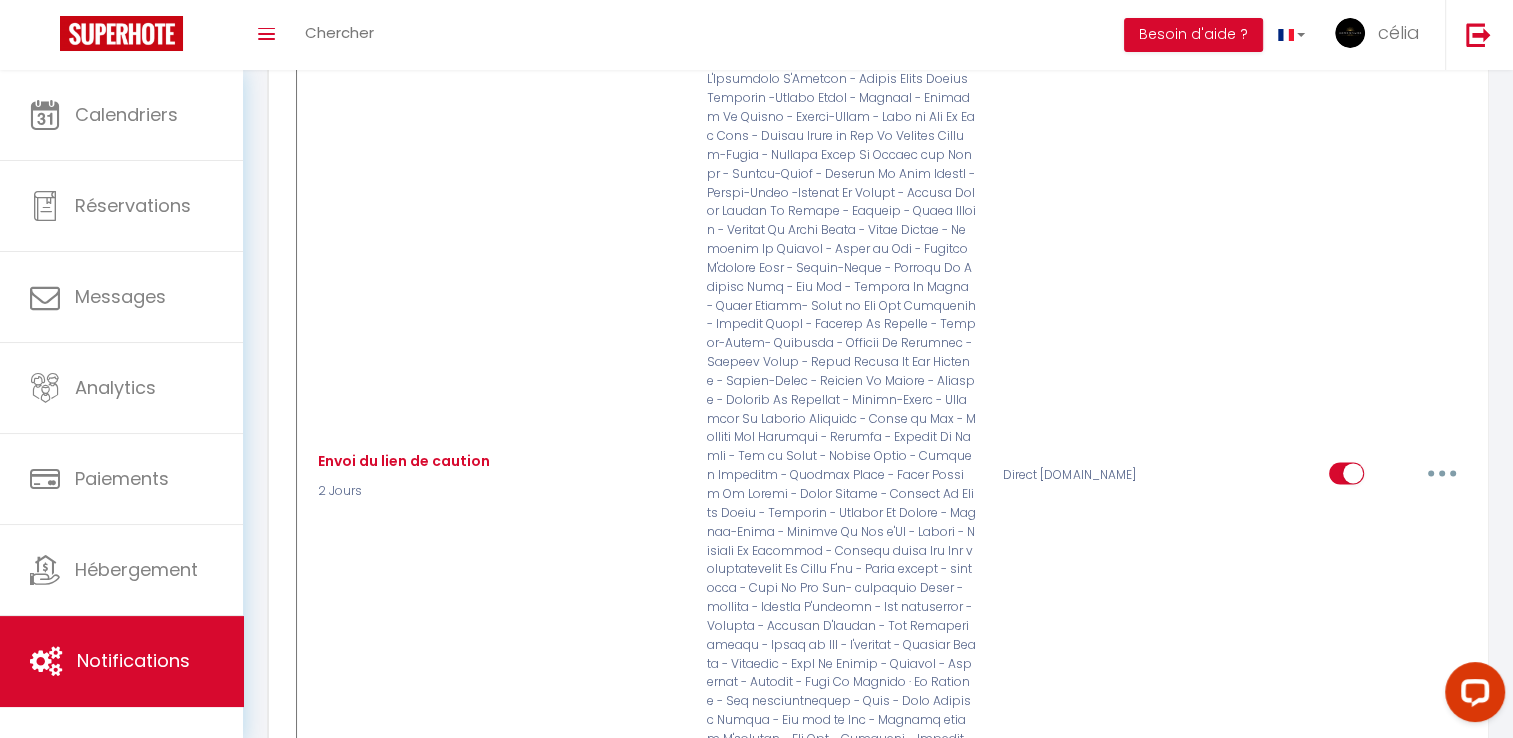 scroll, scrollTop: 2649, scrollLeft: 0, axis: vertical 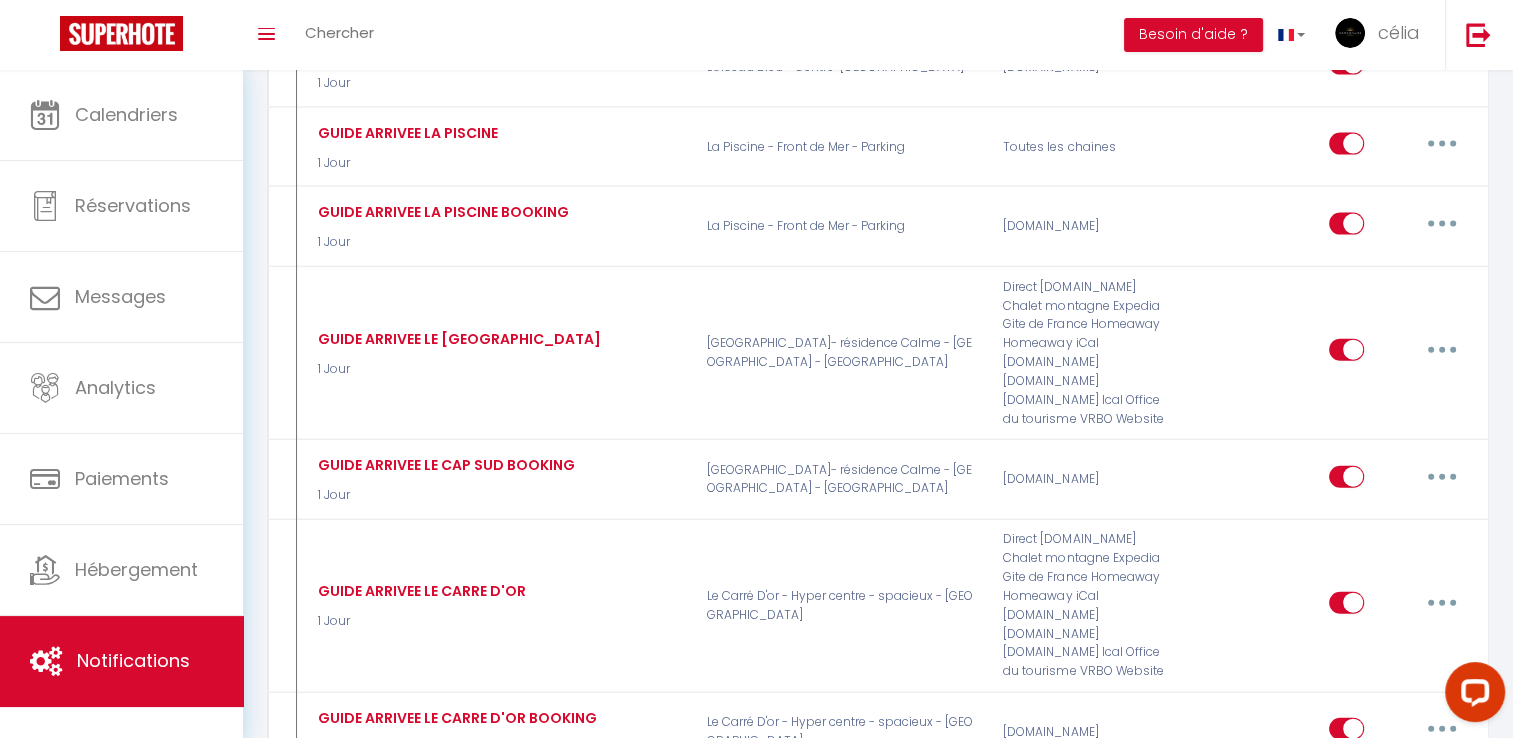 click at bounding box center [1442, 935] 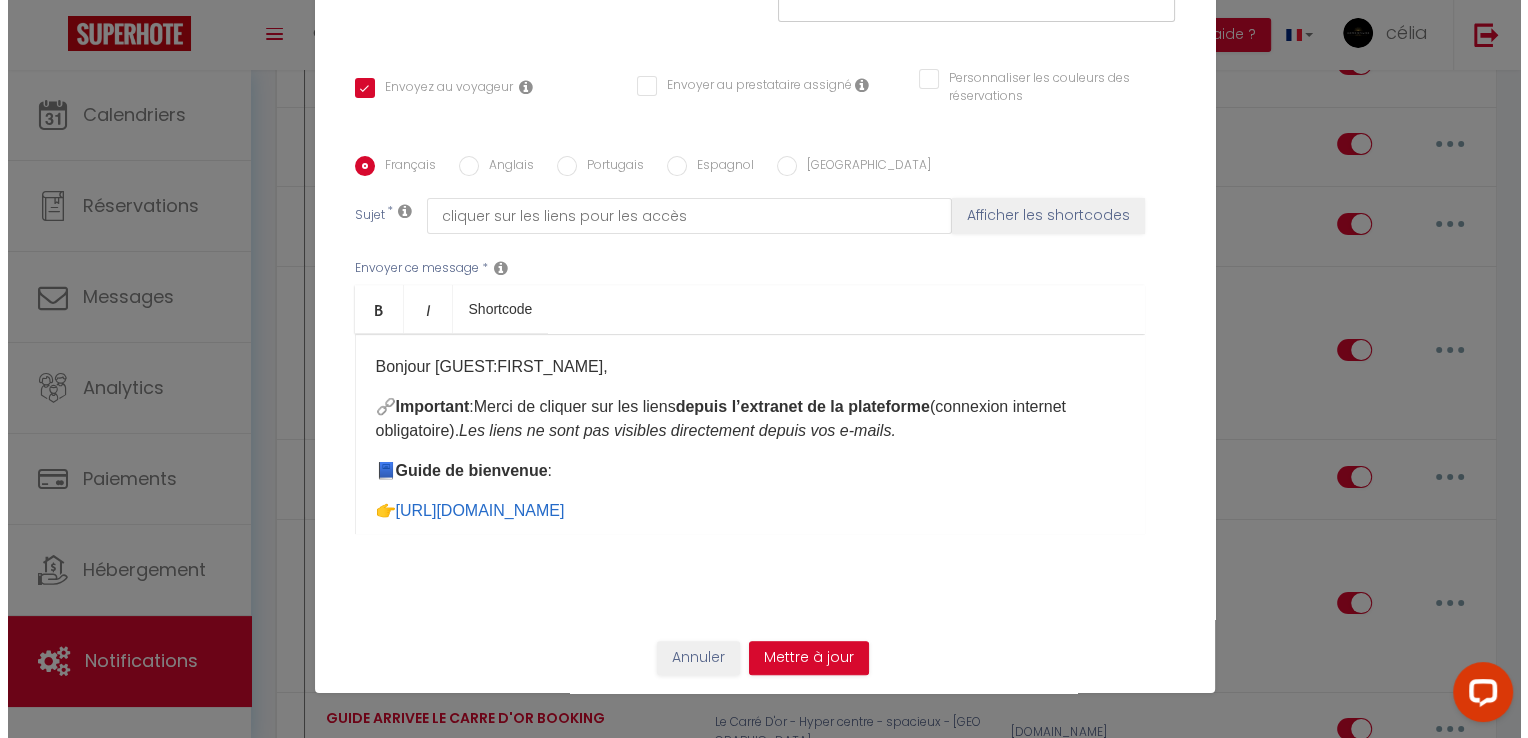 scroll, scrollTop: 4442, scrollLeft: 0, axis: vertical 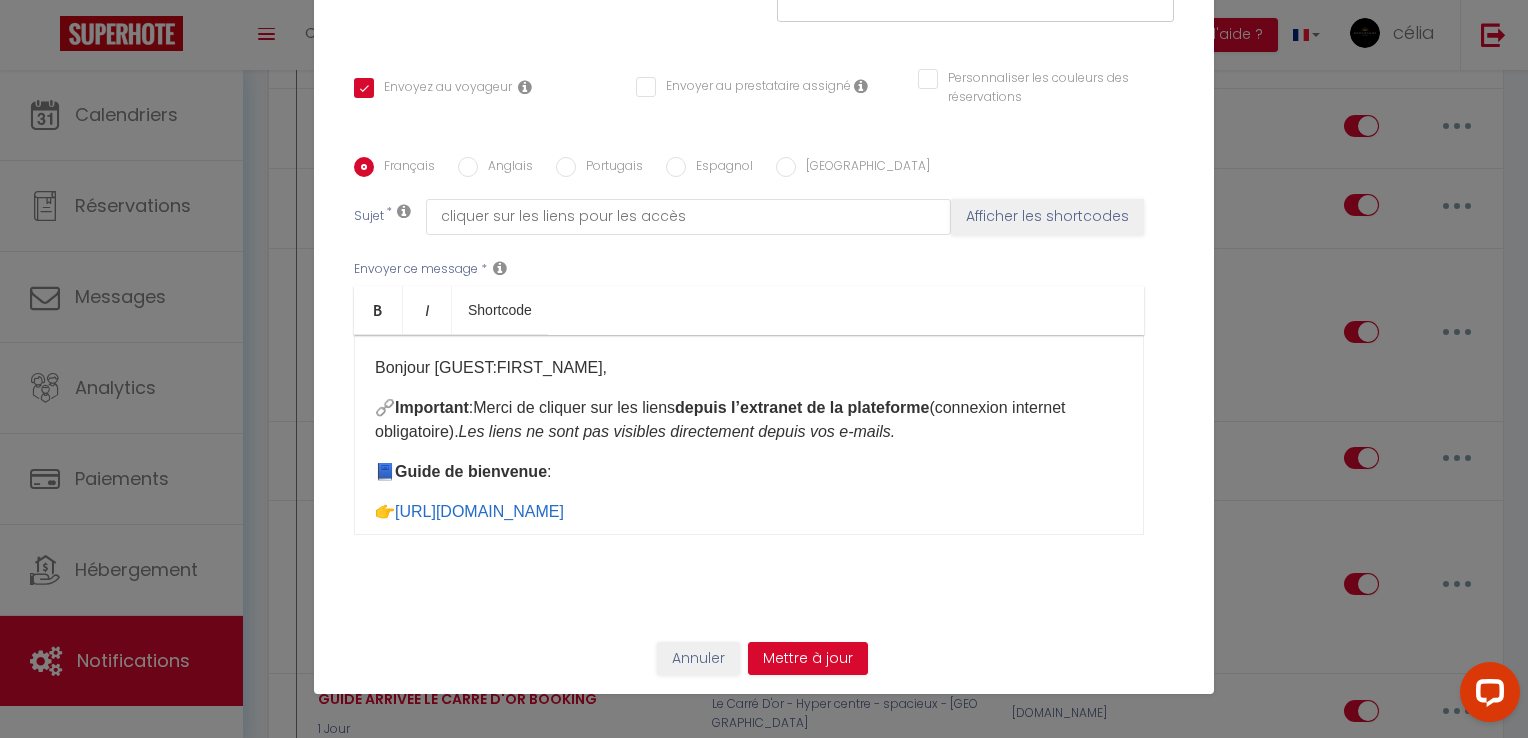 click on "Français     Anglais     Portugais     Espagnol     Italien   Sujet   *     cliquer sur les liens pour les accès   Afficher les shortcodes   Envoyer ce message   *     Bold Italic Shortcode Rich text editor ​​Bonjour [GUEST:FIRST_NAME]​,
🔗  Important  : Merci de cliquer sur les liens  depuis l’extranet de la plateforme  (connexion internet obligatoire).  Les liens ne sont pas visibles directement depuis vos e-mails. ​ 📘  Guide de bienvenue  :​ 👉​​  https://drive.google.com/file/d/19zo2zwHZlZ9WkF0GROCL3Wvzvvs6pVnJ/view?usp=sharing ​​​  🔐  Code de la boîte à clés  dans la rue sur la rambarde : 1726 ​
📹 ​Appartement vidéo accès  : 👉​​ https://drive.google.com/file/d/1wEGav7Y2OGlOMCE9KHO3hmeKZRsr9wW6/view?usp=sharing ​ 📹 ​Vidéo accès pour les poubelles   : Important prenez le badge quand vous descendrez vos poubelles
👉​​ https://drive.google.com/file/d/1oDeyzOpBT9shwCULdBgFQlEkpP58O6LL/view?usp=sharing ​ ⏰" at bounding box center [764, 358] 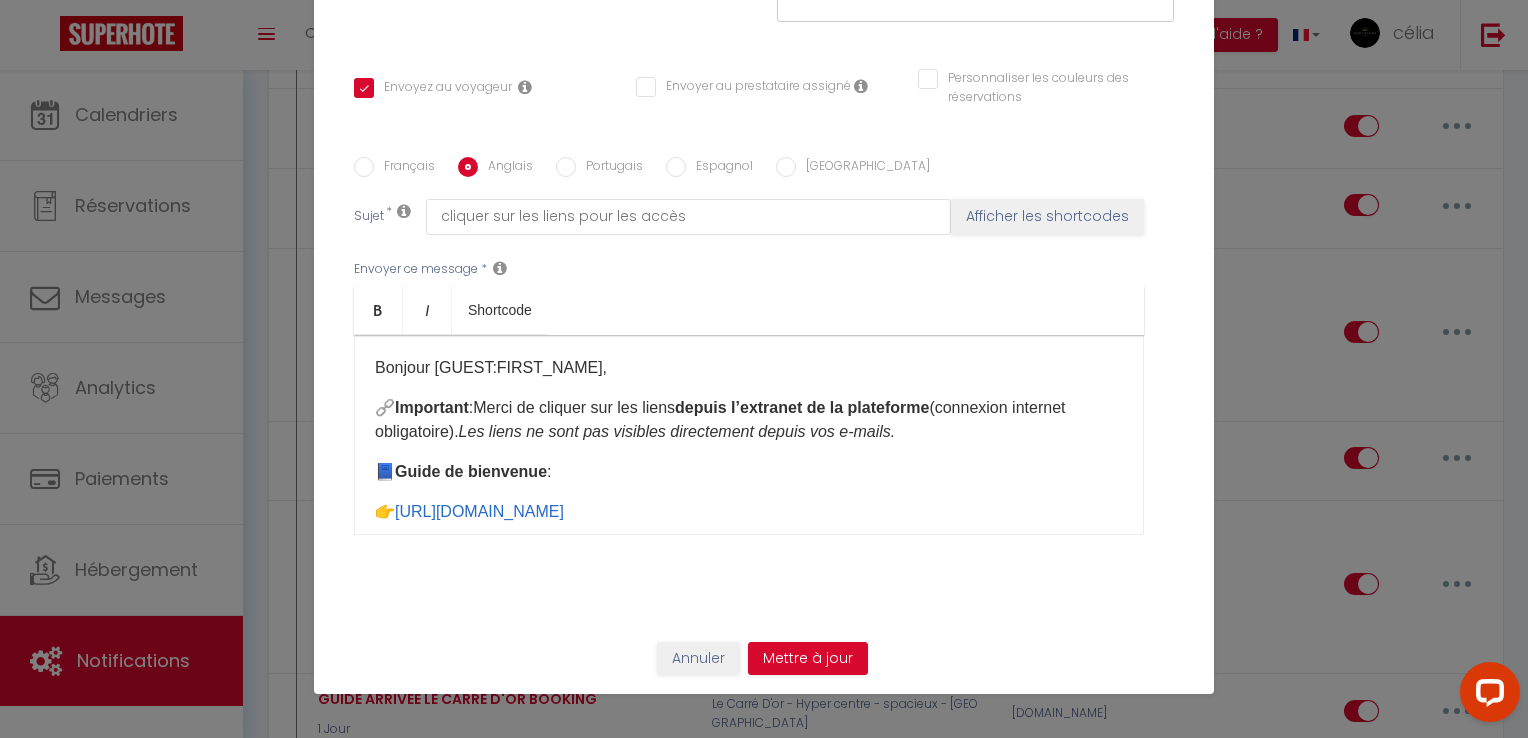 checkbox on "true" 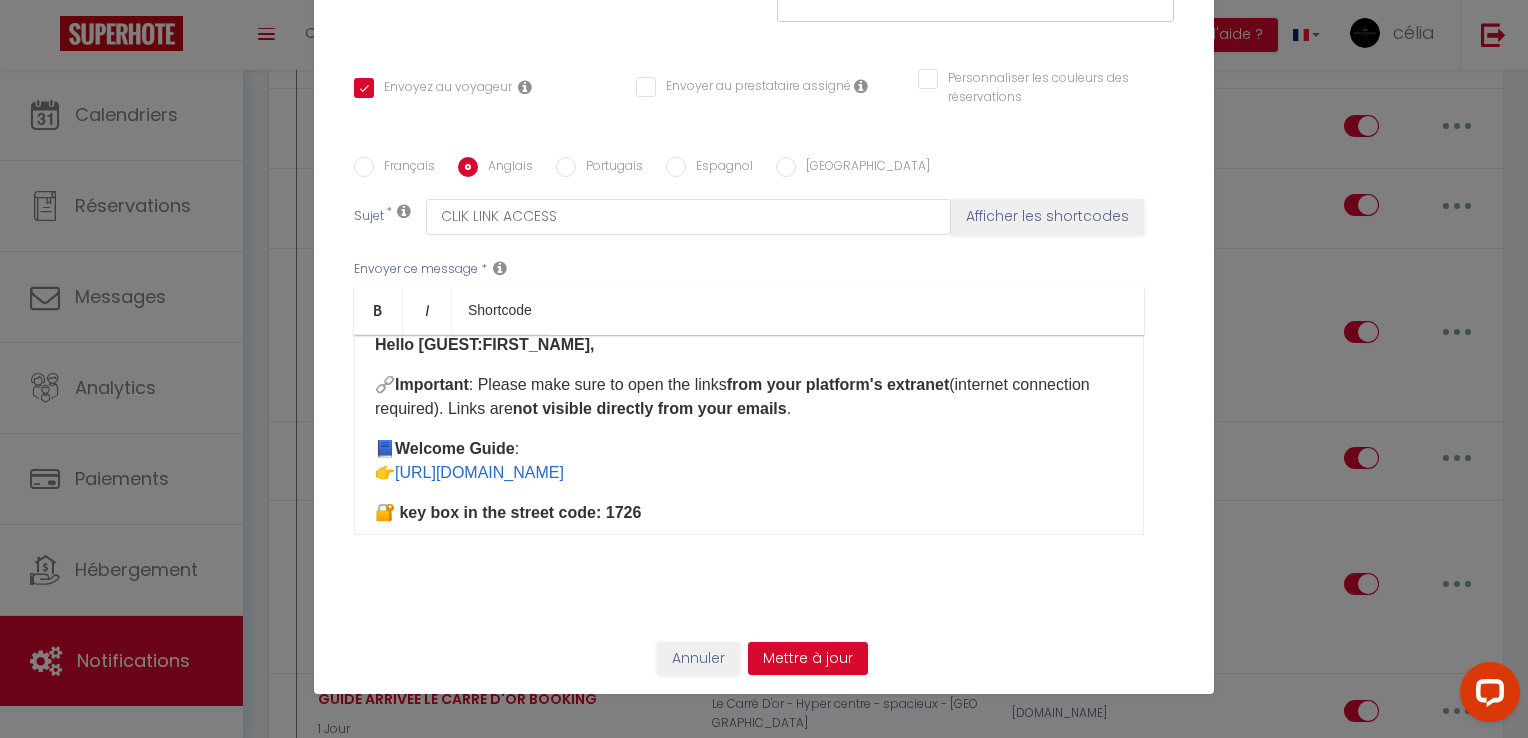 scroll, scrollTop: 24, scrollLeft: 0, axis: vertical 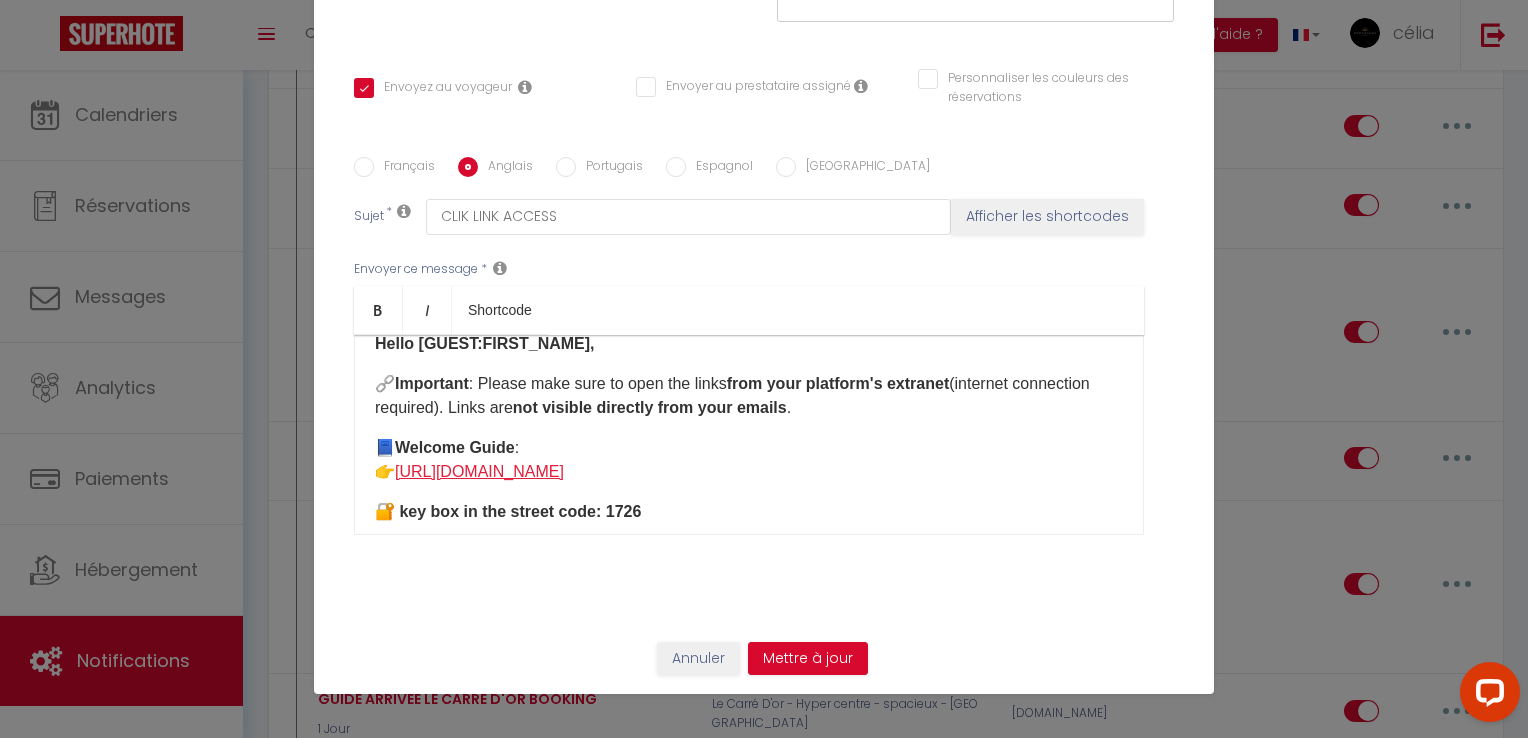 drag, startPoint x: 1046, startPoint y: 473, endPoint x: 396, endPoint y: 475, distance: 650.00305 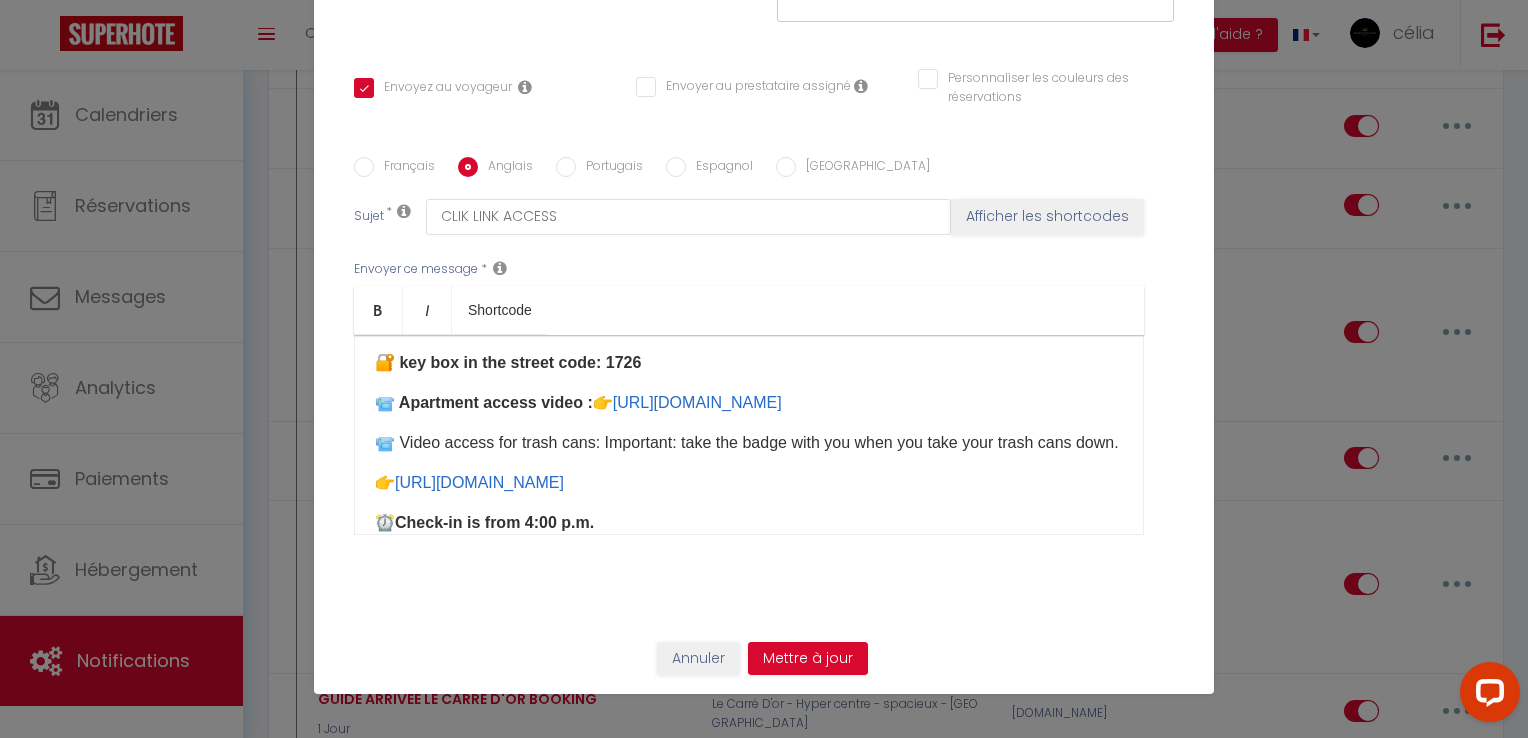 scroll, scrollTop: 205, scrollLeft: 0, axis: vertical 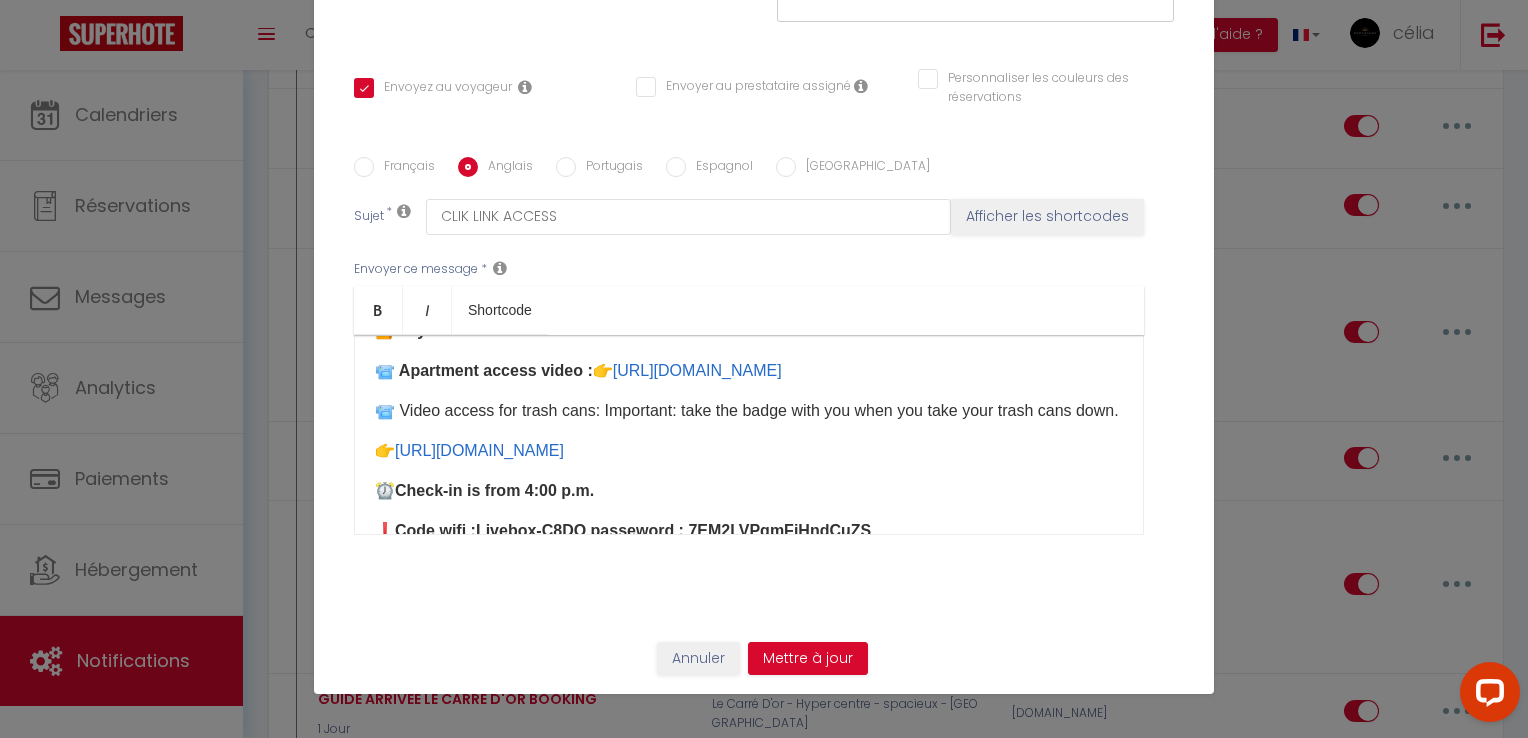 drag, startPoint x: 1081, startPoint y: 390, endPoint x: 384, endPoint y: 402, distance: 697.1033 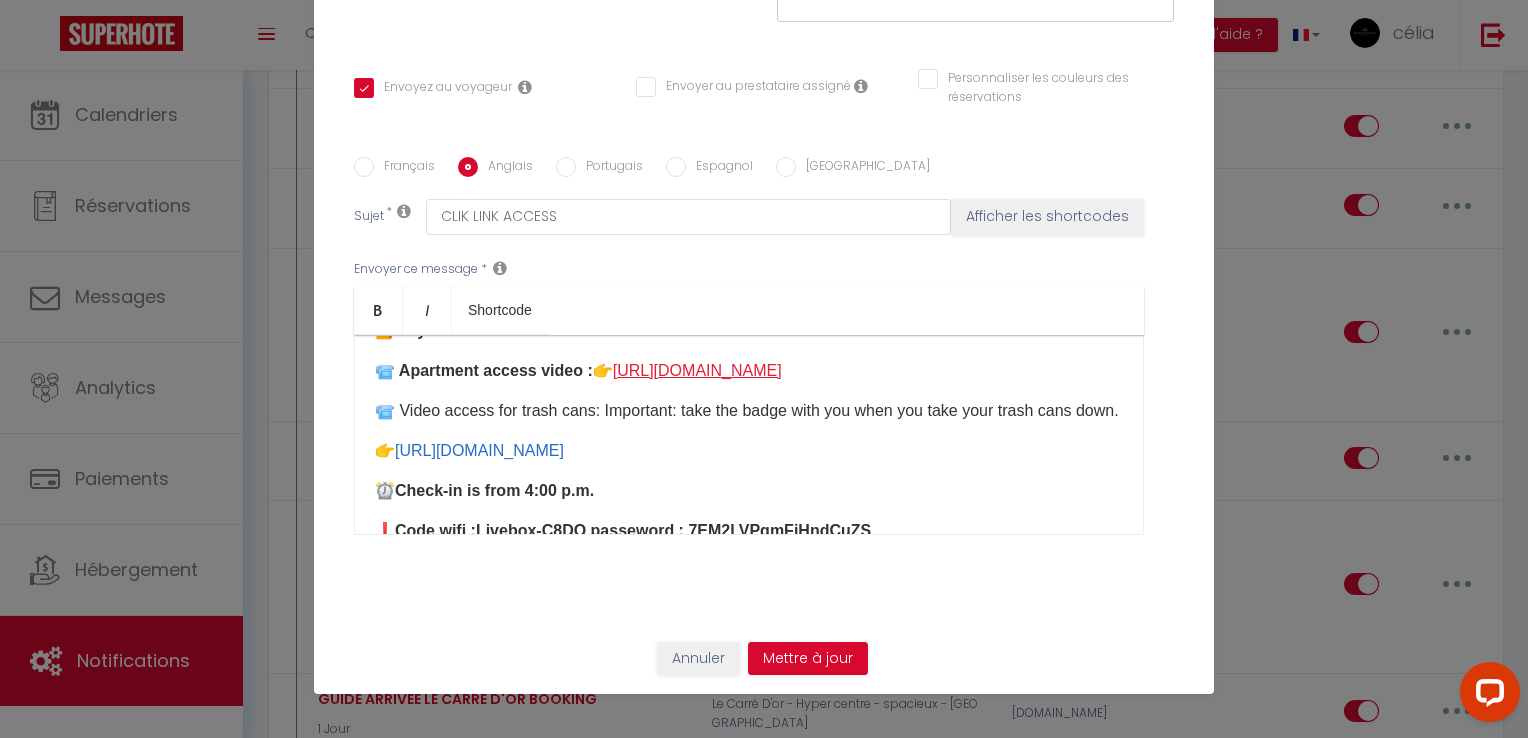 copy on "​​ https://drive.google.com/file/d/1wEGav7Y2OGlOMCE9KHO3hmeKZRsr9wW6/view?usp=sharing" 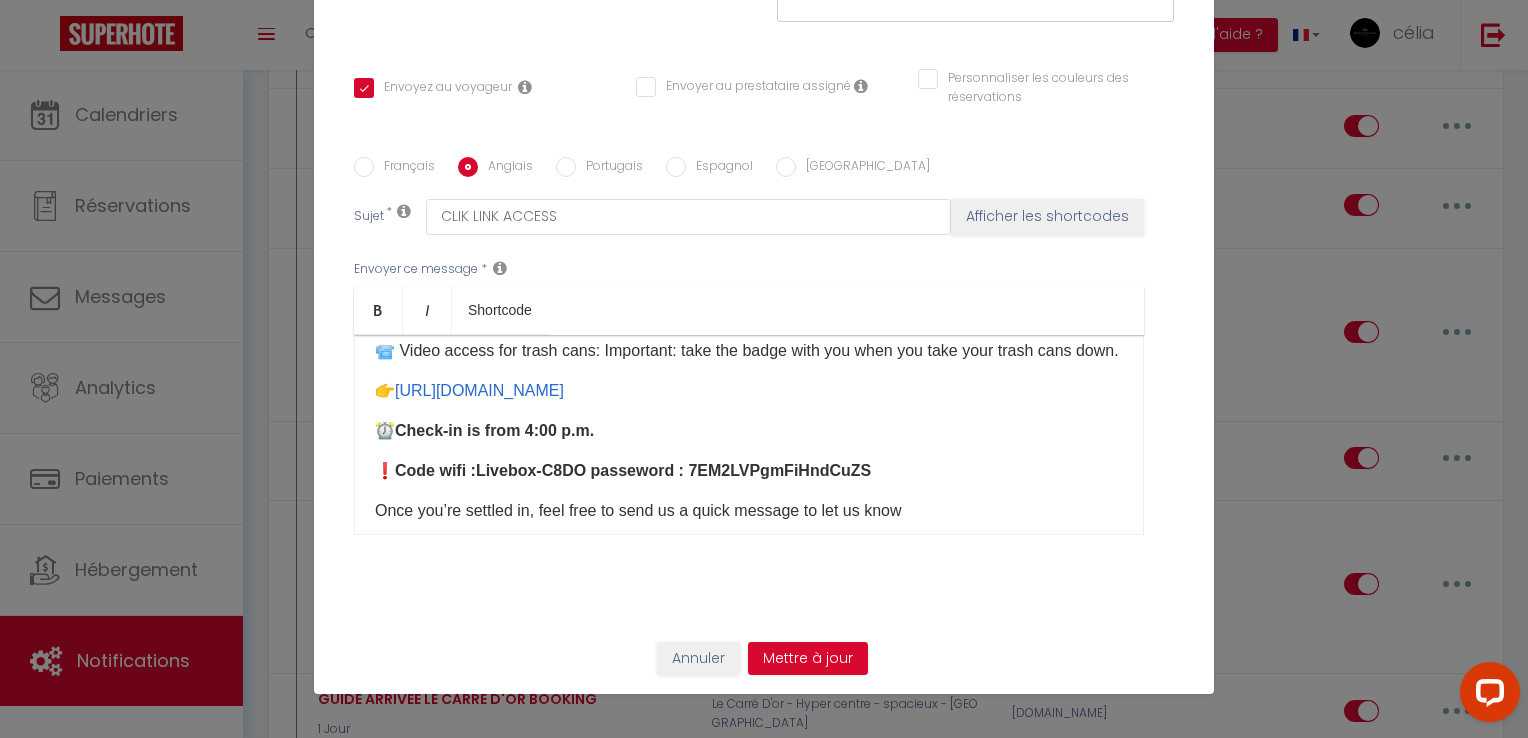 scroll, scrollTop: 228, scrollLeft: 0, axis: vertical 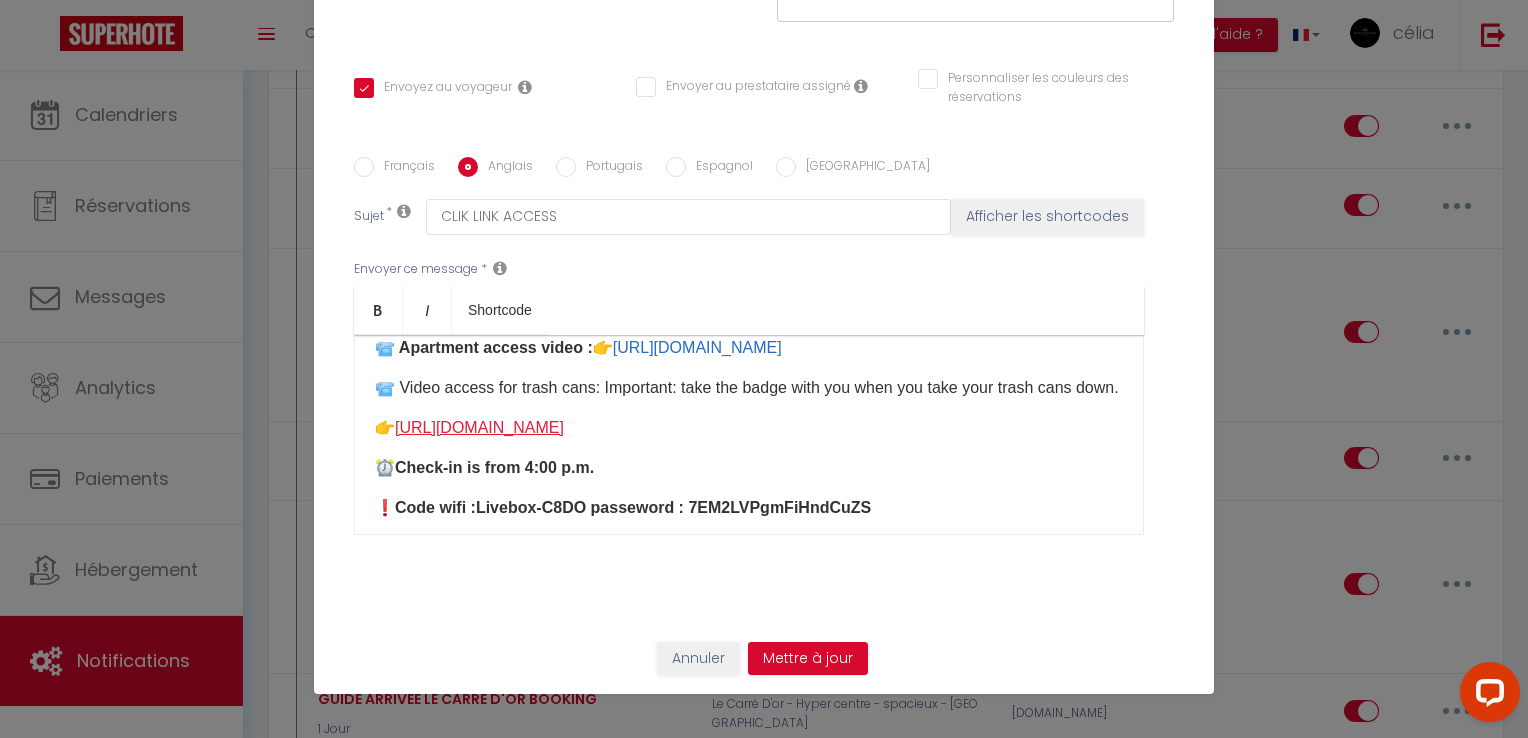 drag, startPoint x: 1056, startPoint y: 340, endPoint x: 390, endPoint y: 473, distance: 679.1502 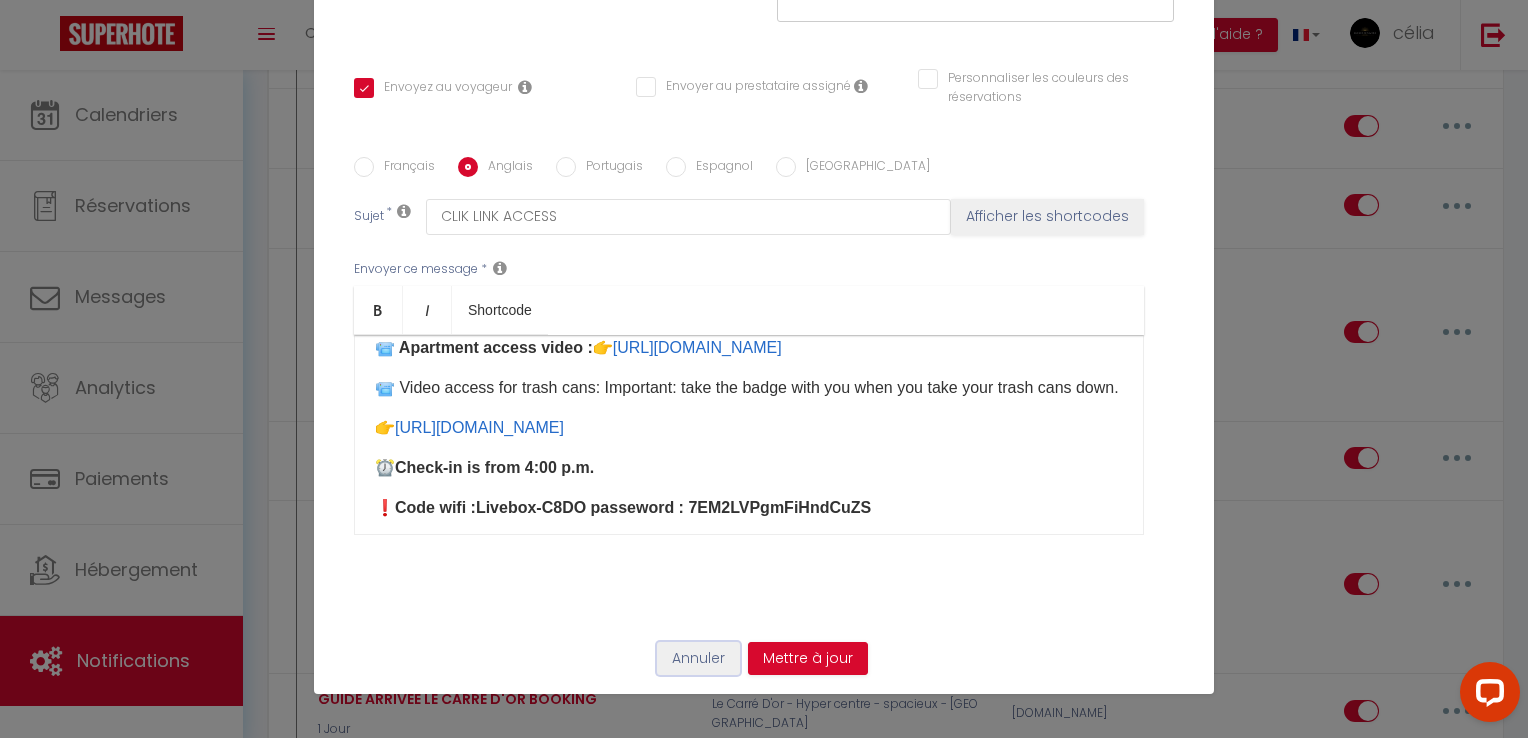 click on "Annuler" at bounding box center [698, 659] 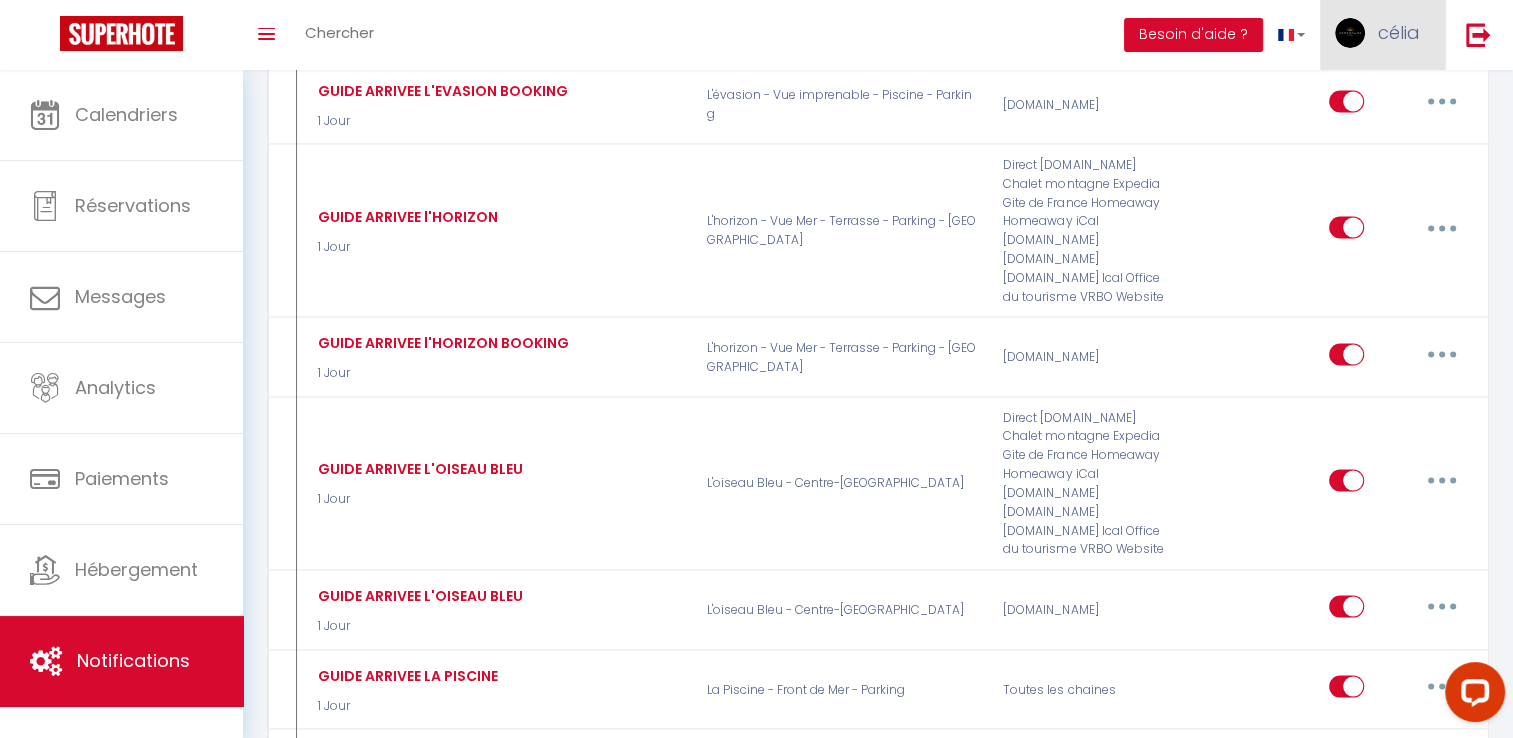 scroll, scrollTop: 3923, scrollLeft: 0, axis: vertical 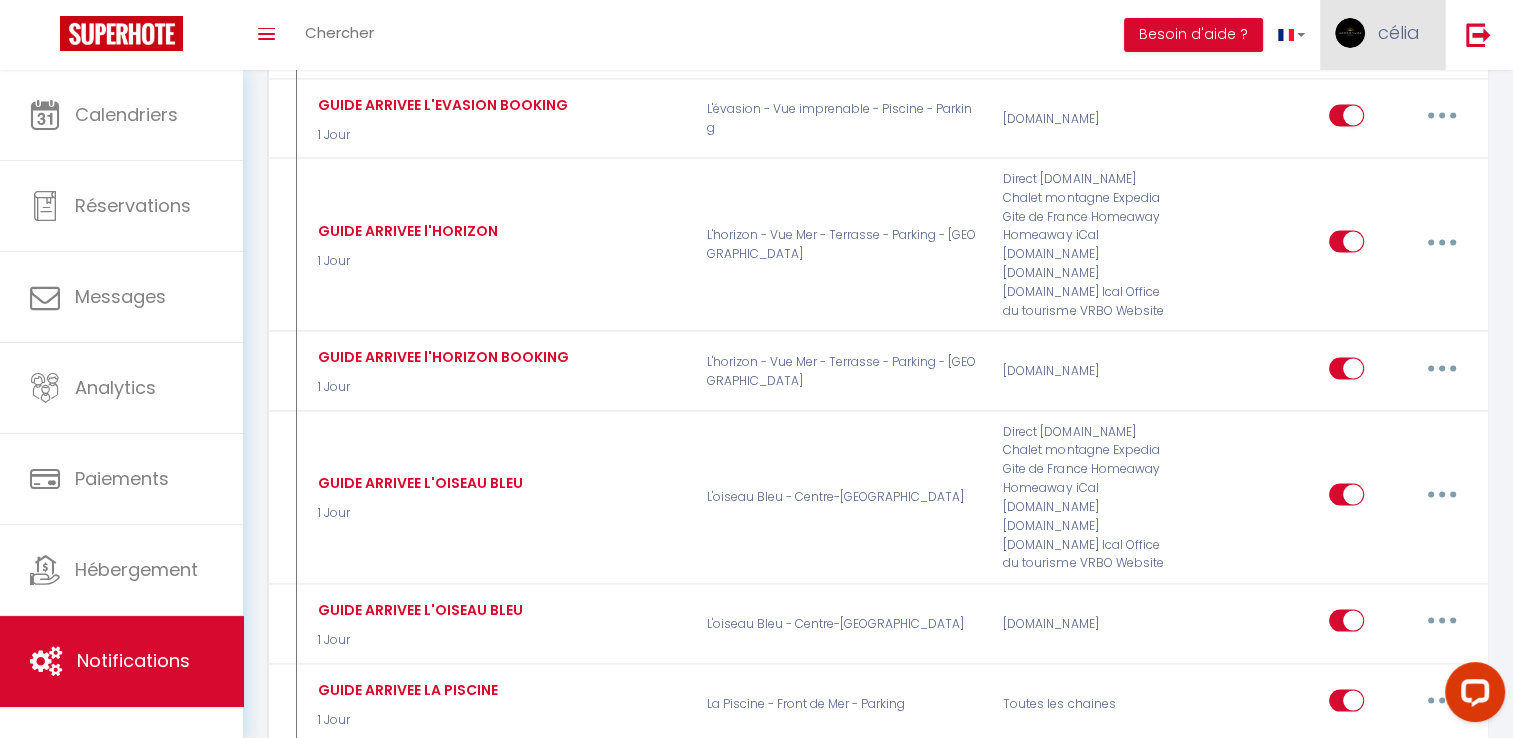 click on "célia" at bounding box center [1382, 35] 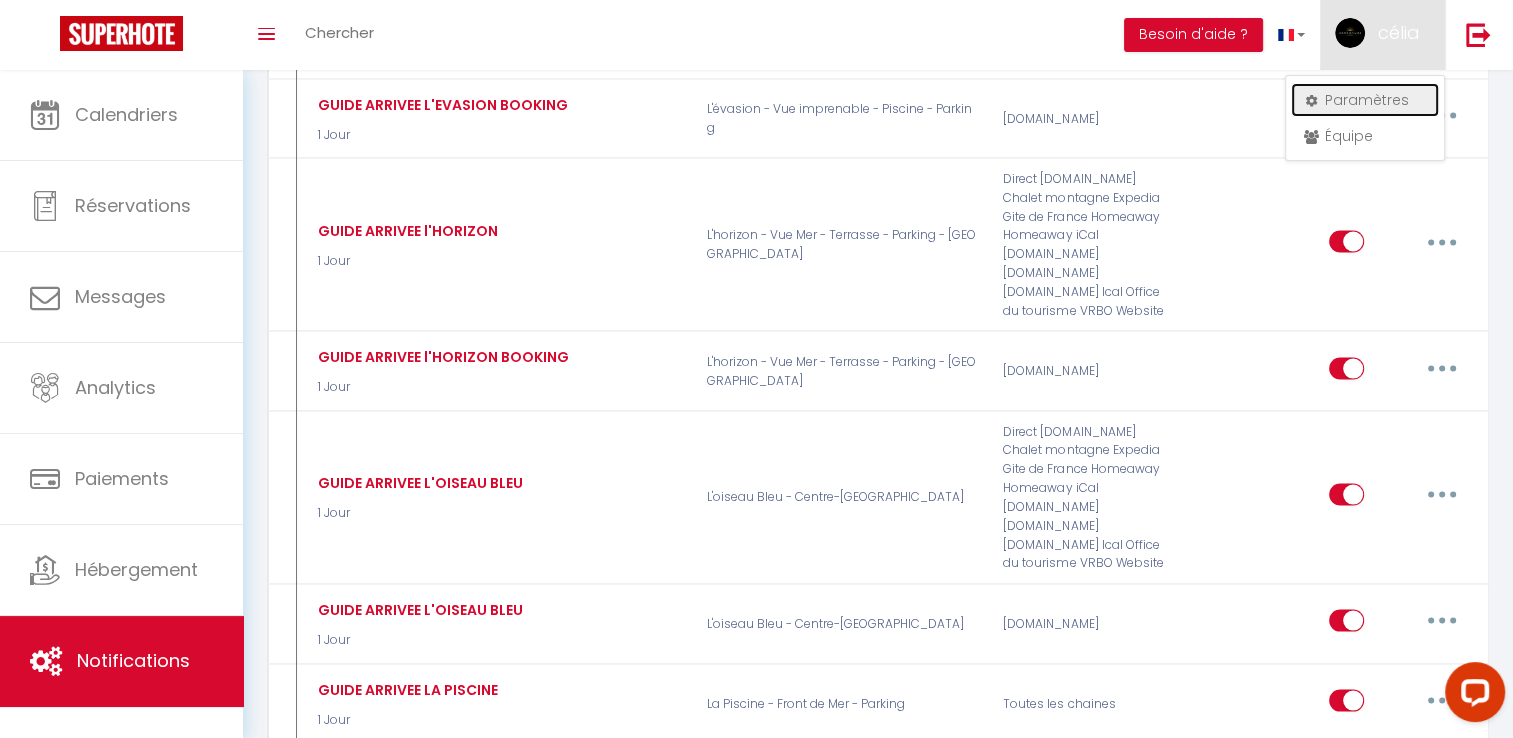 click on "Paramètres" at bounding box center [1365, 100] 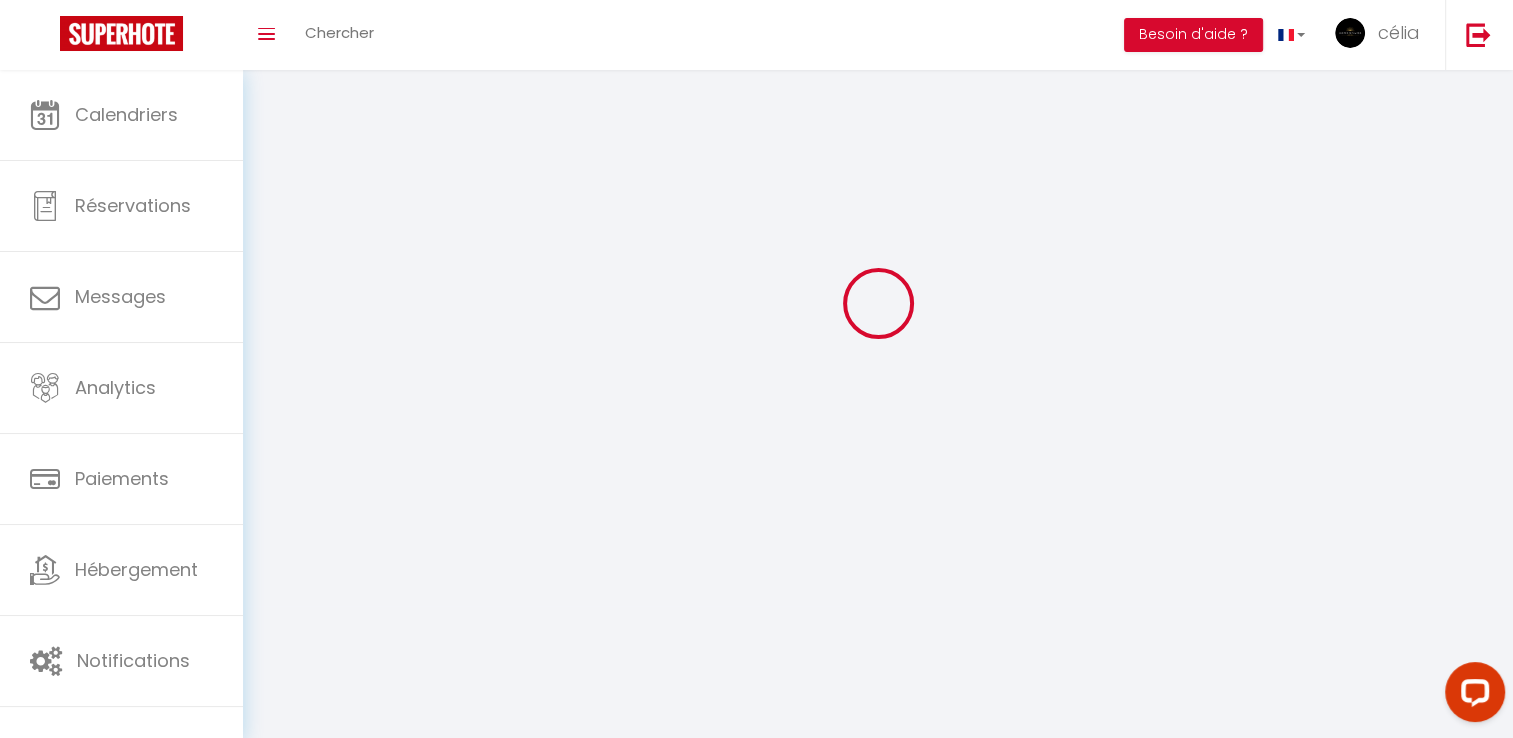 select 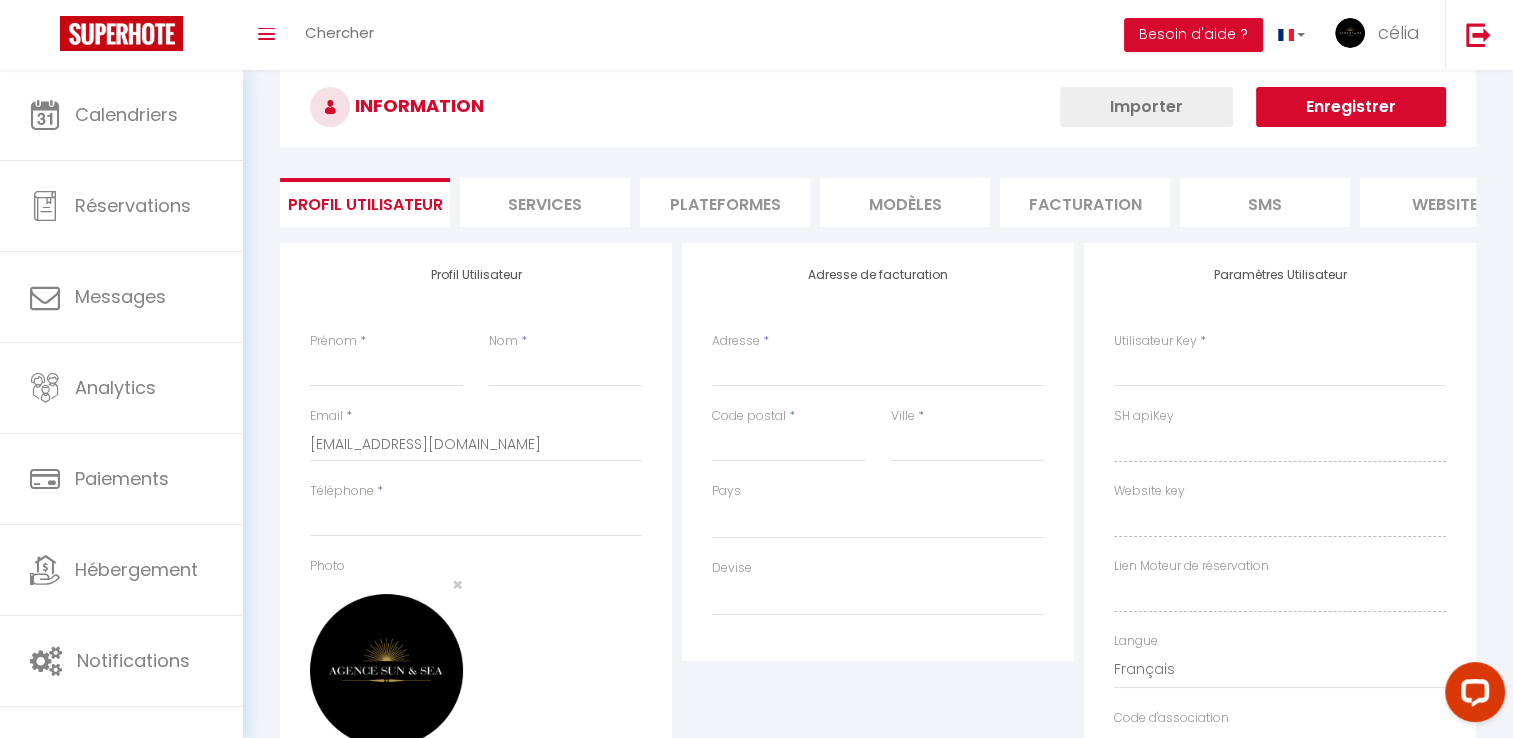 scroll, scrollTop: 0, scrollLeft: 0, axis: both 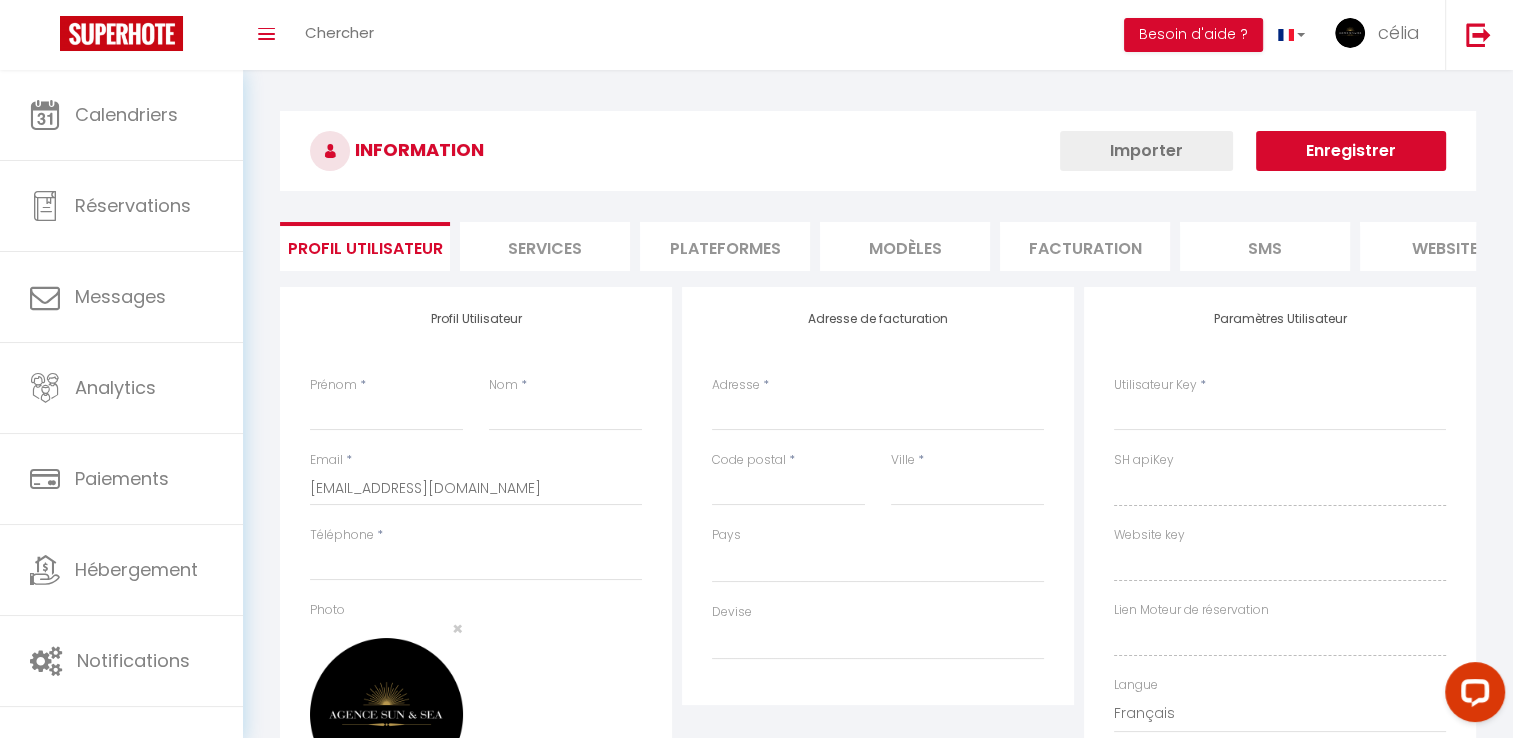select 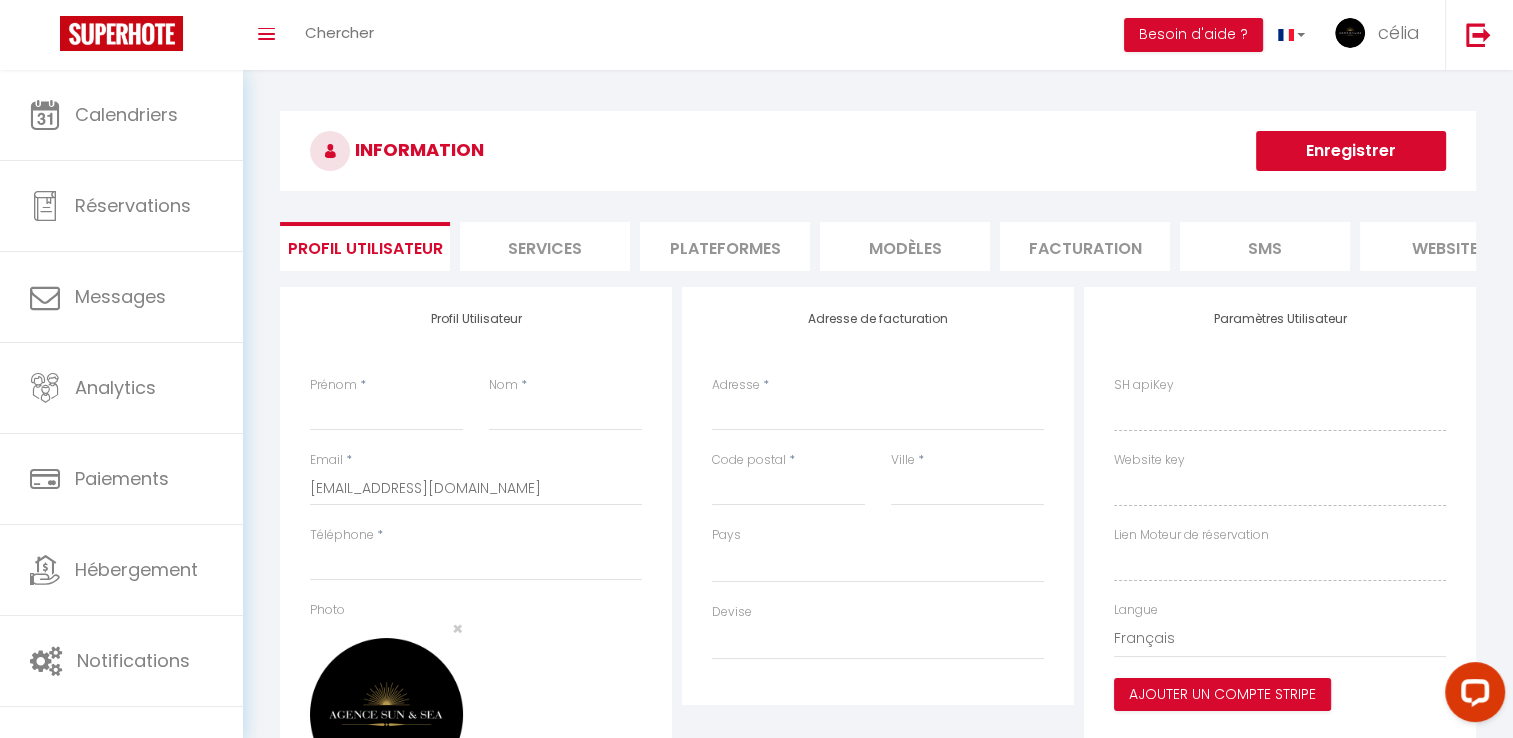 click on "Facturation" at bounding box center [1085, 246] 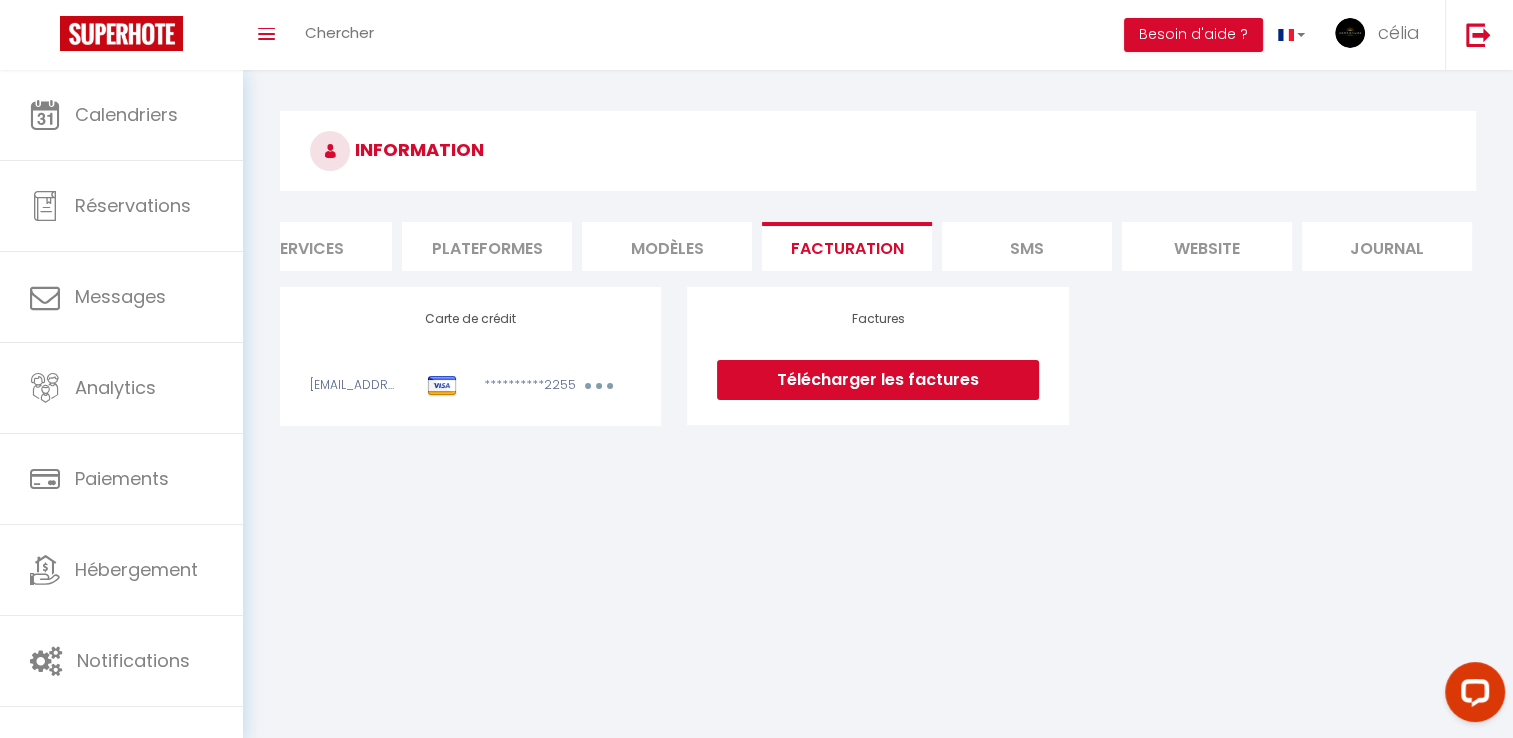 scroll, scrollTop: 0, scrollLeft: 244, axis: horizontal 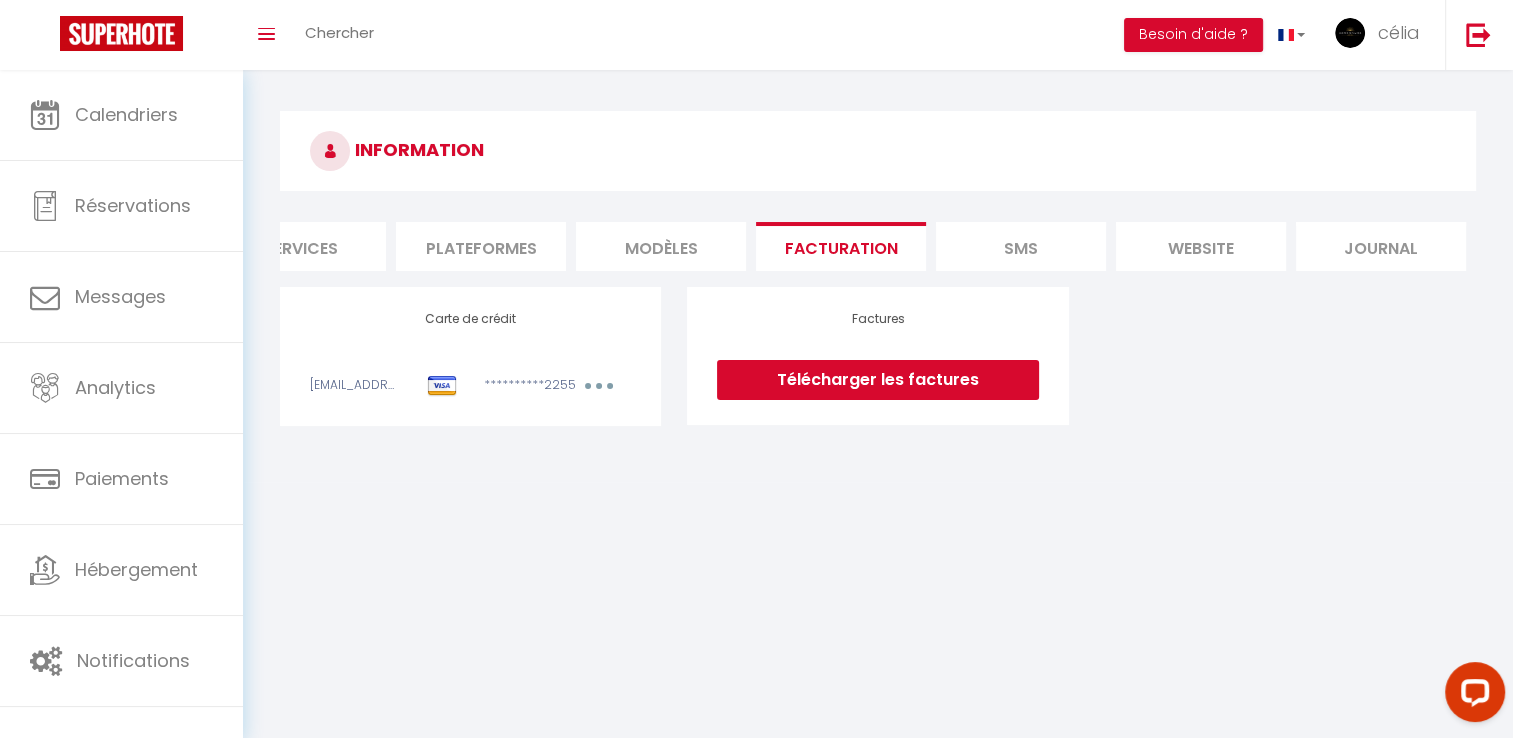click on "SMS" at bounding box center (1021, 246) 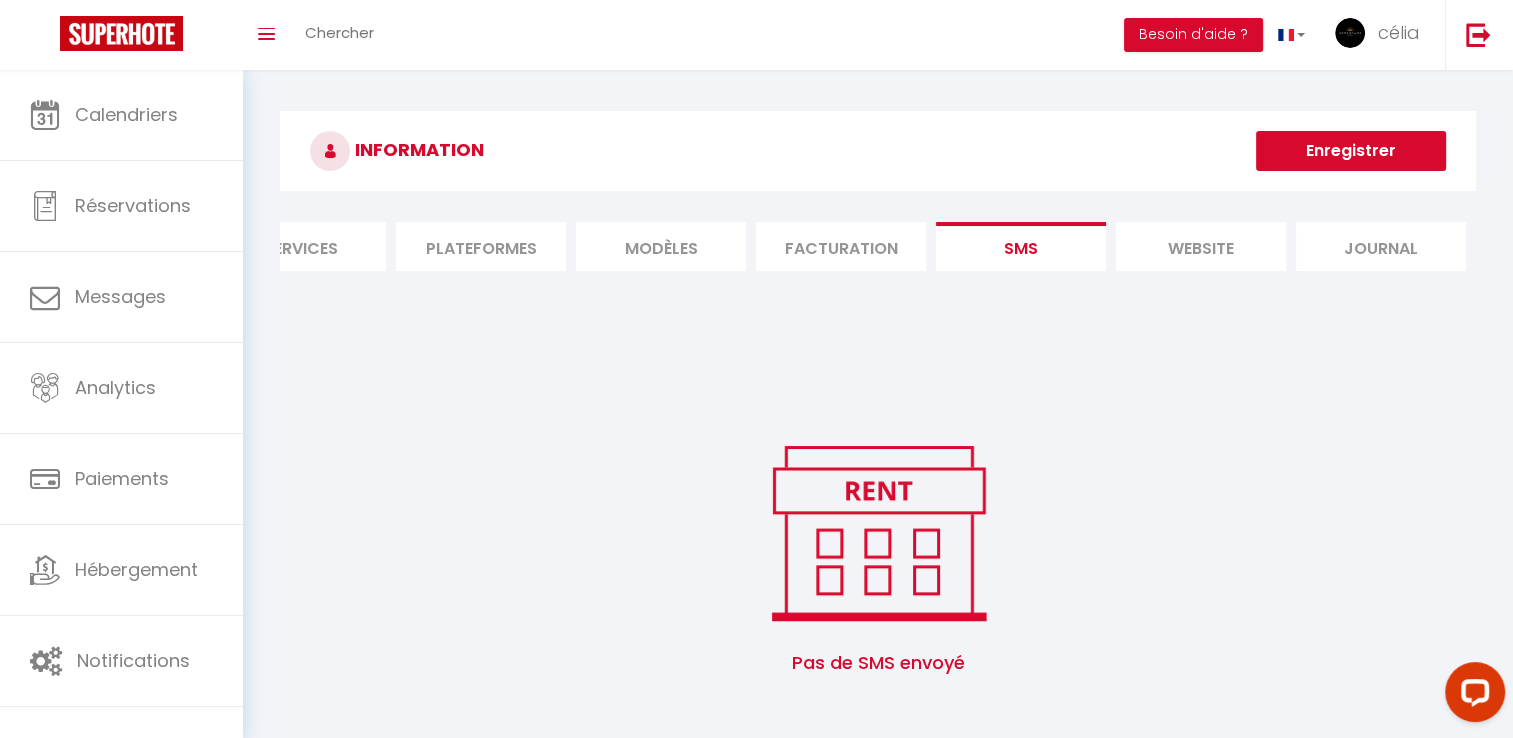 click on "website" at bounding box center [1201, 246] 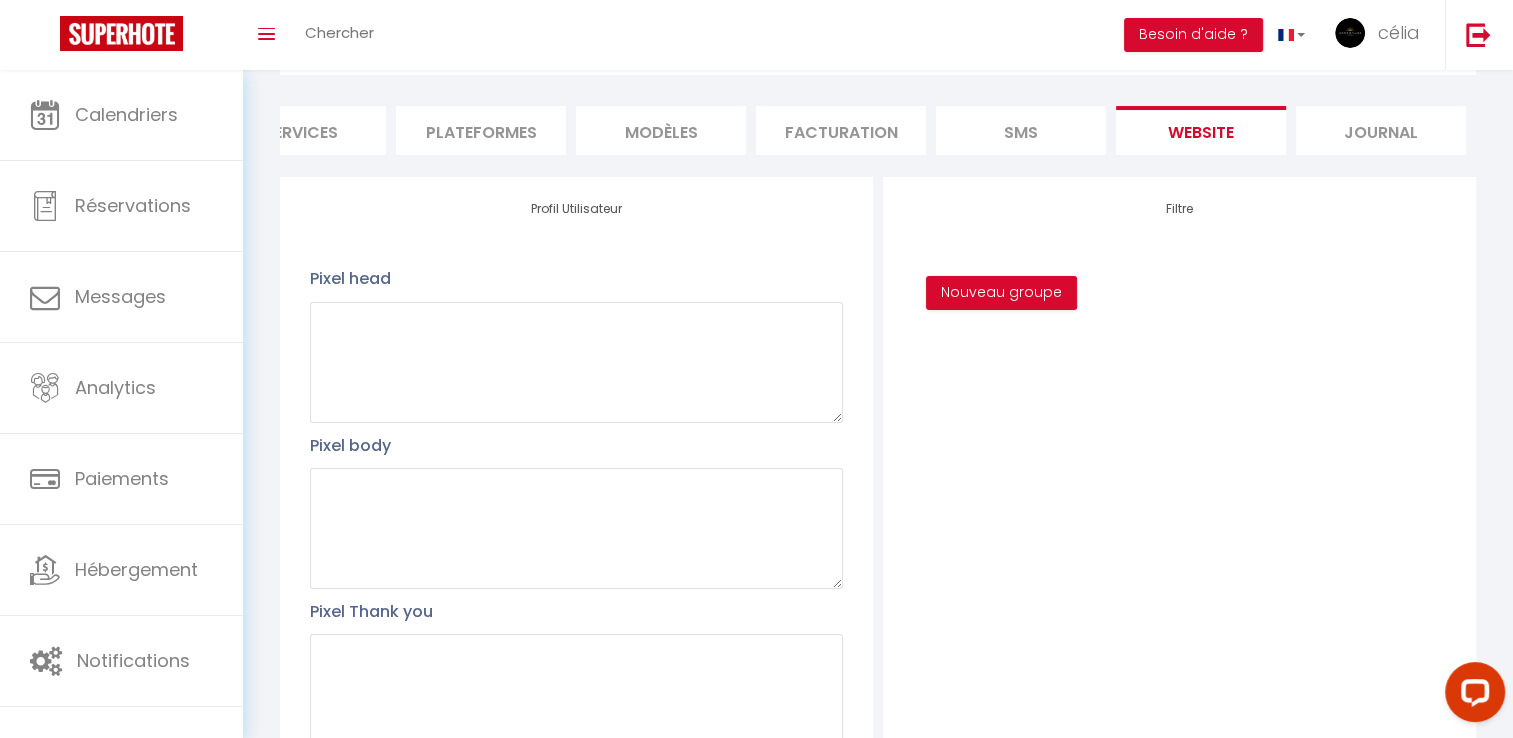 scroll, scrollTop: 148, scrollLeft: 0, axis: vertical 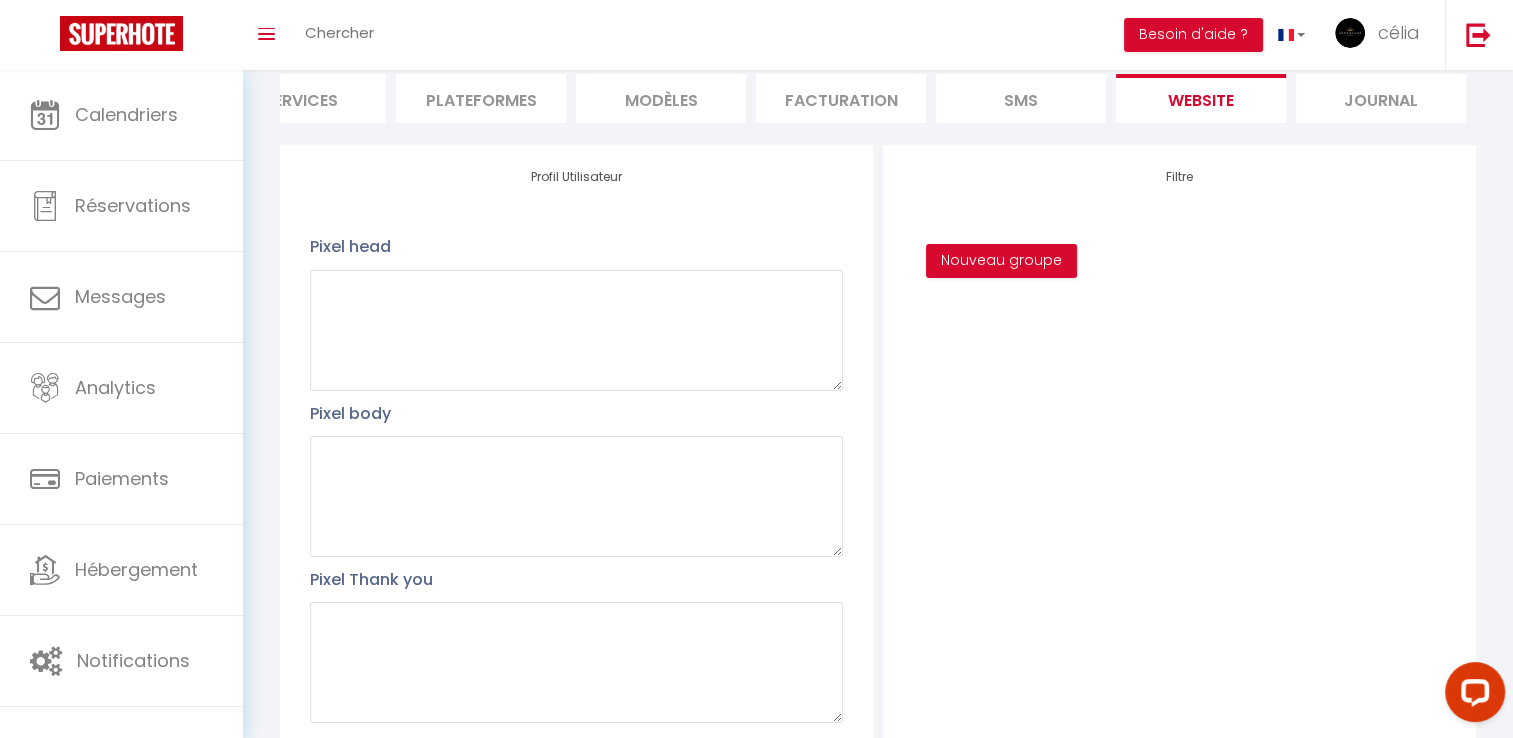 click on "Journal" at bounding box center [1381, 98] 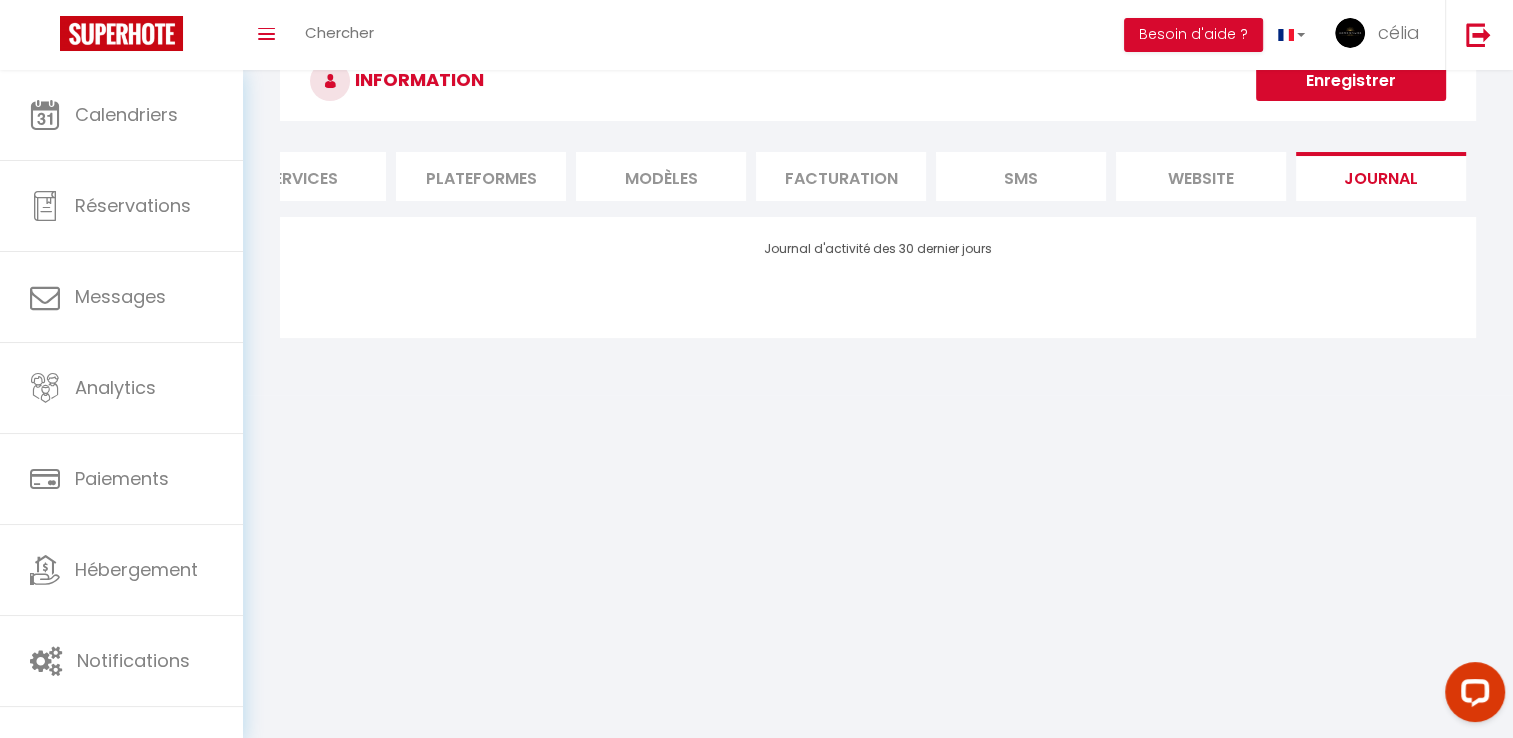 click on "website" at bounding box center [1201, 176] 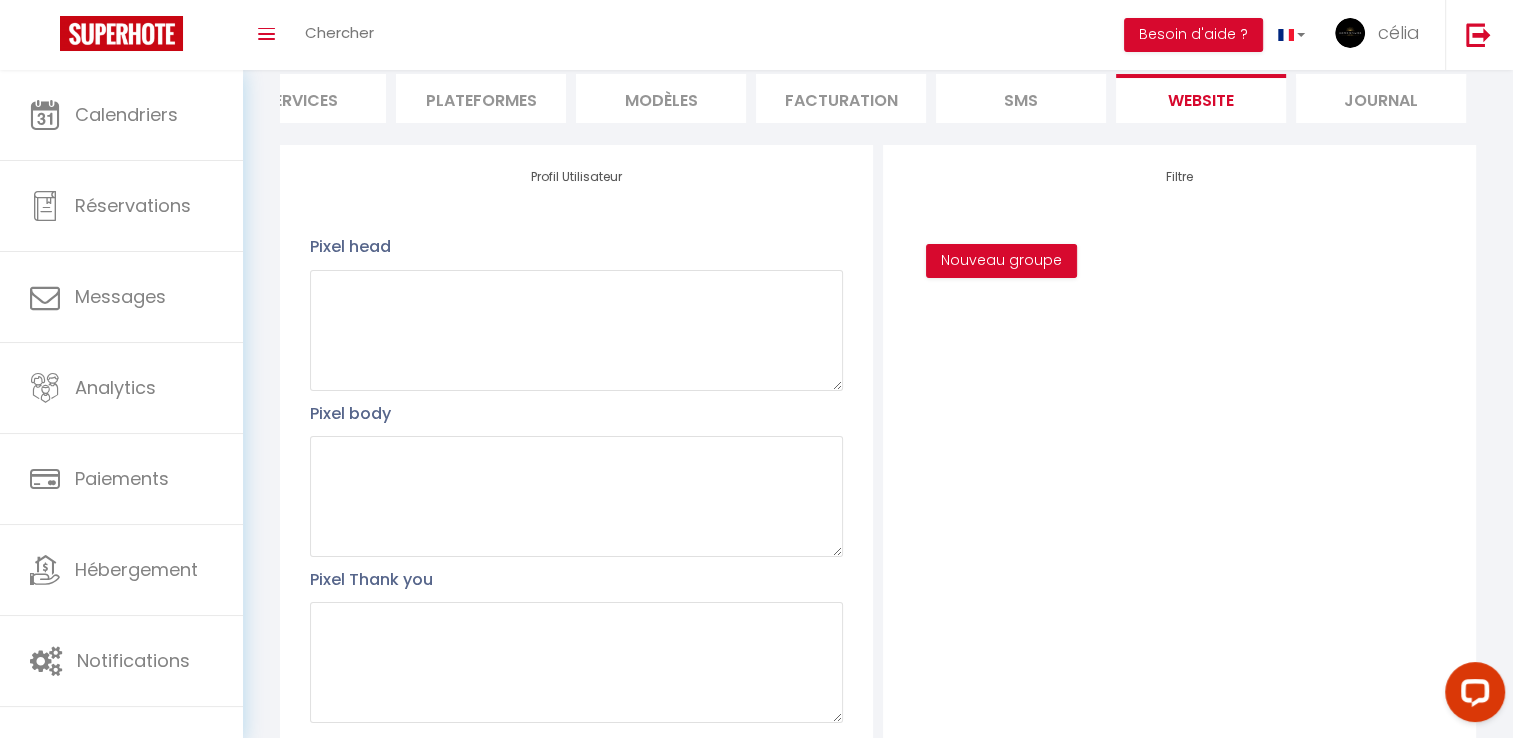 click on "SMS" at bounding box center [1021, 98] 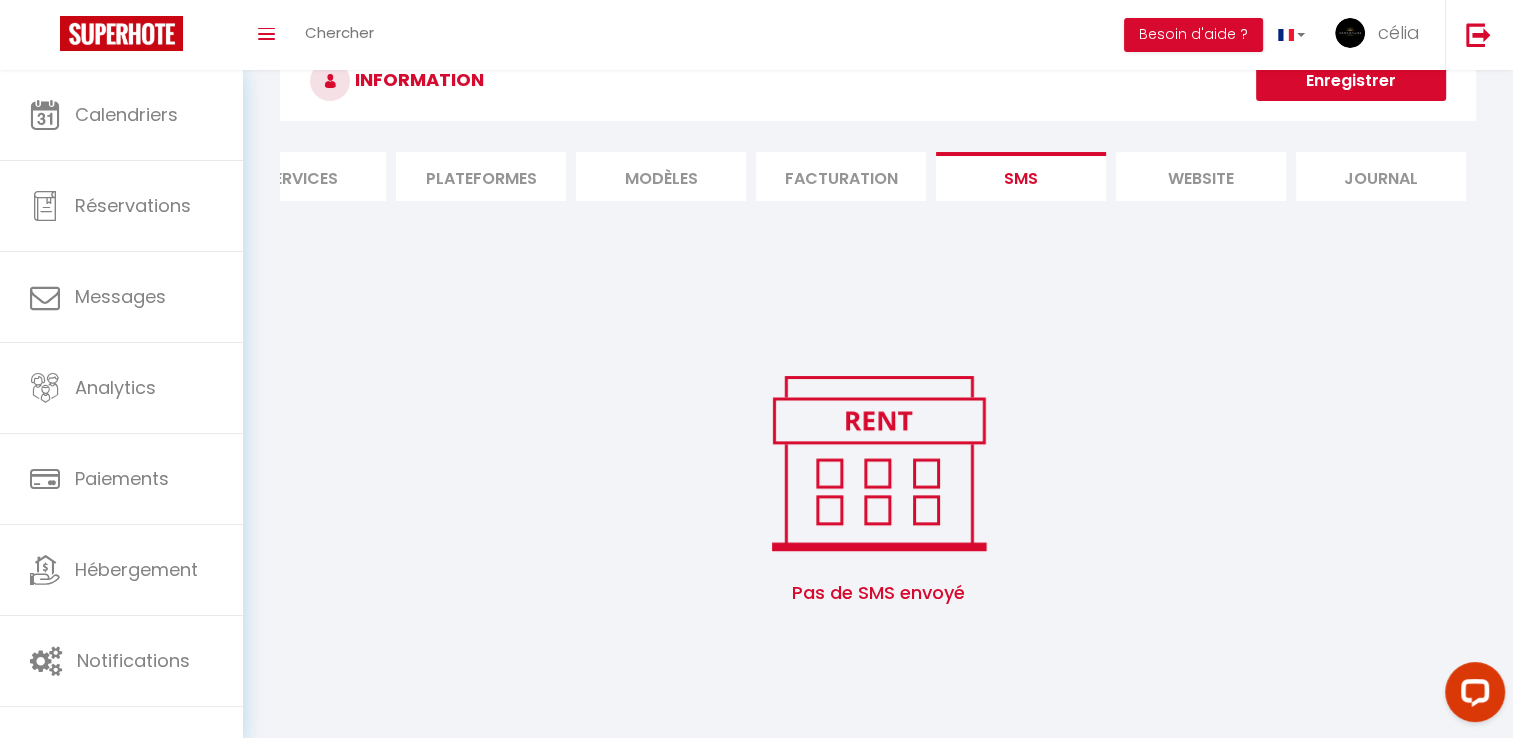 click on "Facturation" at bounding box center [841, 176] 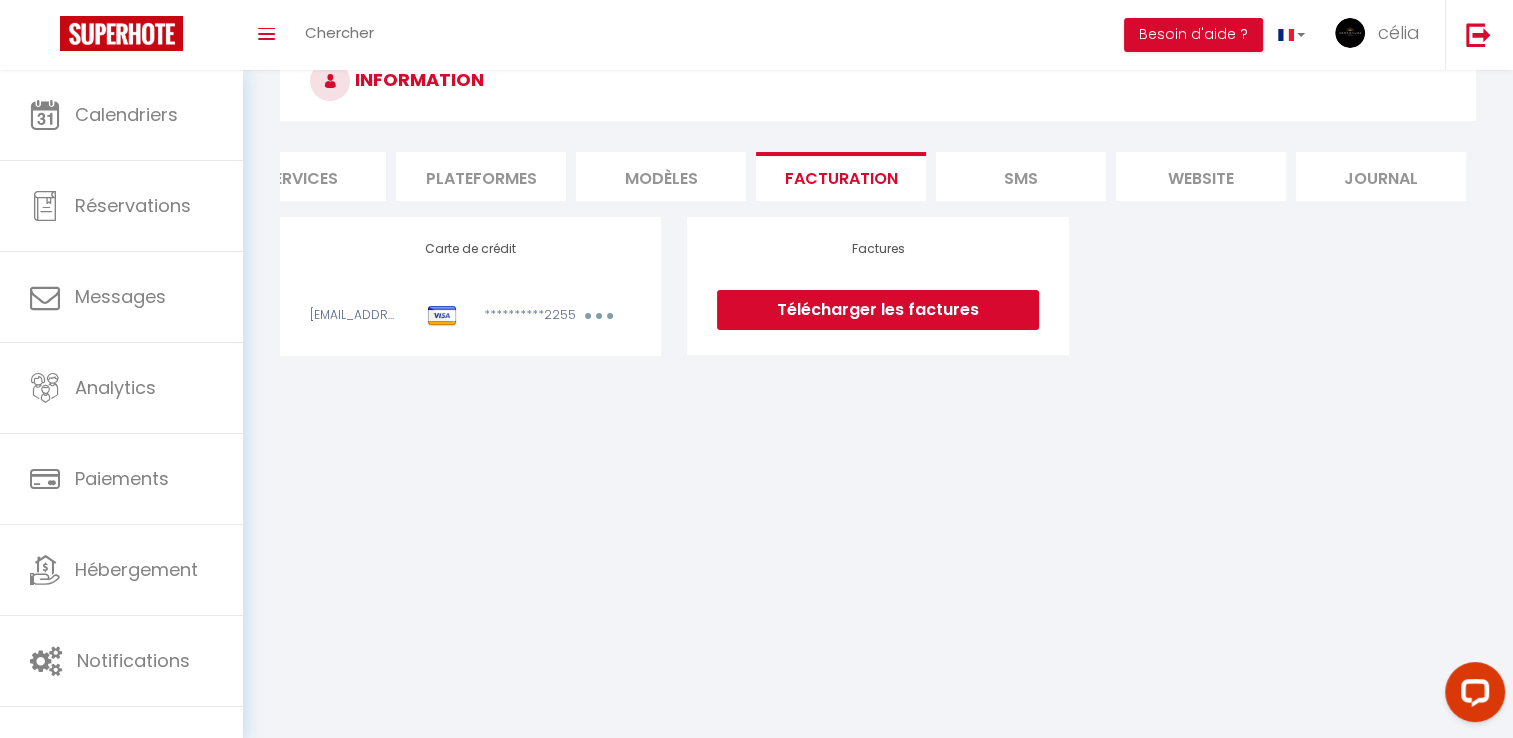 click on "MODÈLES" at bounding box center [661, 176] 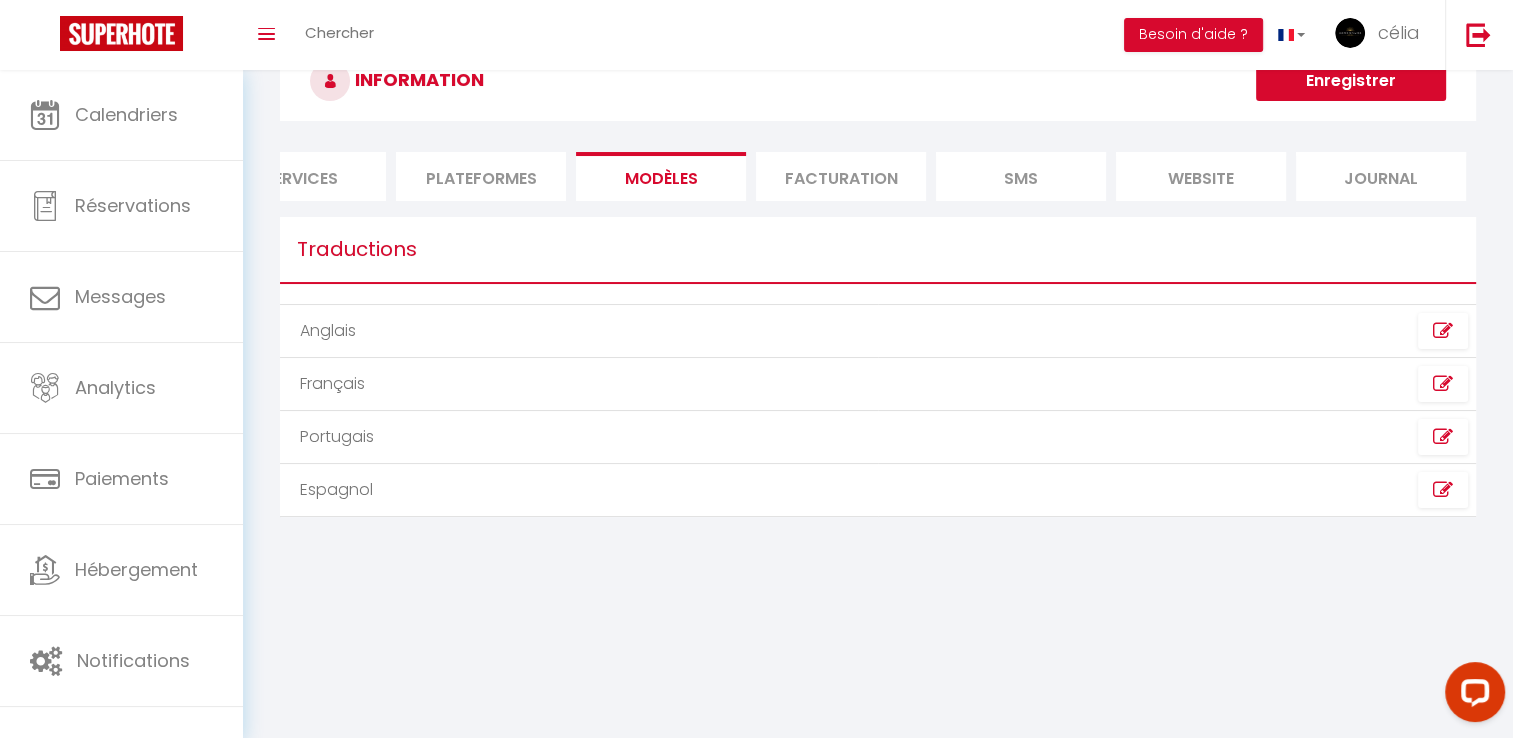 click on "Plateformes" at bounding box center [481, 176] 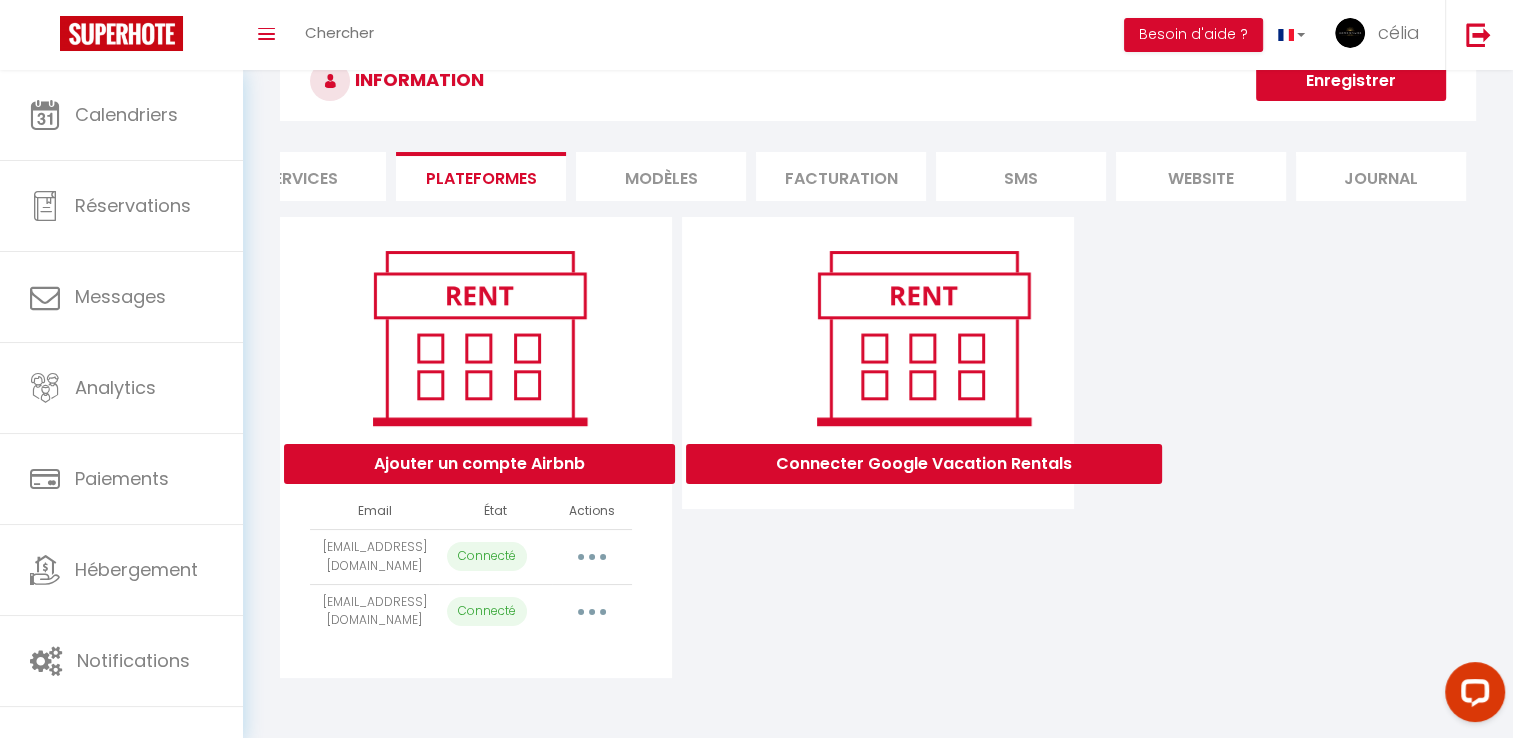 click at bounding box center [592, 612] 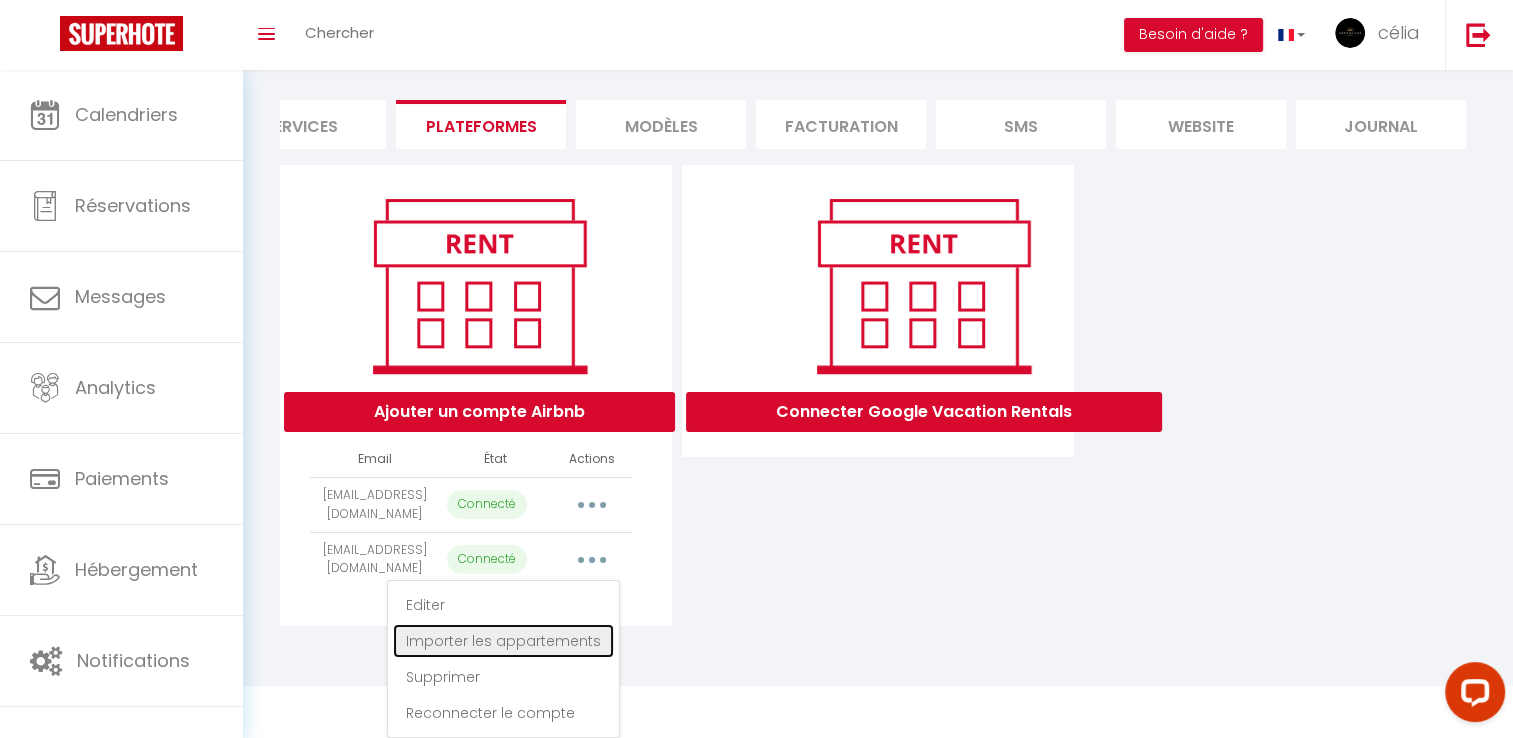 click on "Importer les appartements" at bounding box center [503, 641] 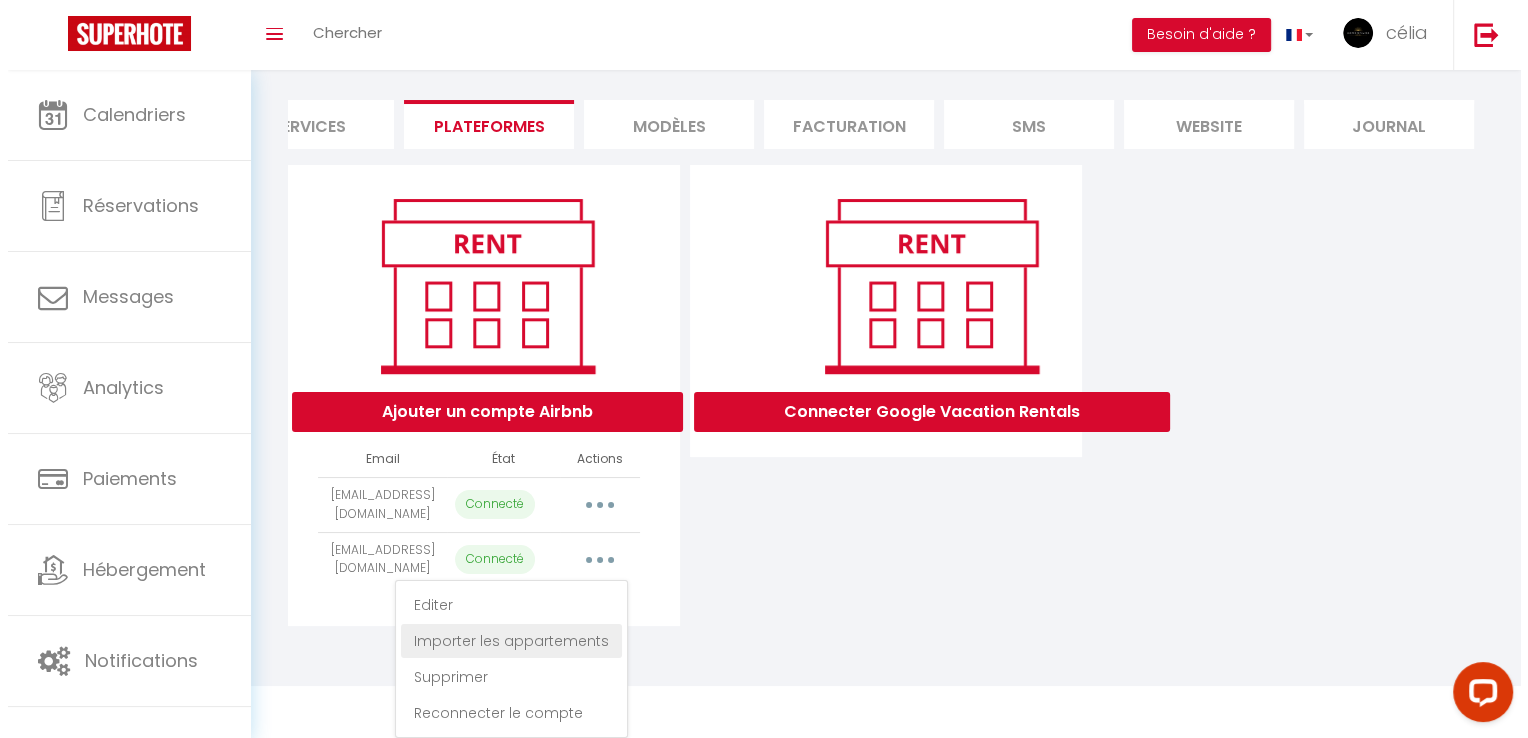 scroll, scrollTop: 80, scrollLeft: 0, axis: vertical 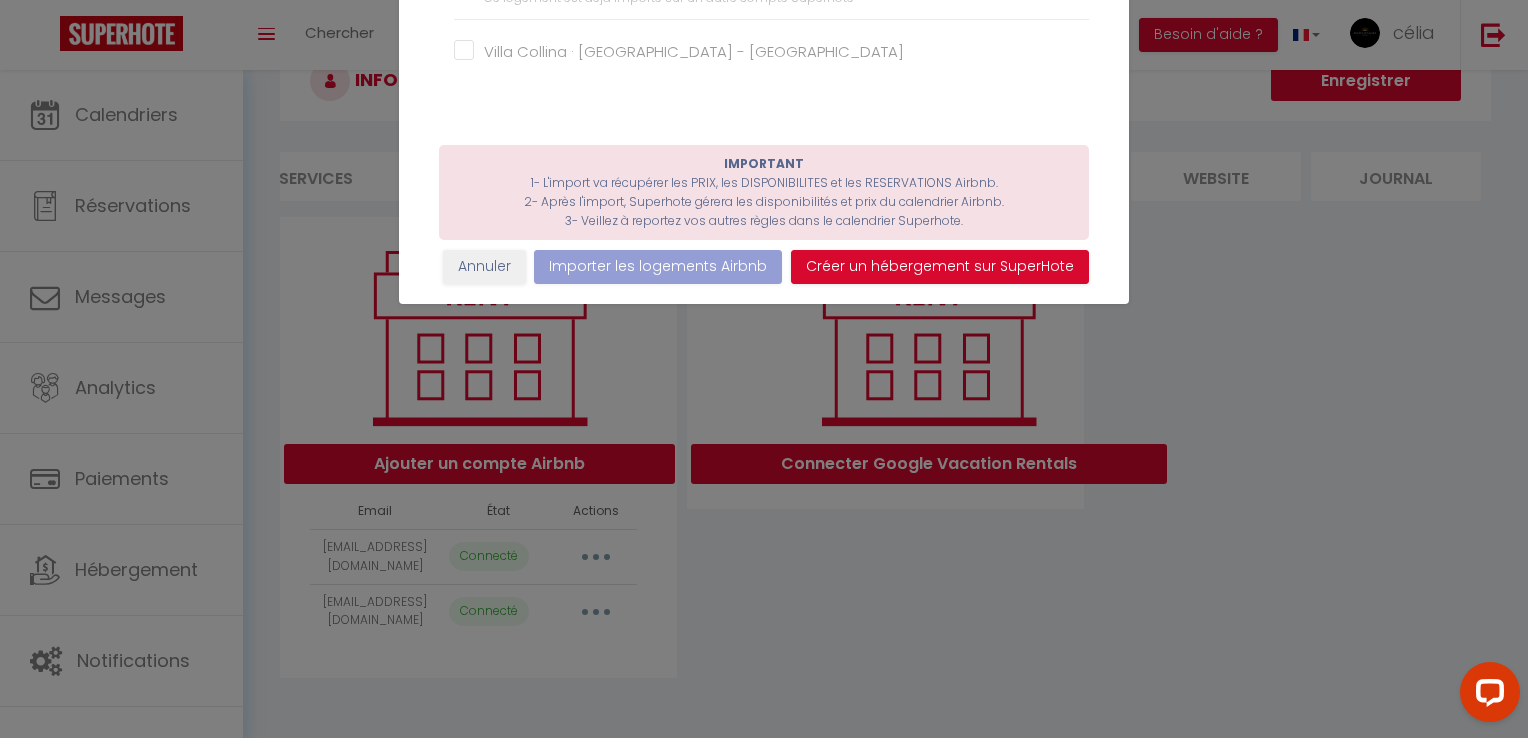 click on "Villa Collina  · [GEOGRAPHIC_DATA] - [GEOGRAPHIC_DATA]" at bounding box center [771, 52] 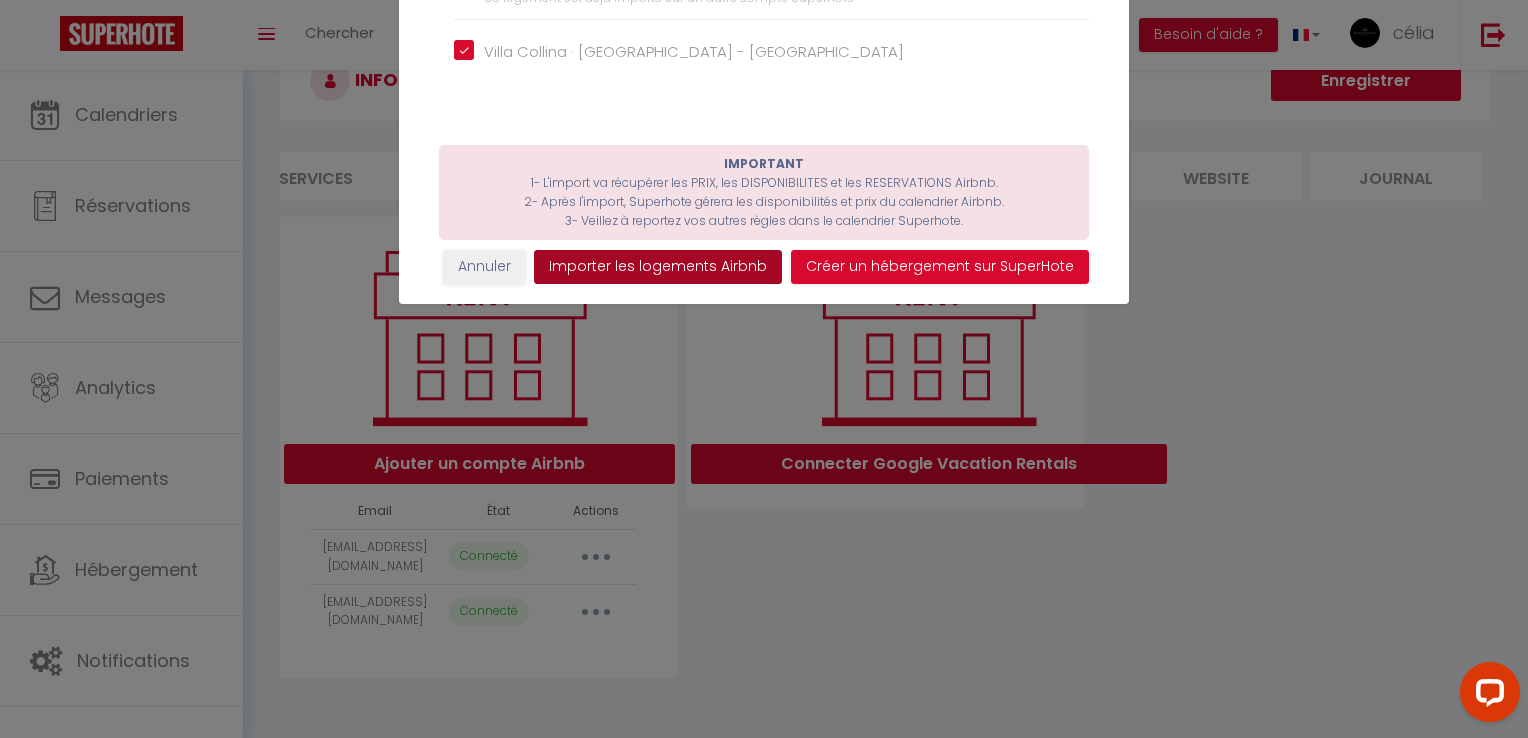 click on "Importer les logements Airbnb" at bounding box center [658, 267] 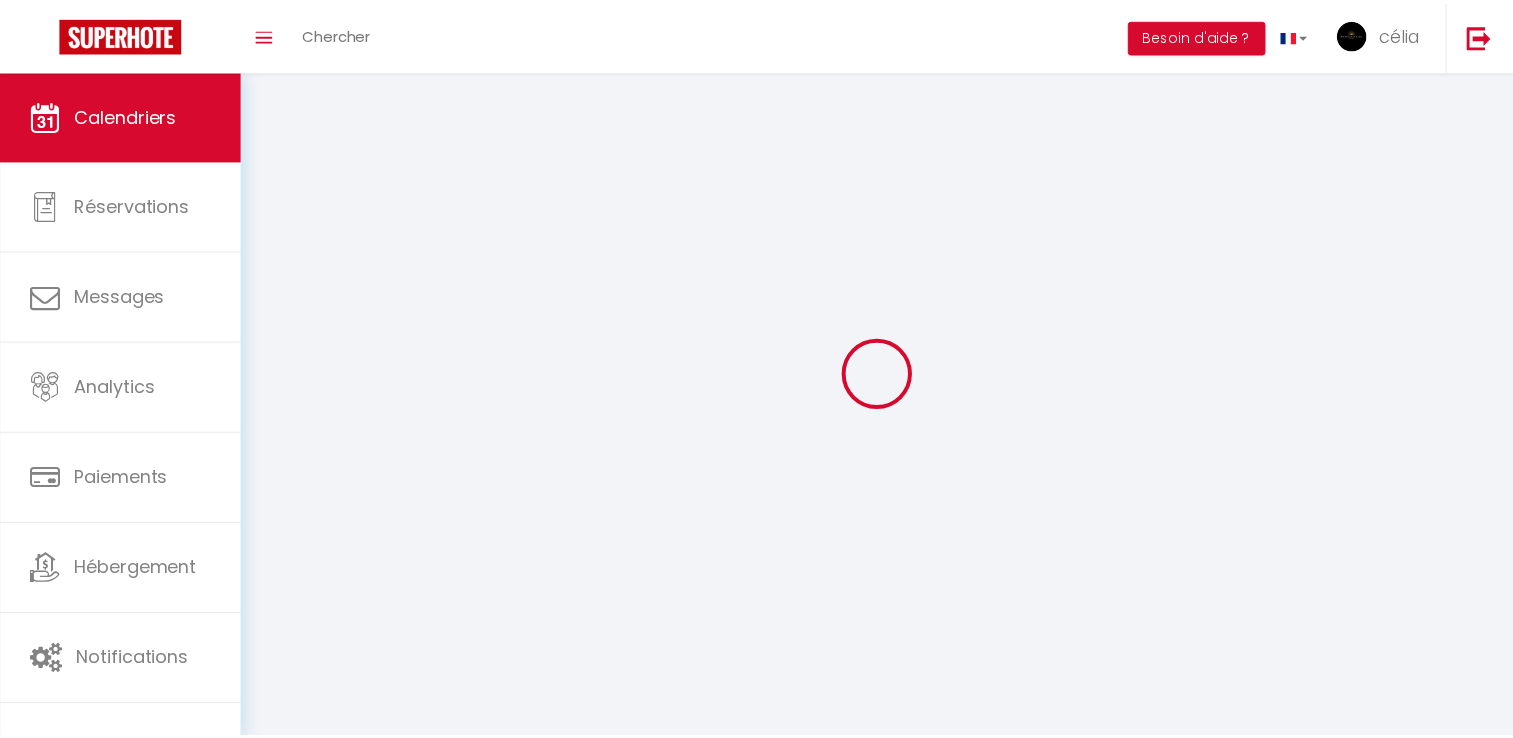 scroll, scrollTop: 0, scrollLeft: 0, axis: both 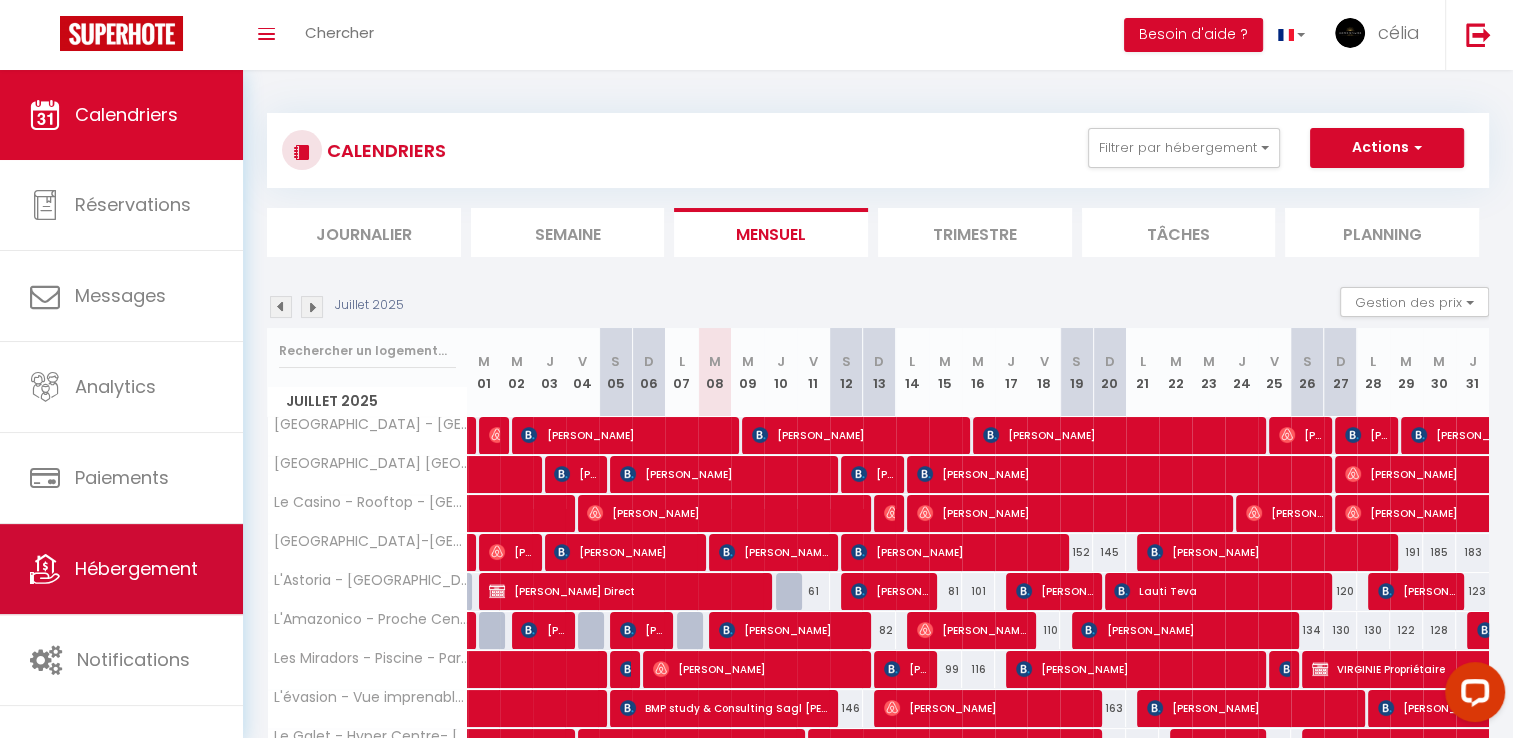 click on "Hébergement" at bounding box center (121, 569) 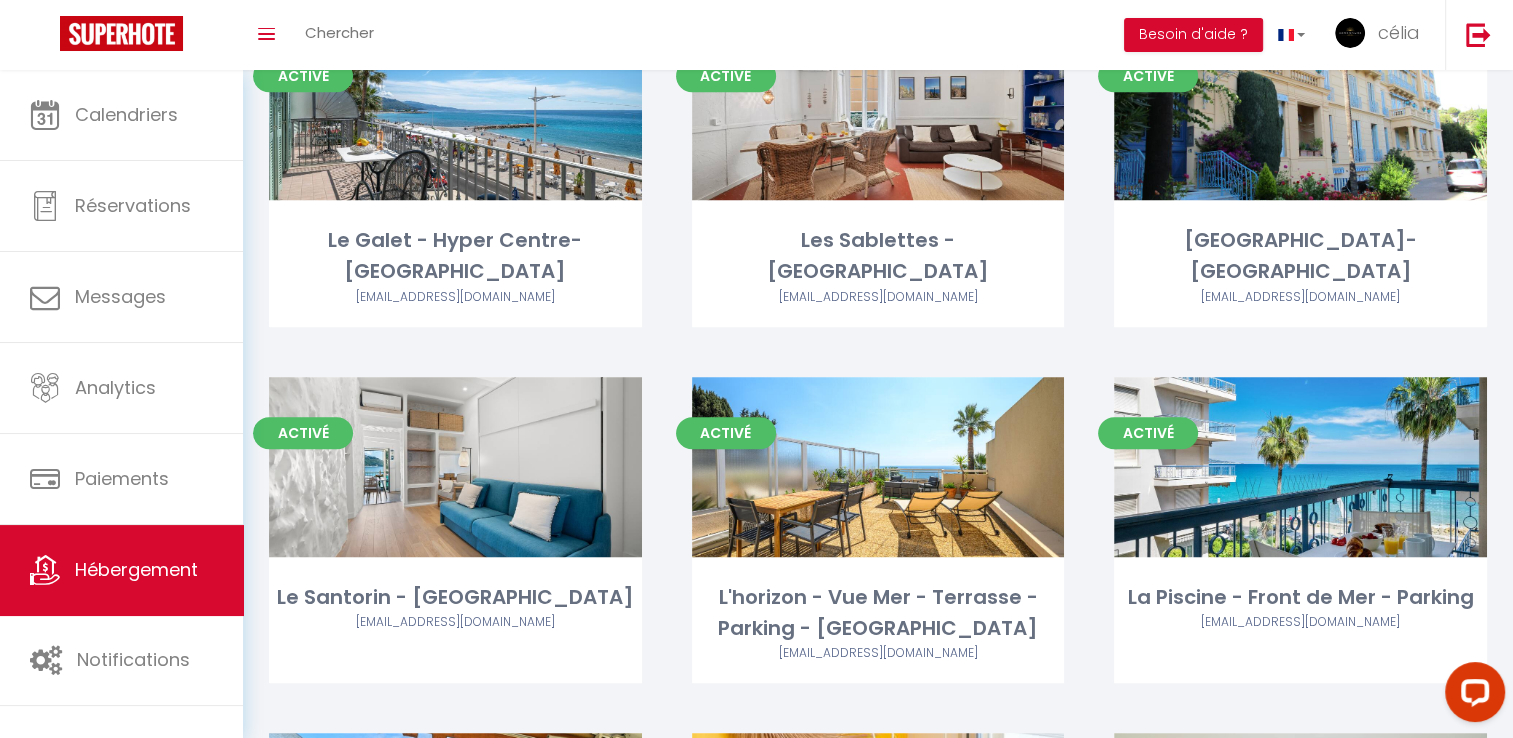 scroll, scrollTop: 5210, scrollLeft: 0, axis: vertical 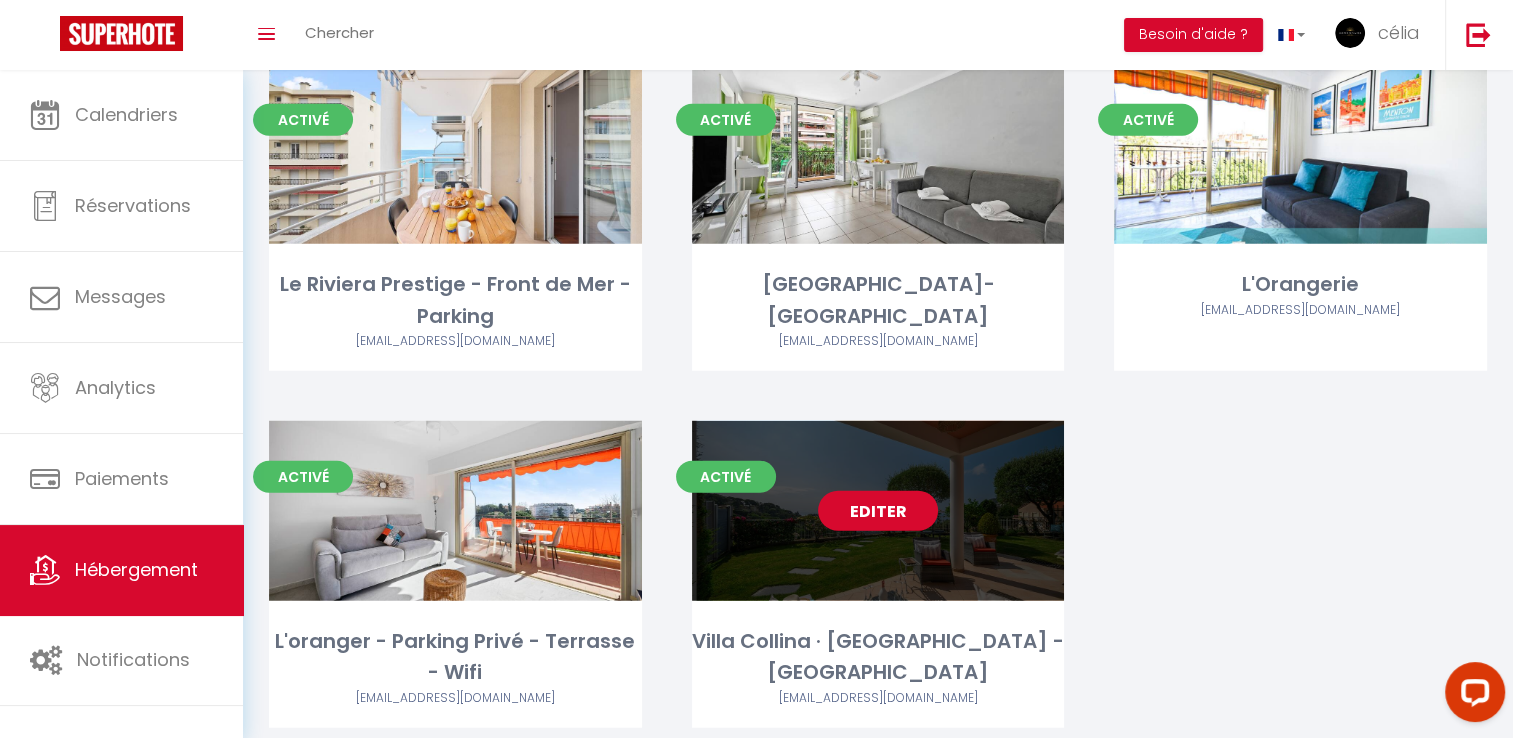 click on "Editer" at bounding box center [878, 511] 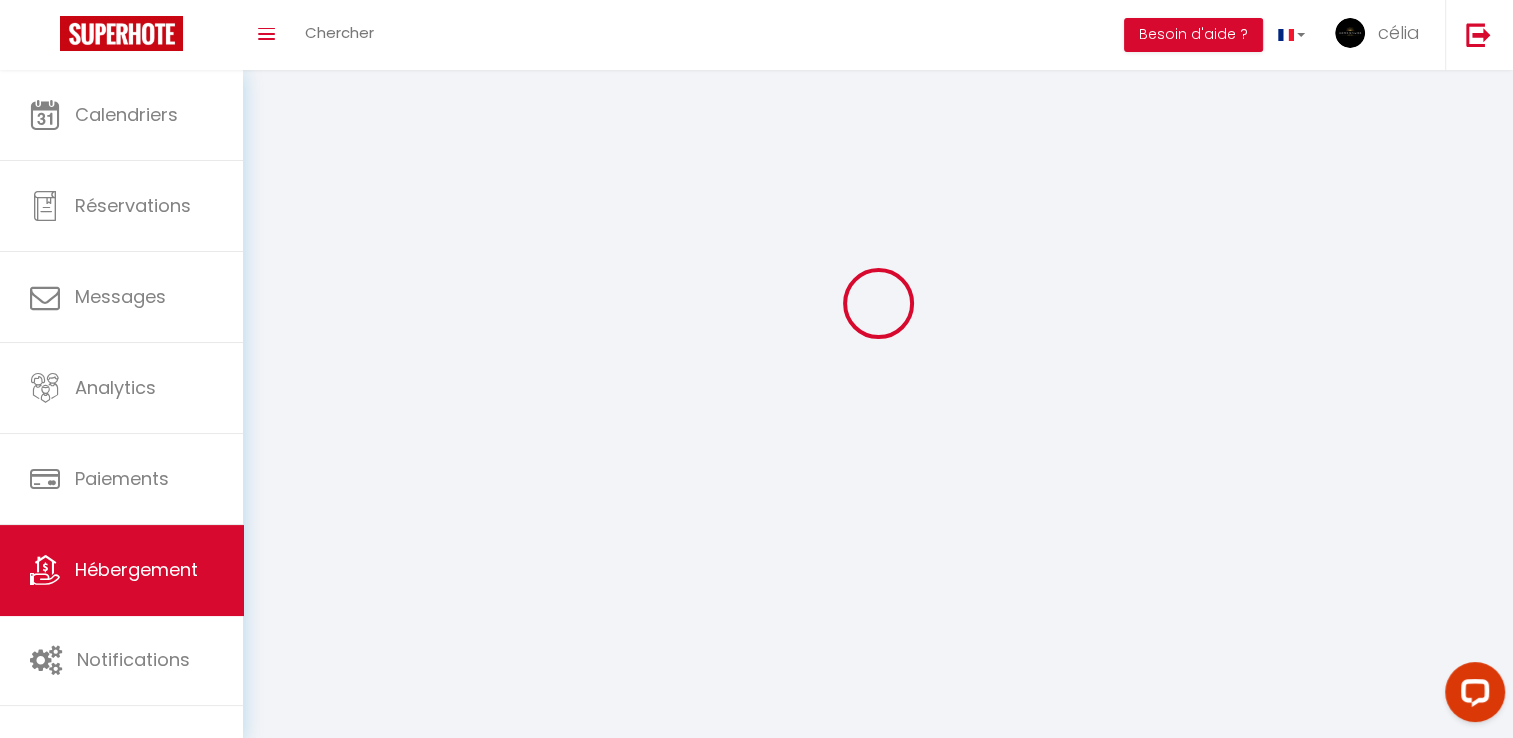 select on "1" 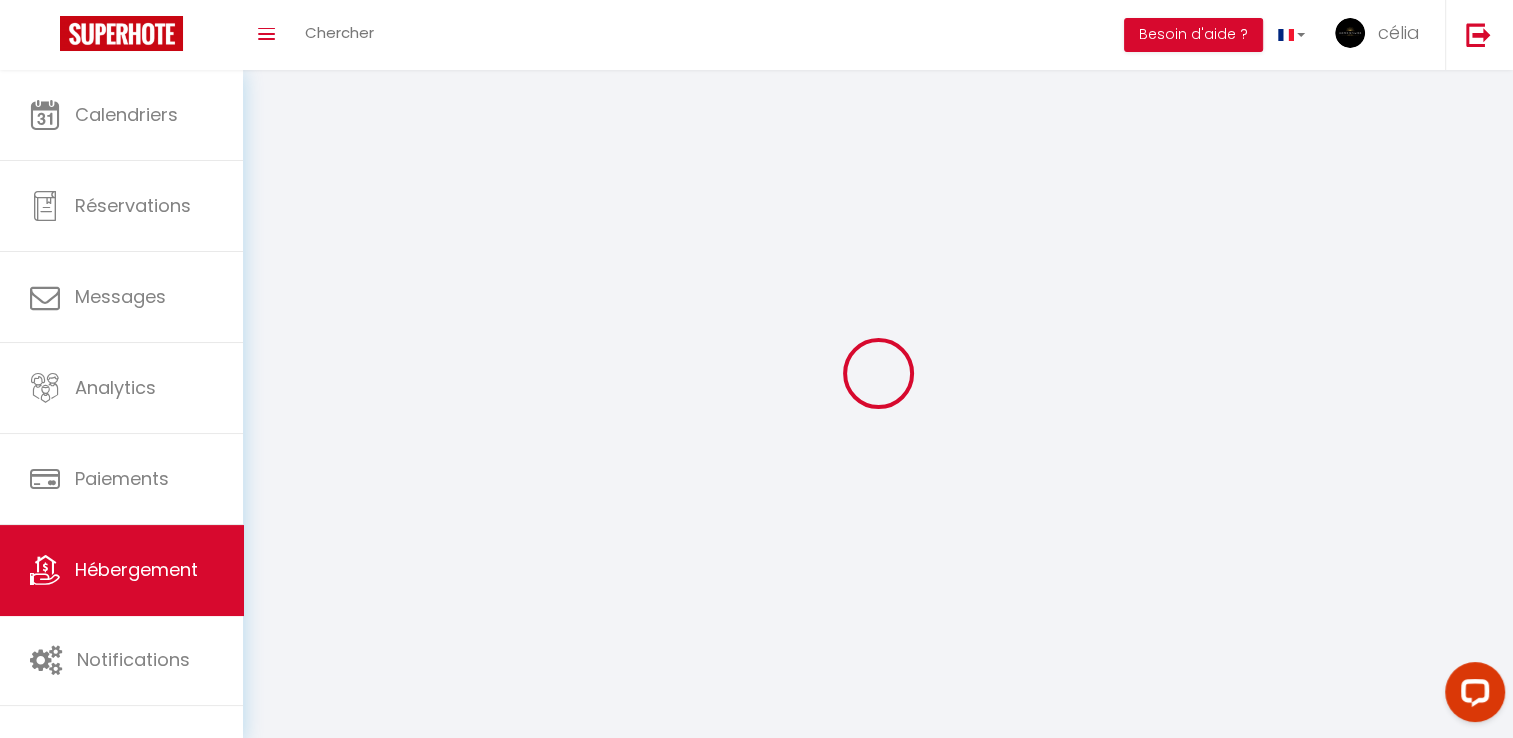 select 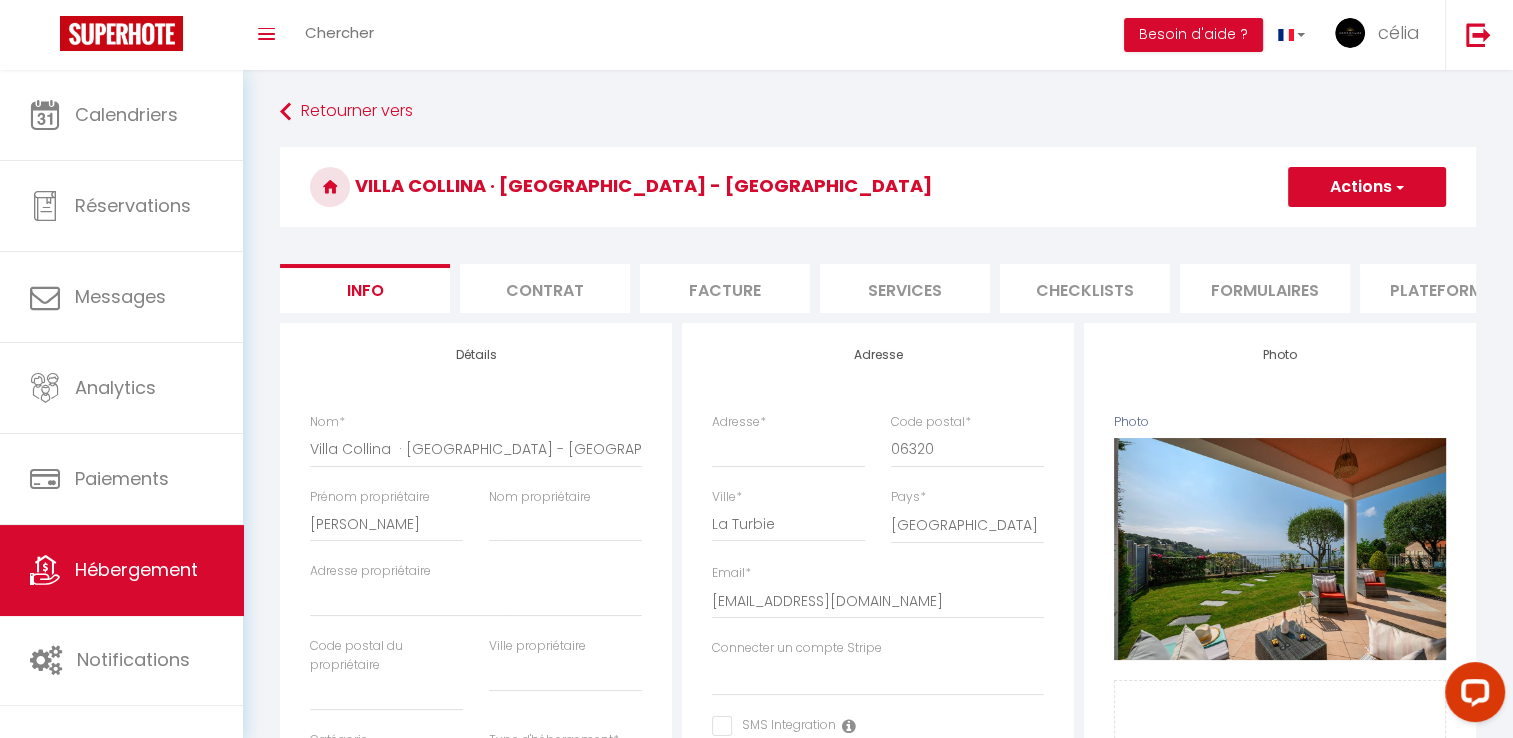 select 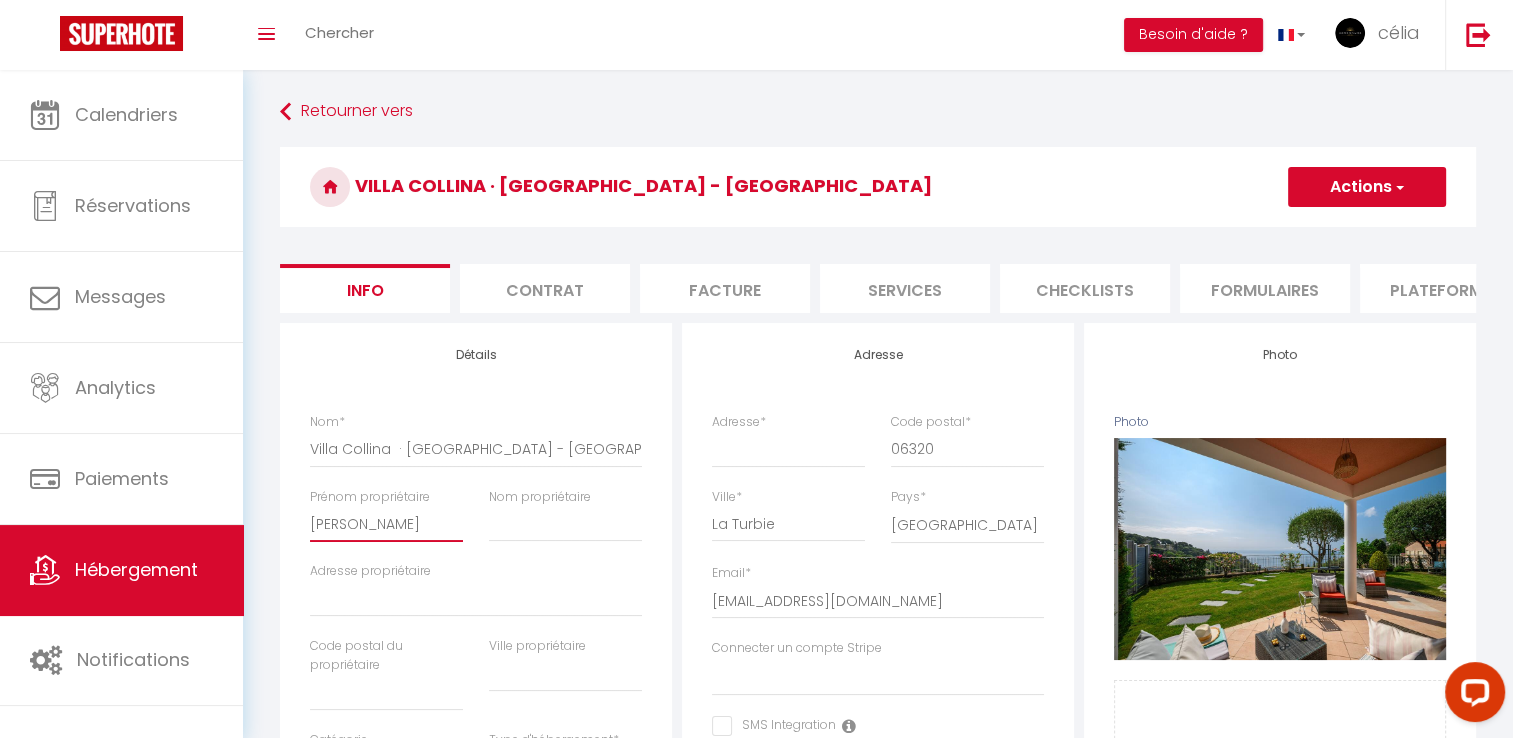 drag, startPoint x: 428, startPoint y: 536, endPoint x: 276, endPoint y: 538, distance: 152.01315 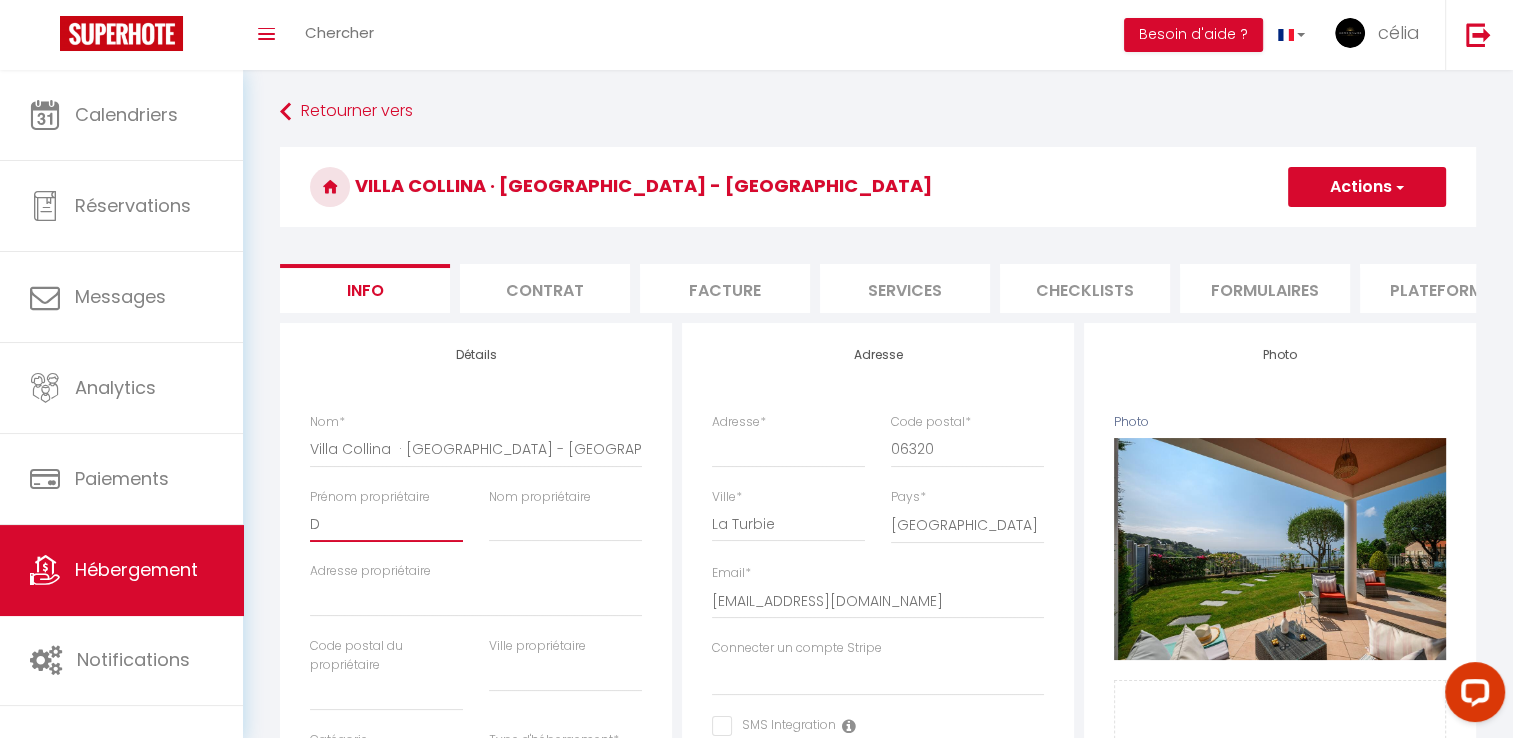 select 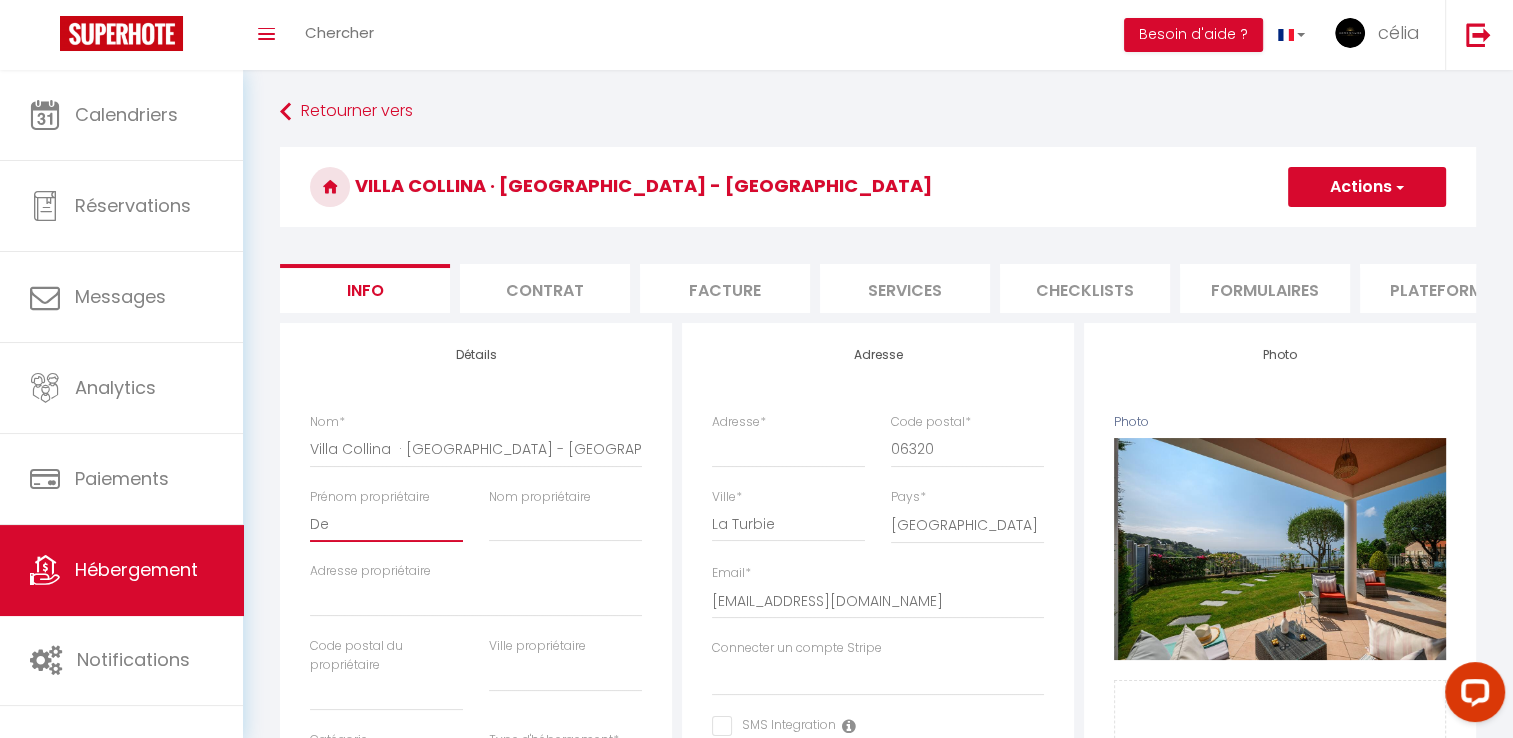 select 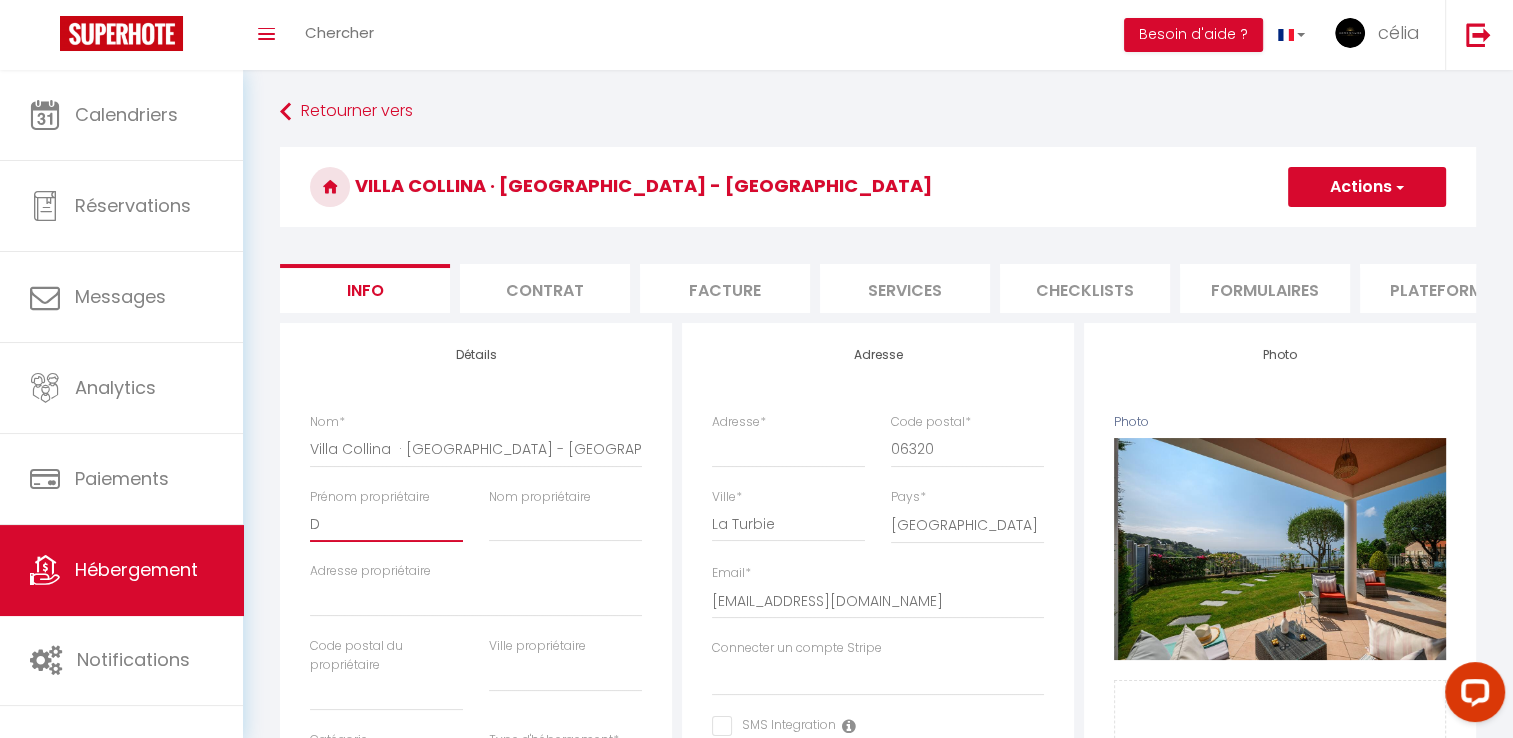 select 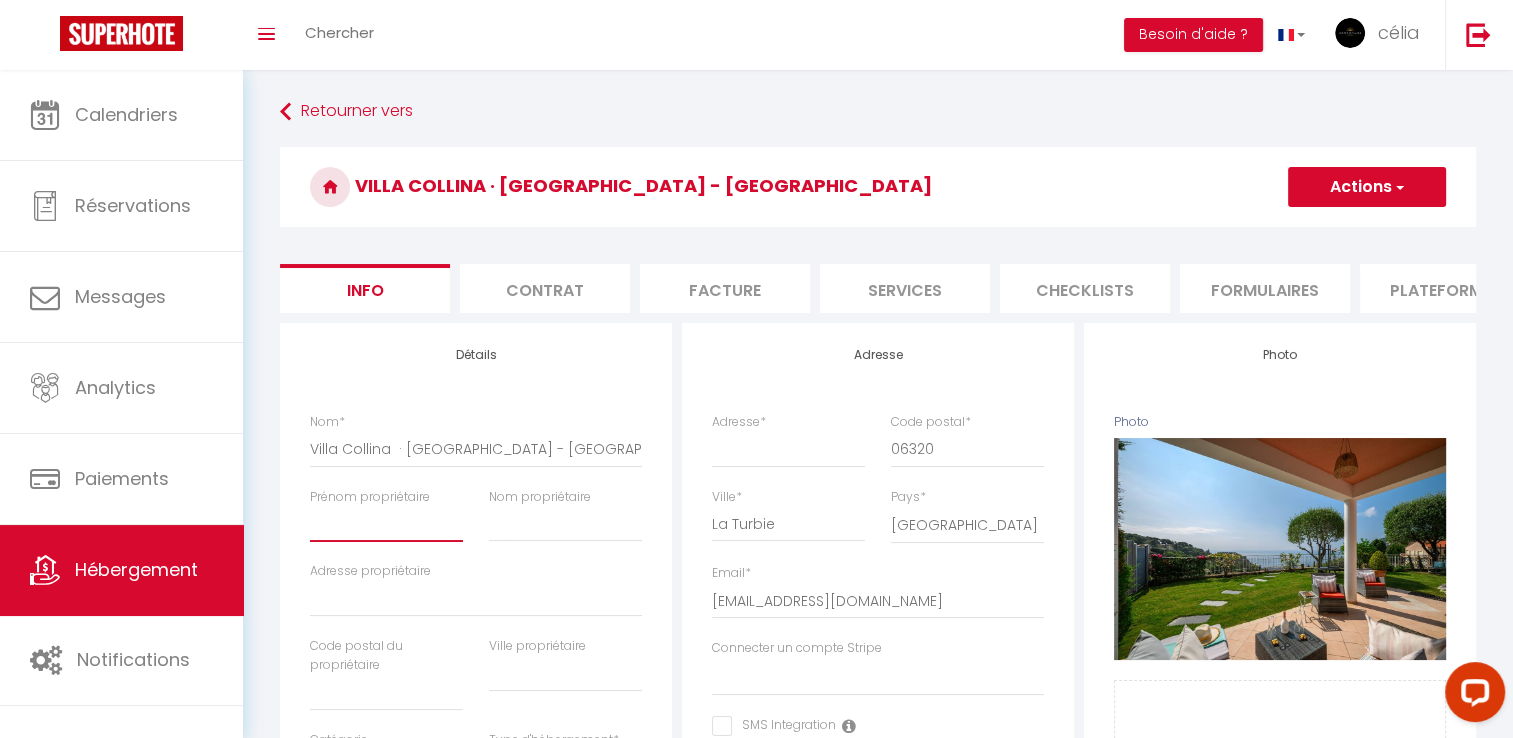 select 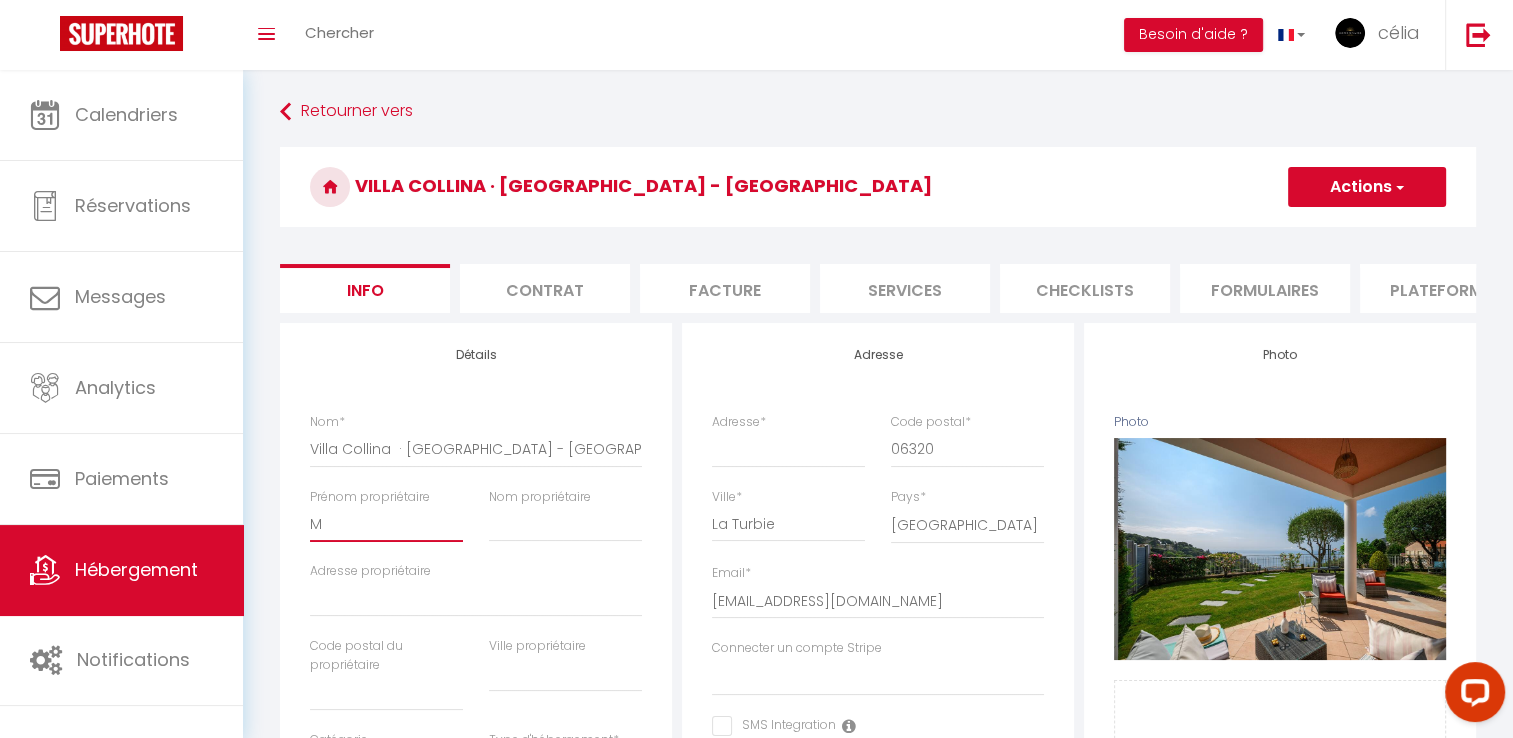 select 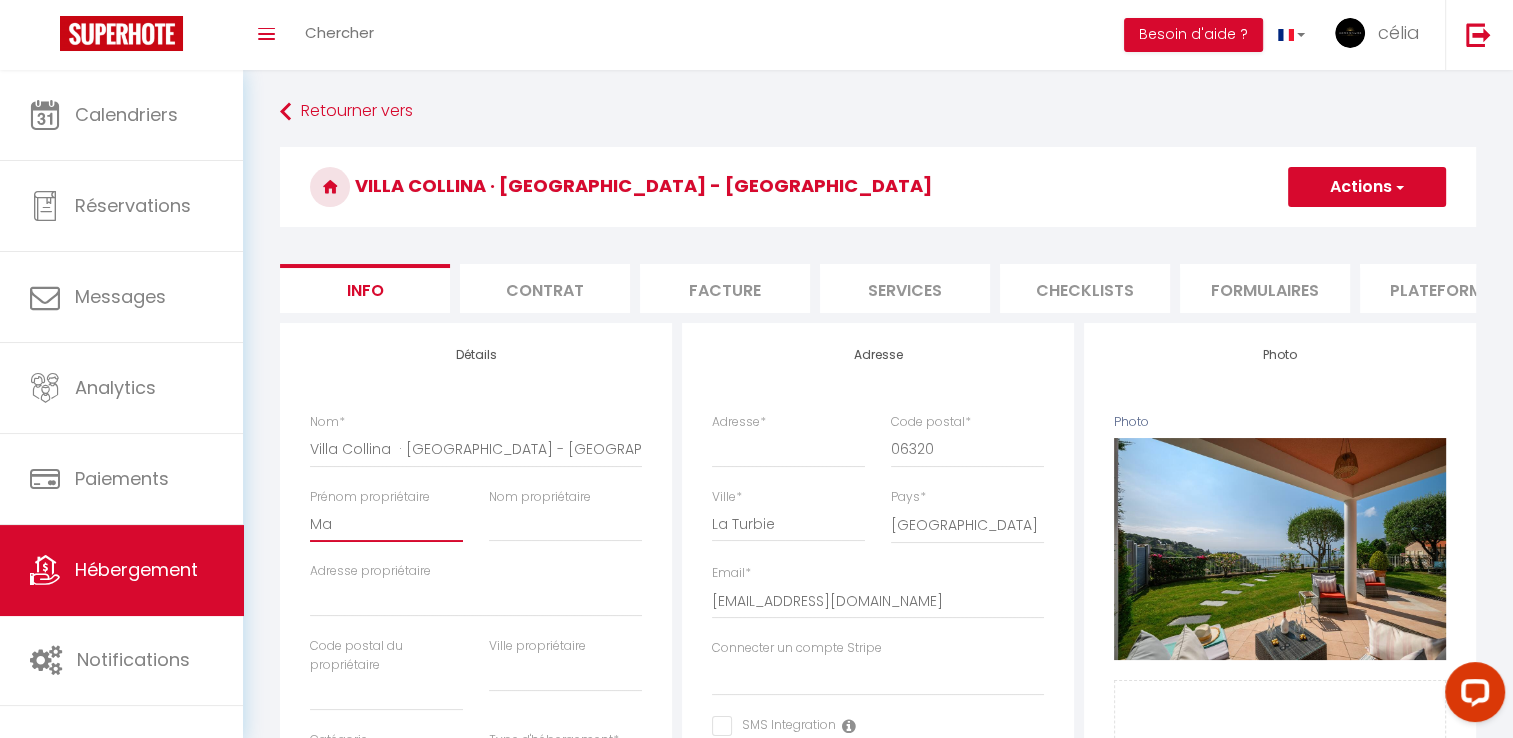 select 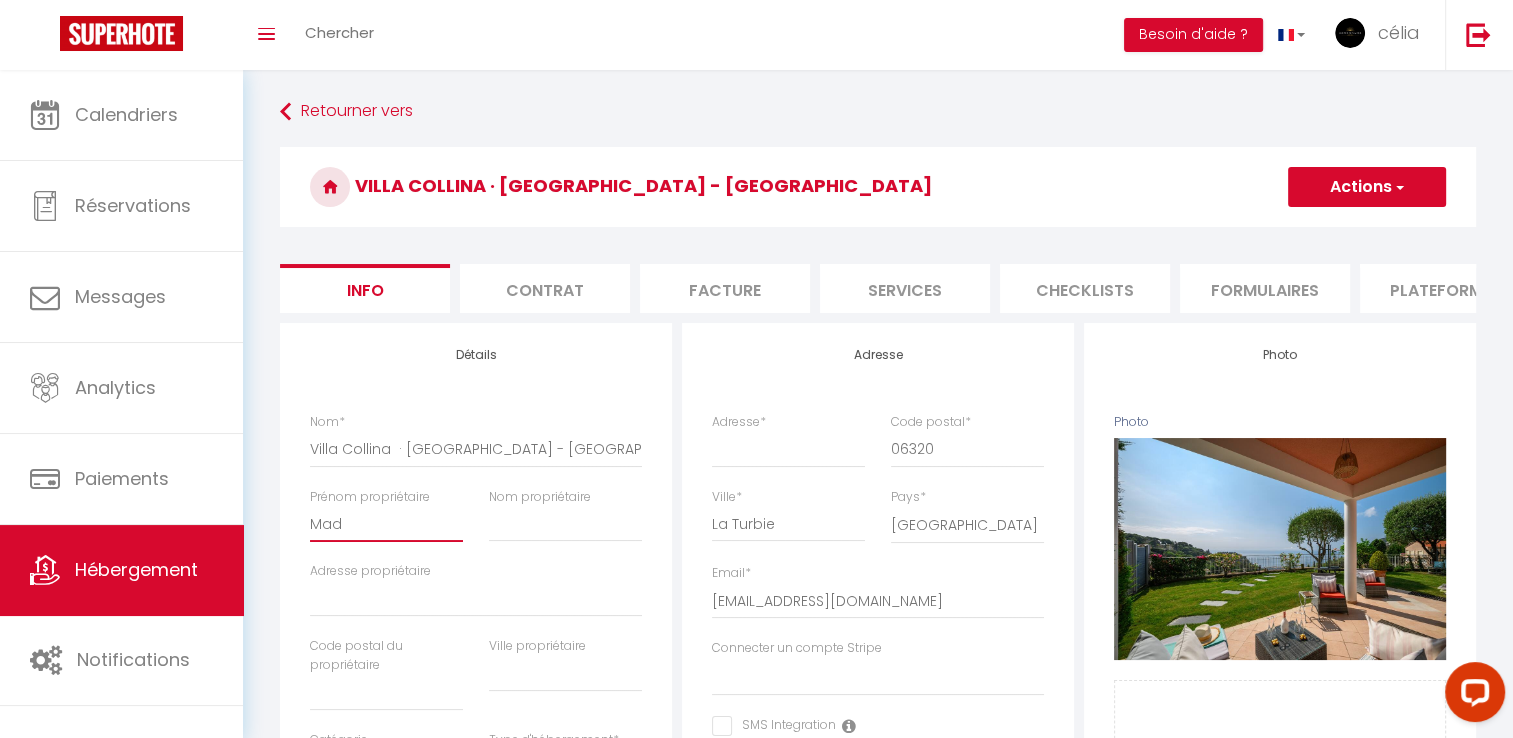 select 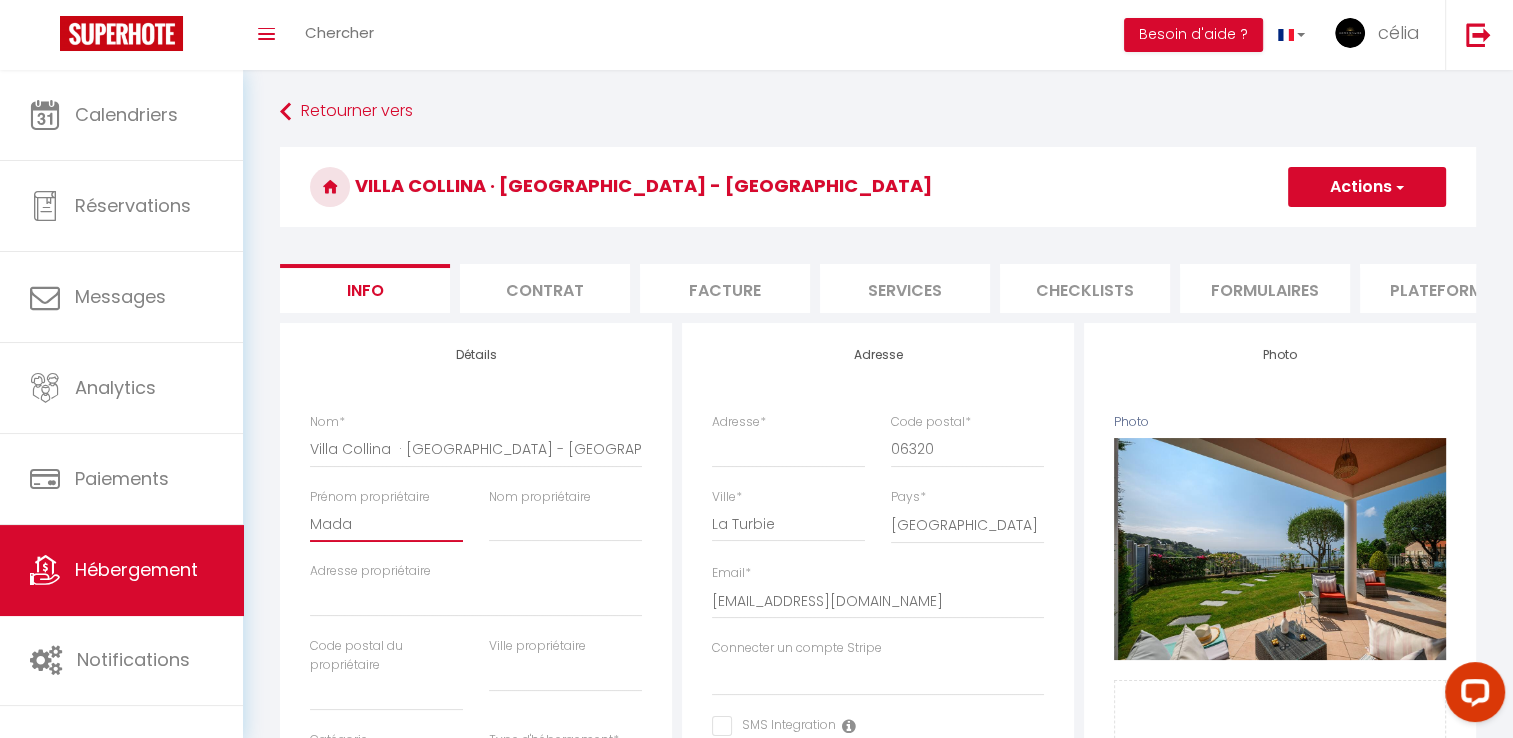 select 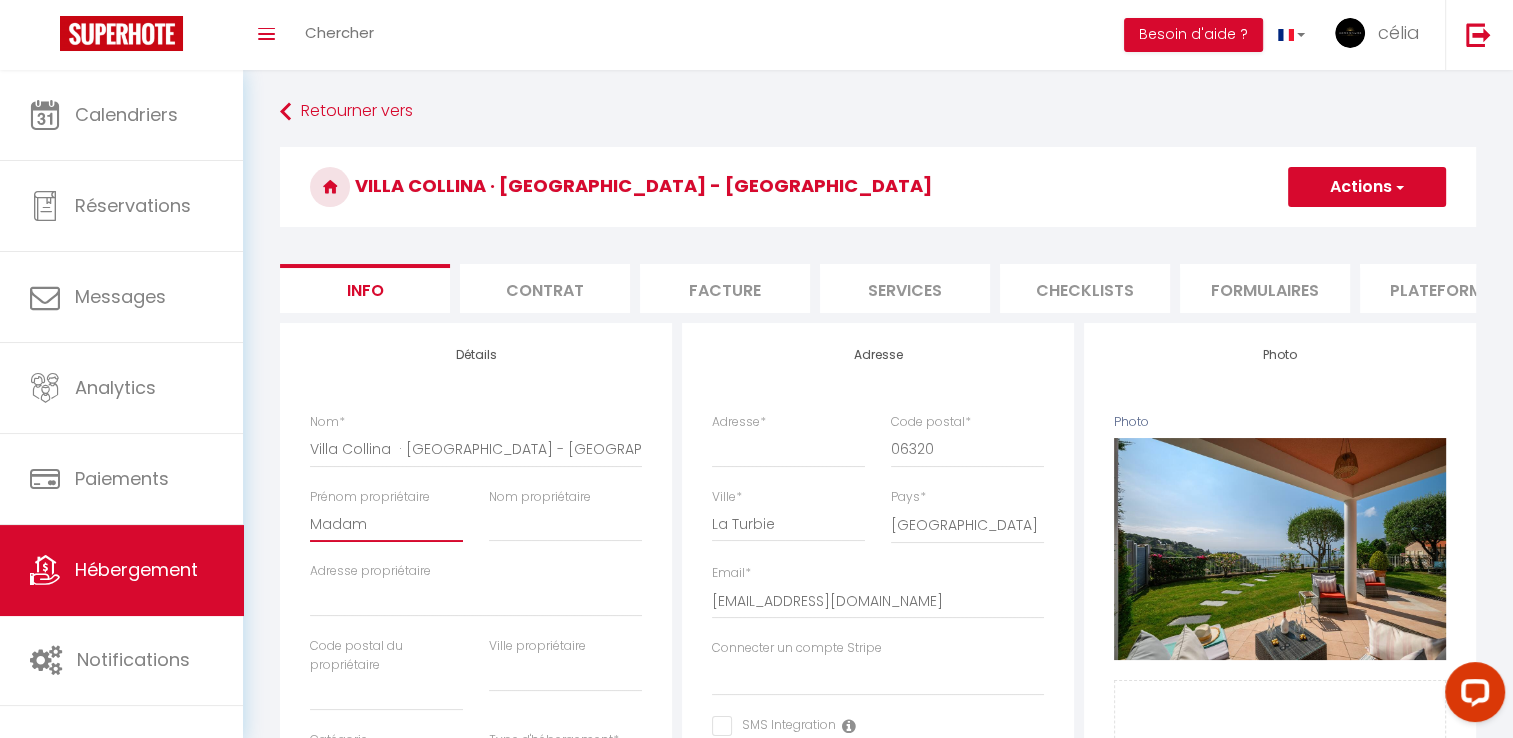 select 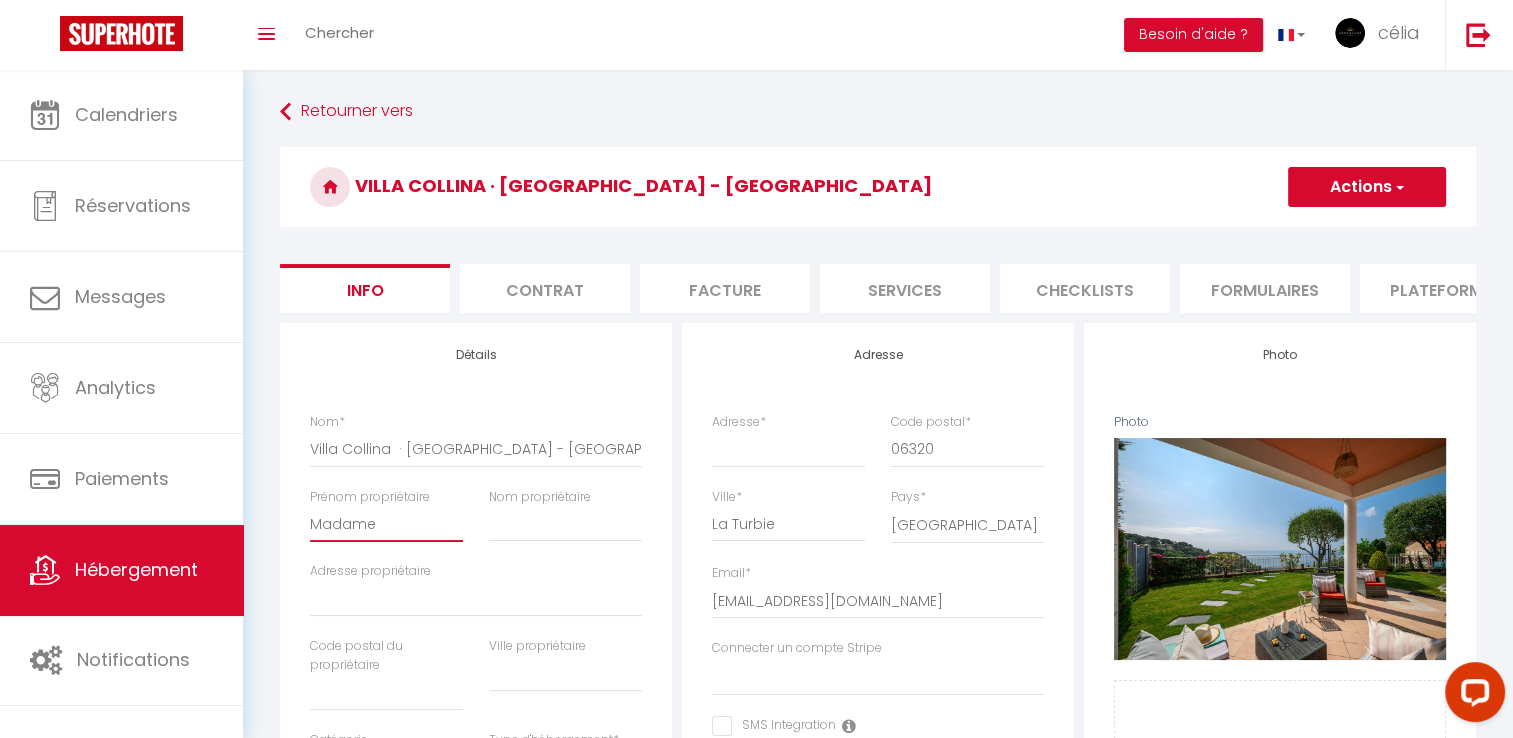 select 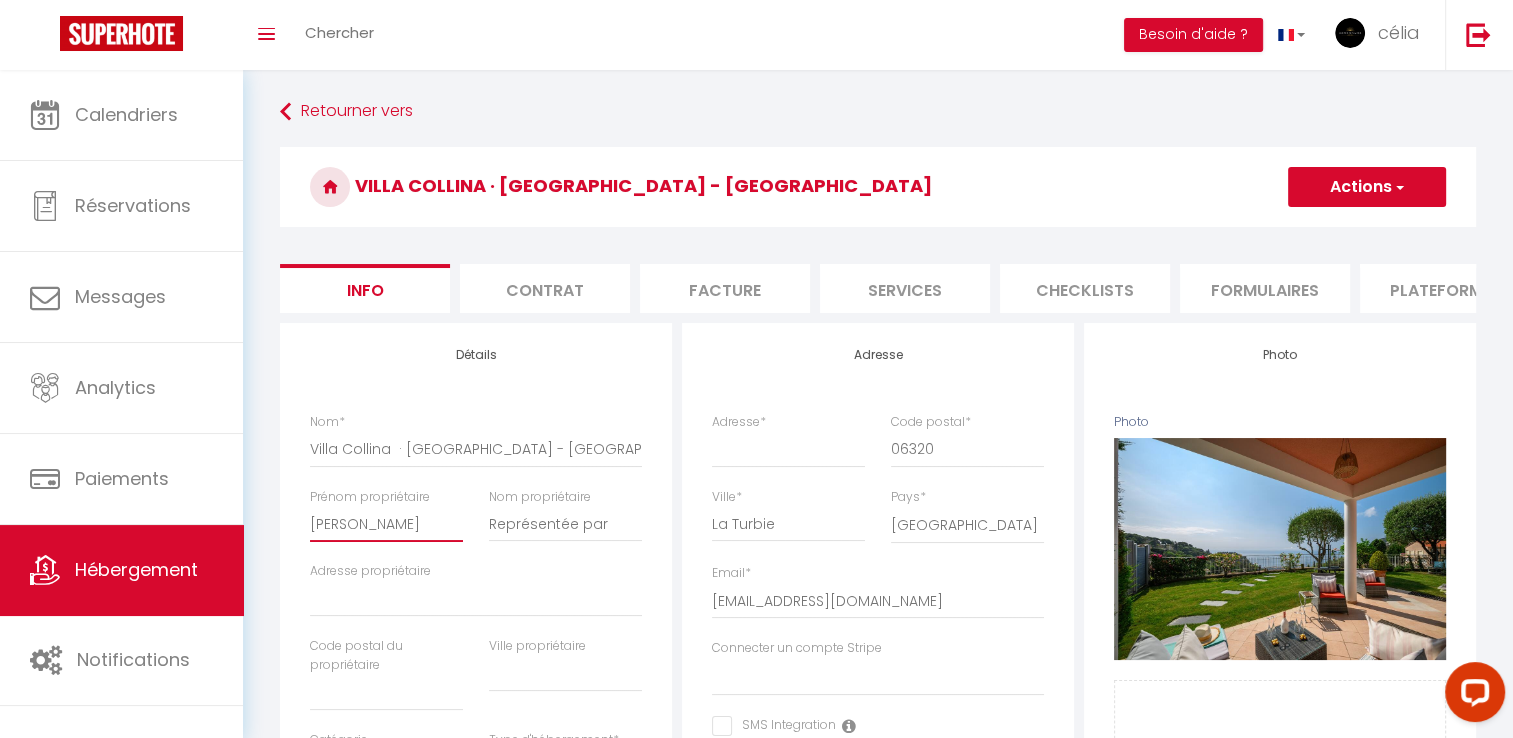 drag, startPoint x: 455, startPoint y: 542, endPoint x: 314, endPoint y: 541, distance: 141.00354 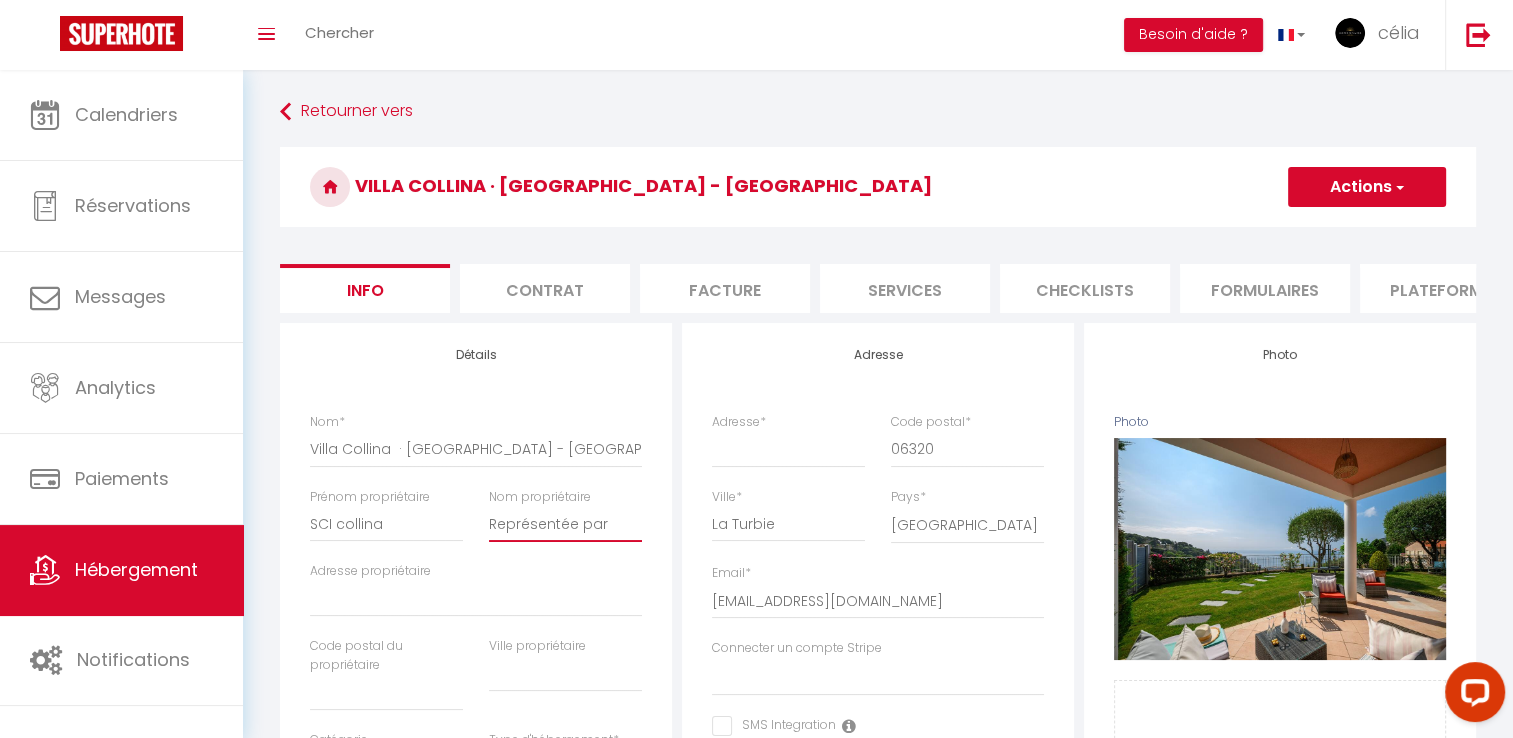 click on "Représentée par" at bounding box center [565, 524] 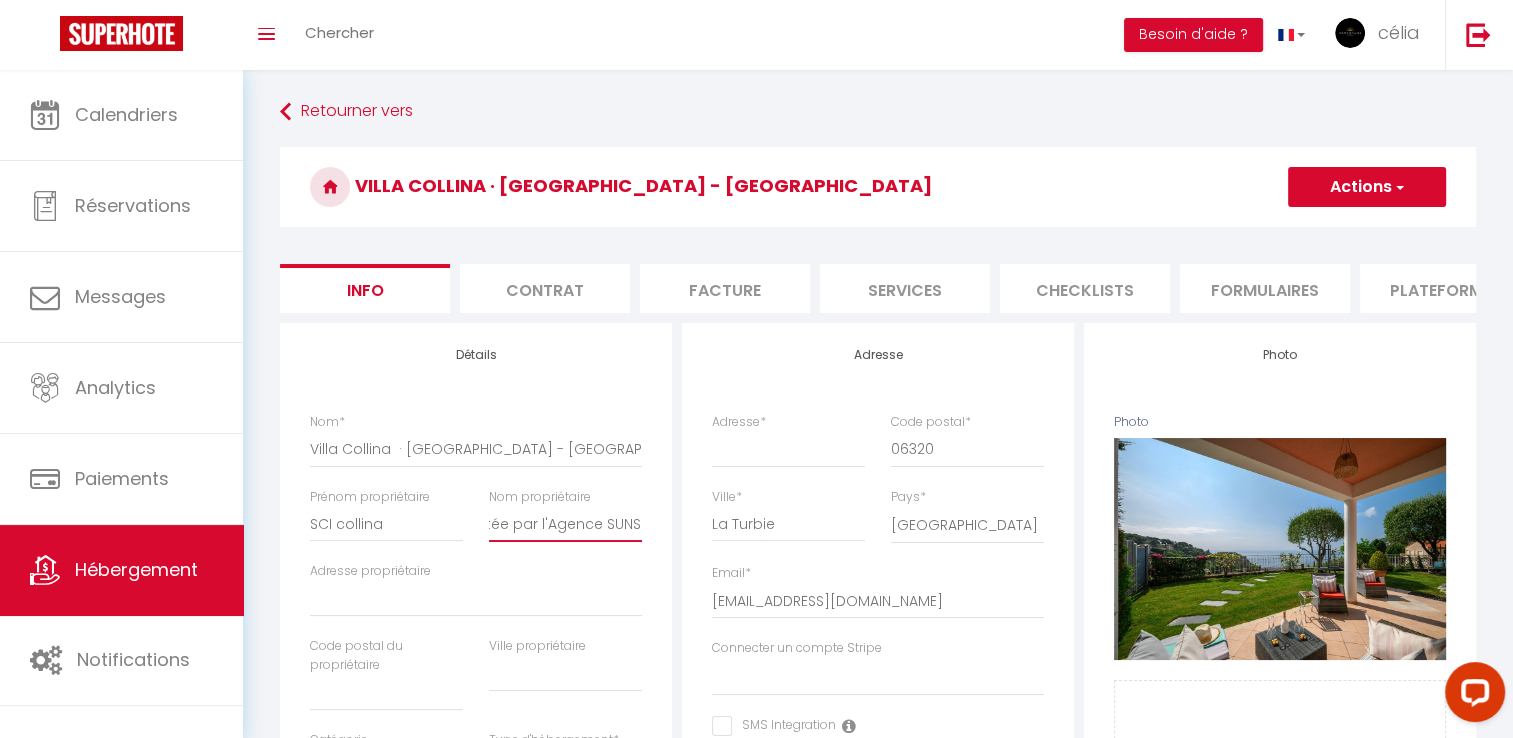 scroll, scrollTop: 0, scrollLeft: 80, axis: horizontal 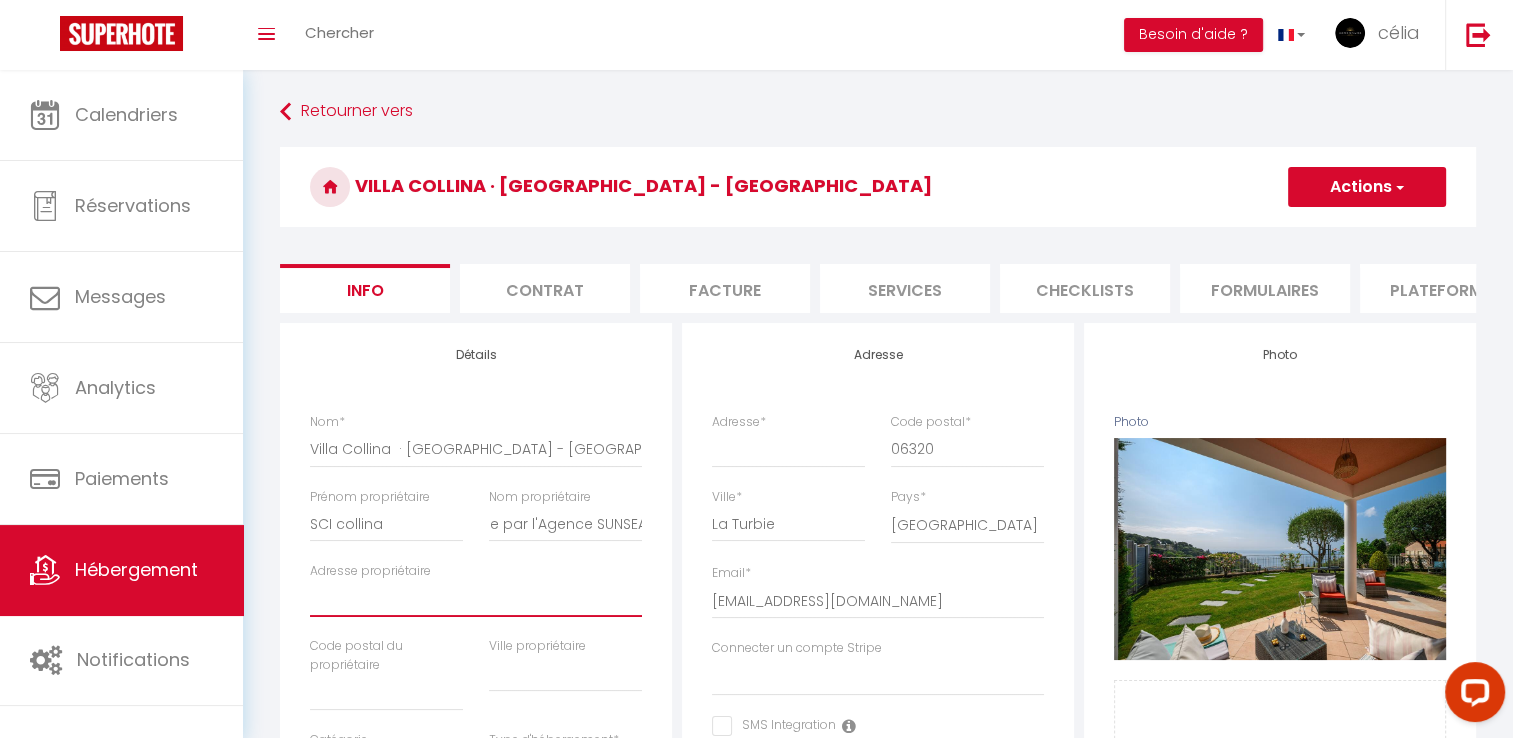 click on "Adresse propriétaire" at bounding box center (476, 599) 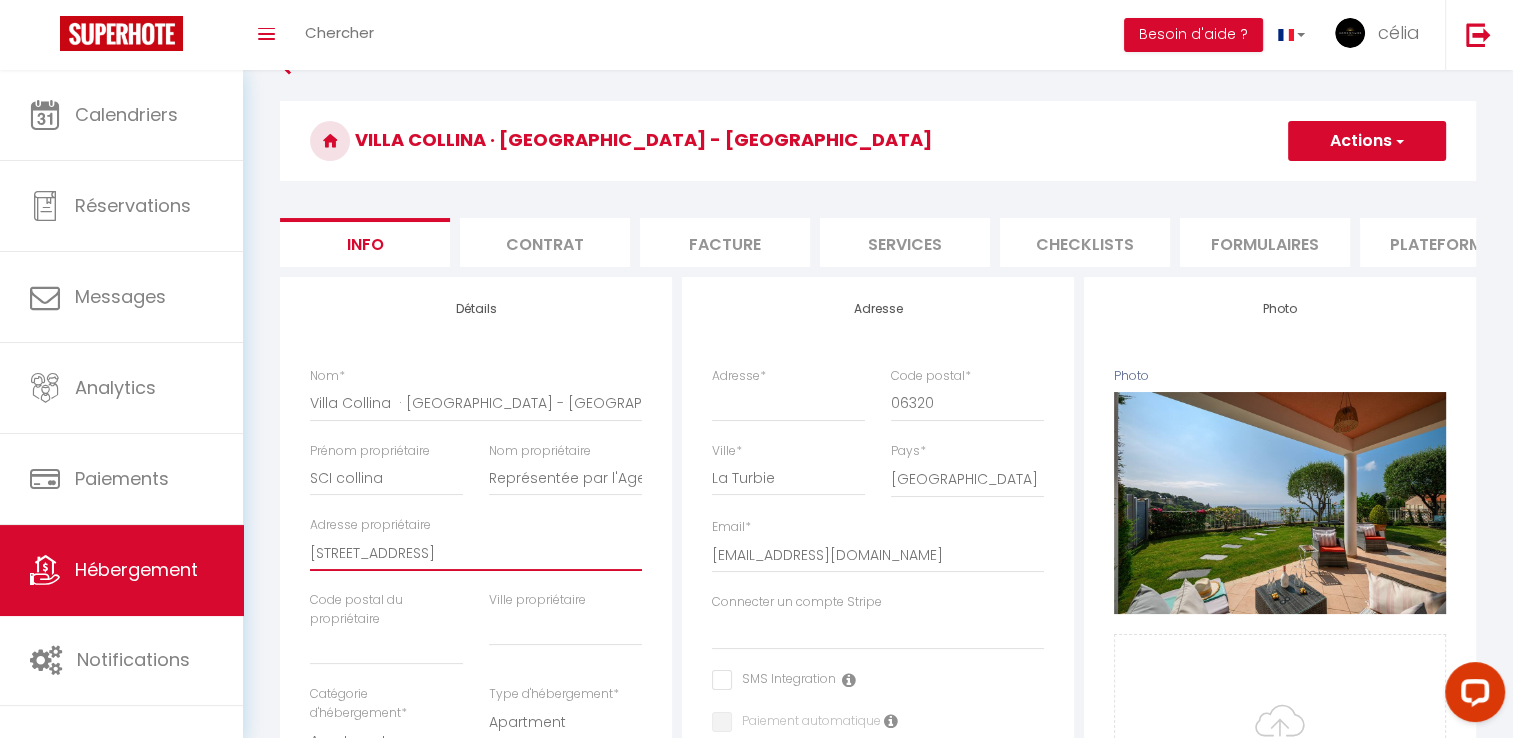 scroll, scrollTop: 52, scrollLeft: 0, axis: vertical 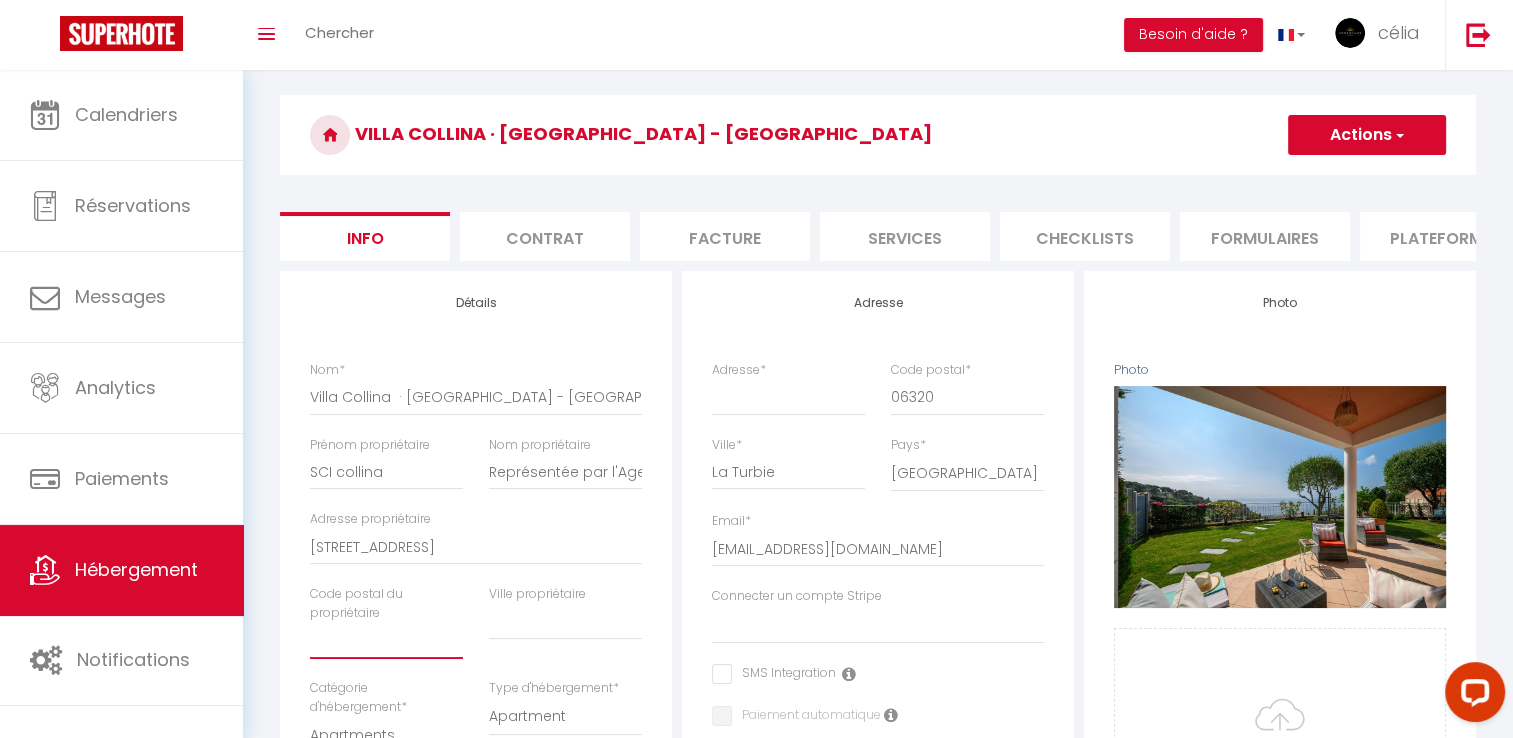 click at bounding box center (386, 641) 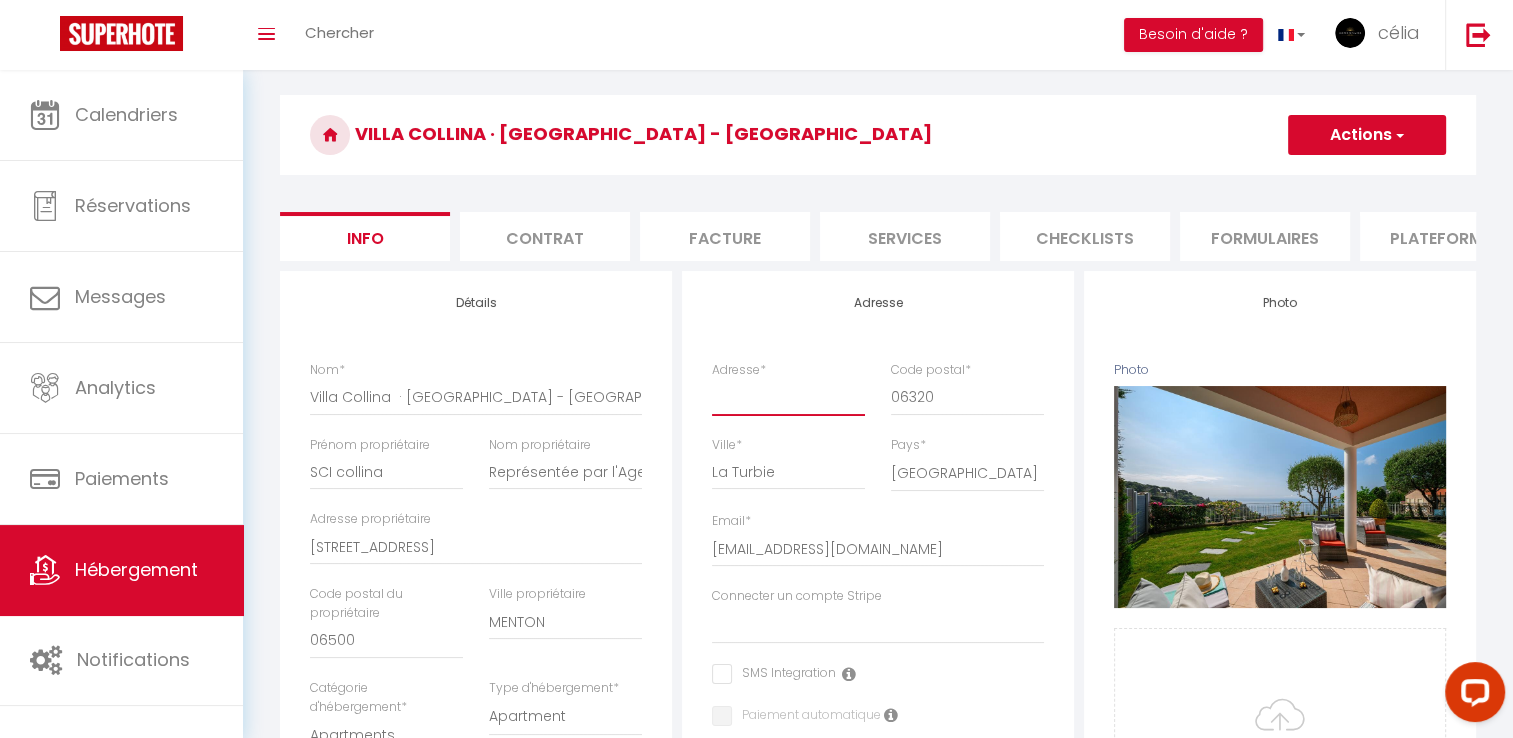 click on "Adresse
*" at bounding box center (788, 397) 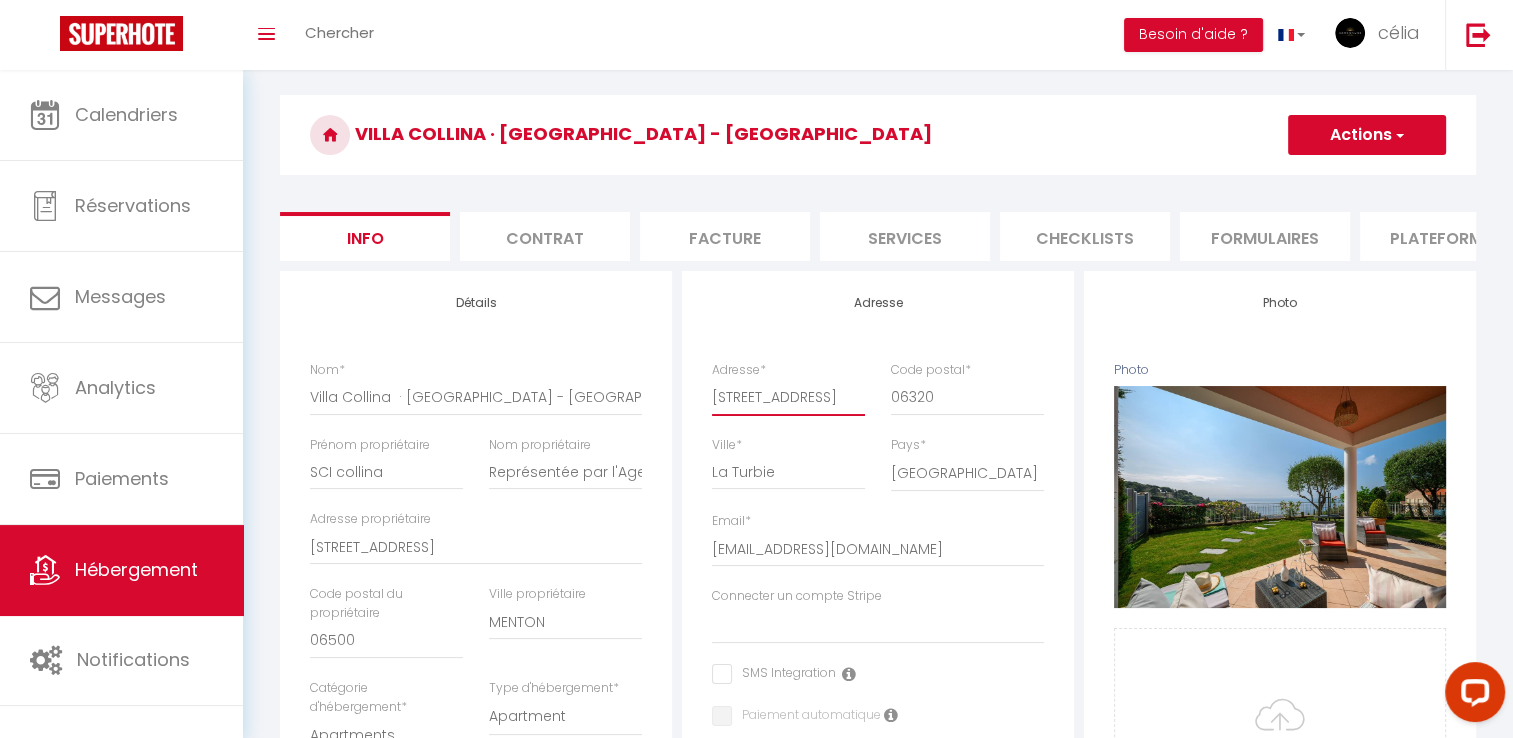 scroll, scrollTop: 0, scrollLeft: 12, axis: horizontal 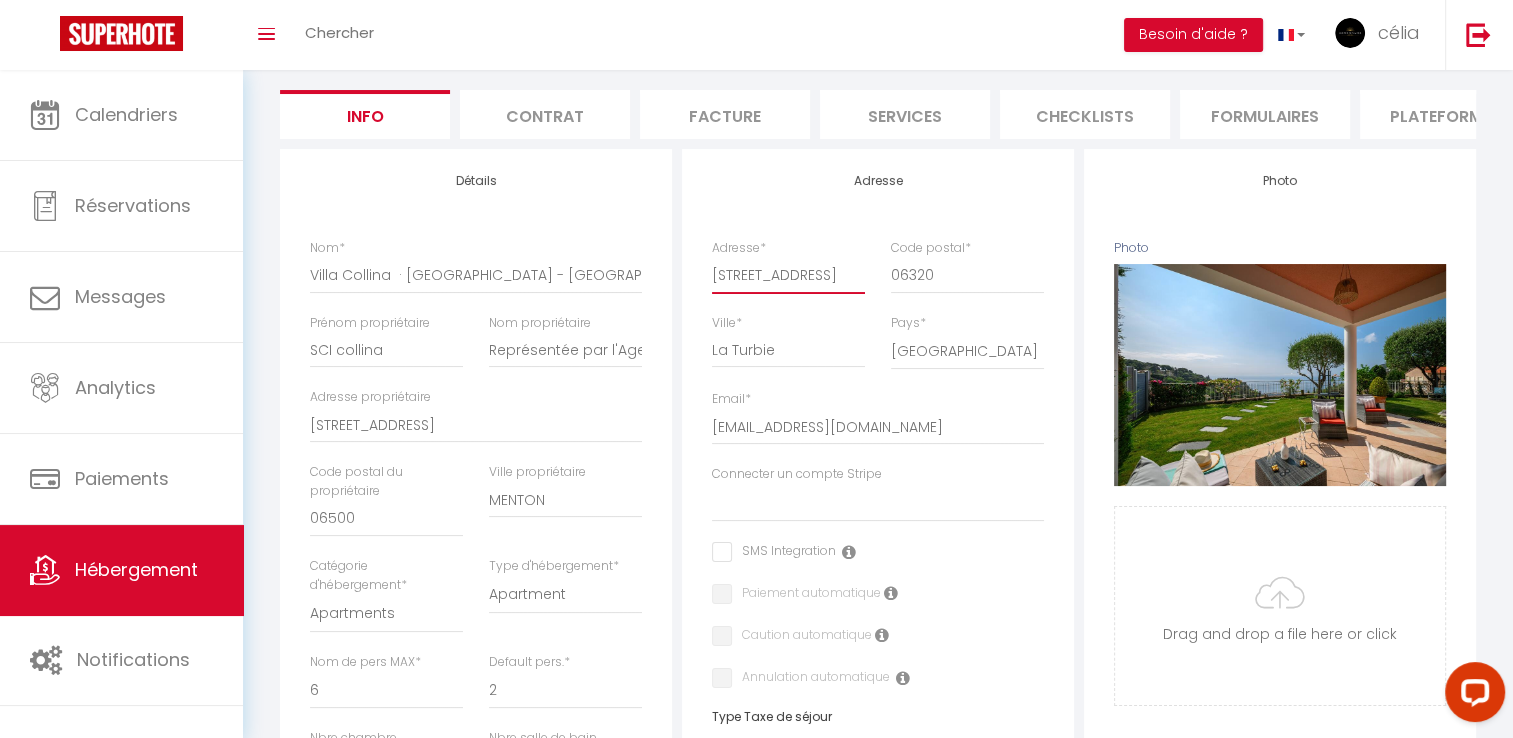 drag, startPoint x: 843, startPoint y: 287, endPoint x: 648, endPoint y: 293, distance: 195.09229 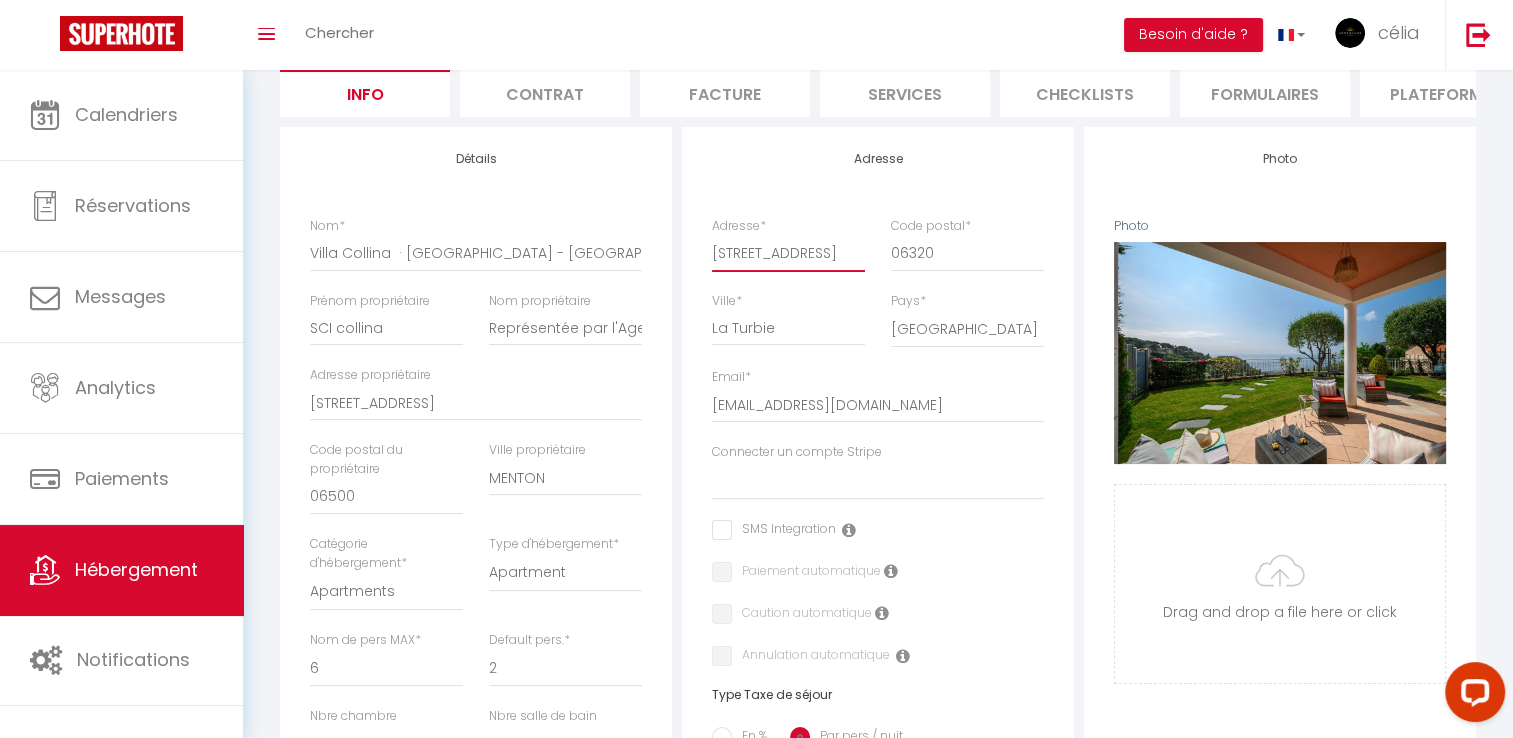 scroll, scrollTop: 197, scrollLeft: 0, axis: vertical 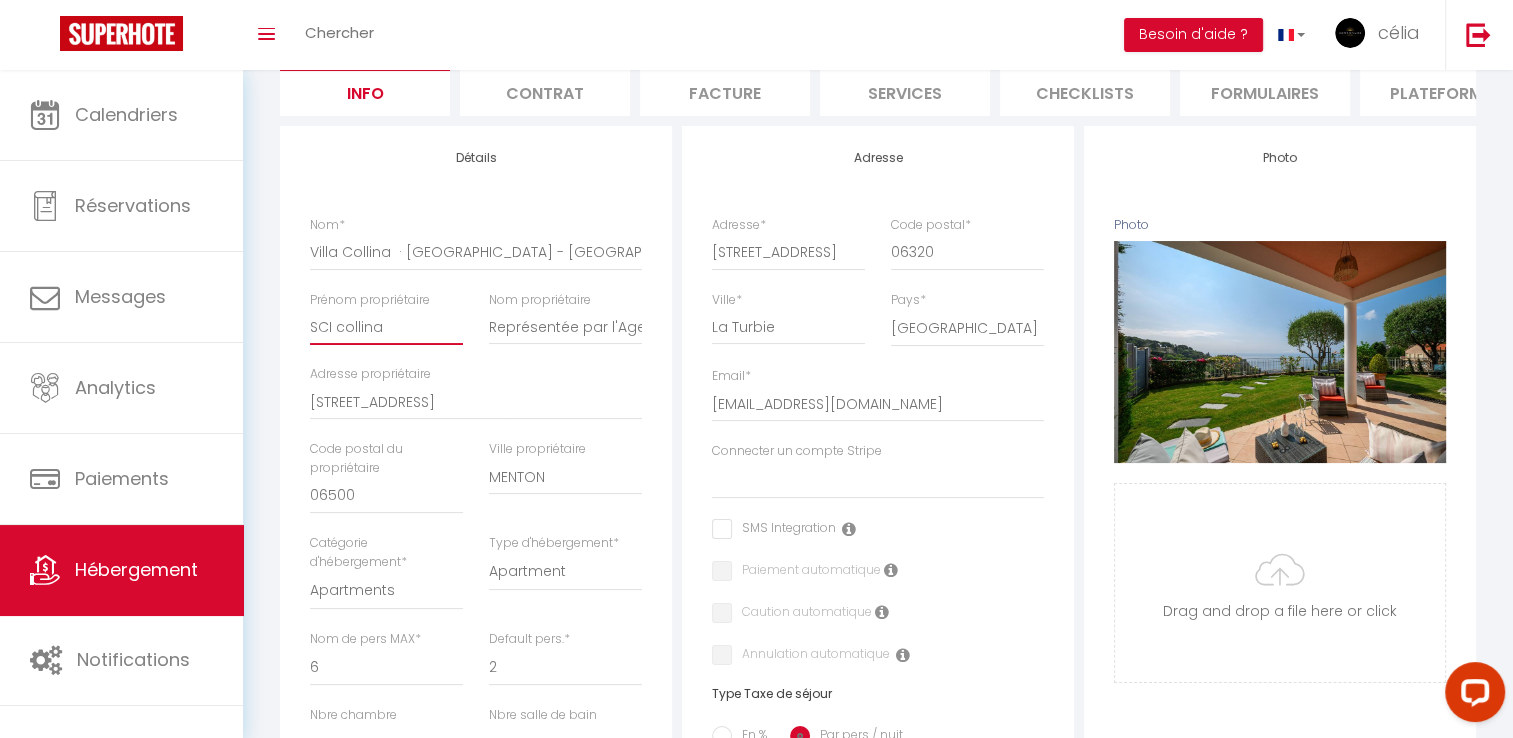 drag, startPoint x: 418, startPoint y: 349, endPoint x: 261, endPoint y: 356, distance: 157.15598 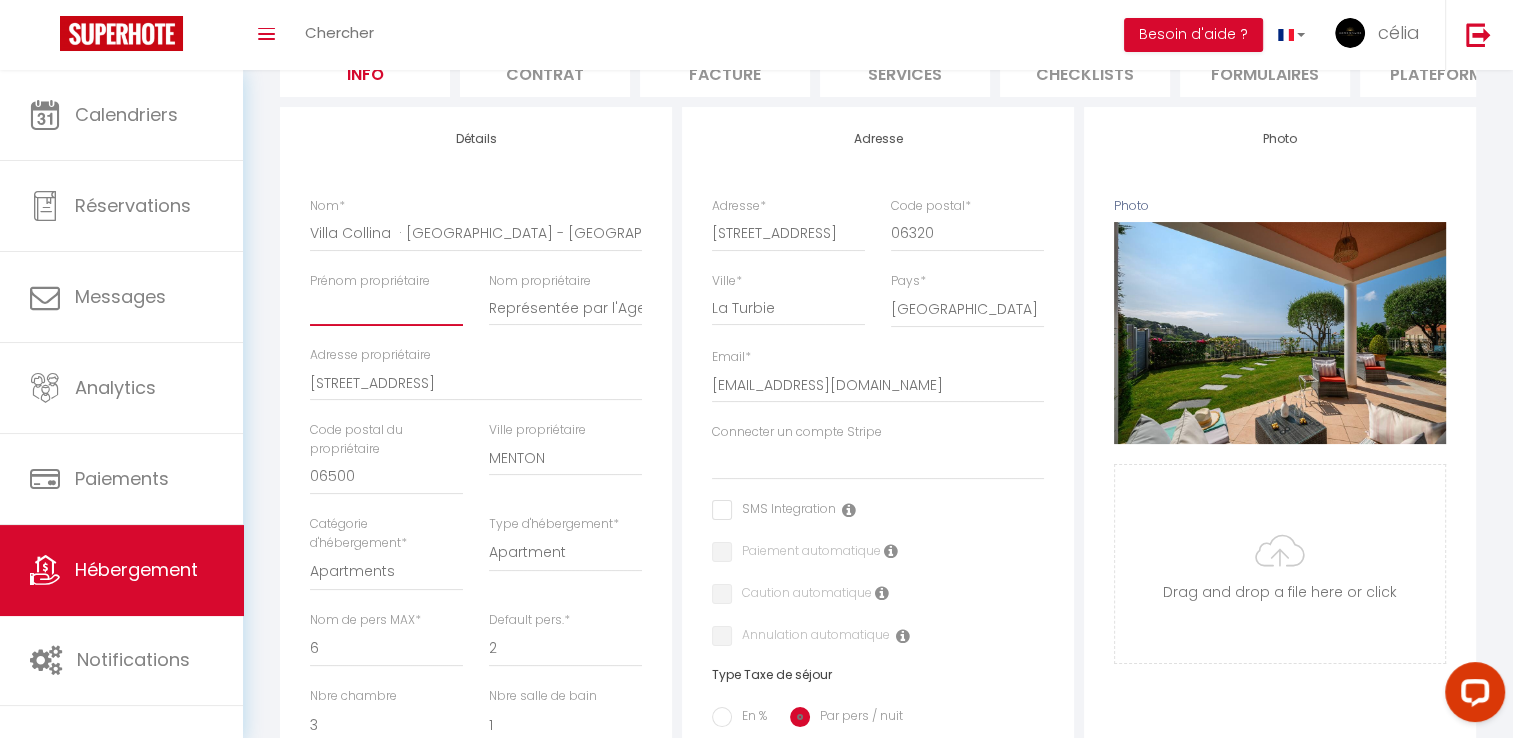 scroll, scrollTop: 241, scrollLeft: 0, axis: vertical 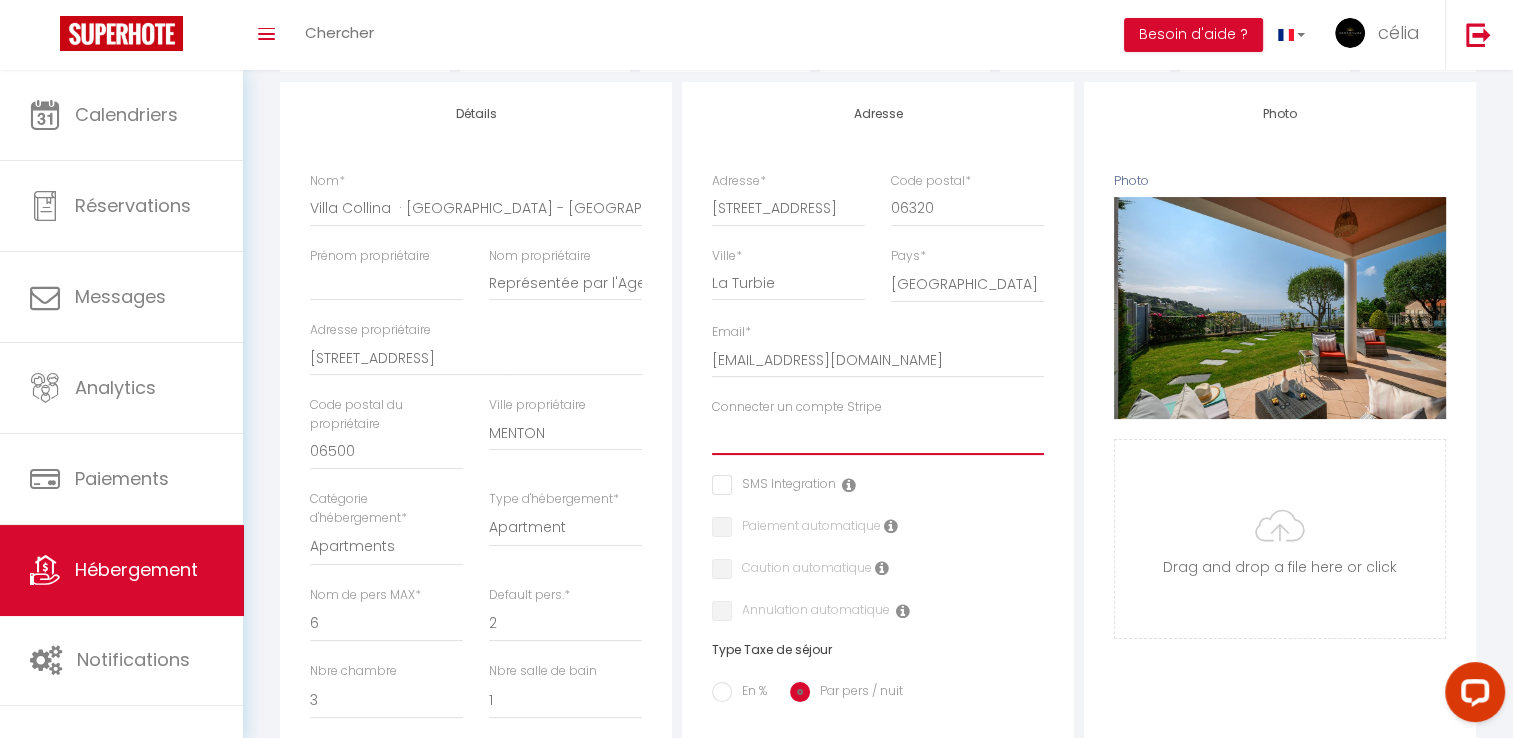 click on "stripe" at bounding box center [878, 436] 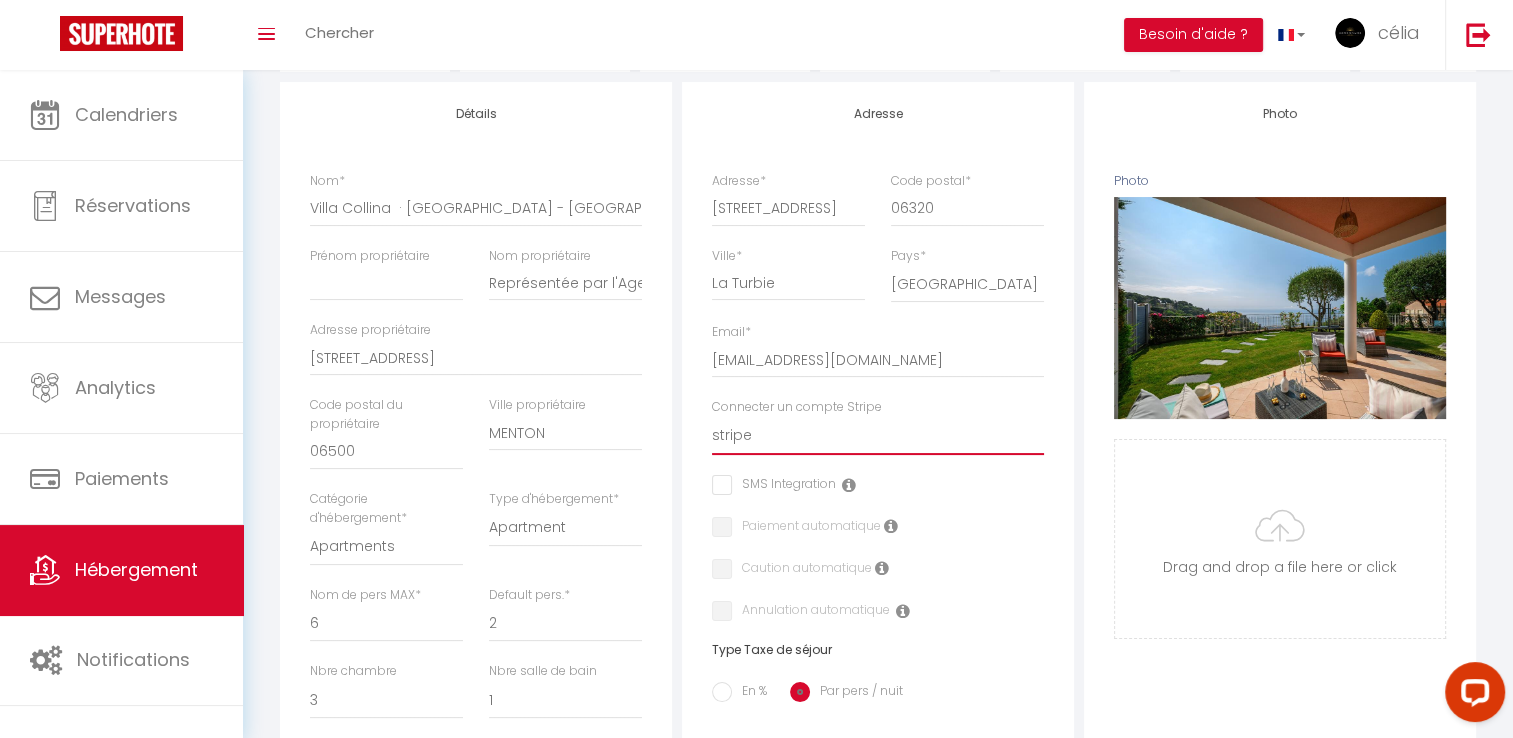 click on "stripe" at bounding box center [878, 436] 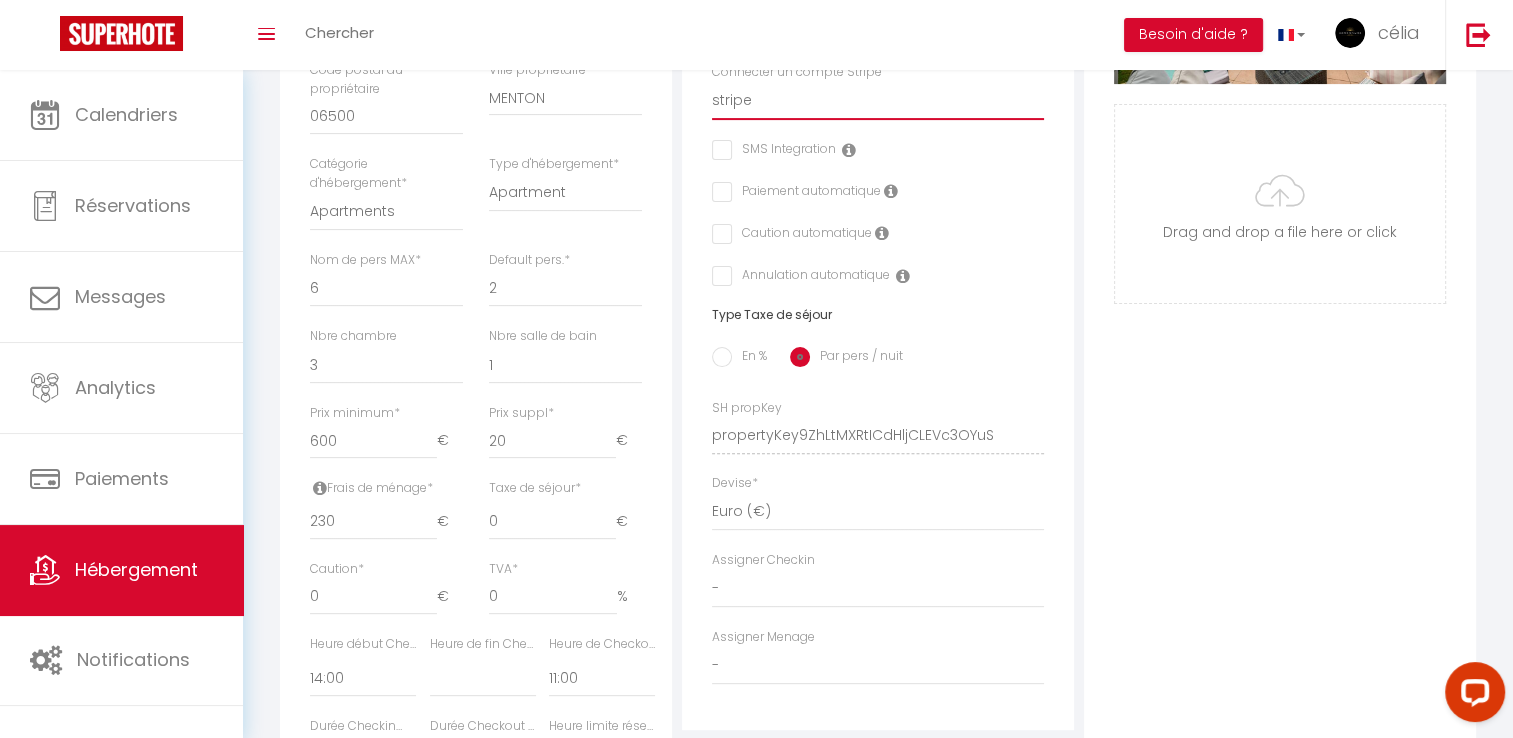 scroll, scrollTop: 583, scrollLeft: 0, axis: vertical 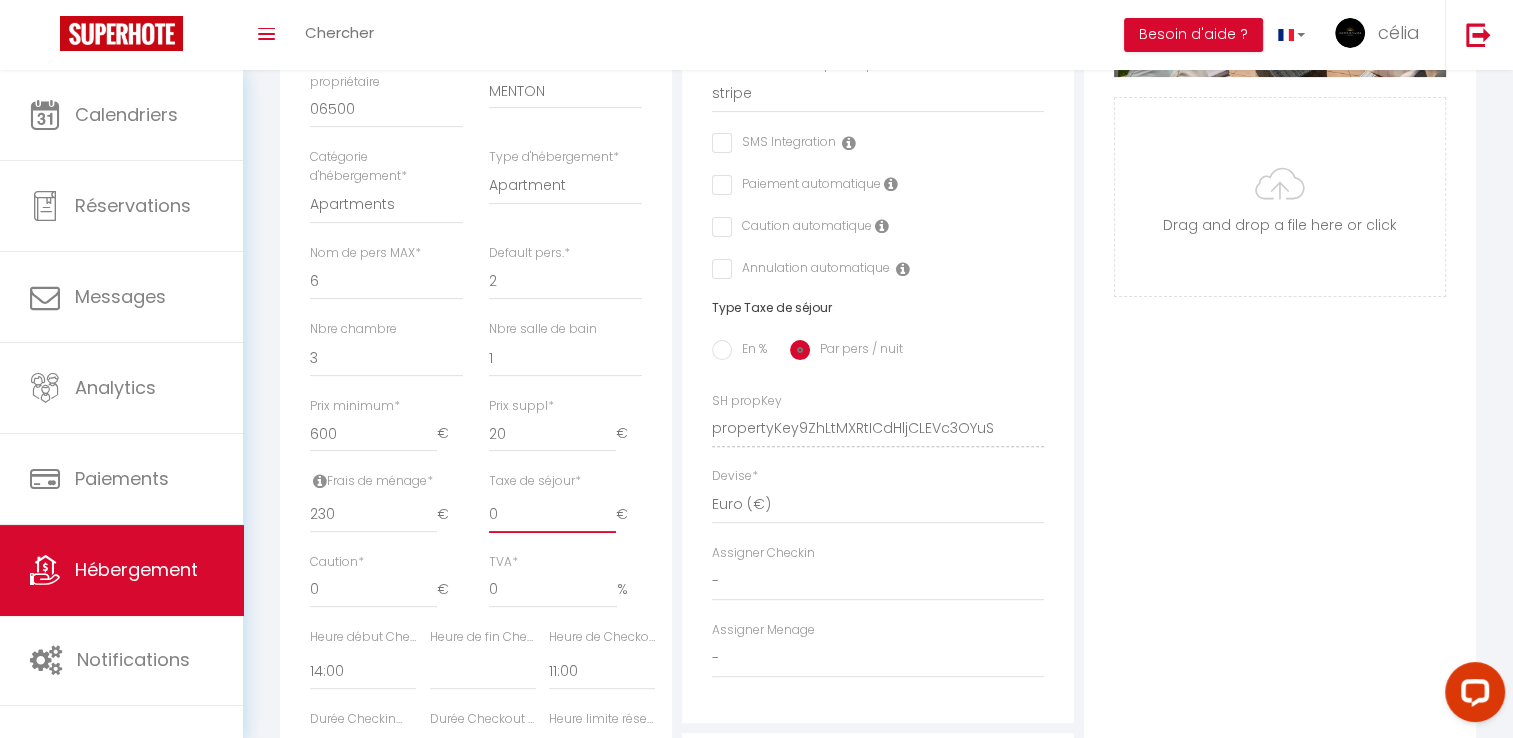 drag, startPoint x: 536, startPoint y: 530, endPoint x: 446, endPoint y: 530, distance: 90 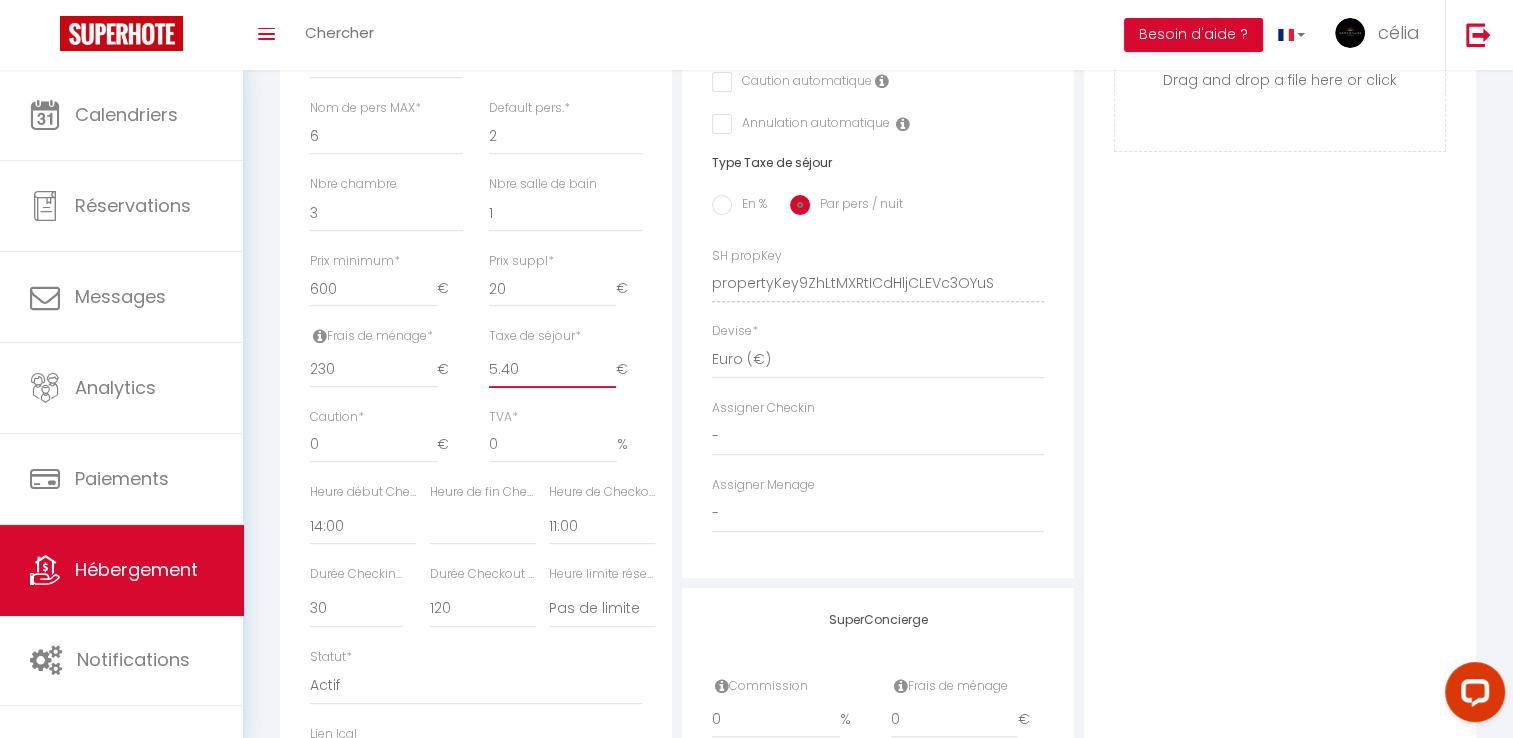 scroll, scrollTop: 736, scrollLeft: 0, axis: vertical 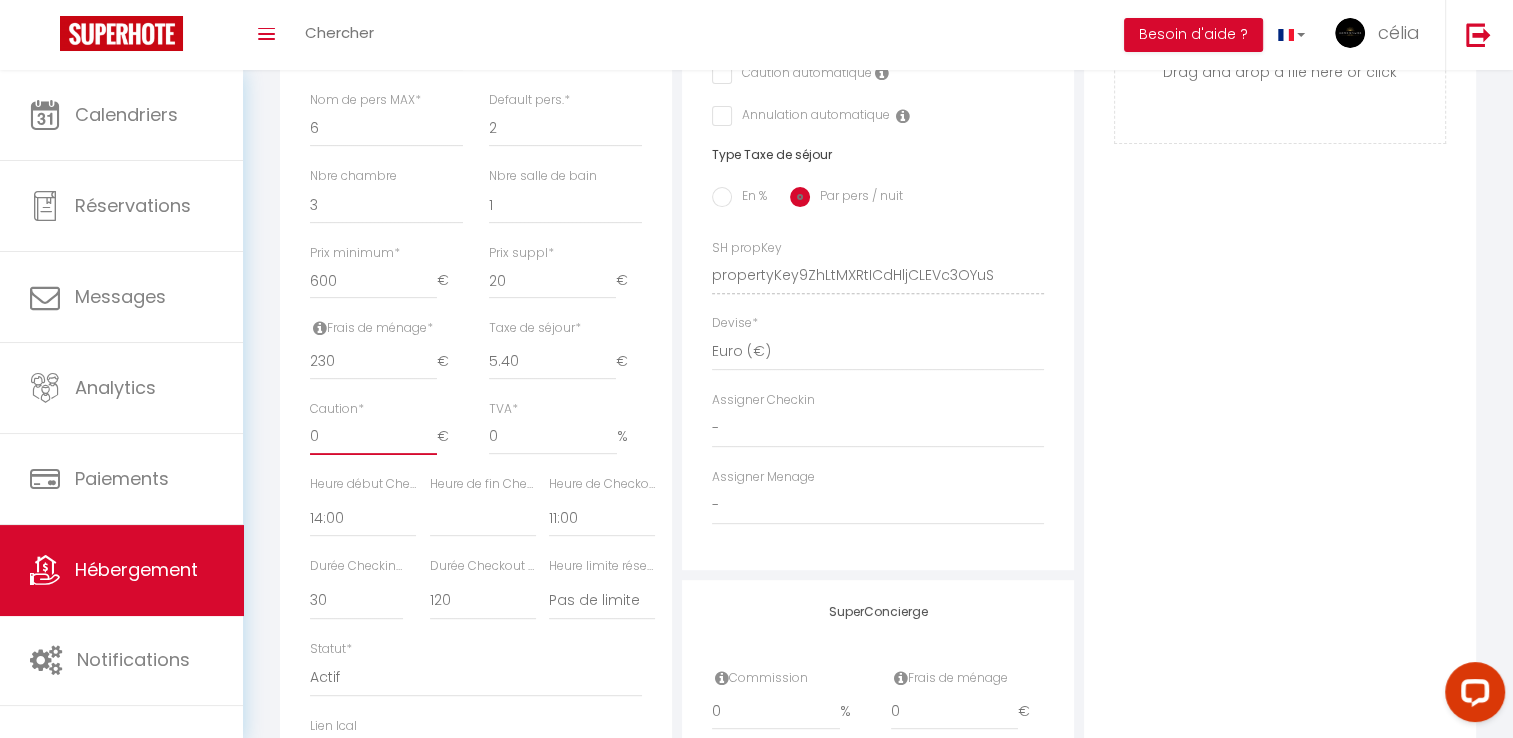 drag, startPoint x: 386, startPoint y: 453, endPoint x: 296, endPoint y: 454, distance: 90.005554 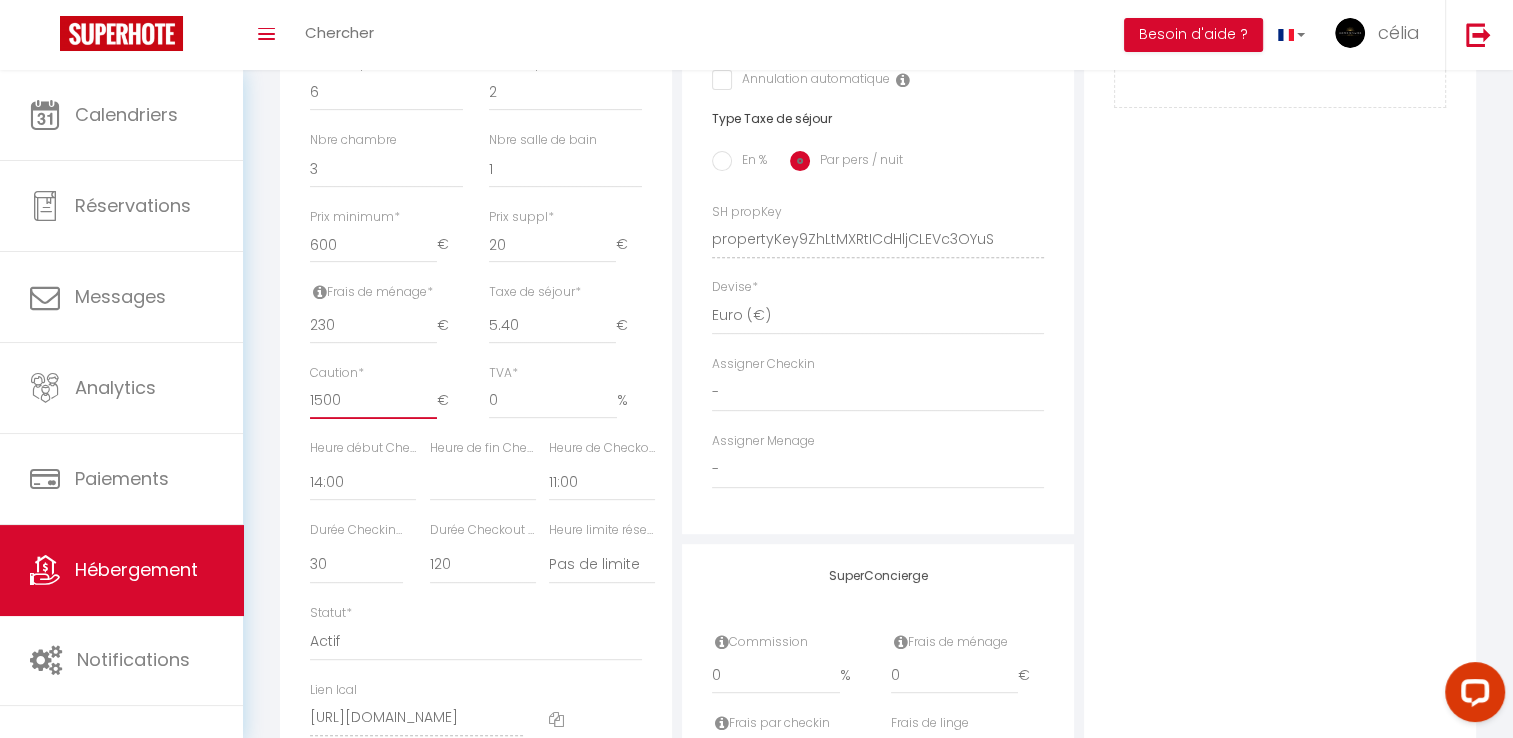 scroll, scrollTop: 804, scrollLeft: 0, axis: vertical 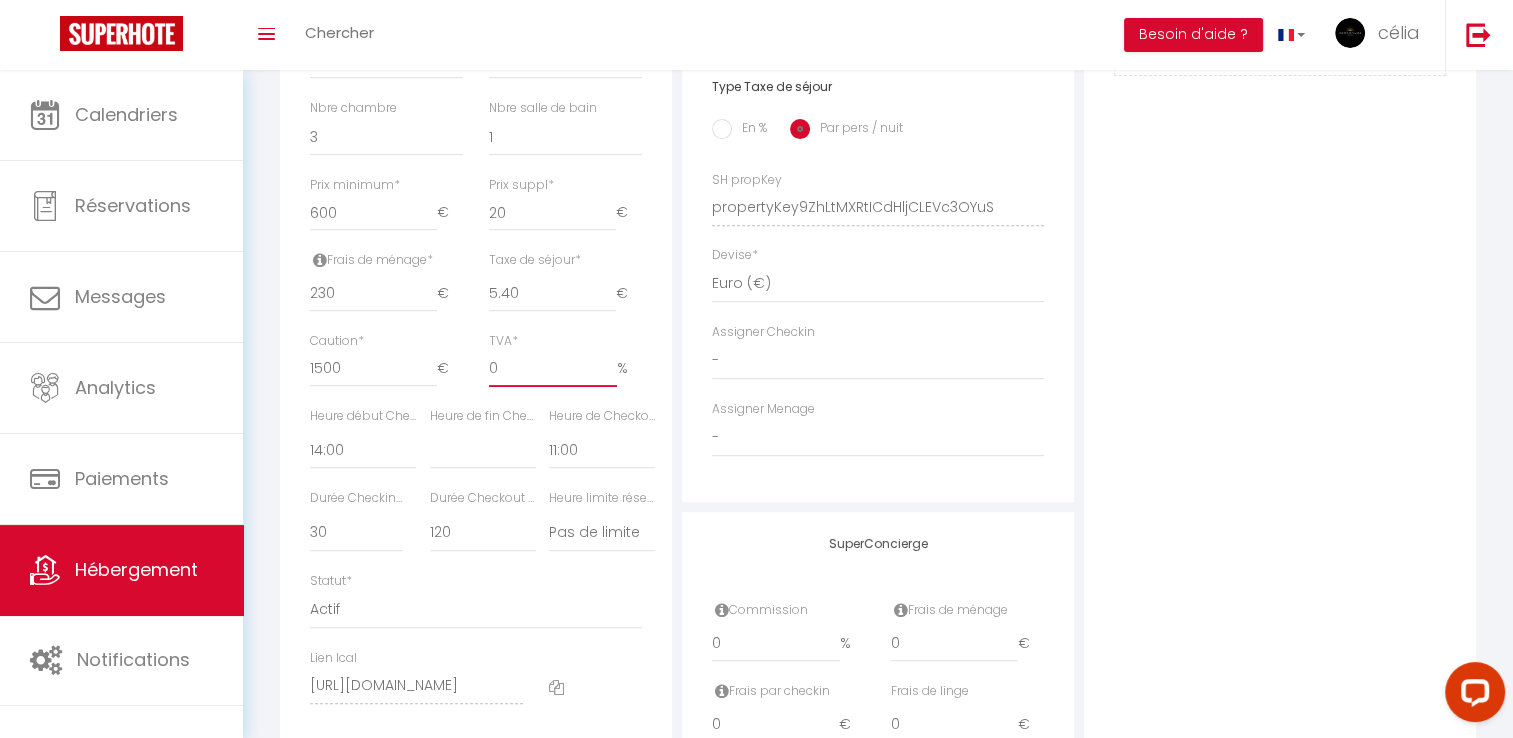 click on "0" at bounding box center (553, 369) 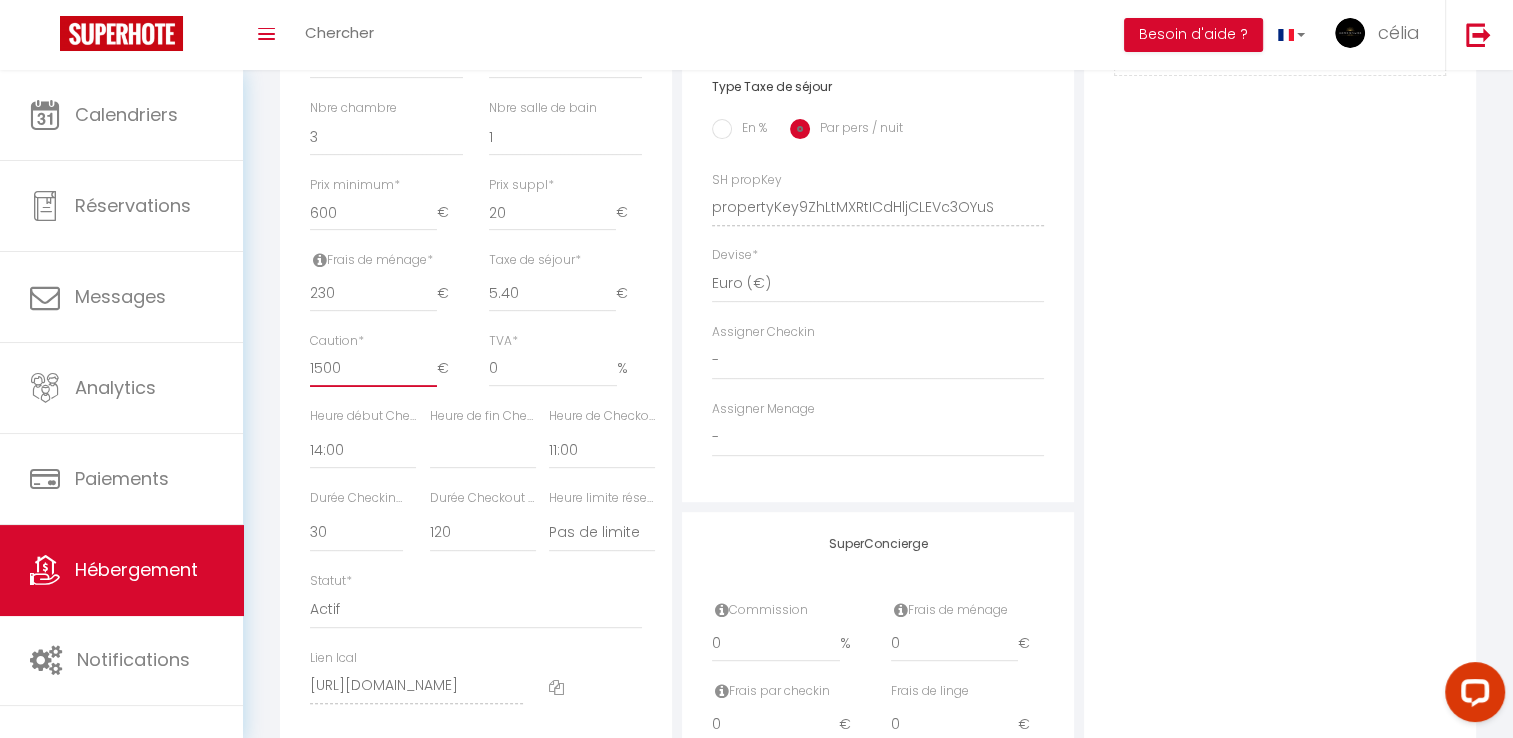 drag, startPoint x: 368, startPoint y: 375, endPoint x: 301, endPoint y: 410, distance: 75.591 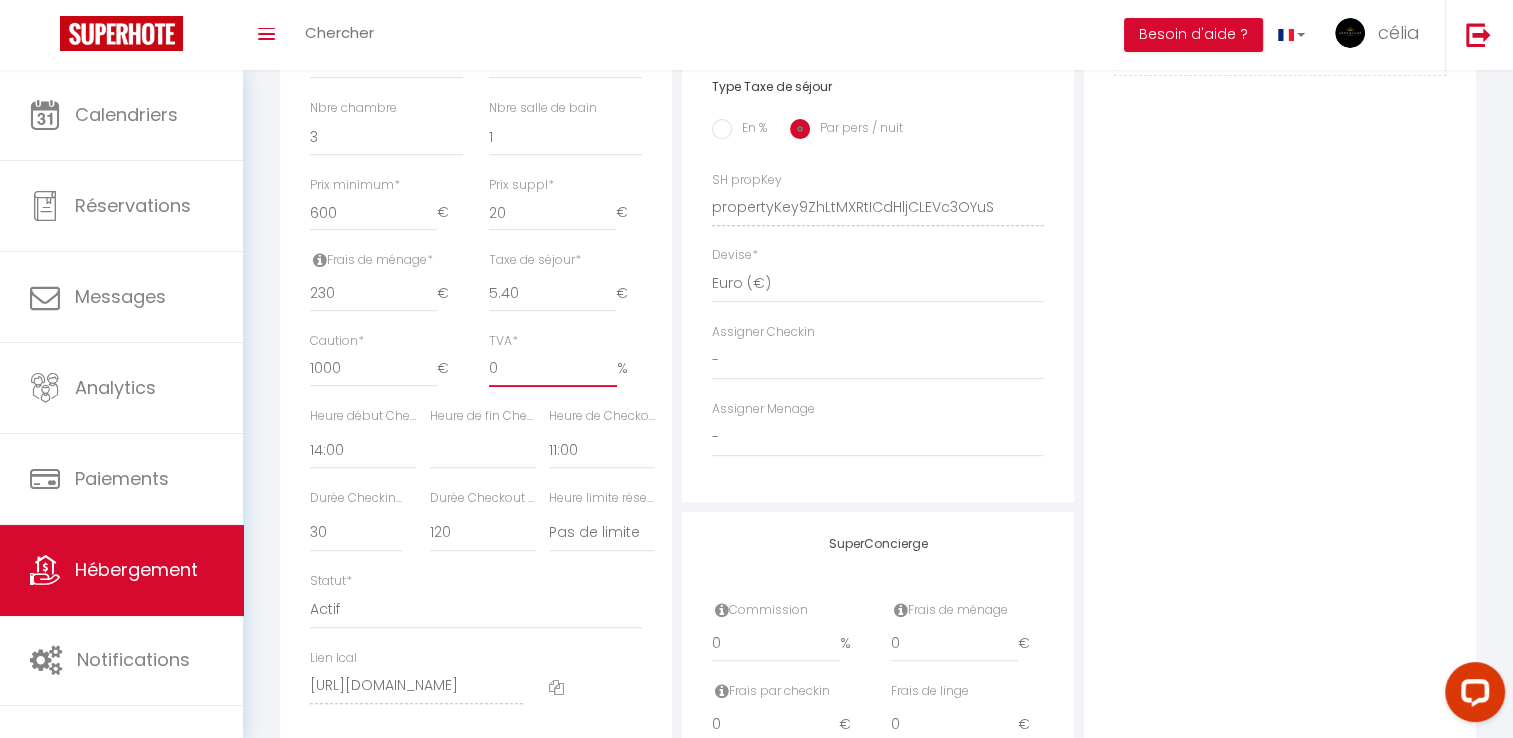 drag, startPoint x: 482, startPoint y: 379, endPoint x: 419, endPoint y: 379, distance: 63 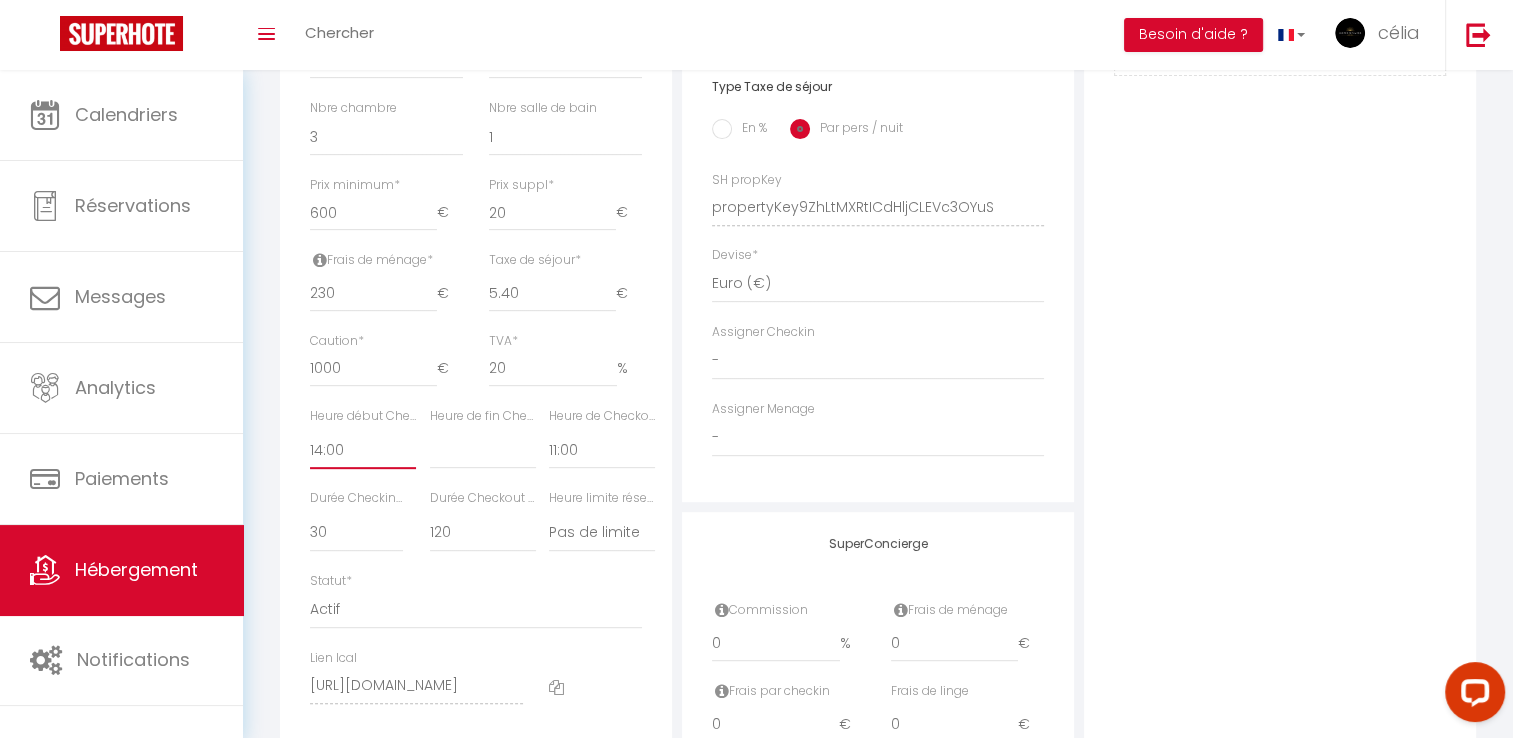 click on "00:00
00:15
00:30
00:45
01:00
01:15
01:30
01:45
02:00
02:15
02:30
02:45
03:00" at bounding box center [363, 450] 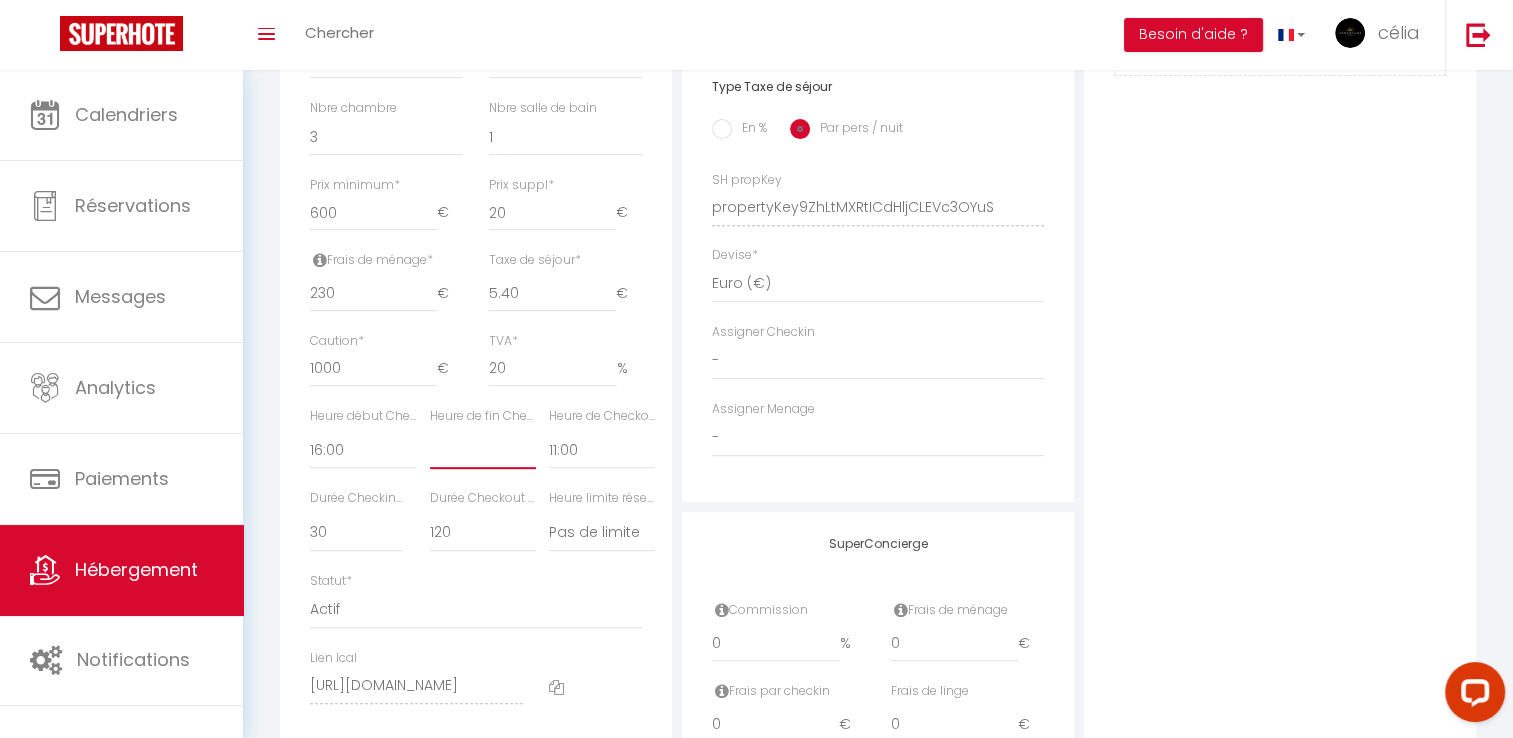 click on "00:00
00:15
00:30
00:45
01:00
01:15
01:30
01:45
02:00
02:15
02:30
02:45
03:00" at bounding box center [483, 450] 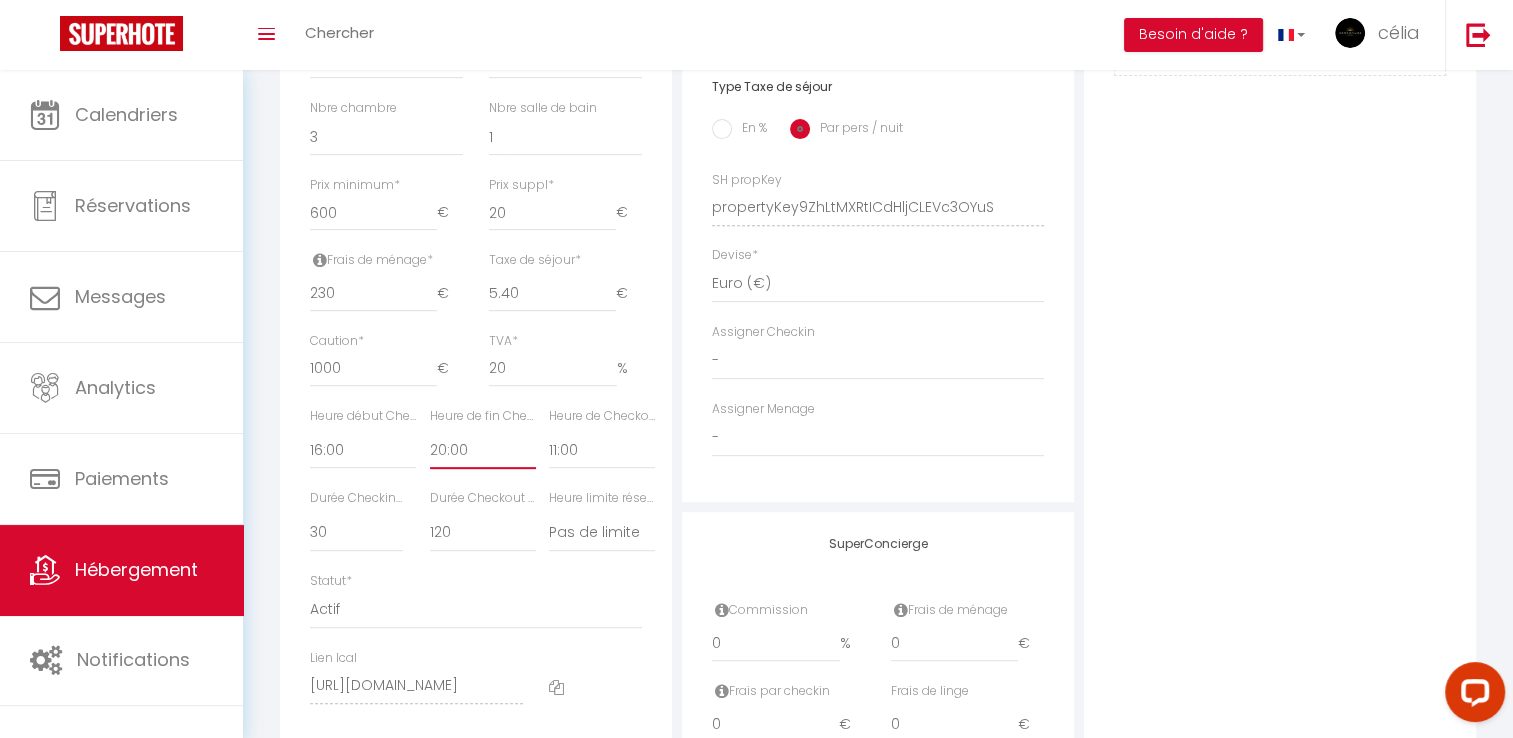 click on "00:00
00:15
00:30
00:45
01:00
01:15
01:30
01:45
02:00
02:15
02:30
02:45
03:00" at bounding box center [483, 450] 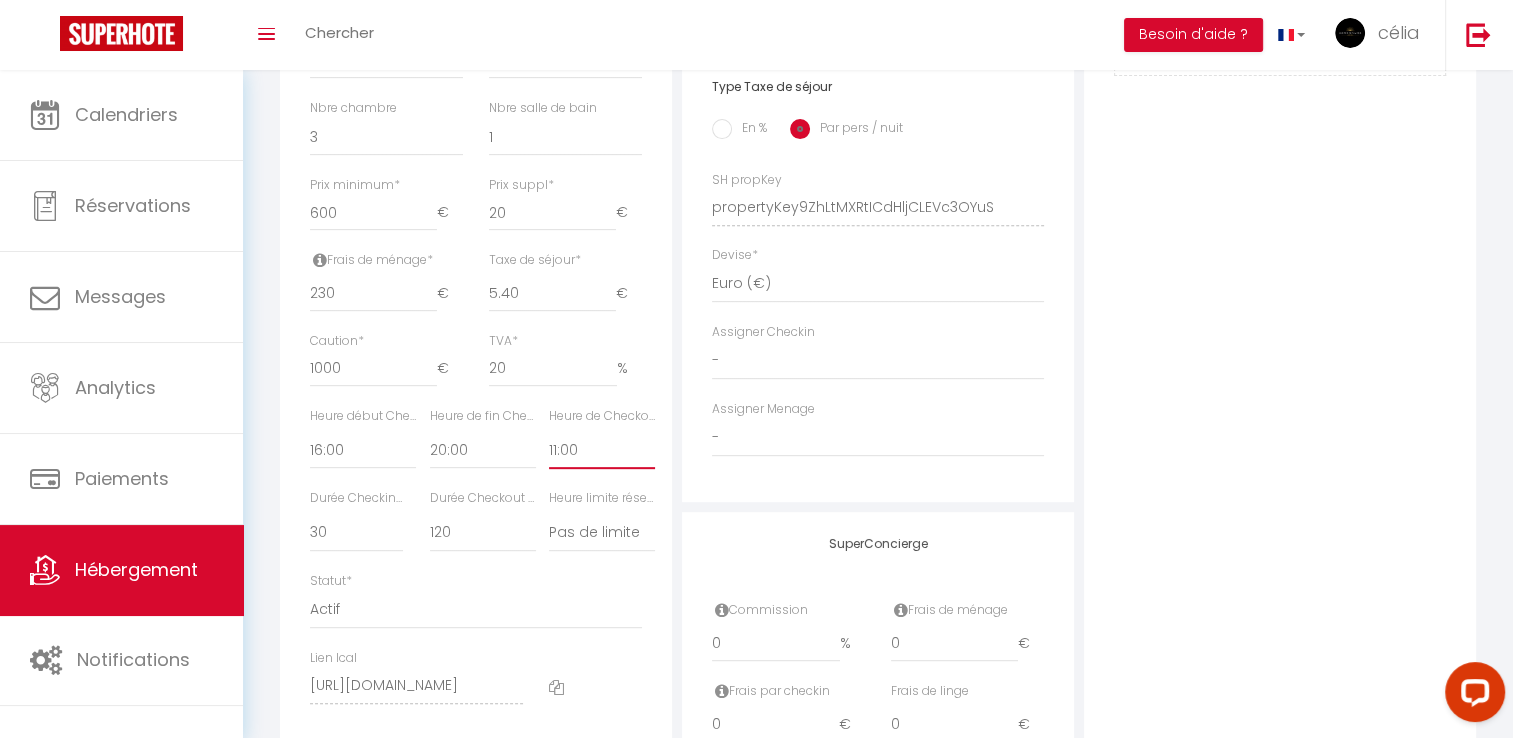 click on "00:00
00:15
00:30
00:45
01:00
01:15
01:30
01:45
02:00
02:15
02:30
02:45
03:00" at bounding box center (602, 450) 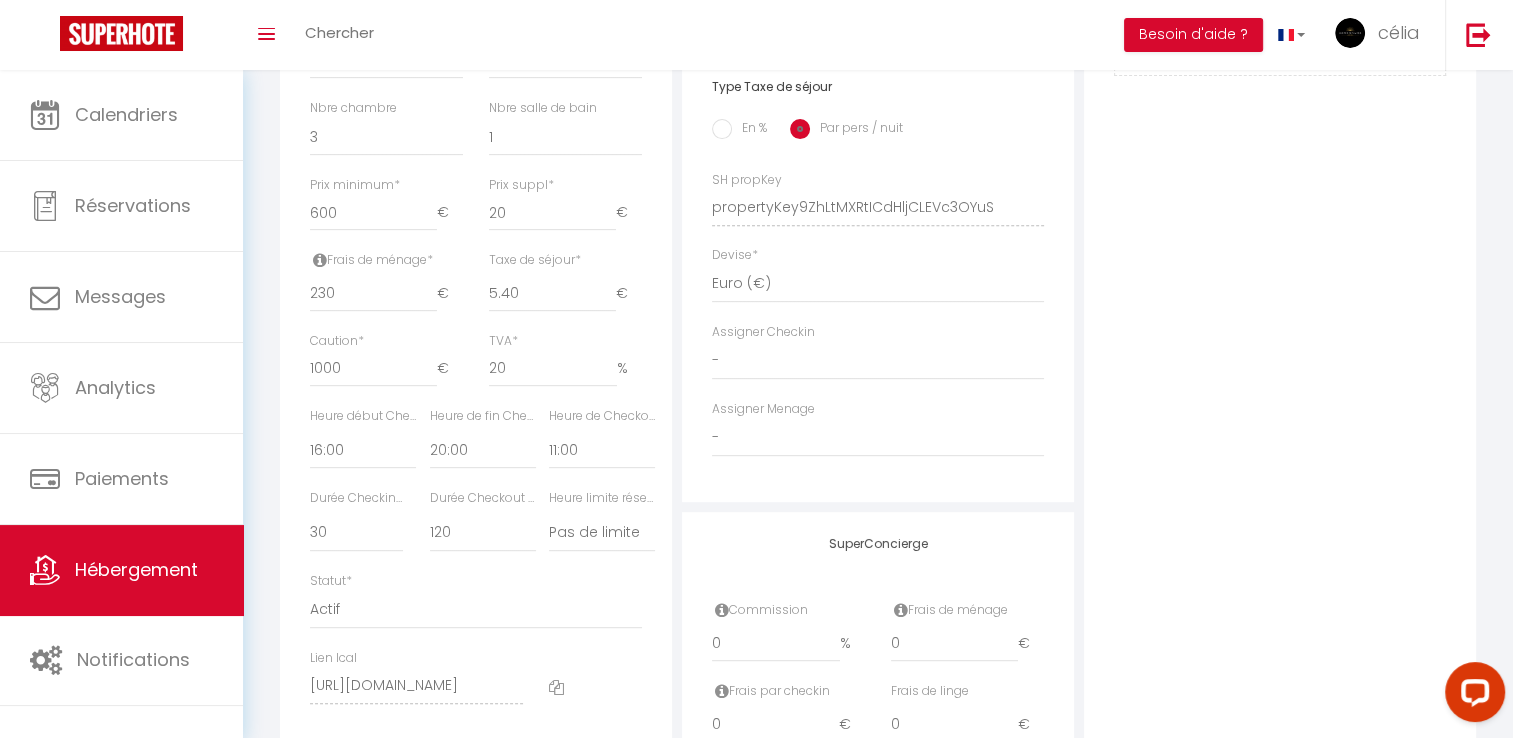click on "Photo
Photo
Supprimer
Drag and drop a file here or click Ooops, something wrong appended. Remove   Drag and drop or click to replace" at bounding box center (1280, 193) 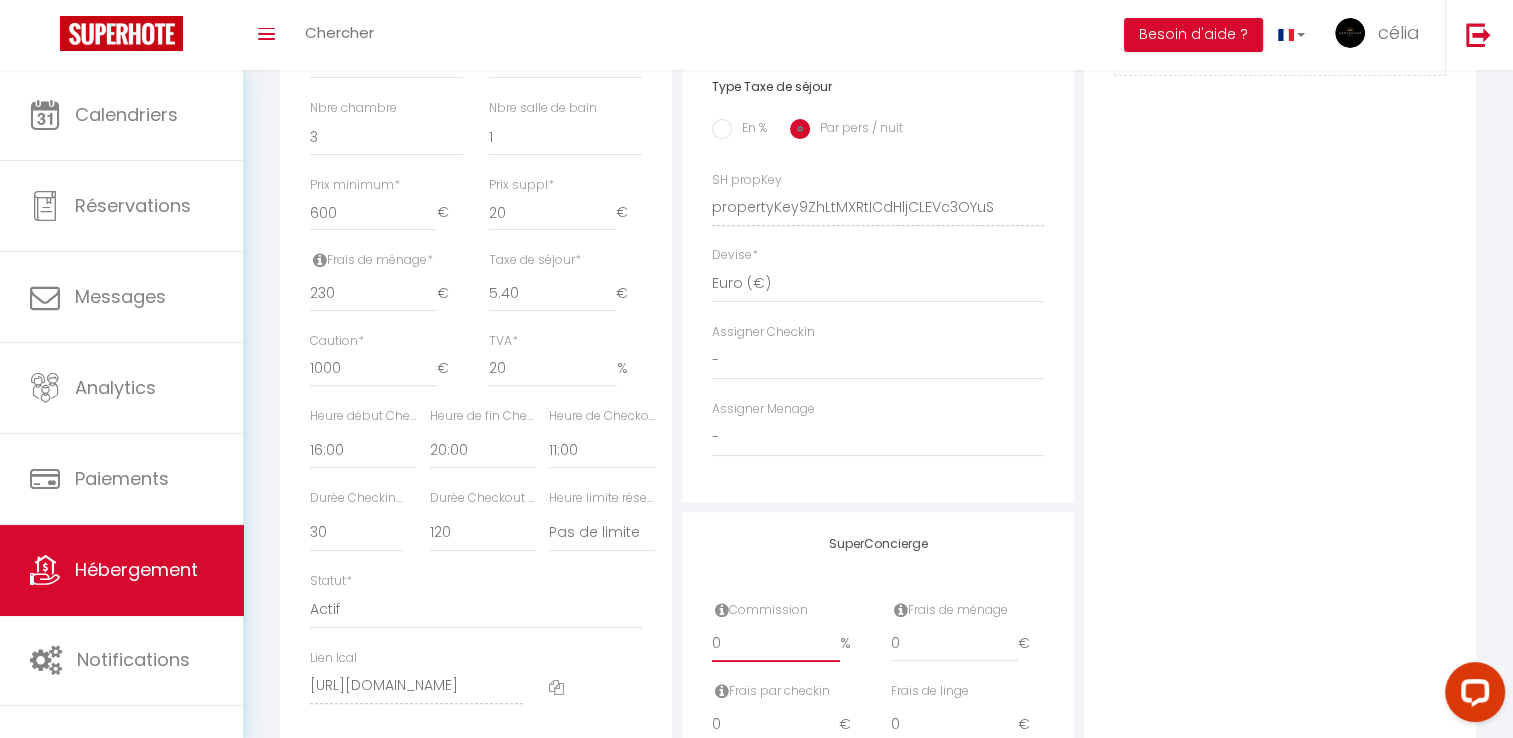drag, startPoint x: 720, startPoint y: 655, endPoint x: 698, endPoint y: 655, distance: 22 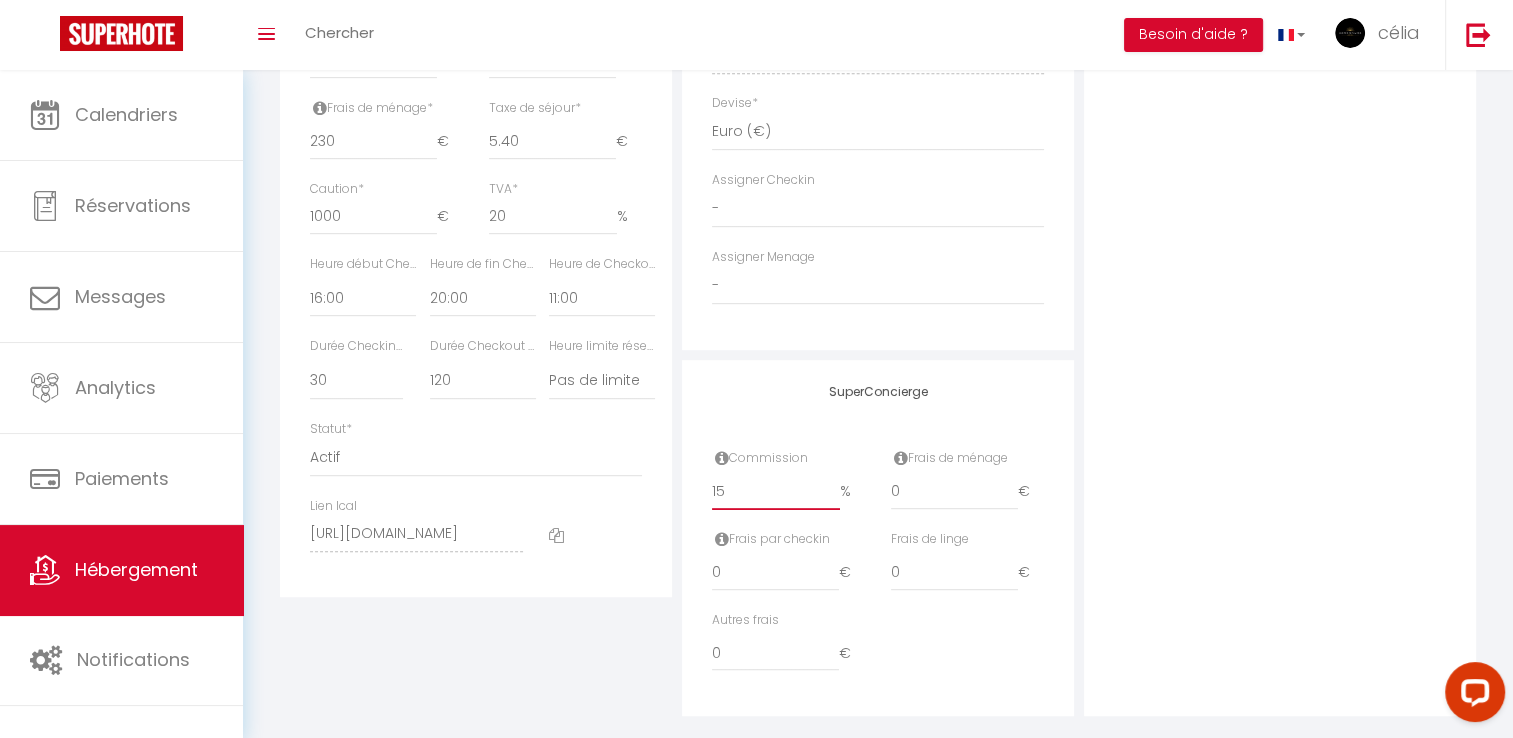 scroll, scrollTop: 964, scrollLeft: 0, axis: vertical 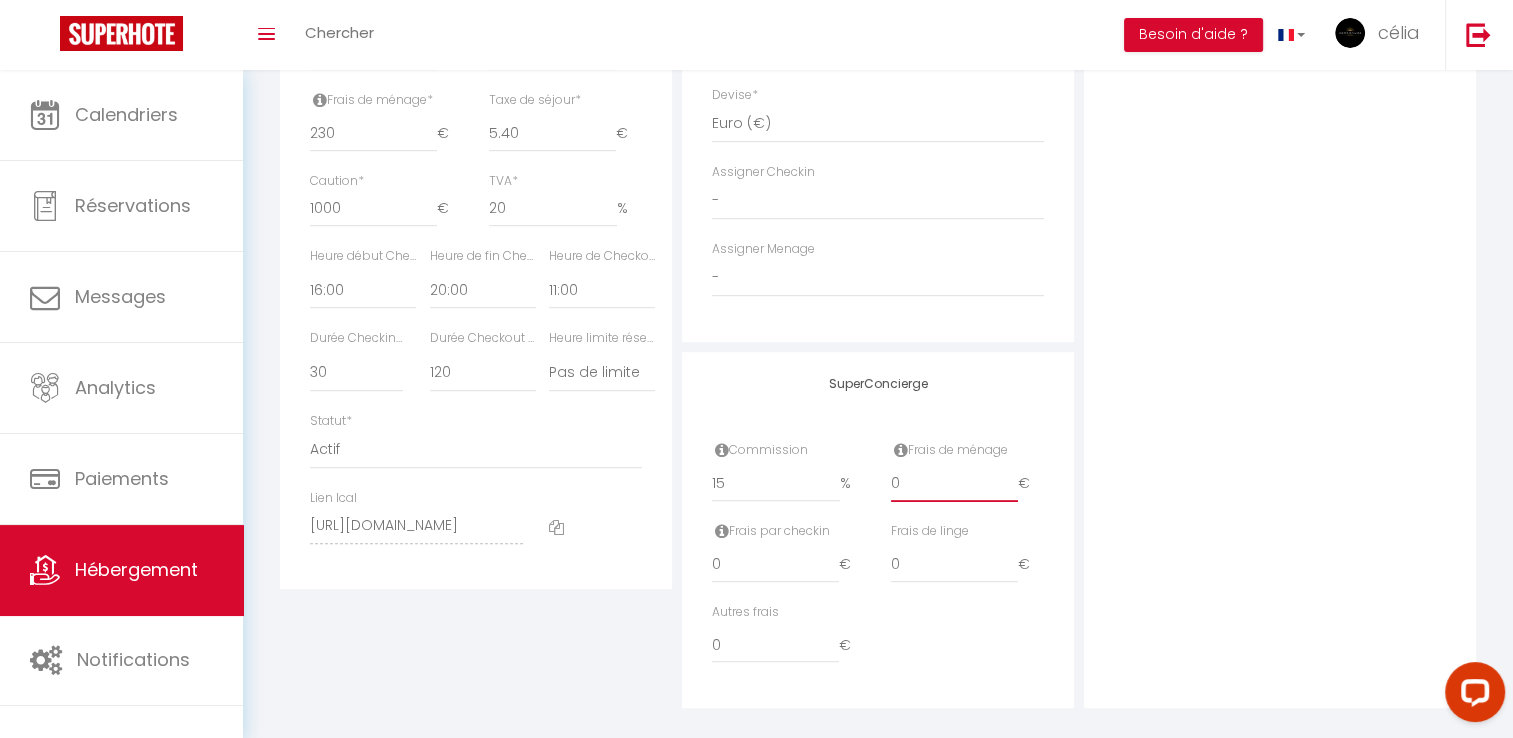 drag, startPoint x: 924, startPoint y: 492, endPoint x: 856, endPoint y: 494, distance: 68.0294 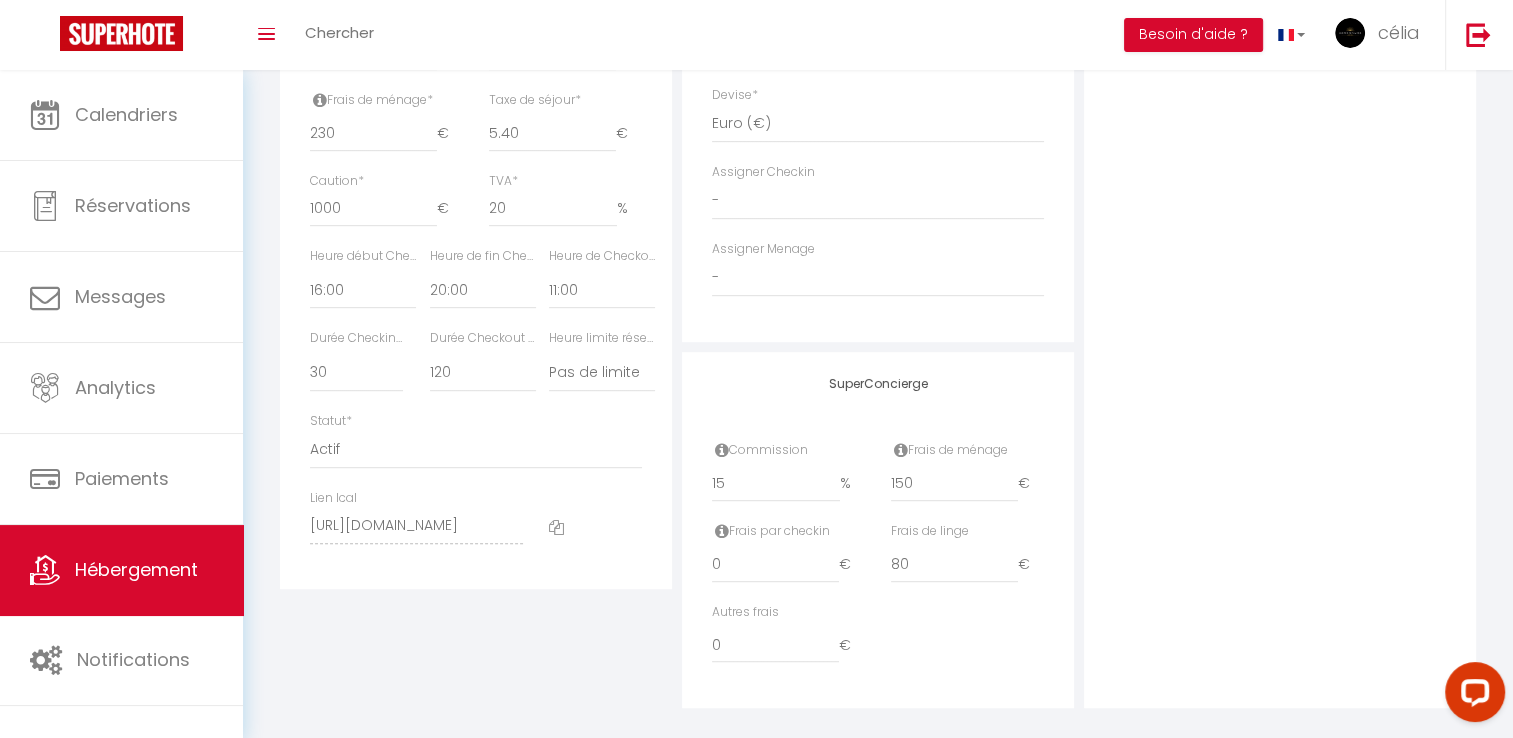 click on "Photo
Photo
Supprimer
Drag and drop a file here or click Ooops, something wrong appended. Remove   Drag and drop or click to replace" at bounding box center [1280, 33] 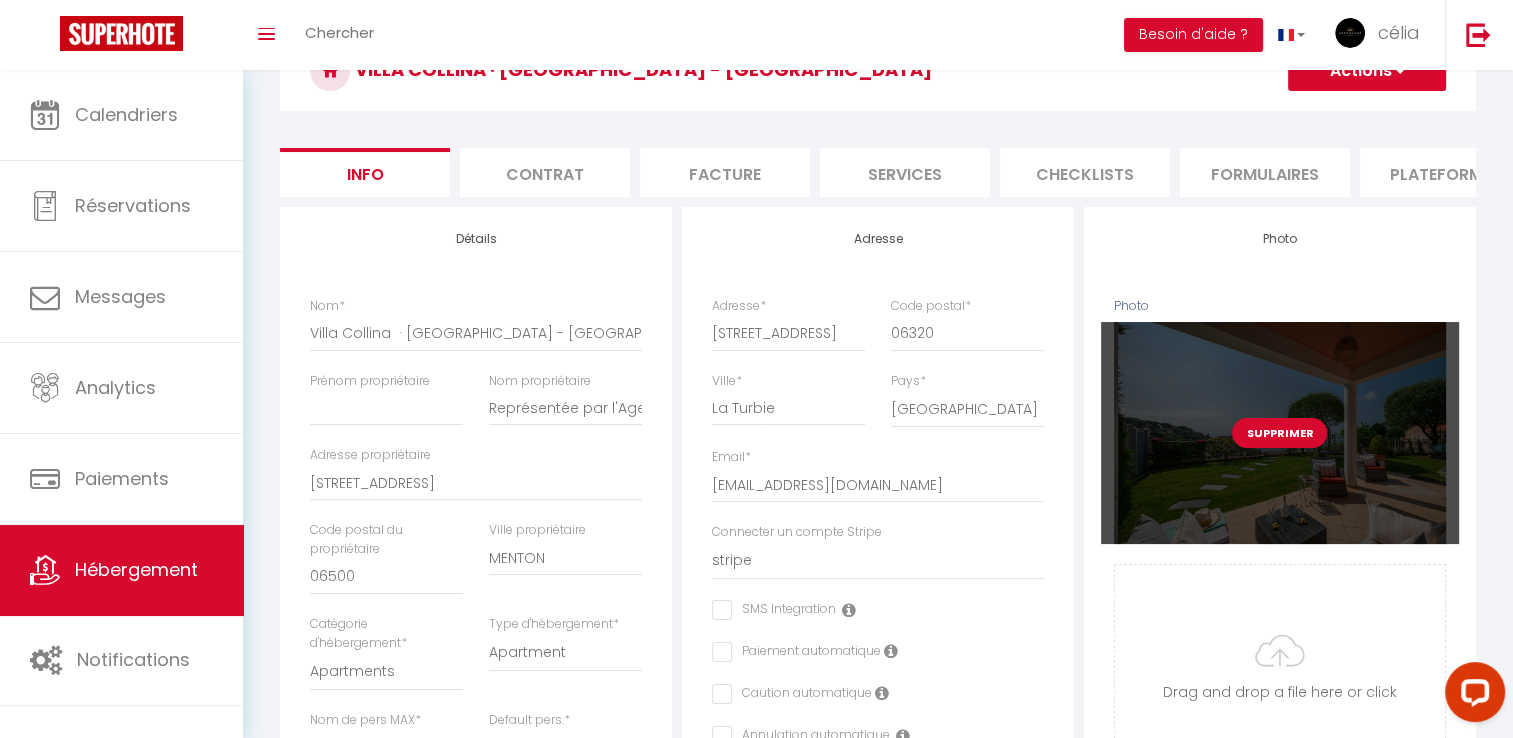 scroll, scrollTop: 0, scrollLeft: 0, axis: both 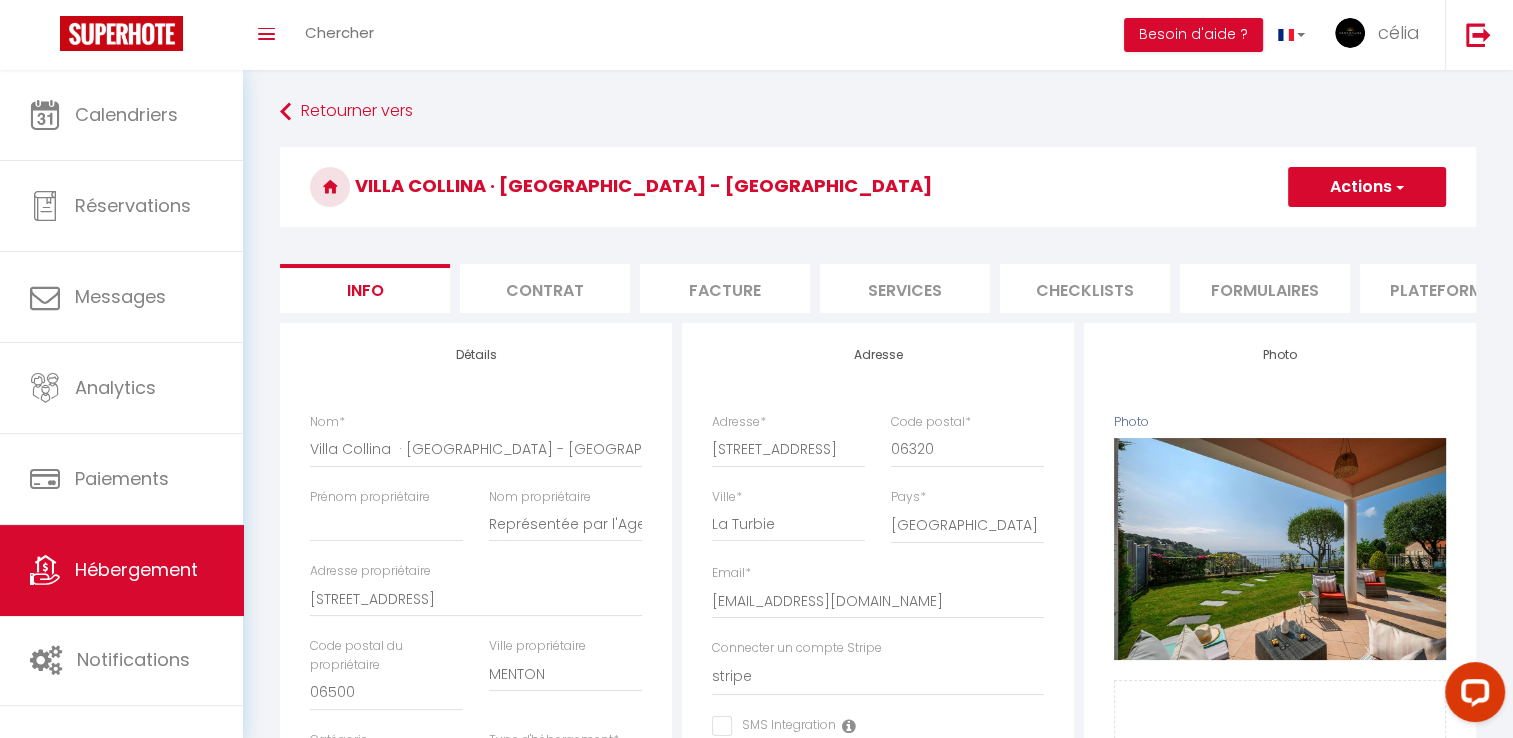 click on "Actions" at bounding box center (1367, 187) 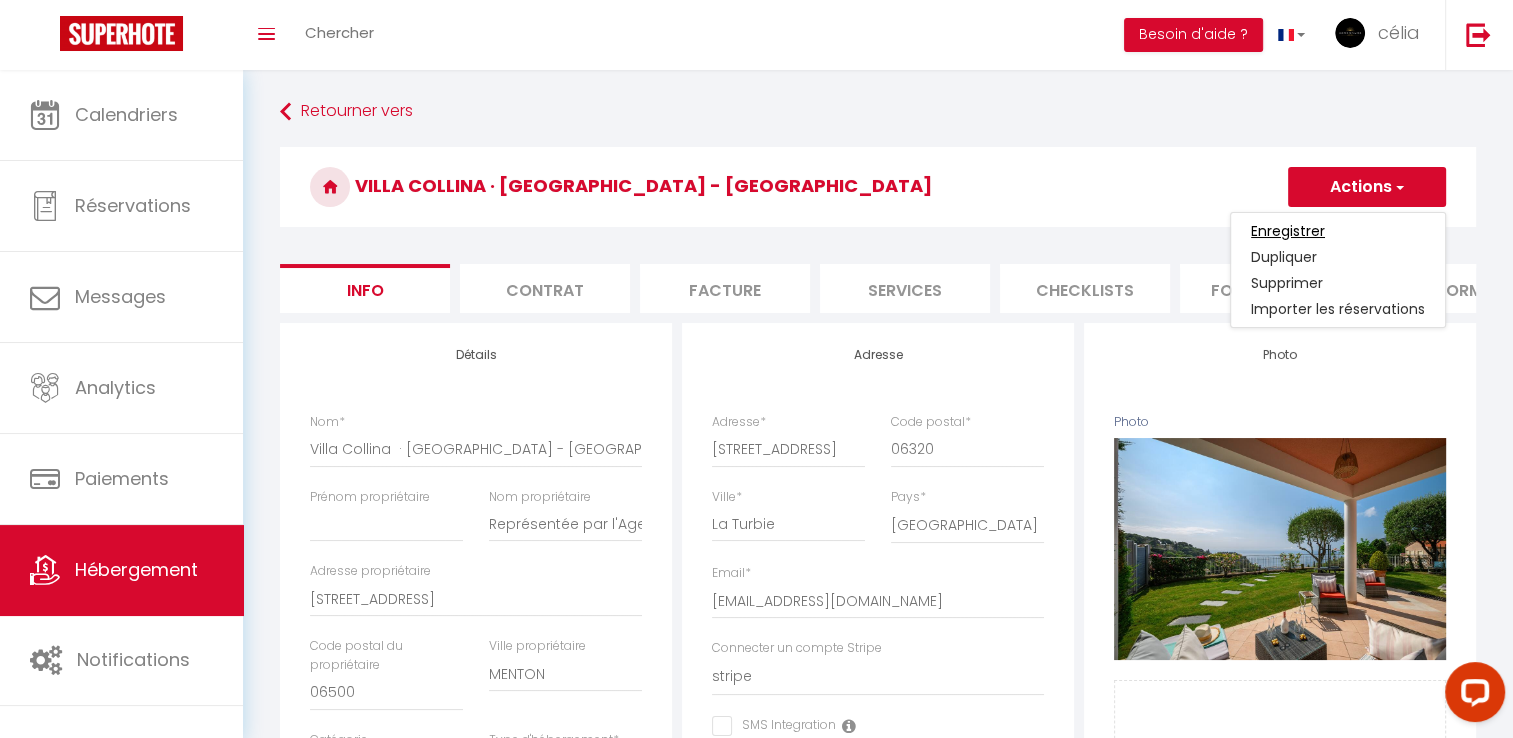 click on "Enregistrer" at bounding box center (1288, 231) 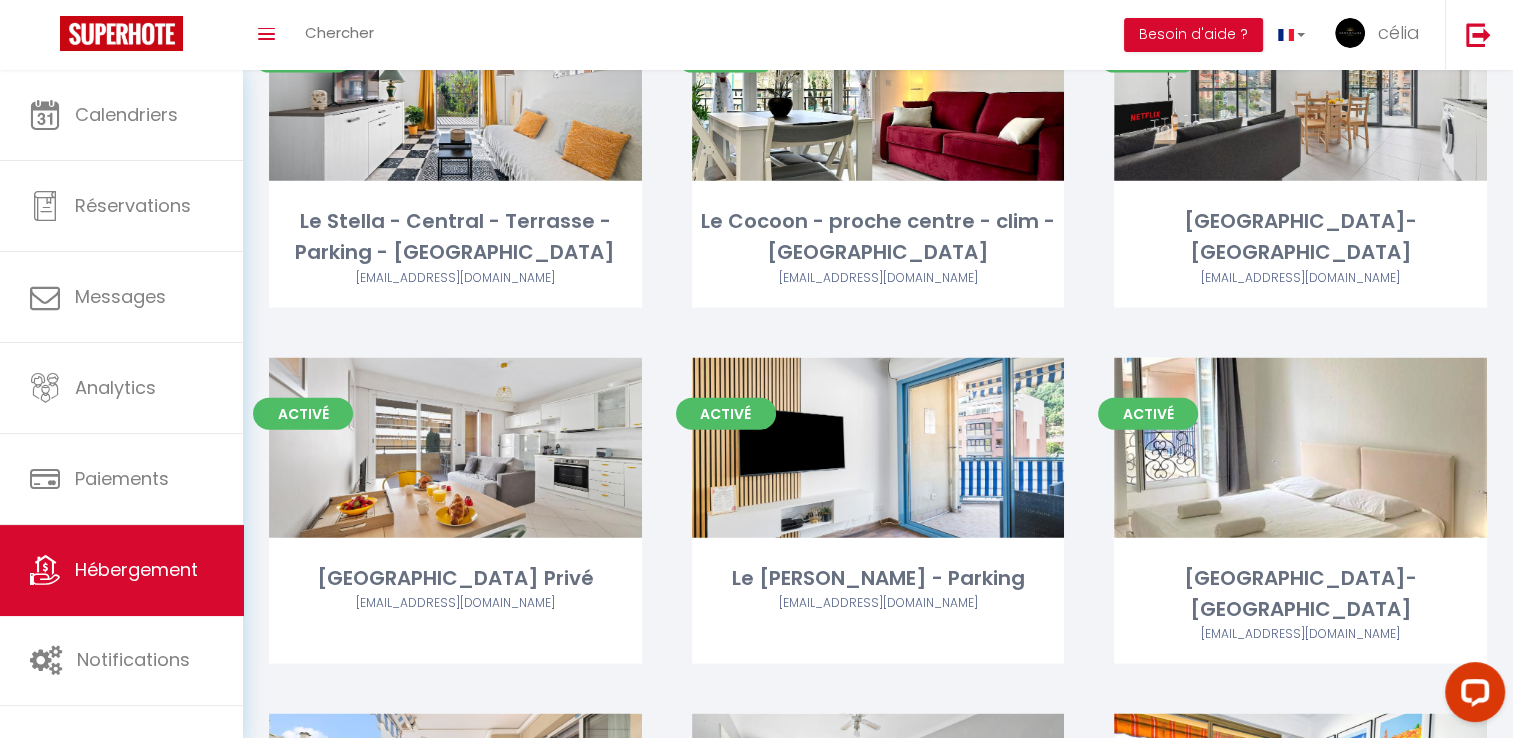 scroll, scrollTop: 5210, scrollLeft: 0, axis: vertical 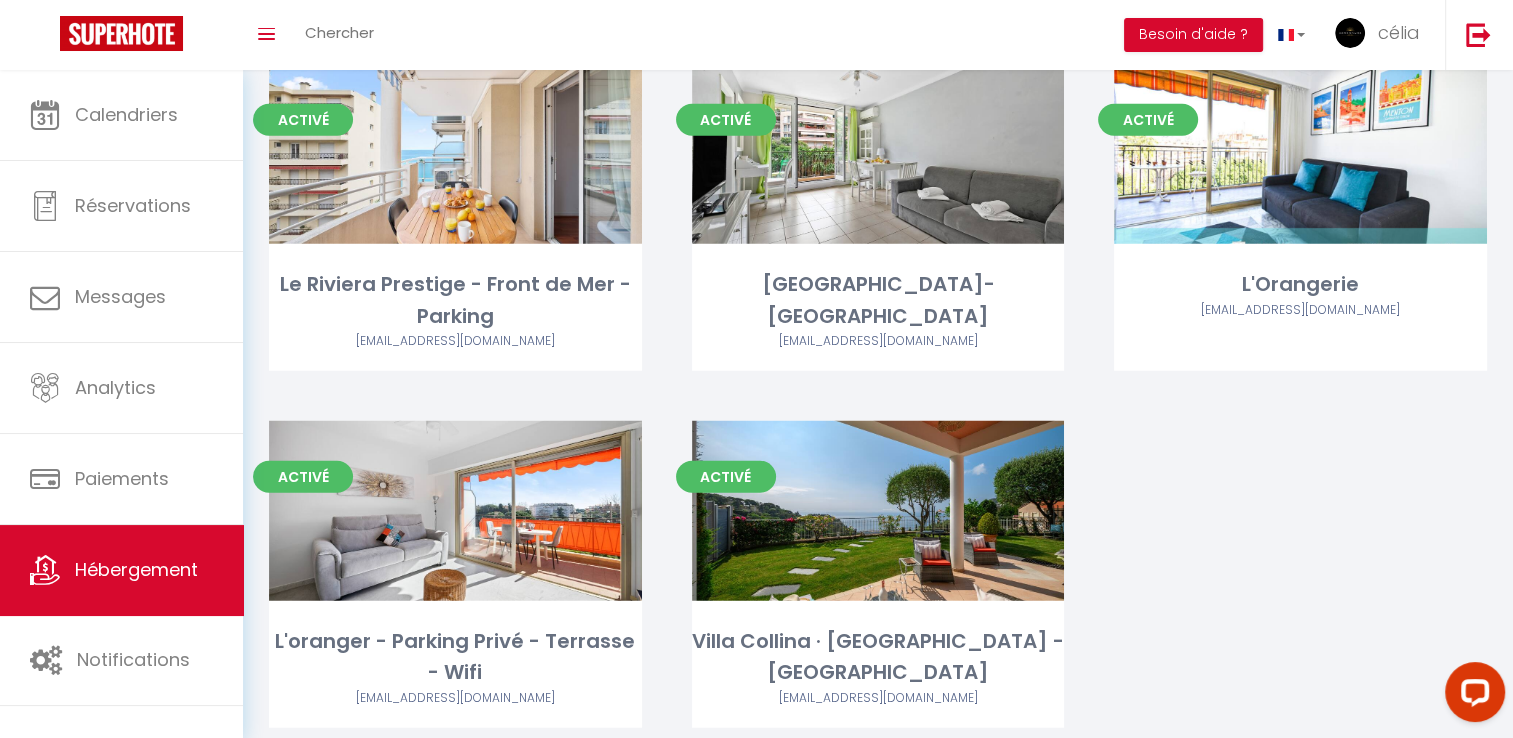drag, startPoint x: 1518, startPoint y: 70, endPoint x: 44, endPoint y: 78, distance: 1474.0217 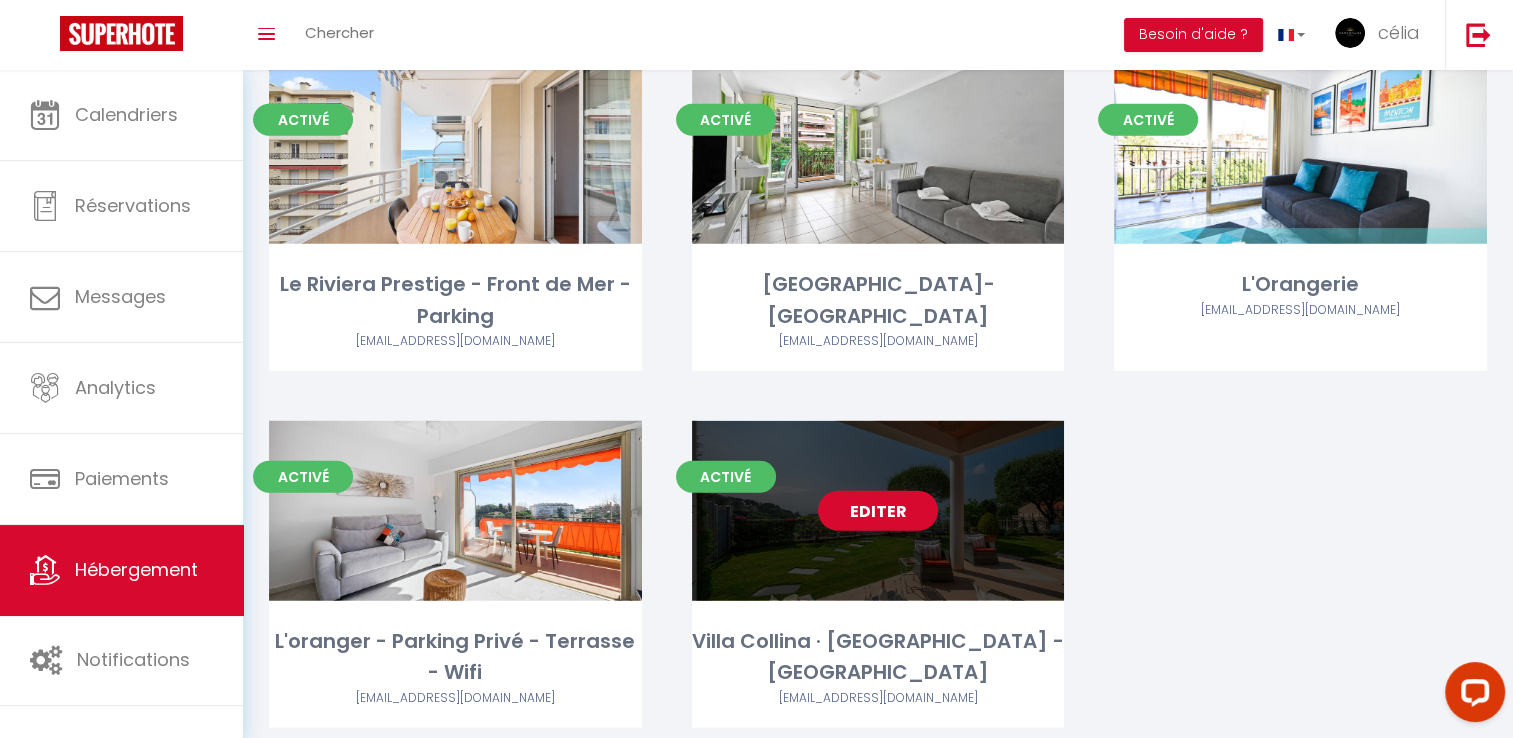 click on "Editer" at bounding box center (878, 511) 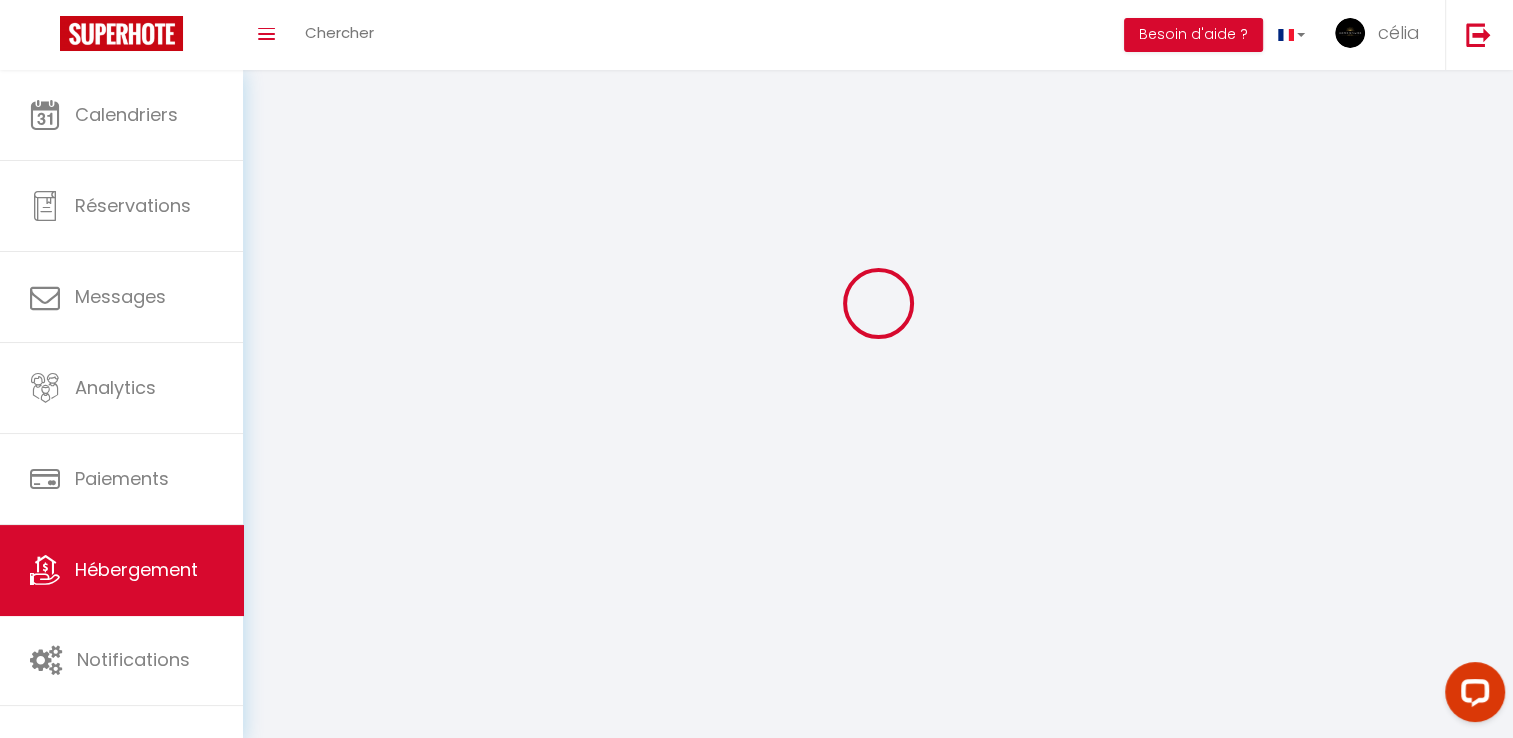 scroll, scrollTop: 0, scrollLeft: 0, axis: both 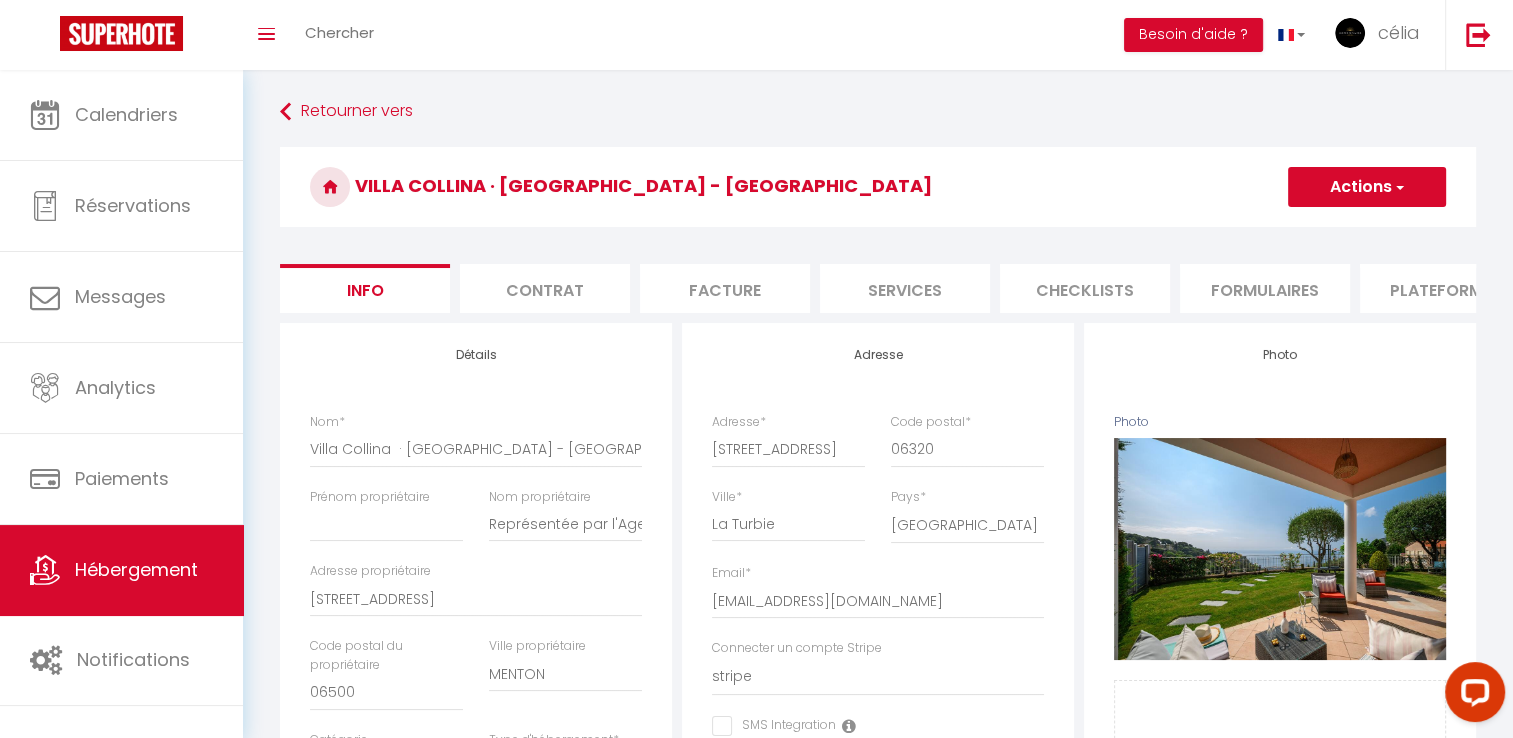 click on "Contrat" at bounding box center [545, 288] 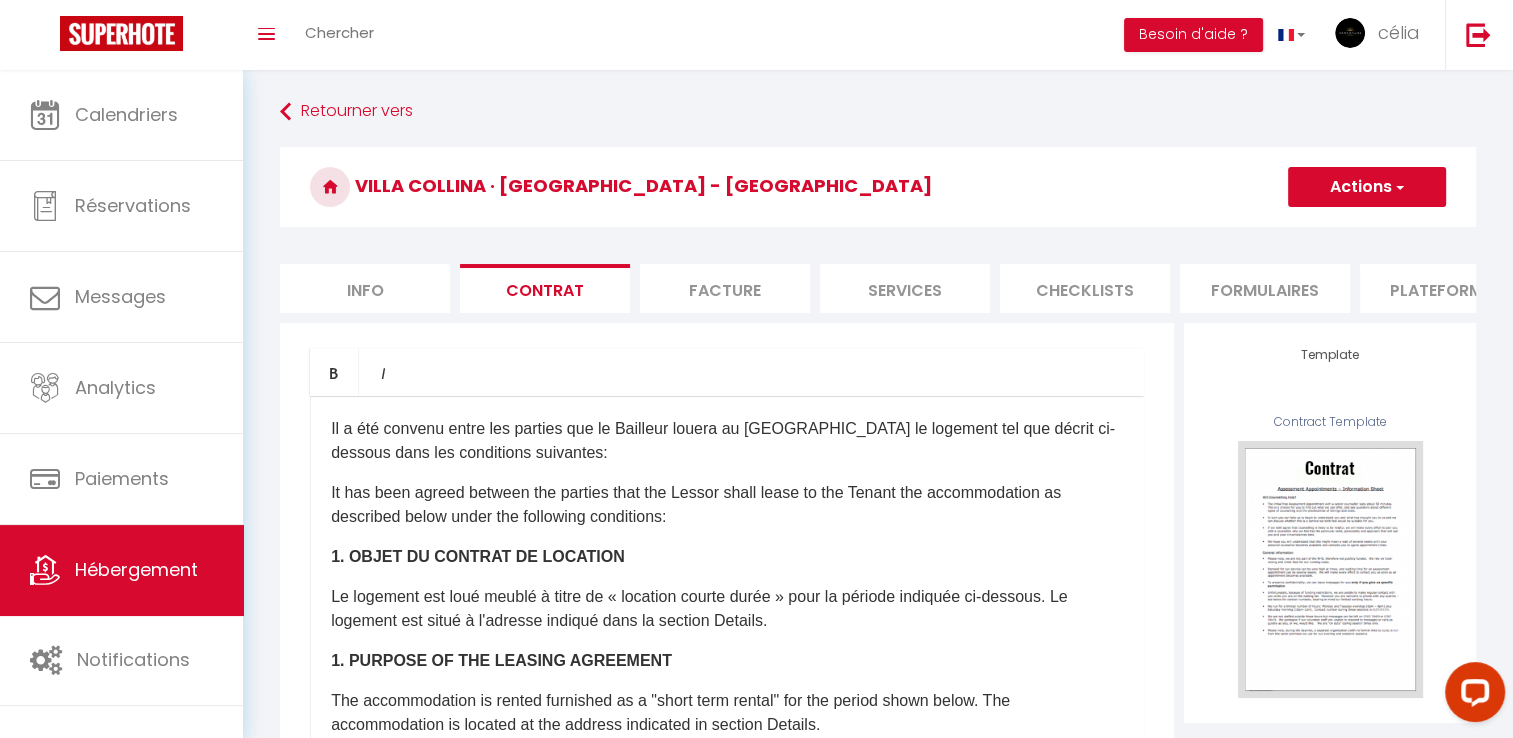 click on "Facture" at bounding box center [725, 288] 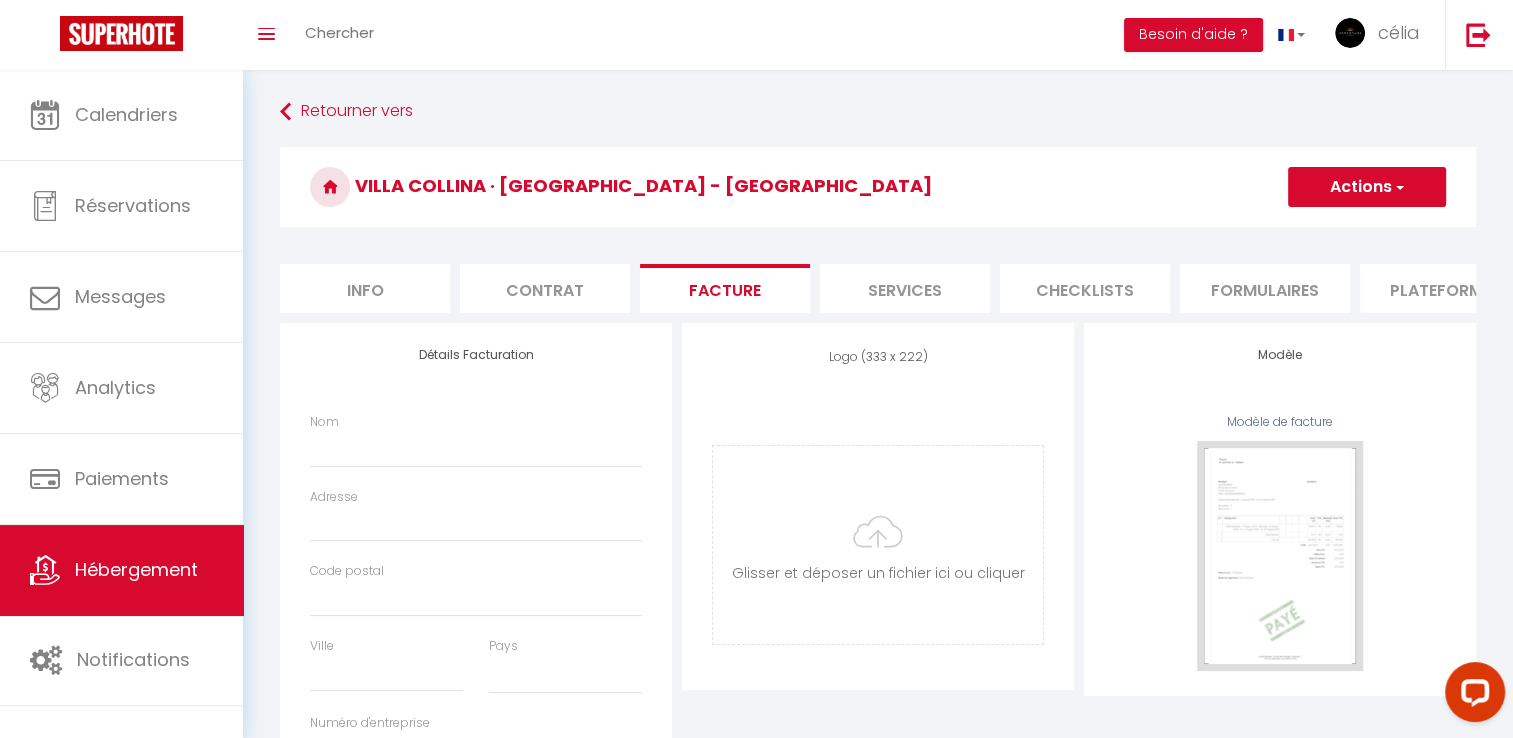click on "Services" at bounding box center (905, 288) 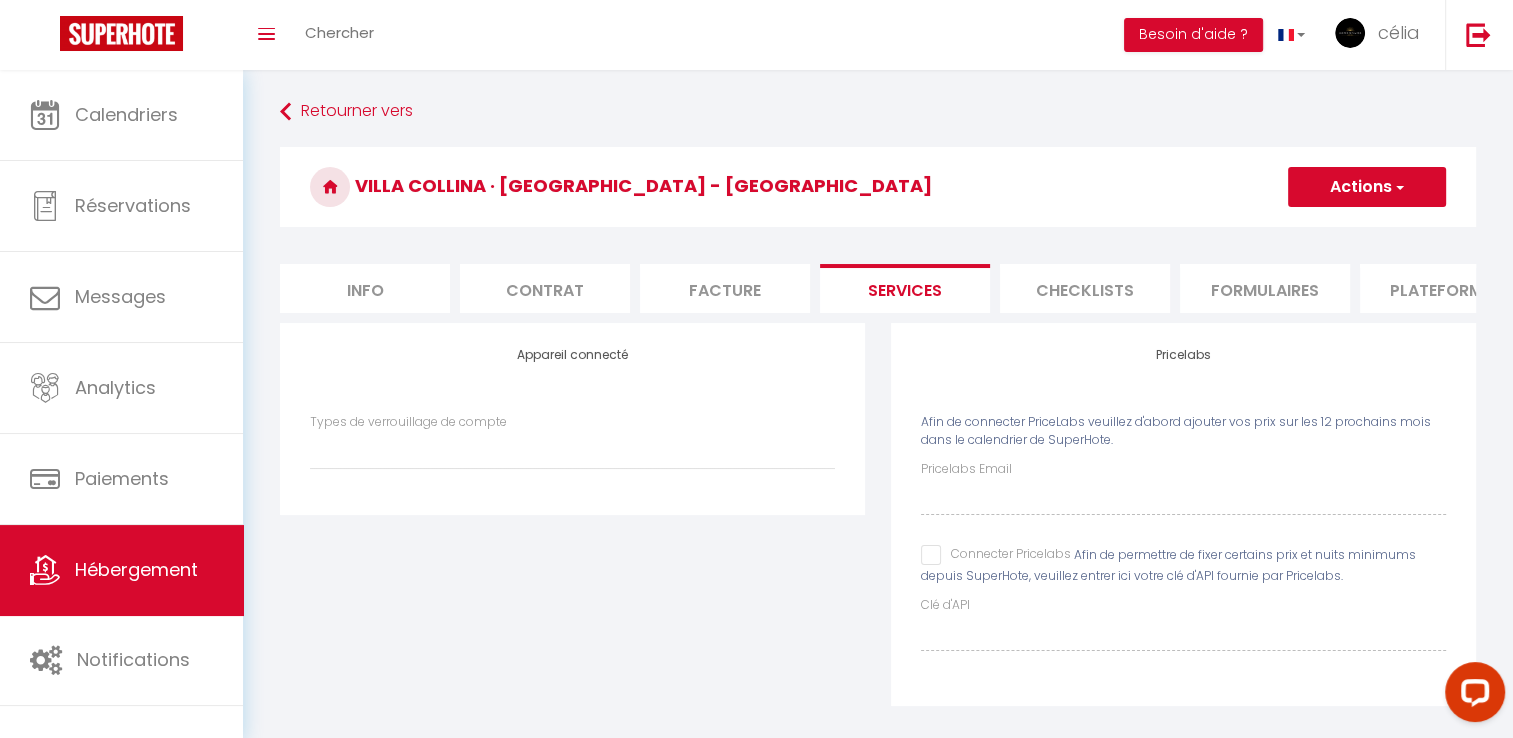 click on "Checklists" at bounding box center (1085, 288) 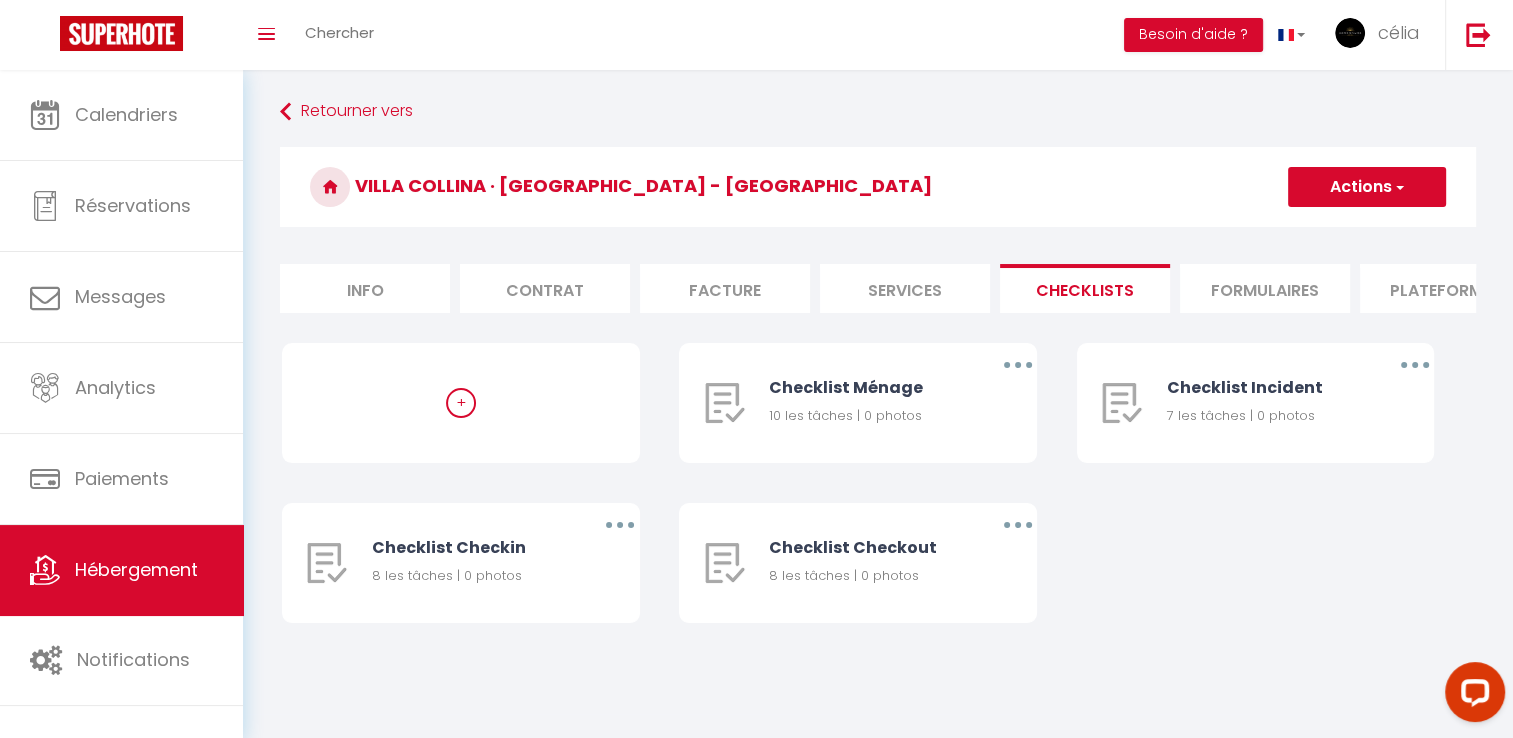 click on "Formulaires" at bounding box center [1265, 288] 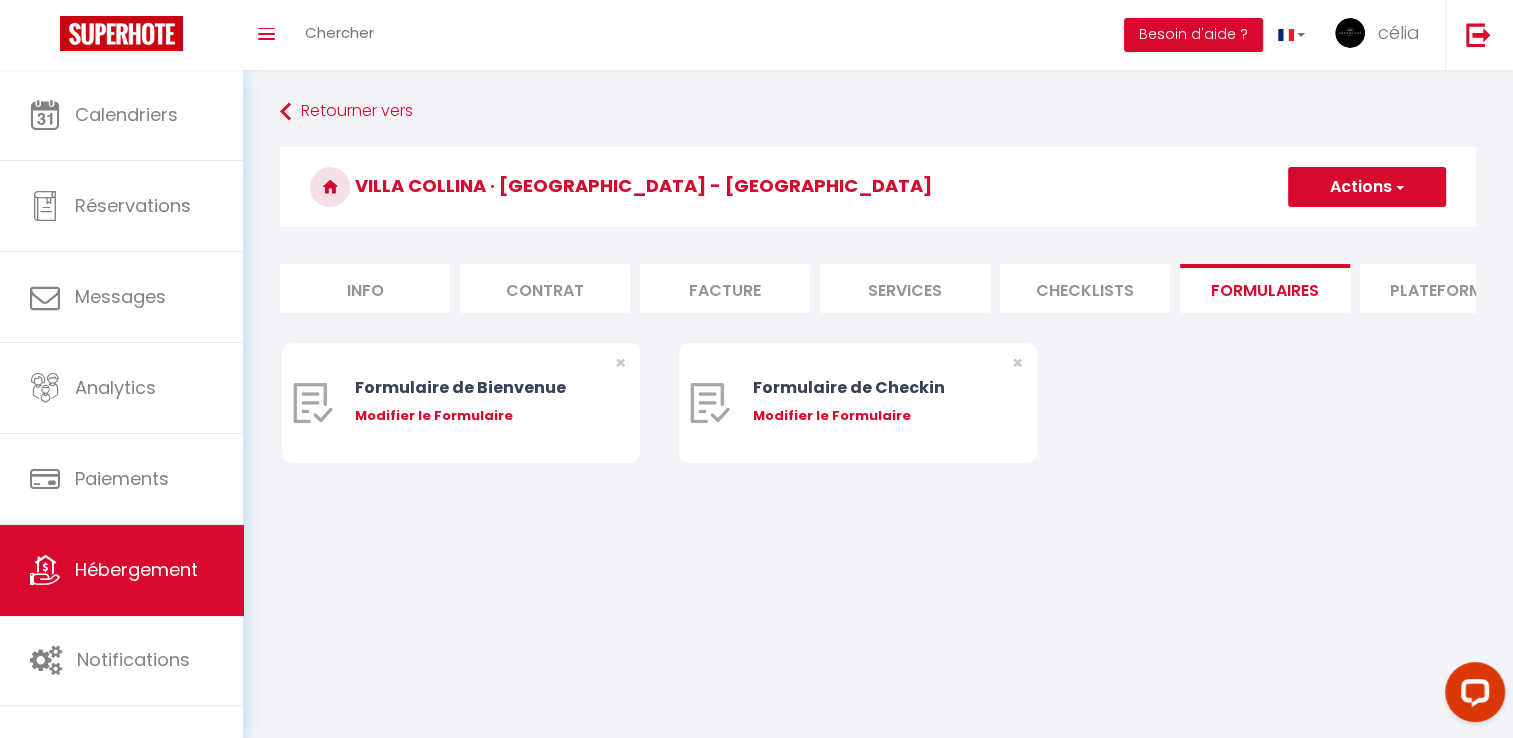 click on "Services" at bounding box center (905, 288) 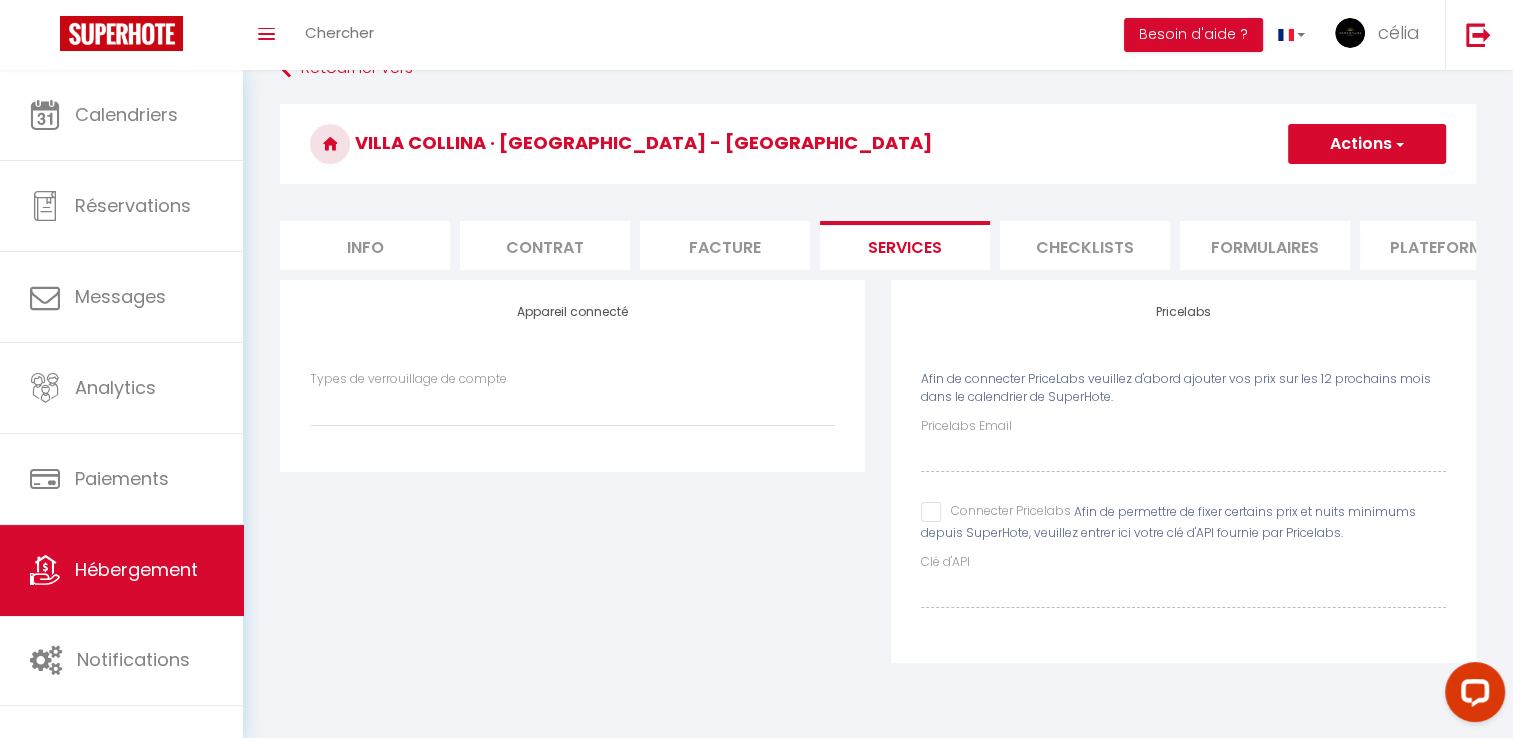 scroll, scrollTop: 0, scrollLeft: 0, axis: both 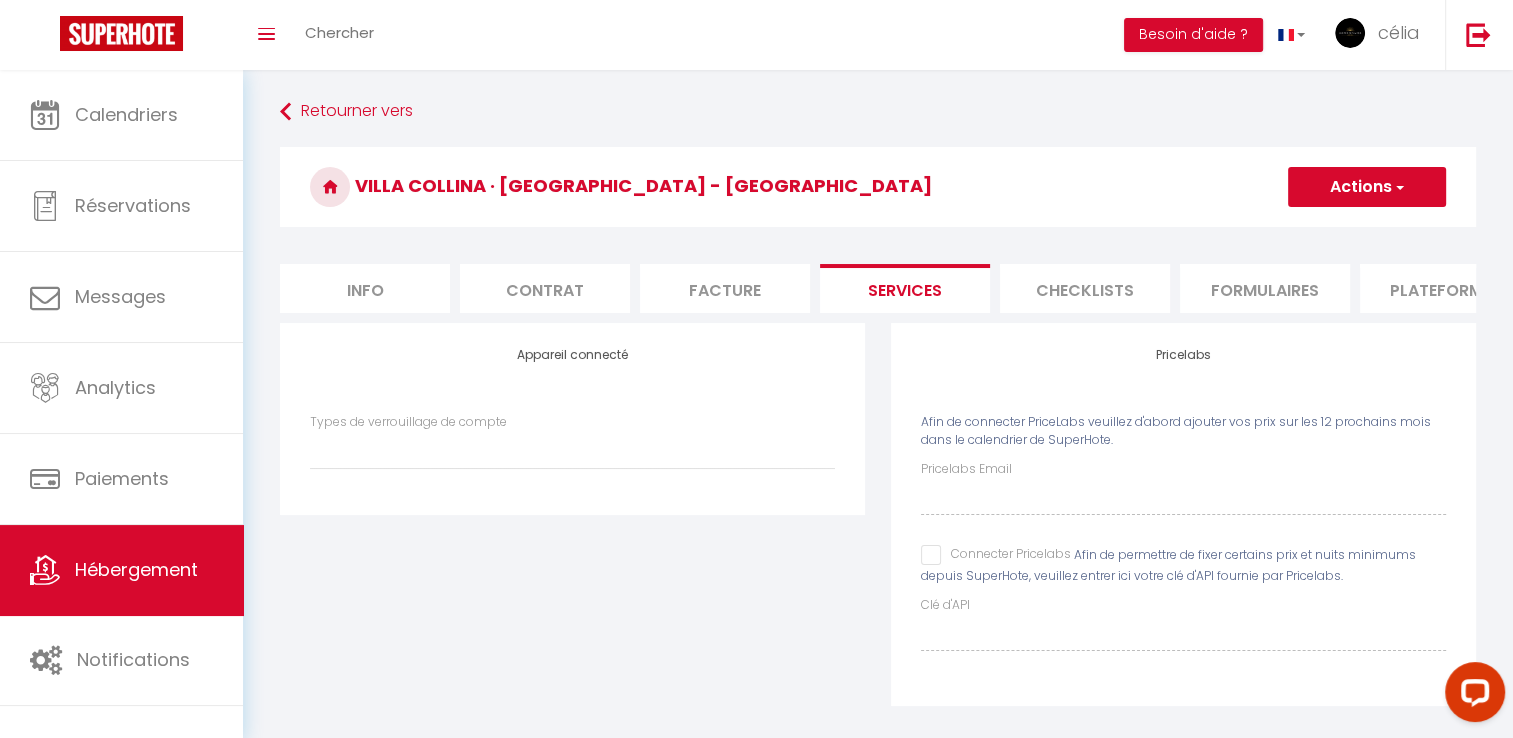 drag, startPoint x: 1227, startPoint y: 288, endPoint x: 1206, endPoint y: 294, distance: 21.84033 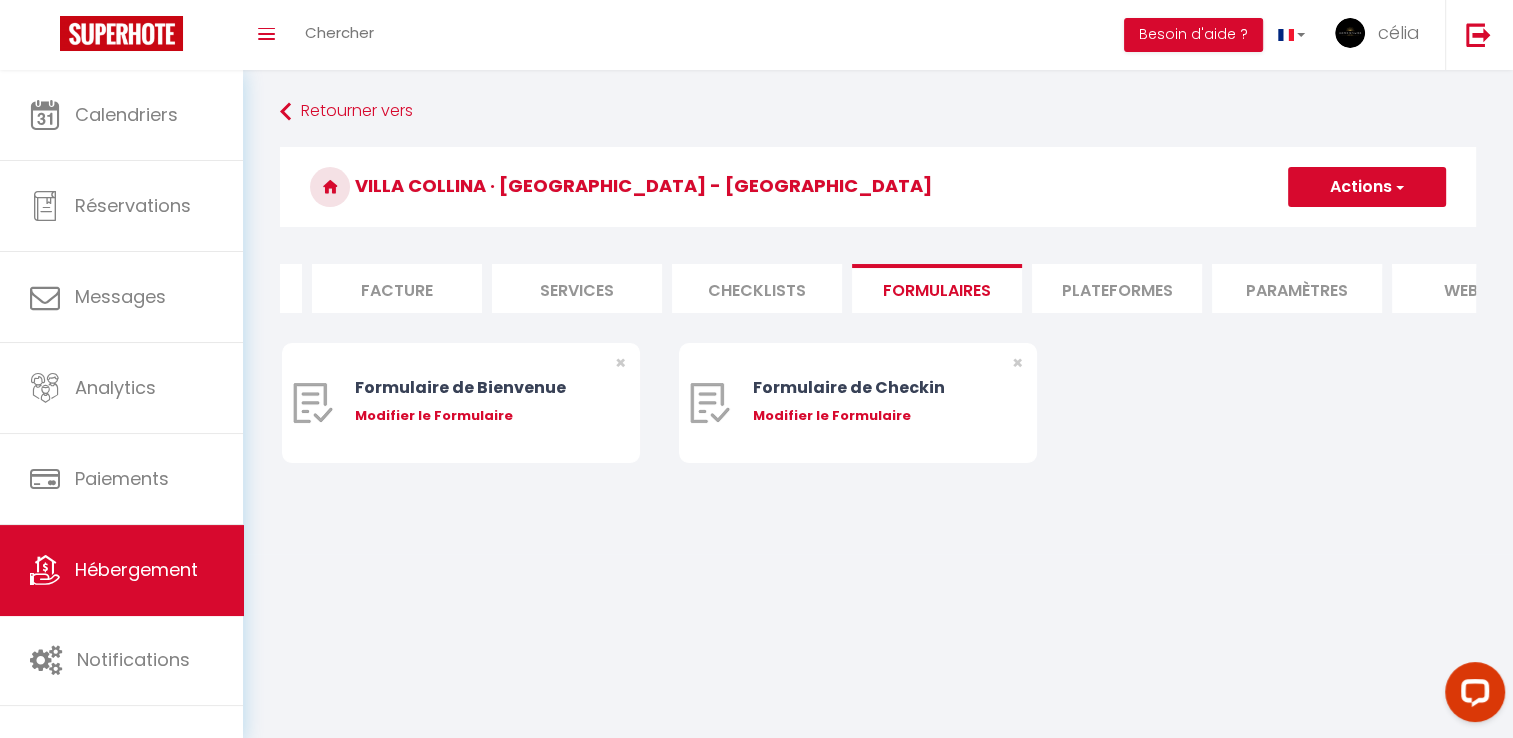 scroll, scrollTop: 0, scrollLeft: 359, axis: horizontal 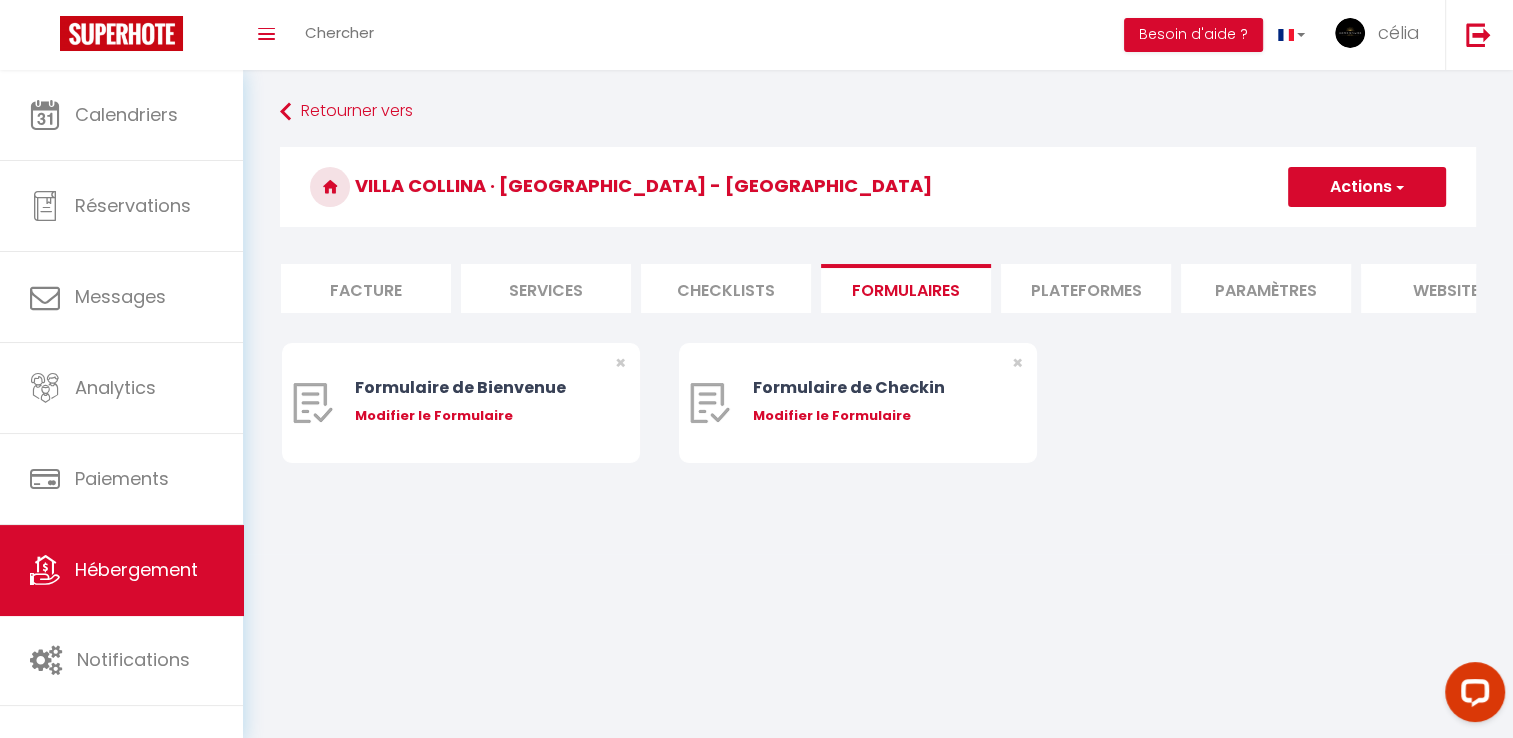 click on "Plateformes" at bounding box center [1086, 288] 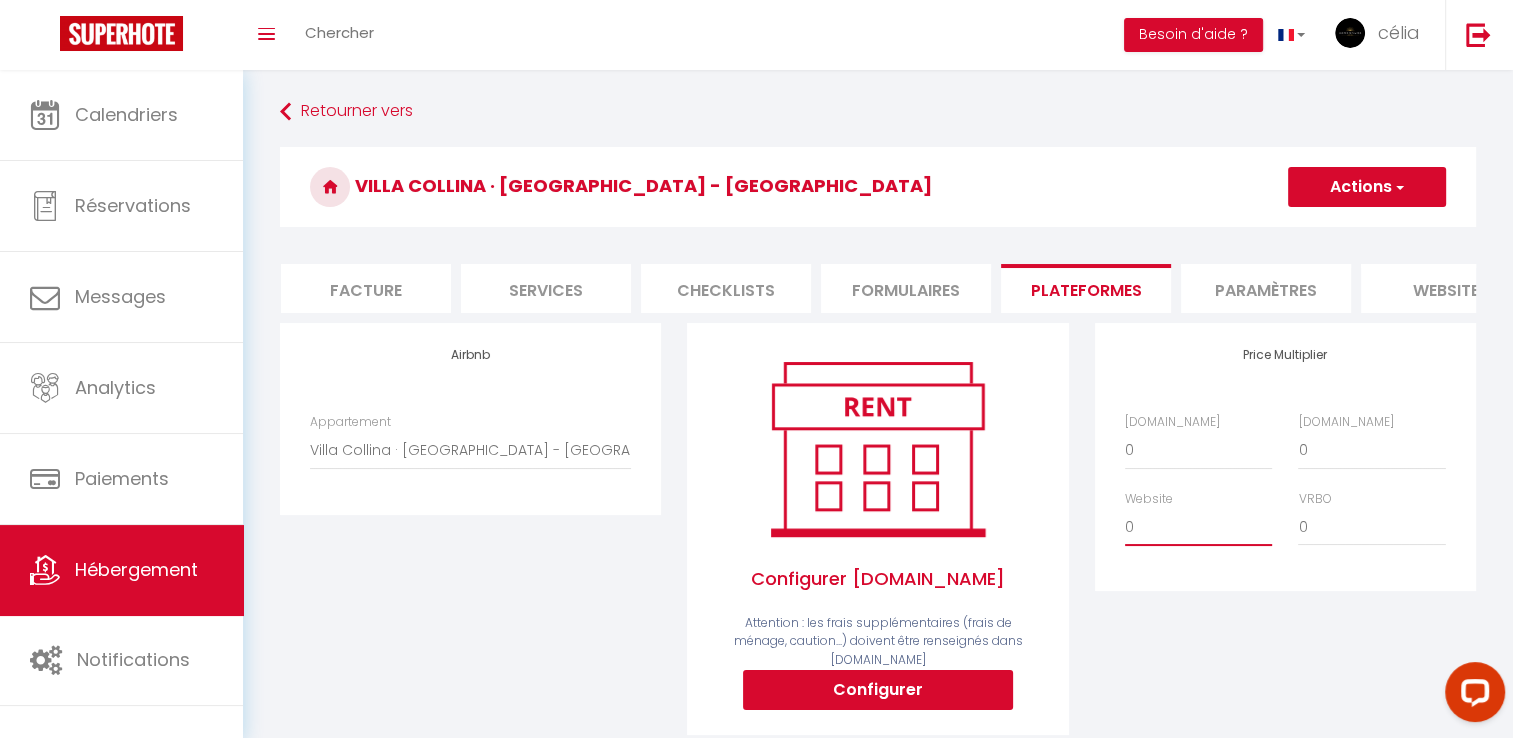 drag, startPoint x: 1166, startPoint y: 548, endPoint x: 1179, endPoint y: 522, distance: 29.068884 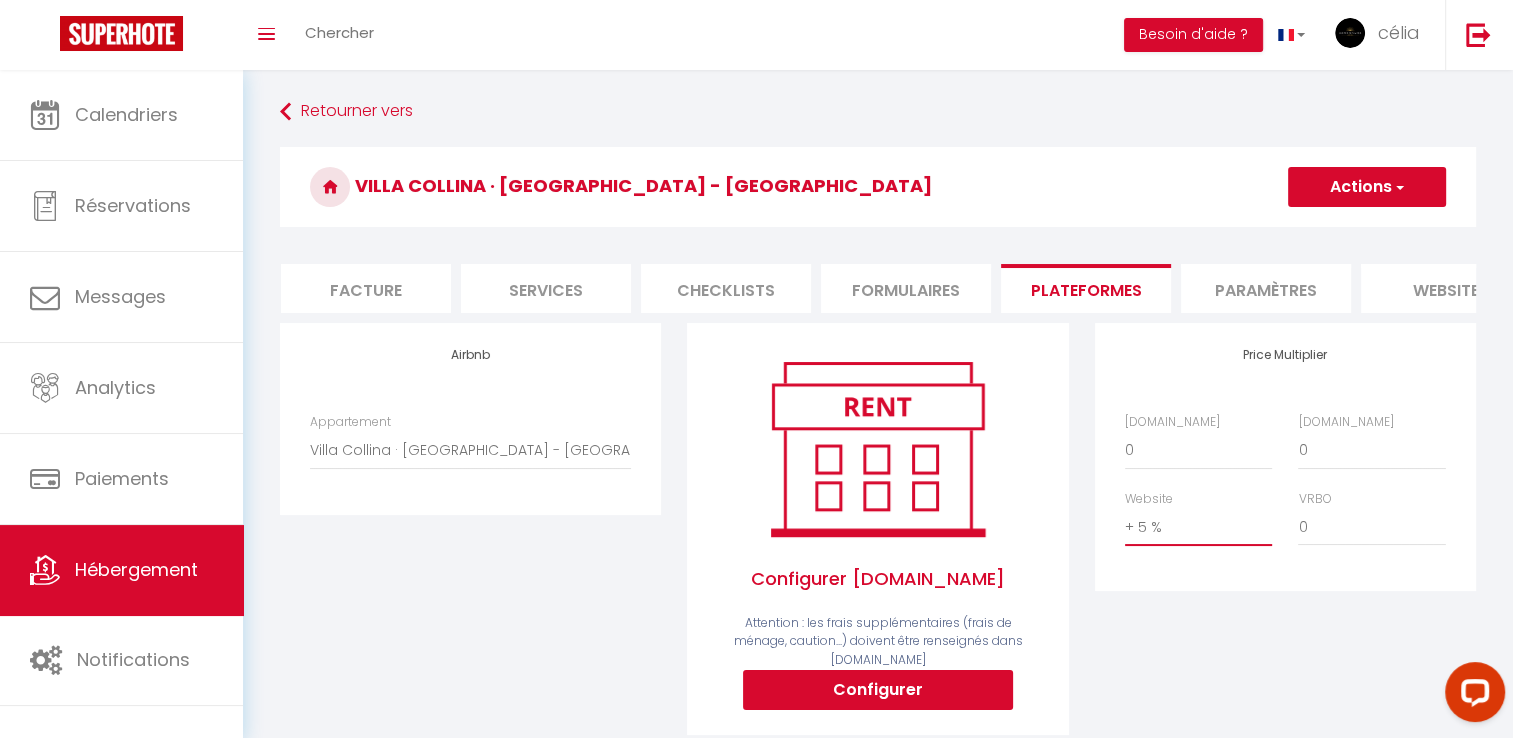 click on "0
+ 1 %
+ 2 %
+ 3 %
+ 4 %
+ 5 %
+ 6 %
+ 7 %
+ 8 %
+ 9 %" at bounding box center (1198, 527) 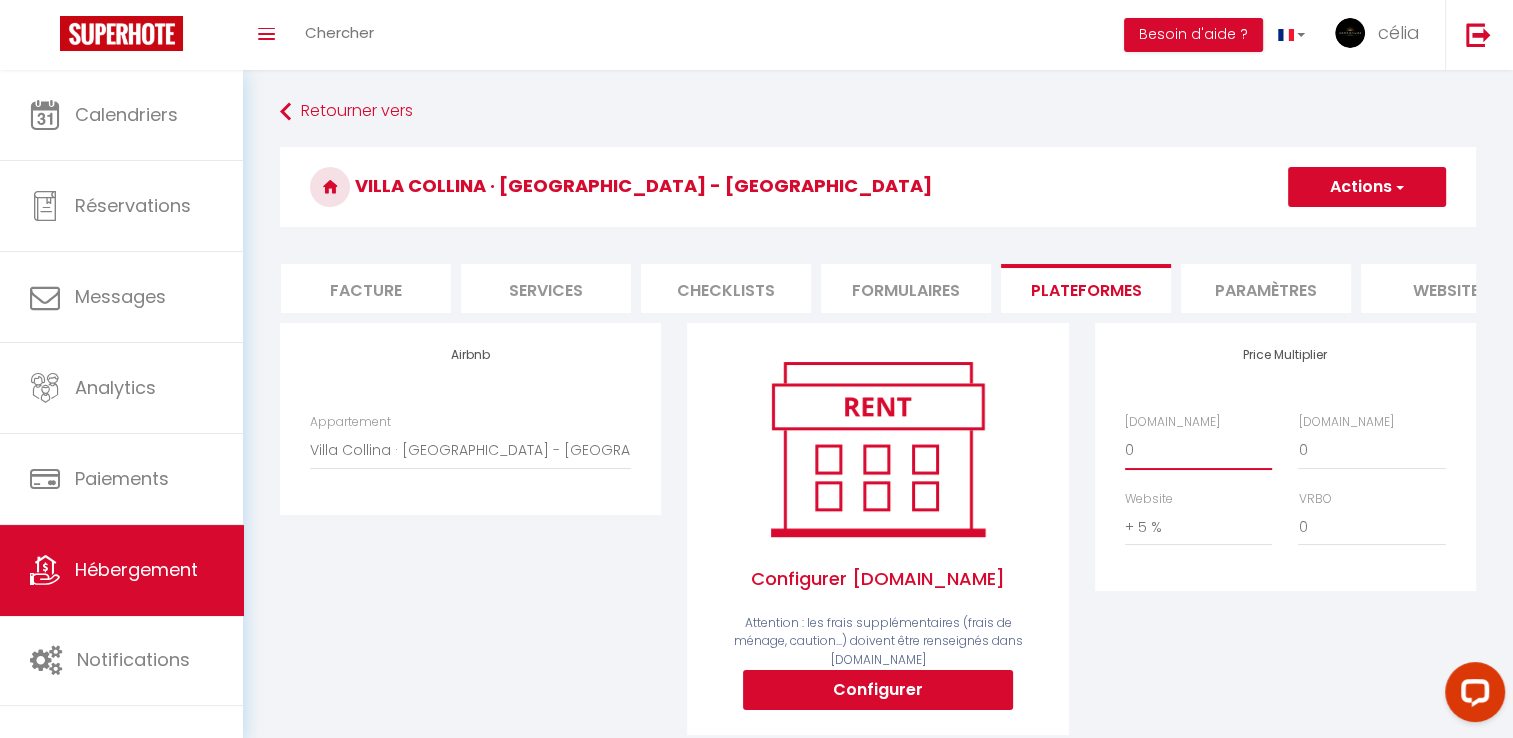 click on "0
+ 1 %
+ 2 %
+ 3 %
+ 4 %
+ 5 %
+ 6 %
+ 7 %
+ 8 %
+ 9 %" at bounding box center (1198, 450) 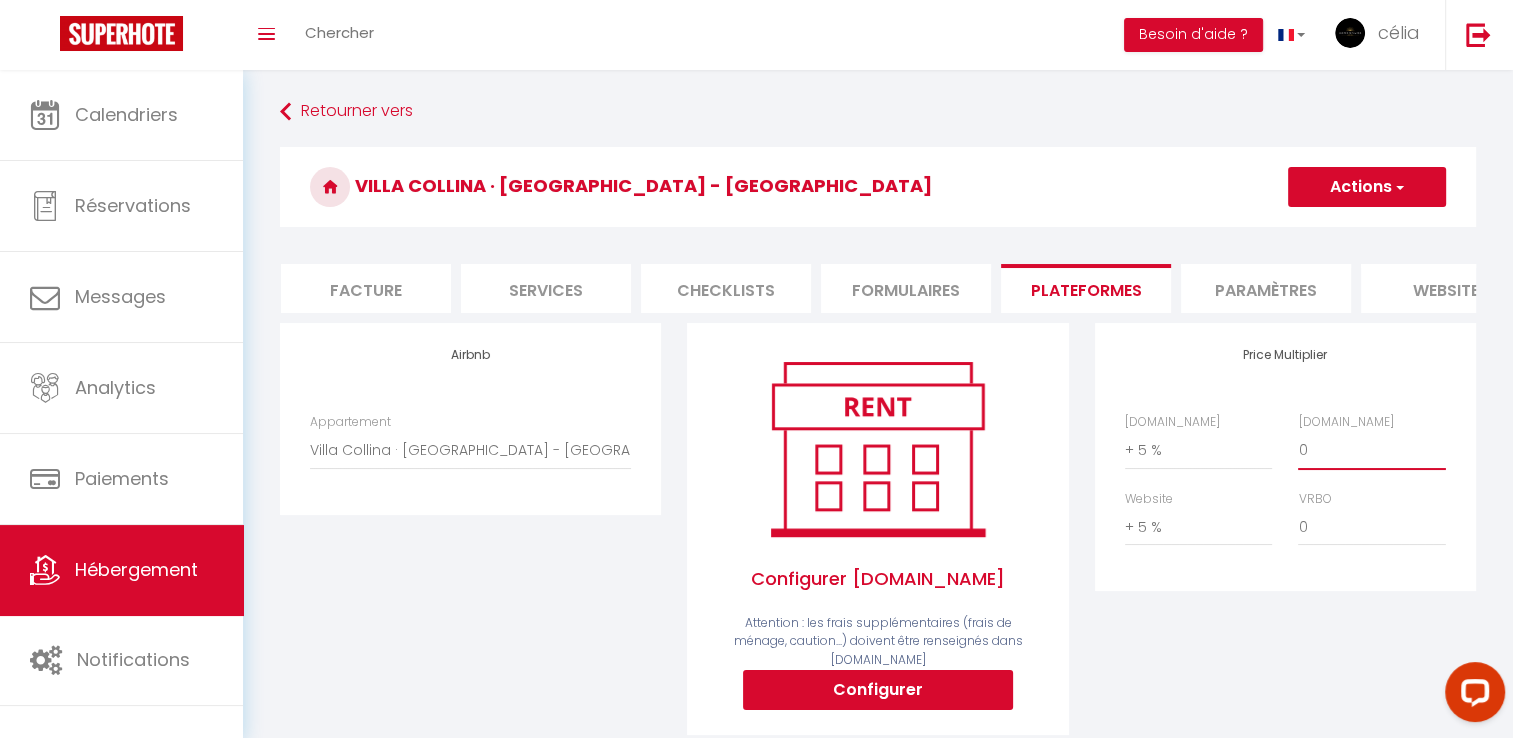 drag, startPoint x: 1332, startPoint y: 470, endPoint x: 1343, endPoint y: 444, distance: 28.231188 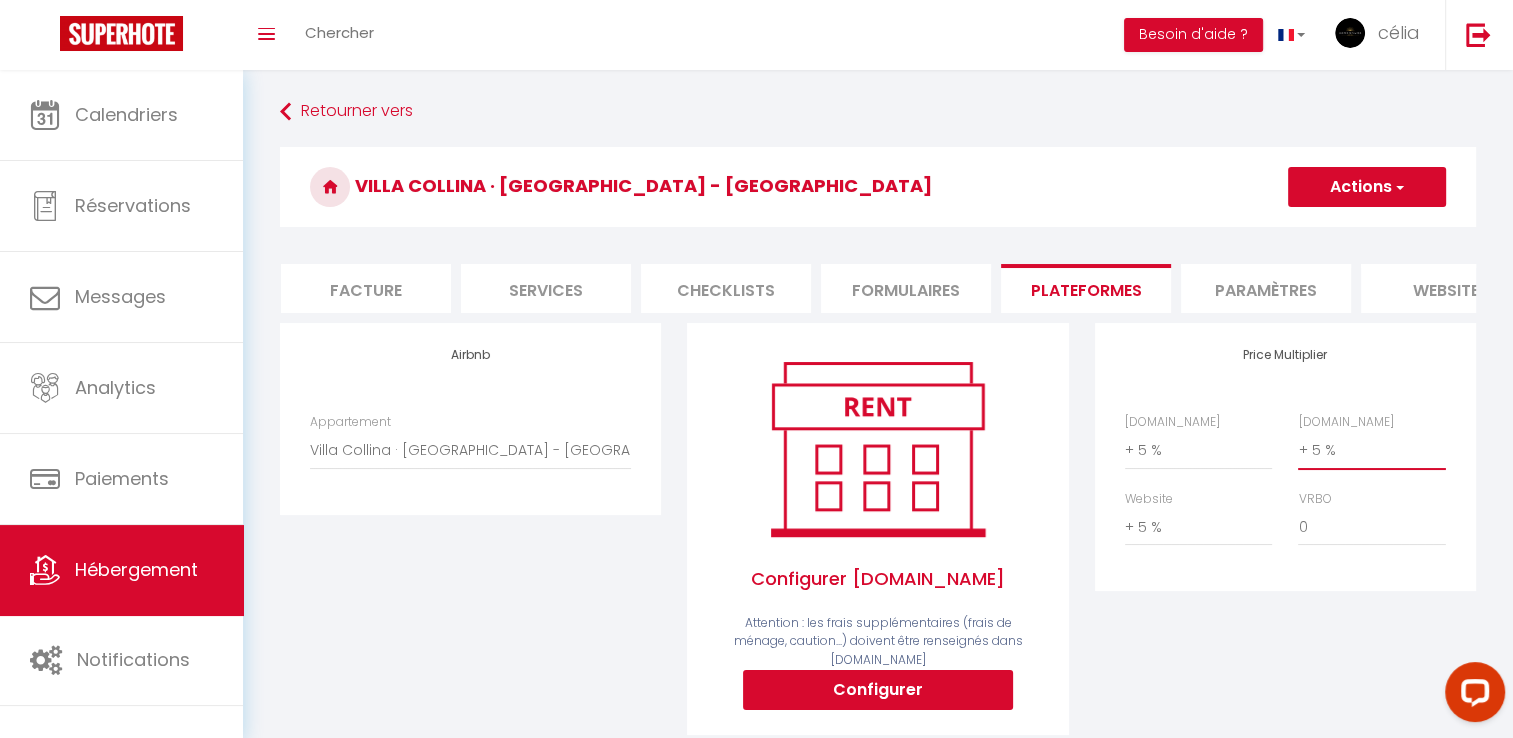 click on "0
+ 1 %
+ 2 %
+ 3 %
+ 4 %
+ 5 %
+ 6 %
+ 7 %
+ 8 %
+ 9 %" at bounding box center (1371, 450) 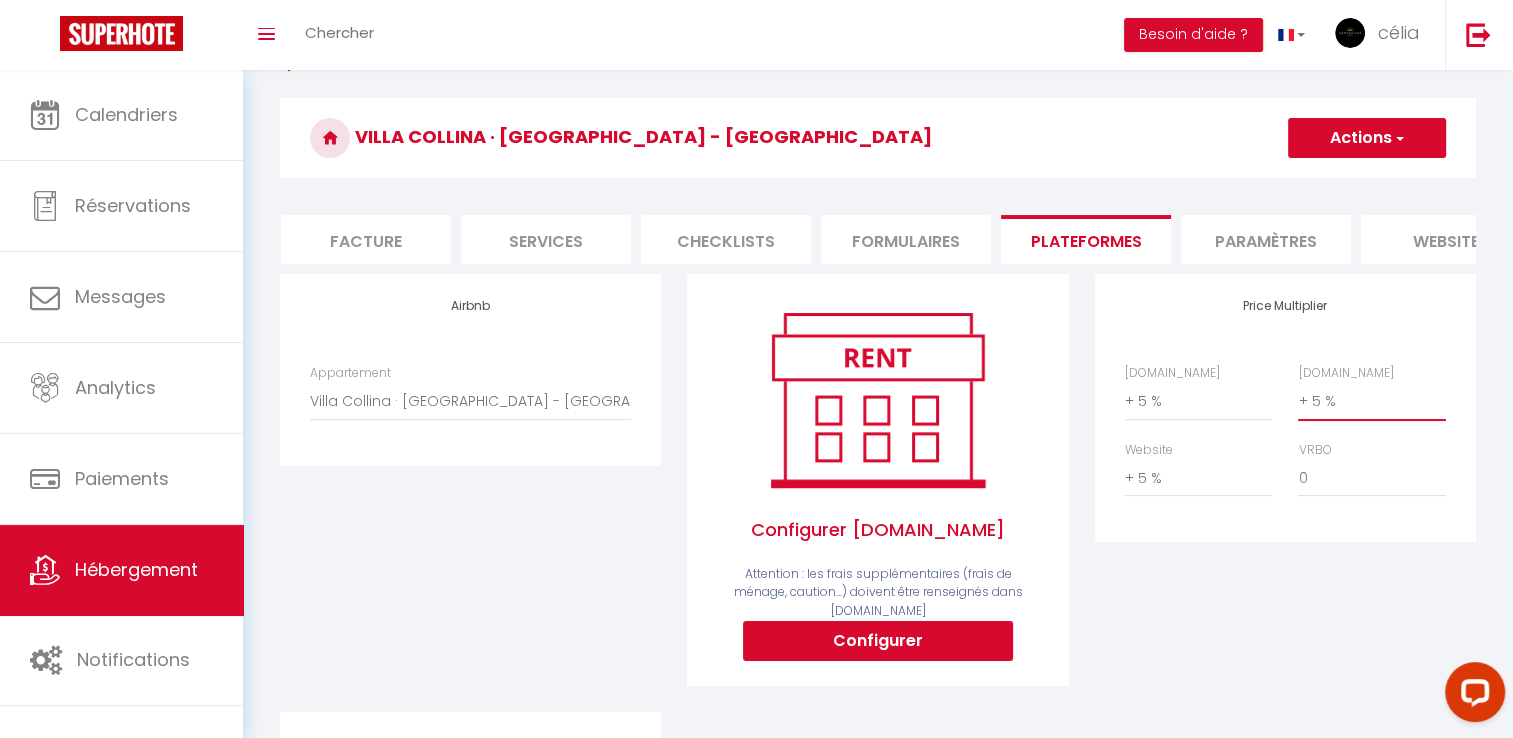 scroll, scrollTop: 0, scrollLeft: 0, axis: both 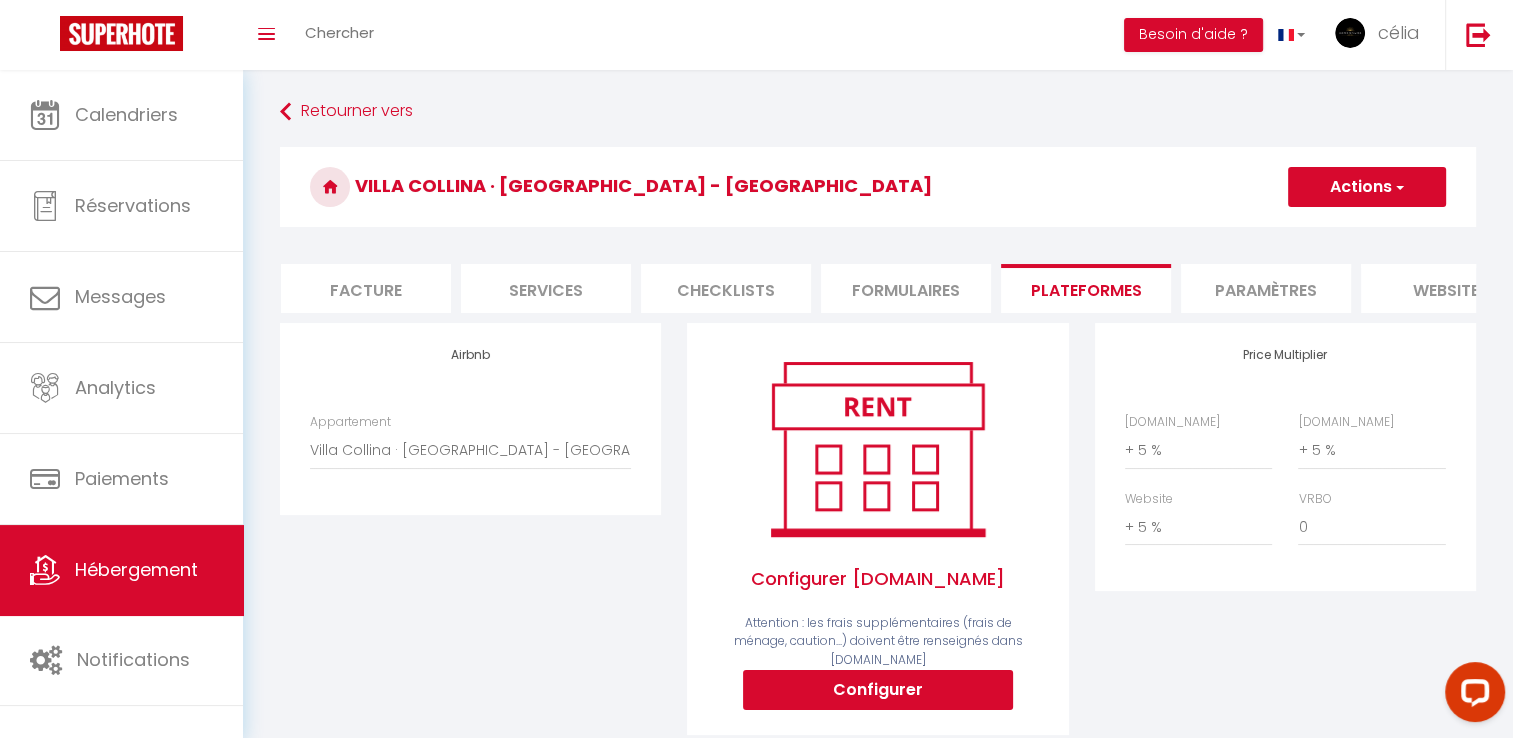 click on "Villa Collina  · [GEOGRAPHIC_DATA] - [GEOGRAPHIC_DATA]
Actions
Enregistrer" at bounding box center (878, 192) 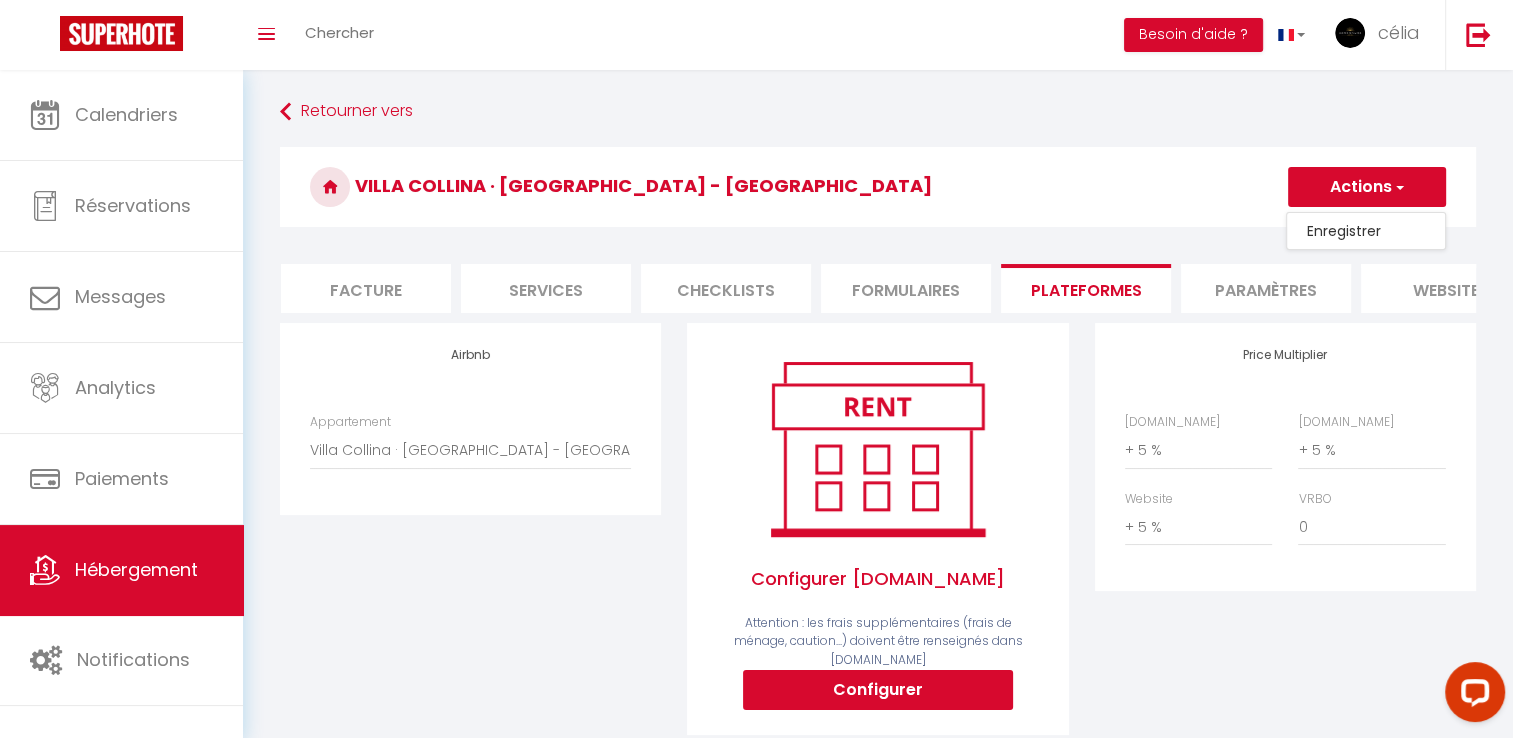 click on "Enregistrer" at bounding box center [1366, 231] 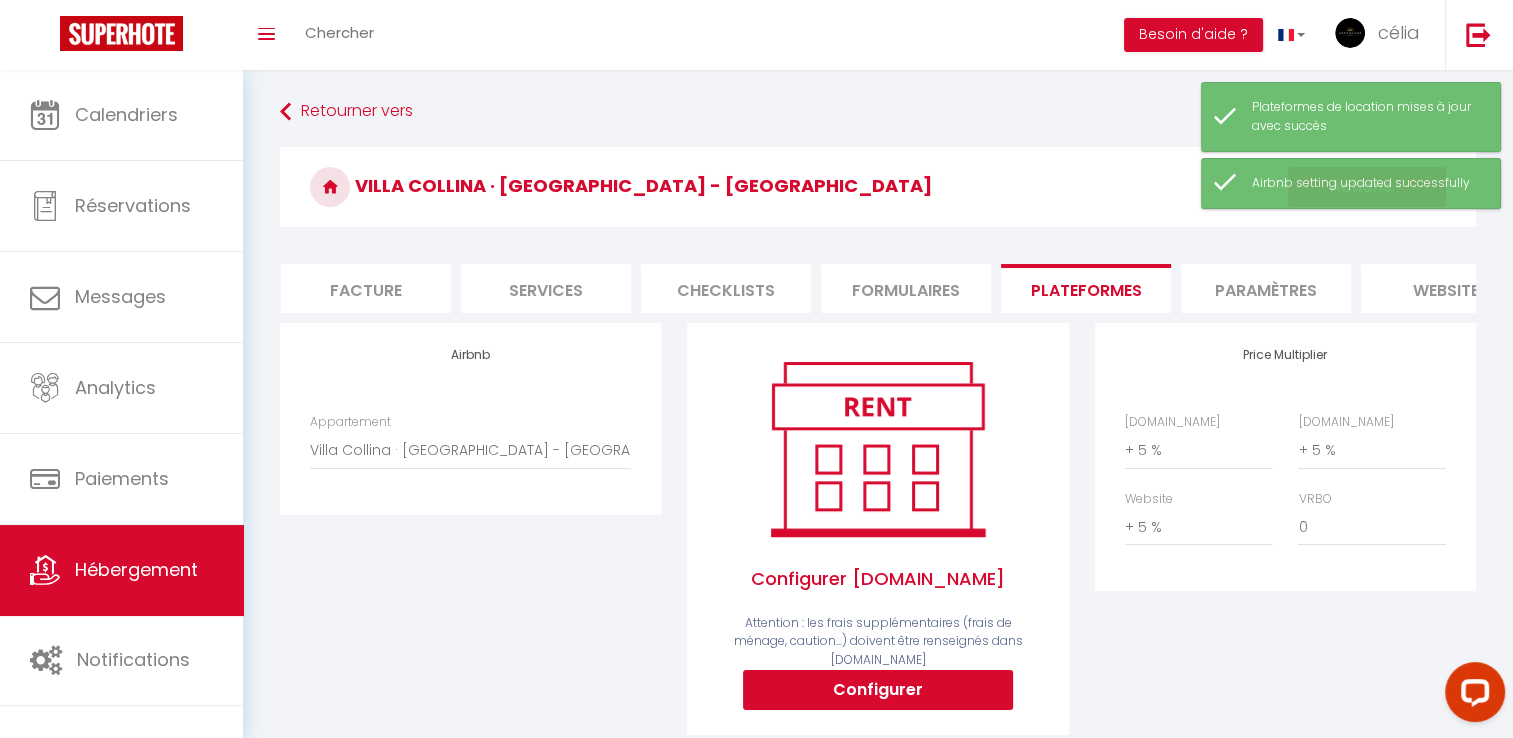 click on "Paramètres" at bounding box center (1266, 288) 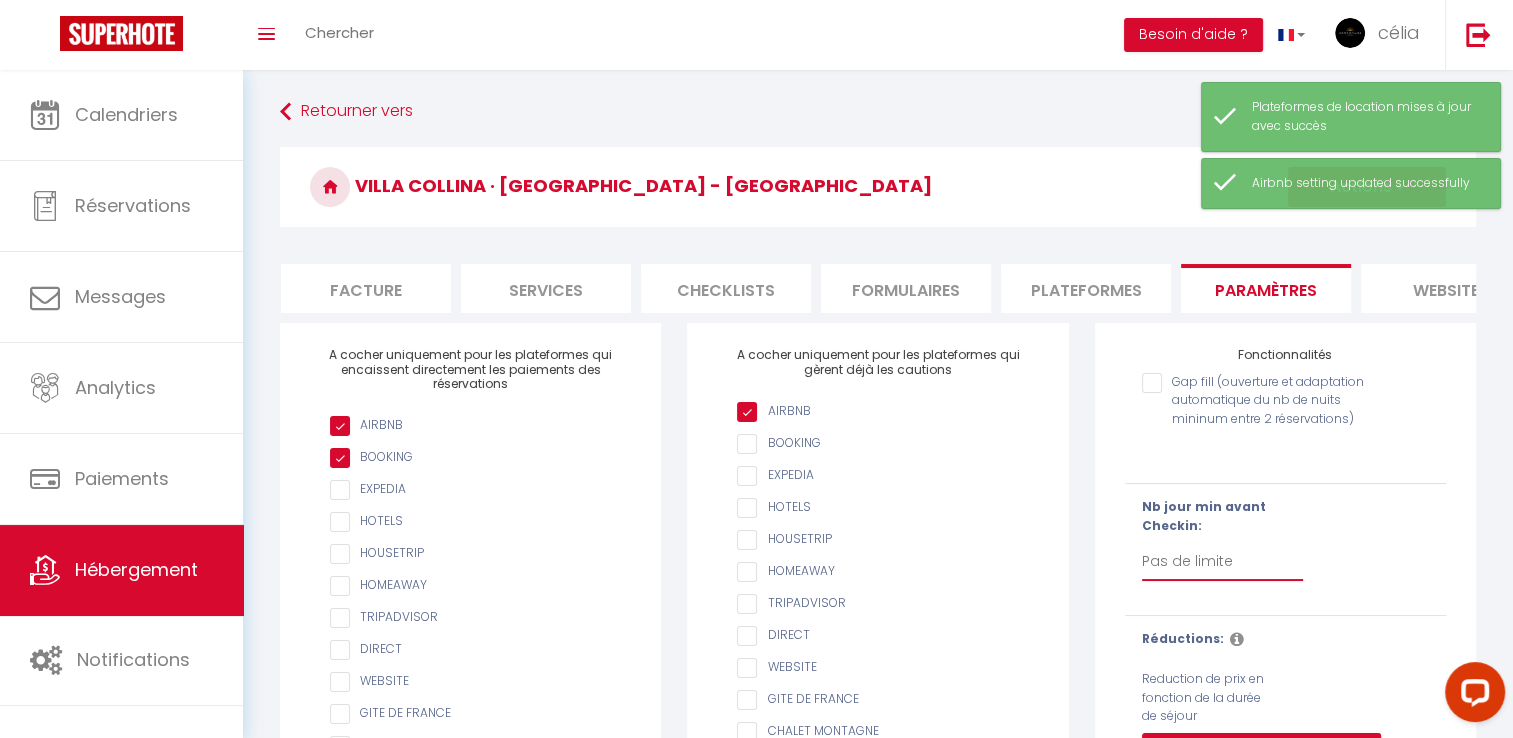 drag, startPoint x: 1208, startPoint y: 581, endPoint x: 1220, endPoint y: 569, distance: 16.970562 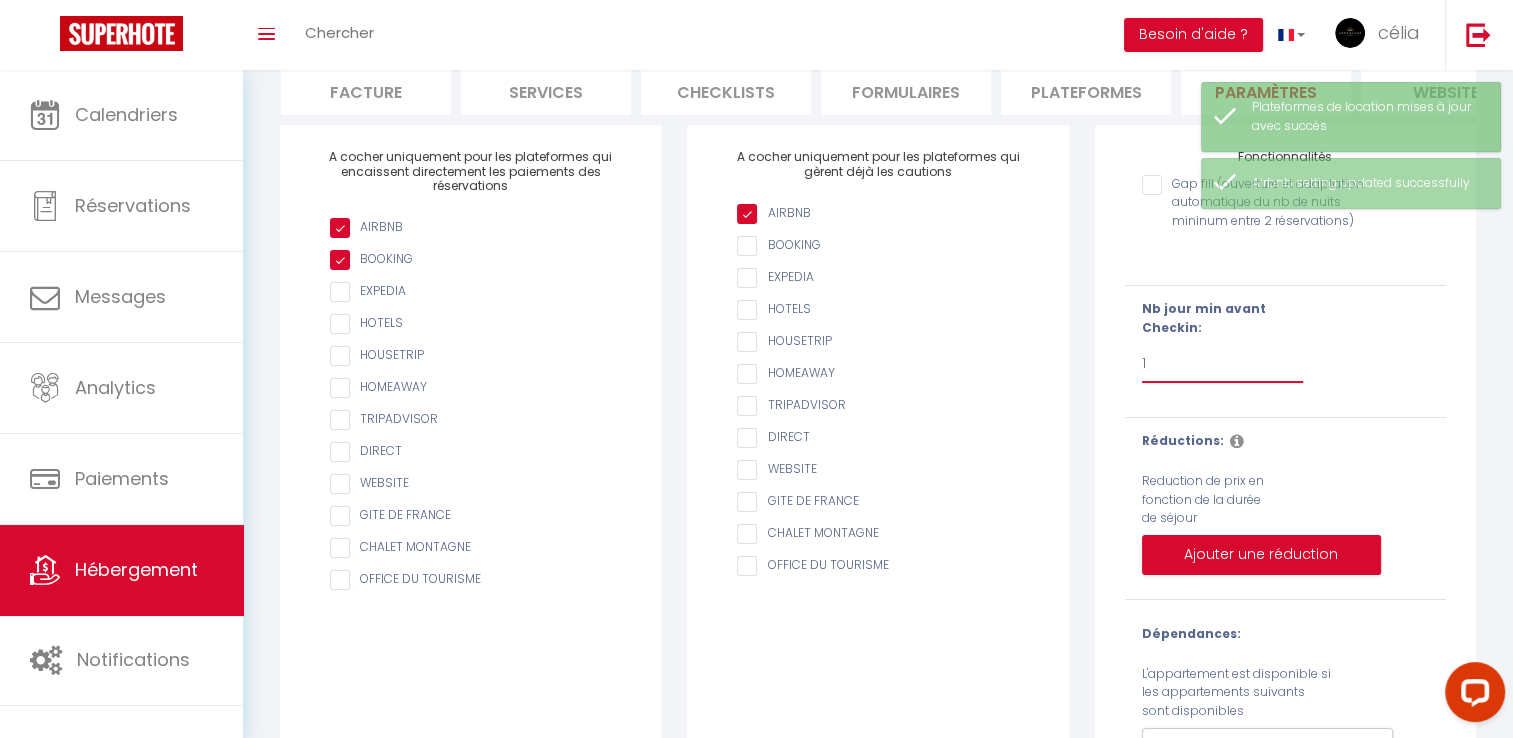scroll, scrollTop: 0, scrollLeft: 0, axis: both 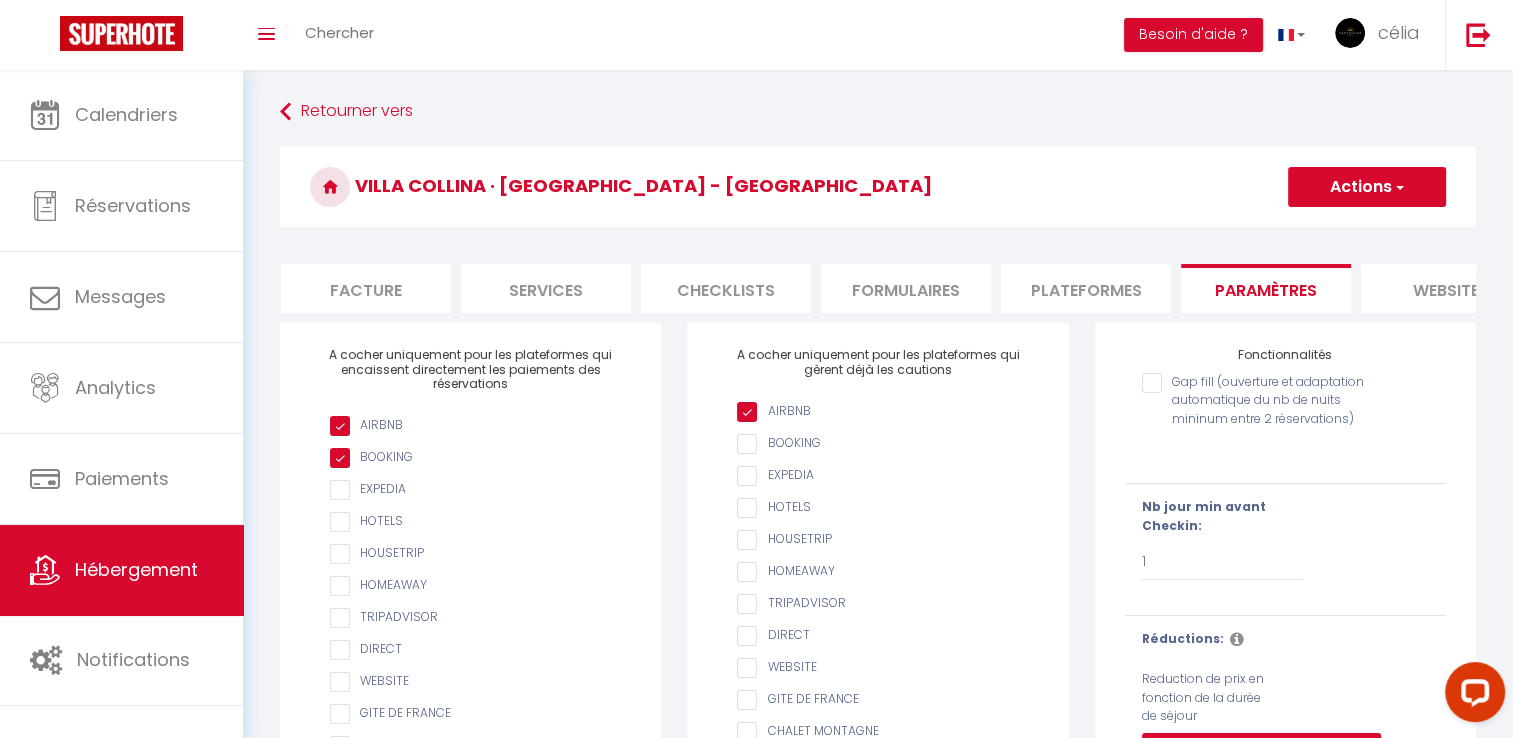 click at bounding box center (1398, 187) 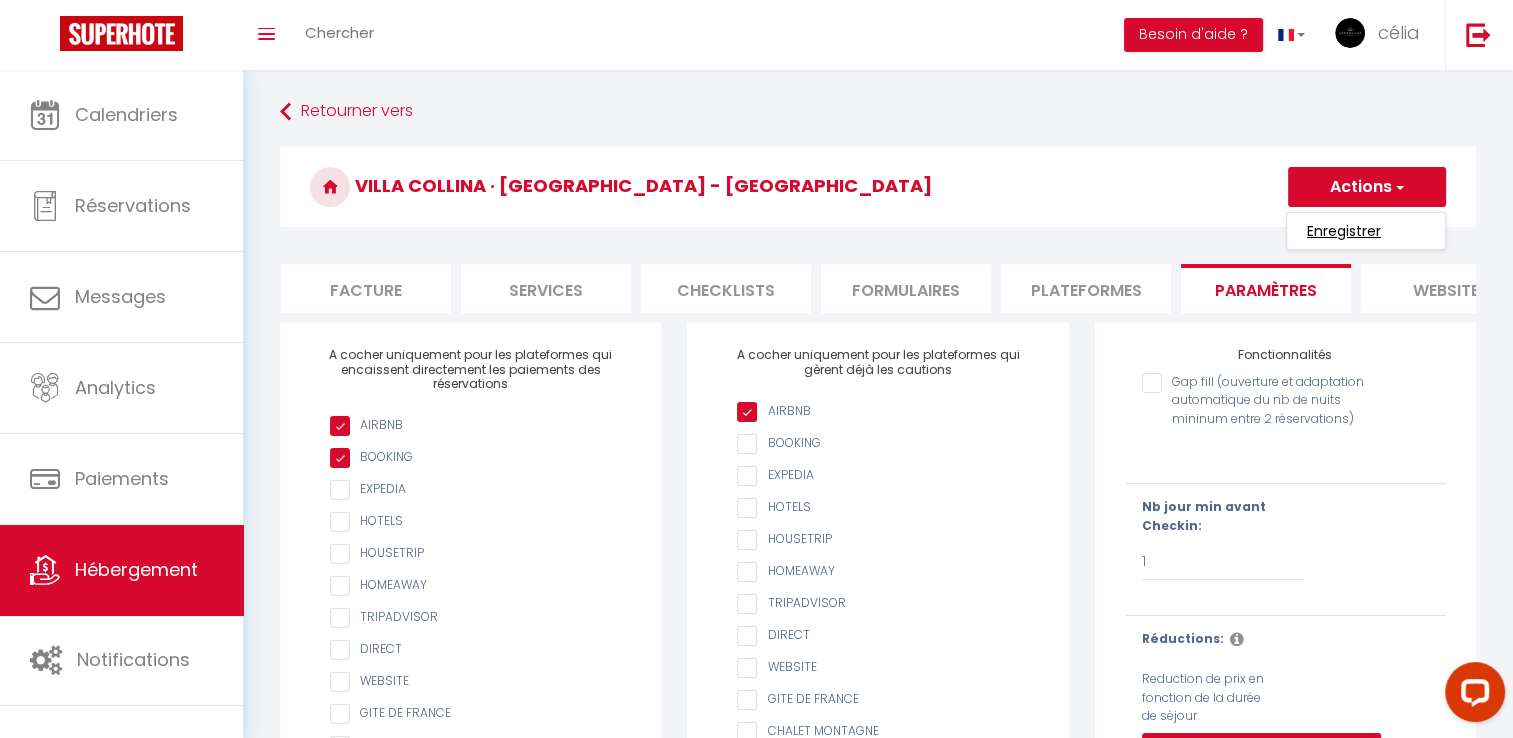 click on "Enregistrer" at bounding box center [1344, 231] 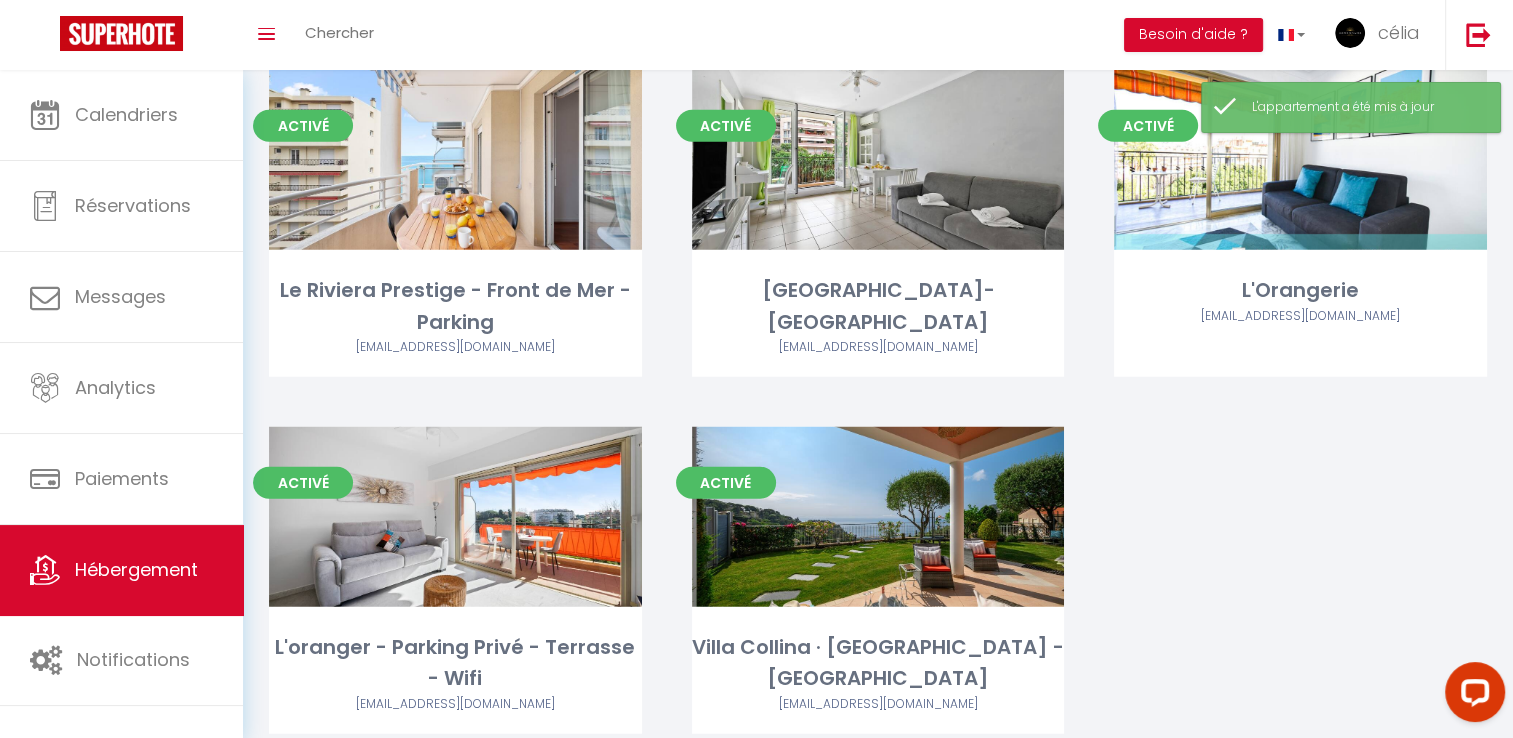 scroll, scrollTop: 5210, scrollLeft: 0, axis: vertical 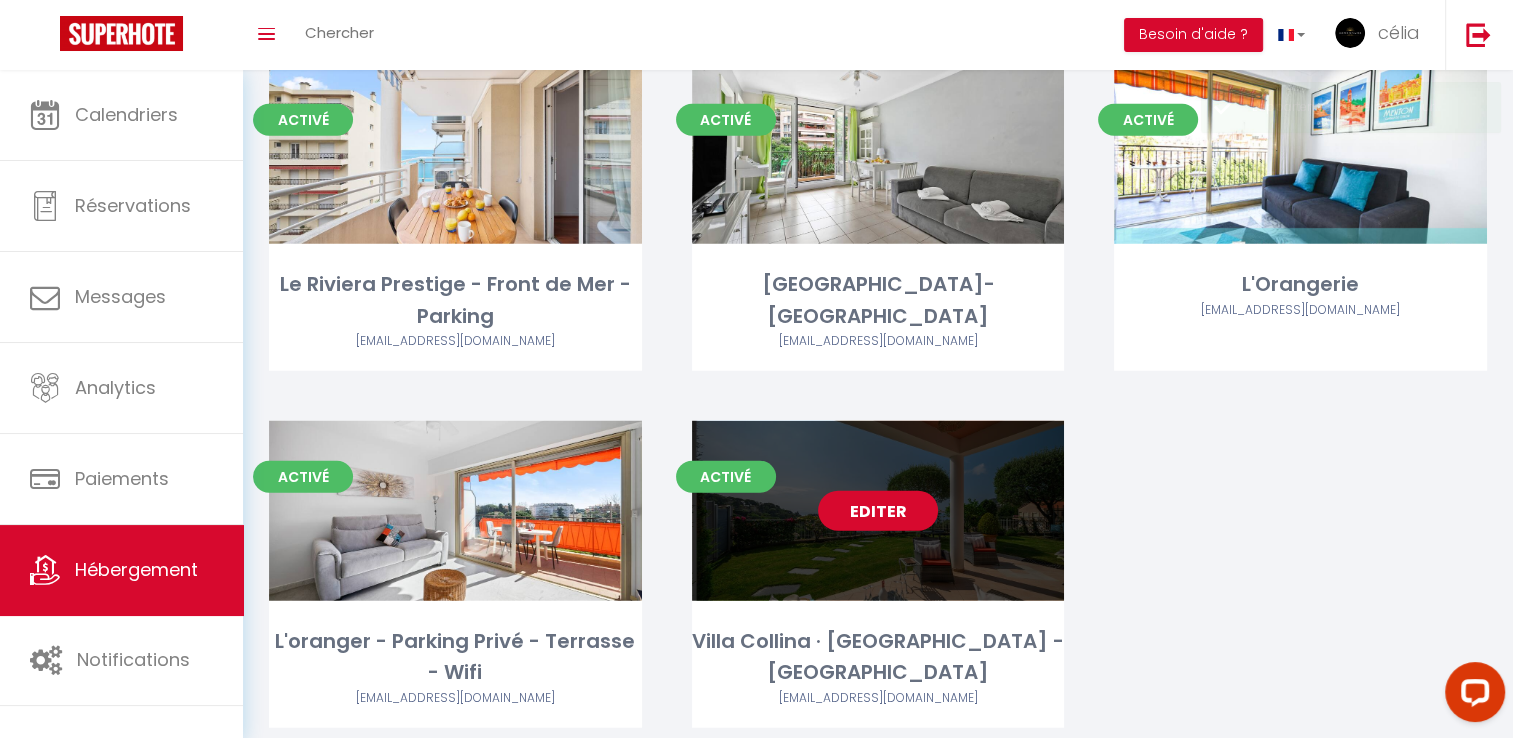 click on "Editer" at bounding box center (878, 511) 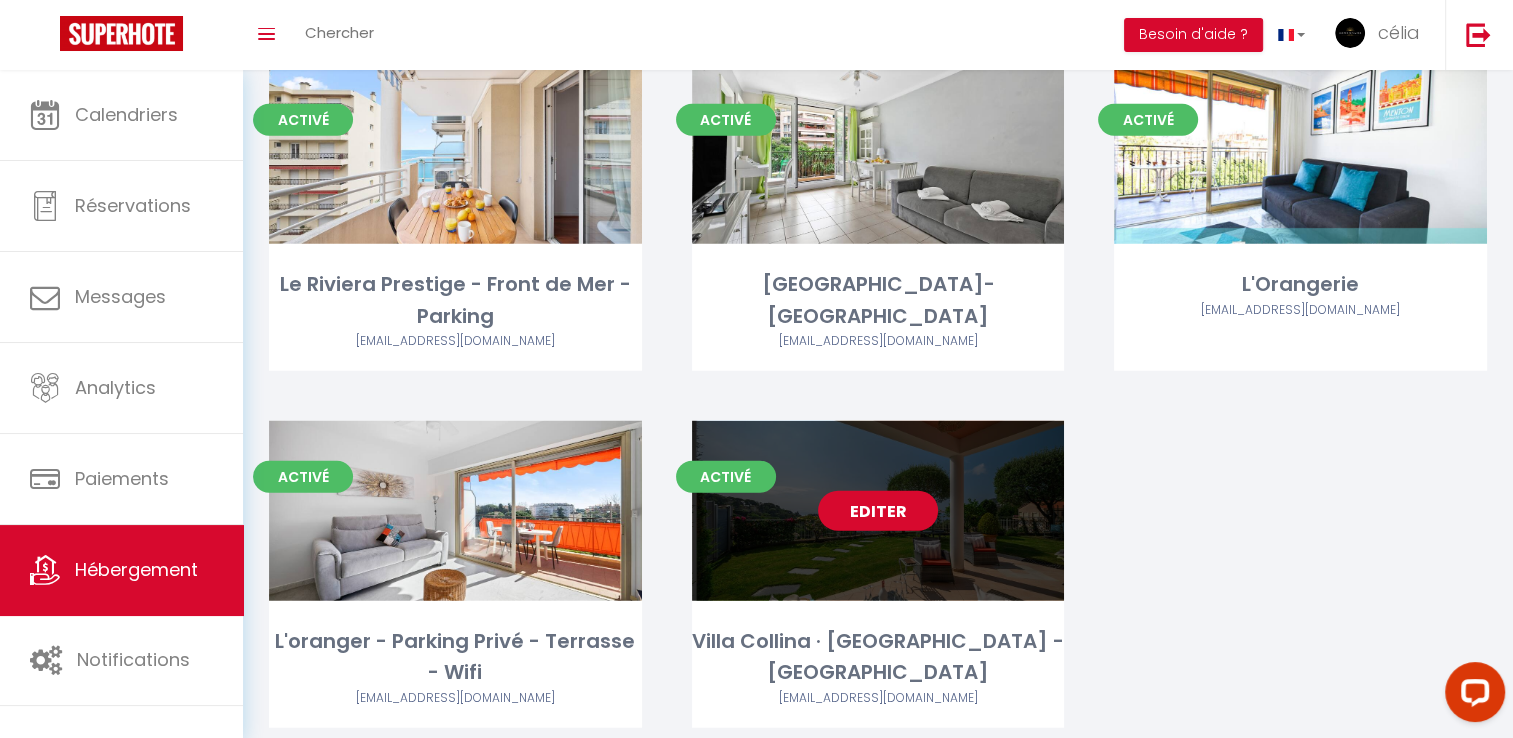 click on "Editer" at bounding box center (878, 511) 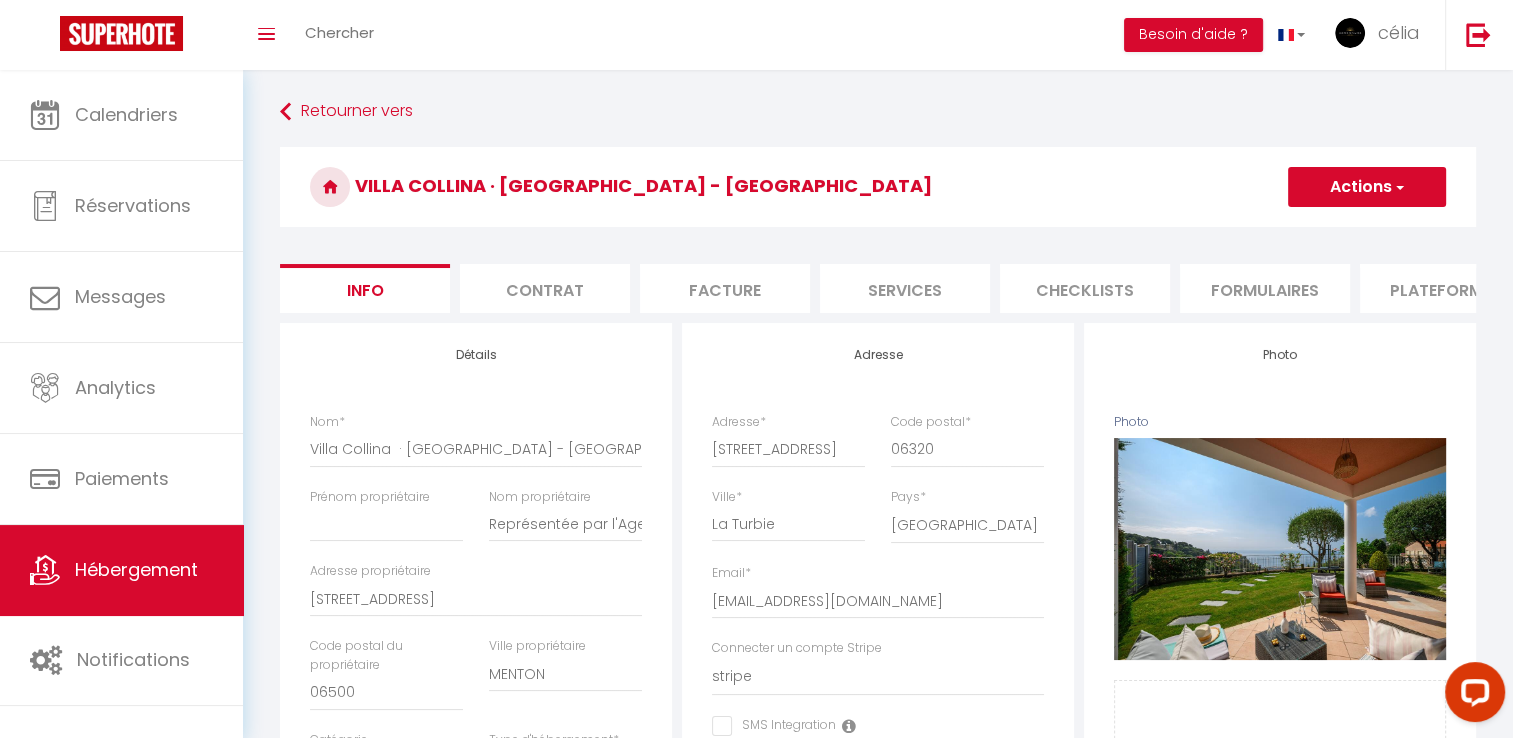 click on "Contrat" at bounding box center (545, 288) 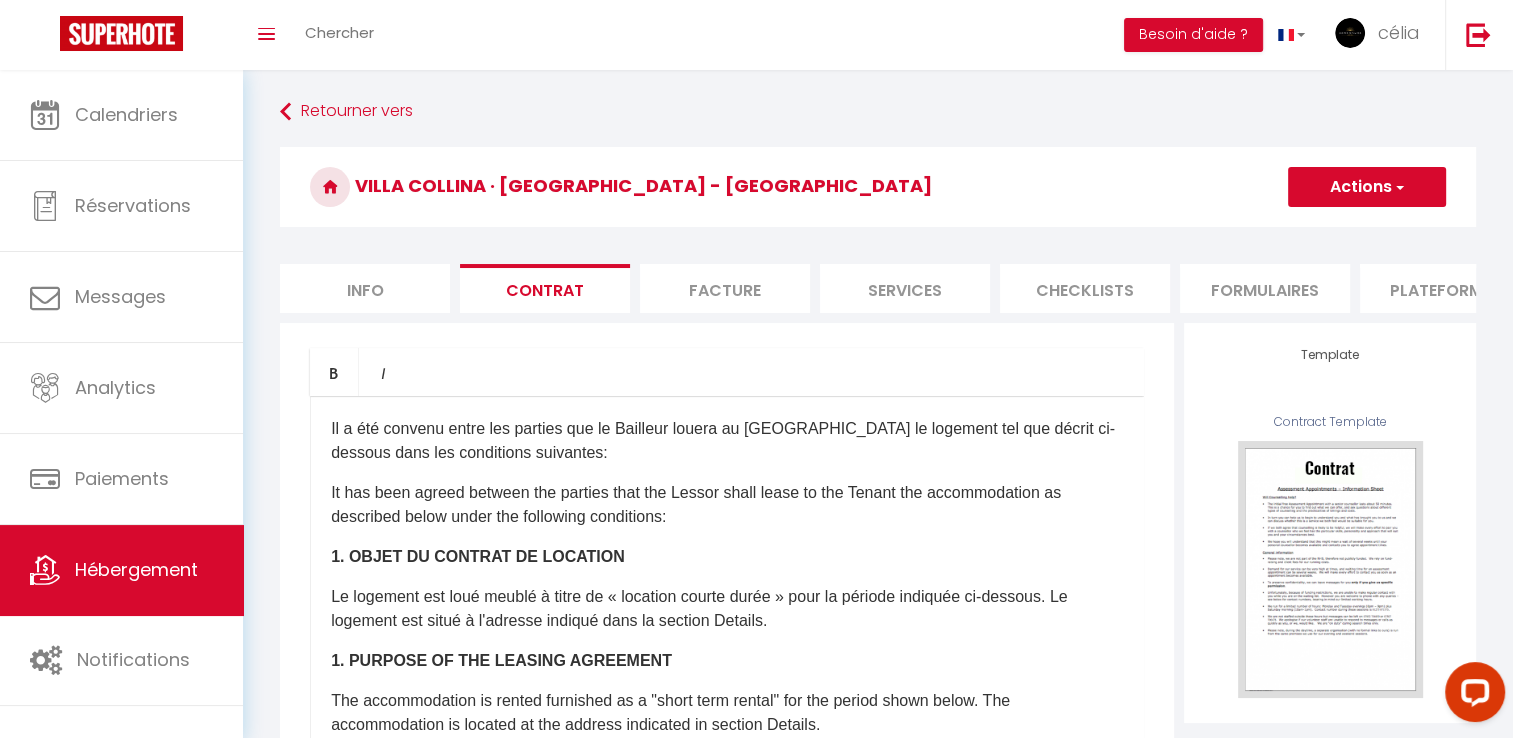 click on "Facture" at bounding box center (725, 288) 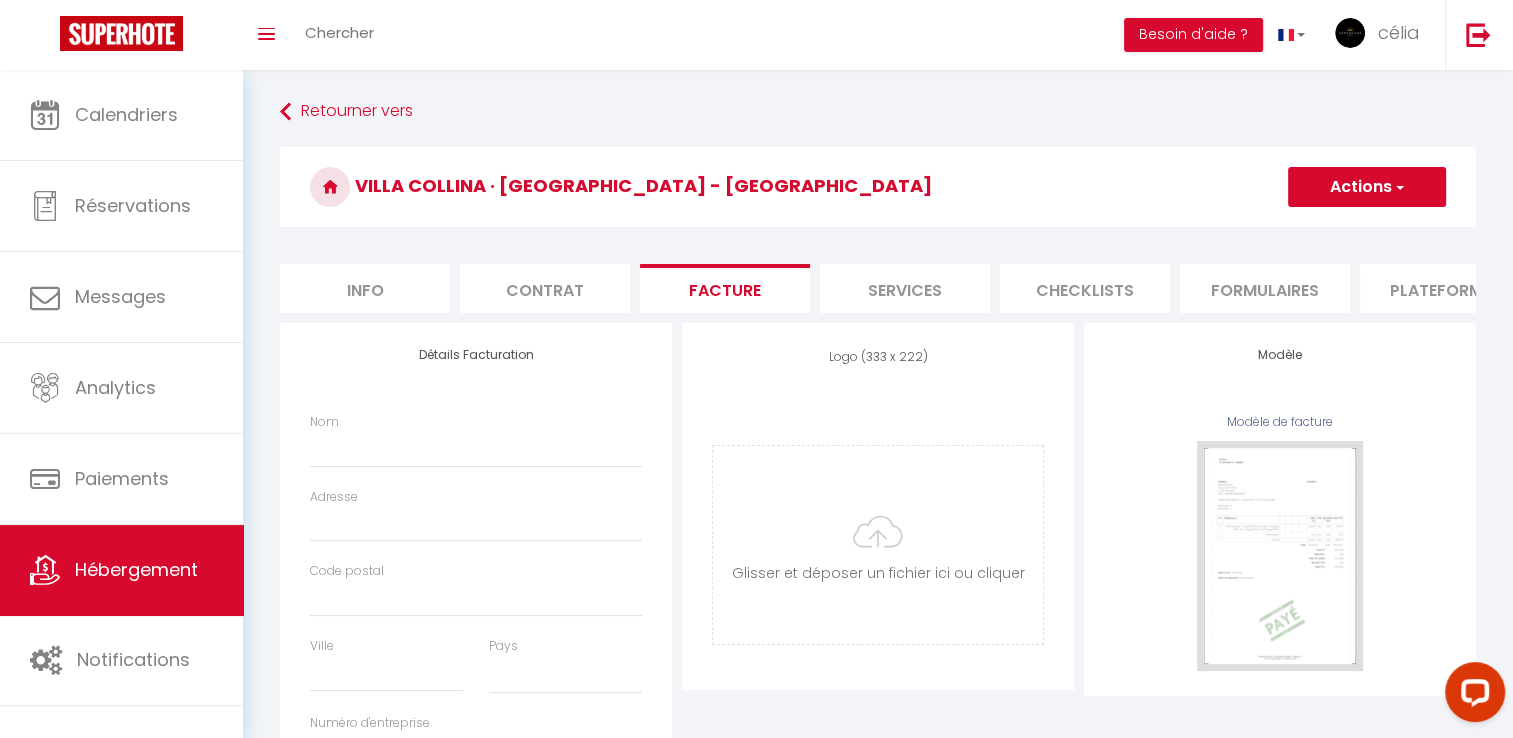 drag, startPoint x: 917, startPoint y: 293, endPoint x: 891, endPoint y: 319, distance: 36.769554 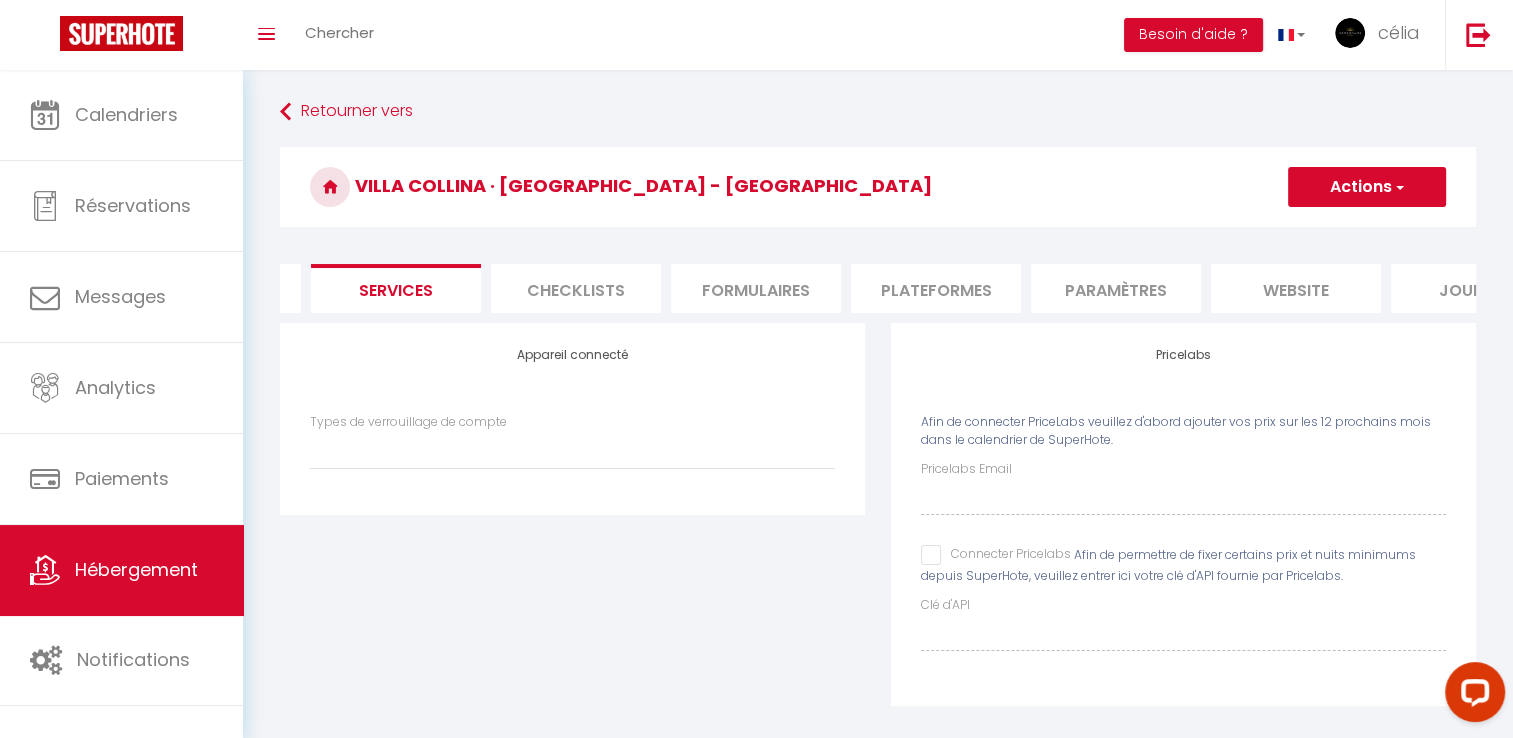 scroll, scrollTop: 0, scrollLeft: 519, axis: horizontal 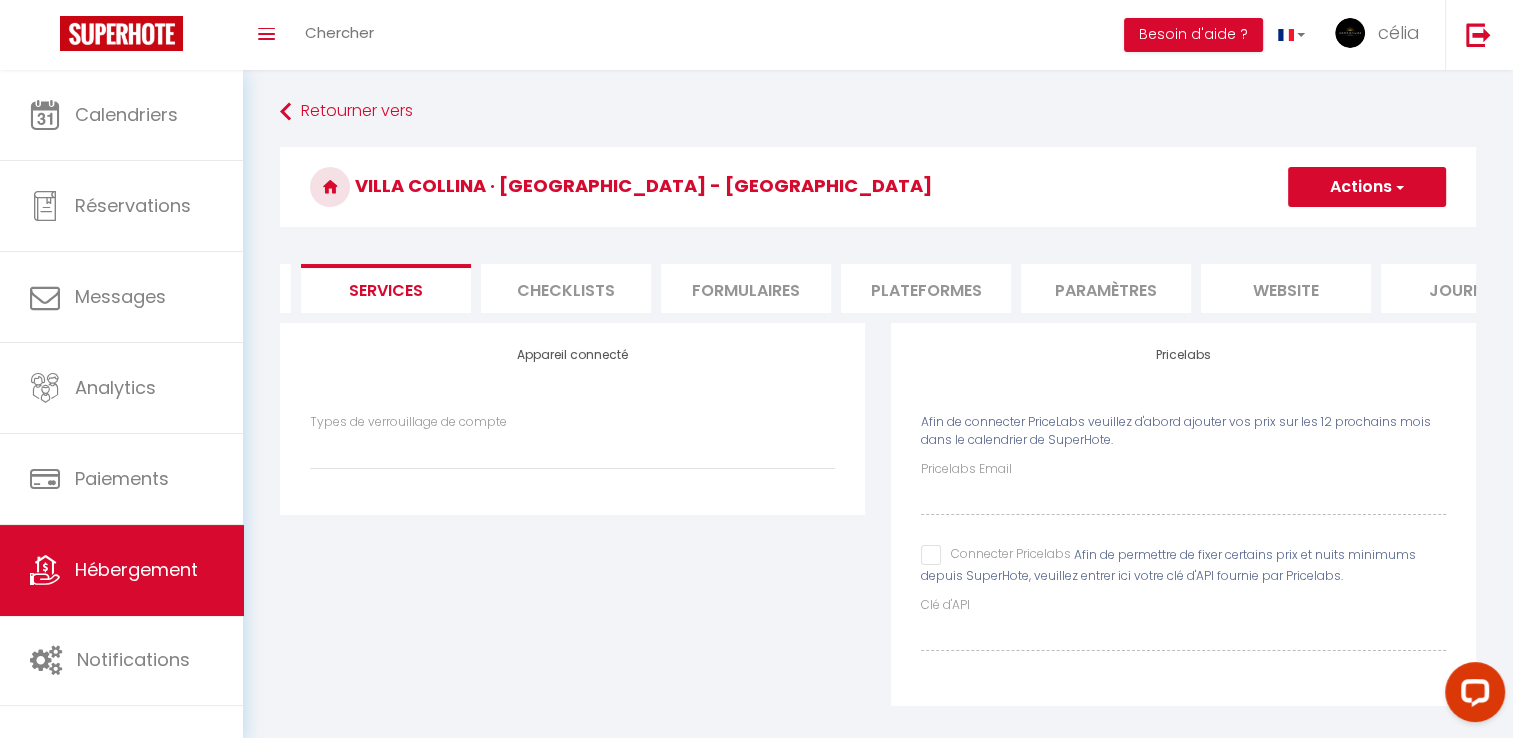 click on "Paramètres" at bounding box center (1106, 288) 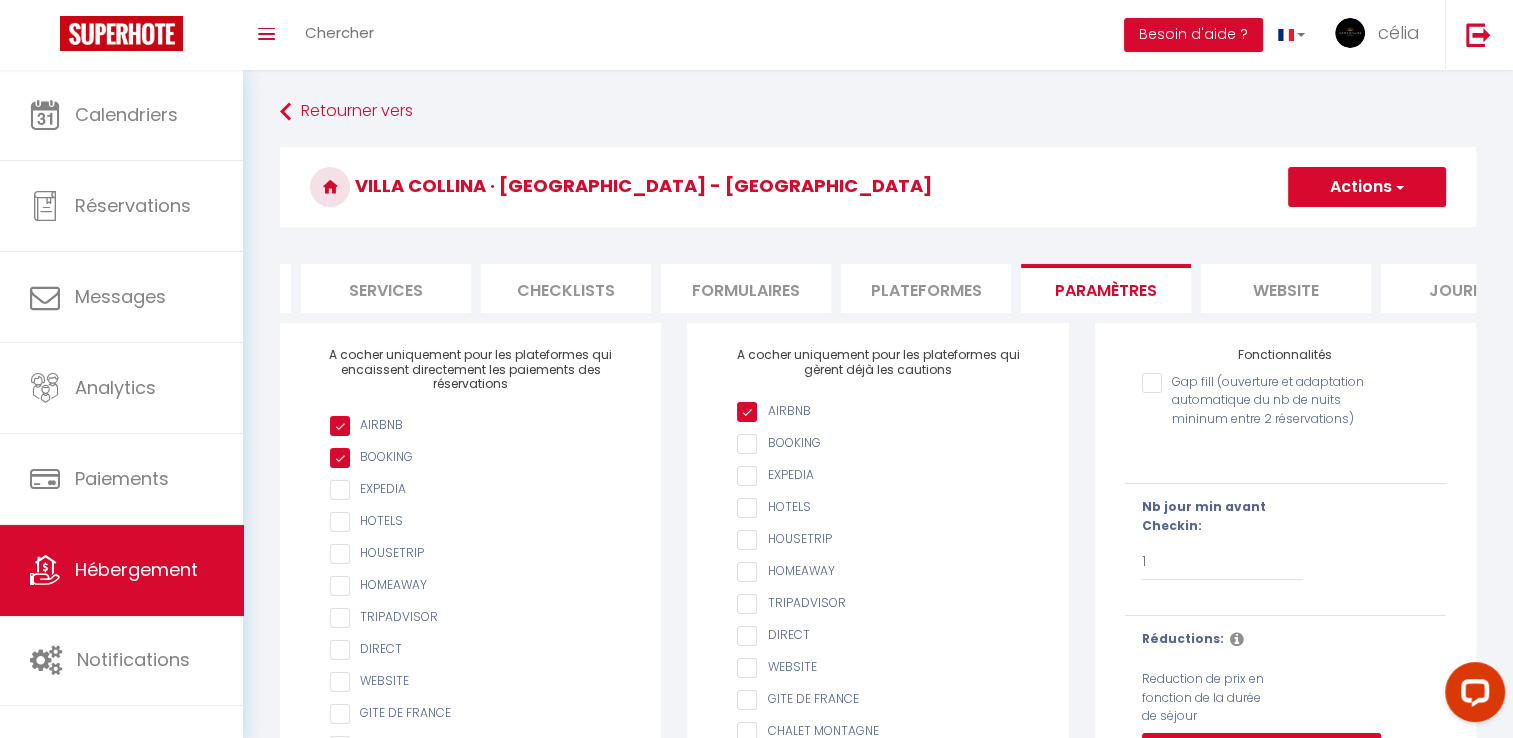 click on "website" at bounding box center [1286, 288] 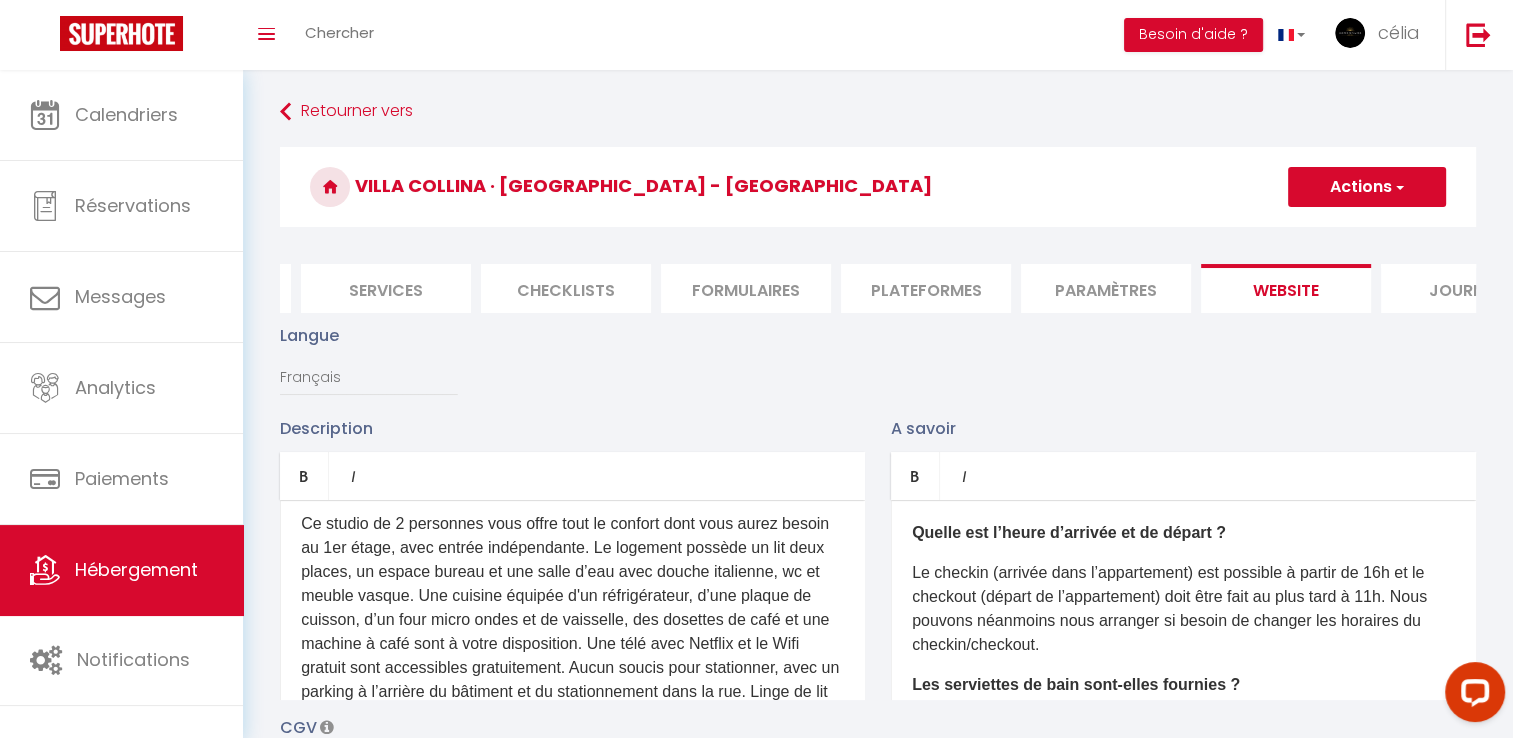 scroll, scrollTop: 0, scrollLeft: 0, axis: both 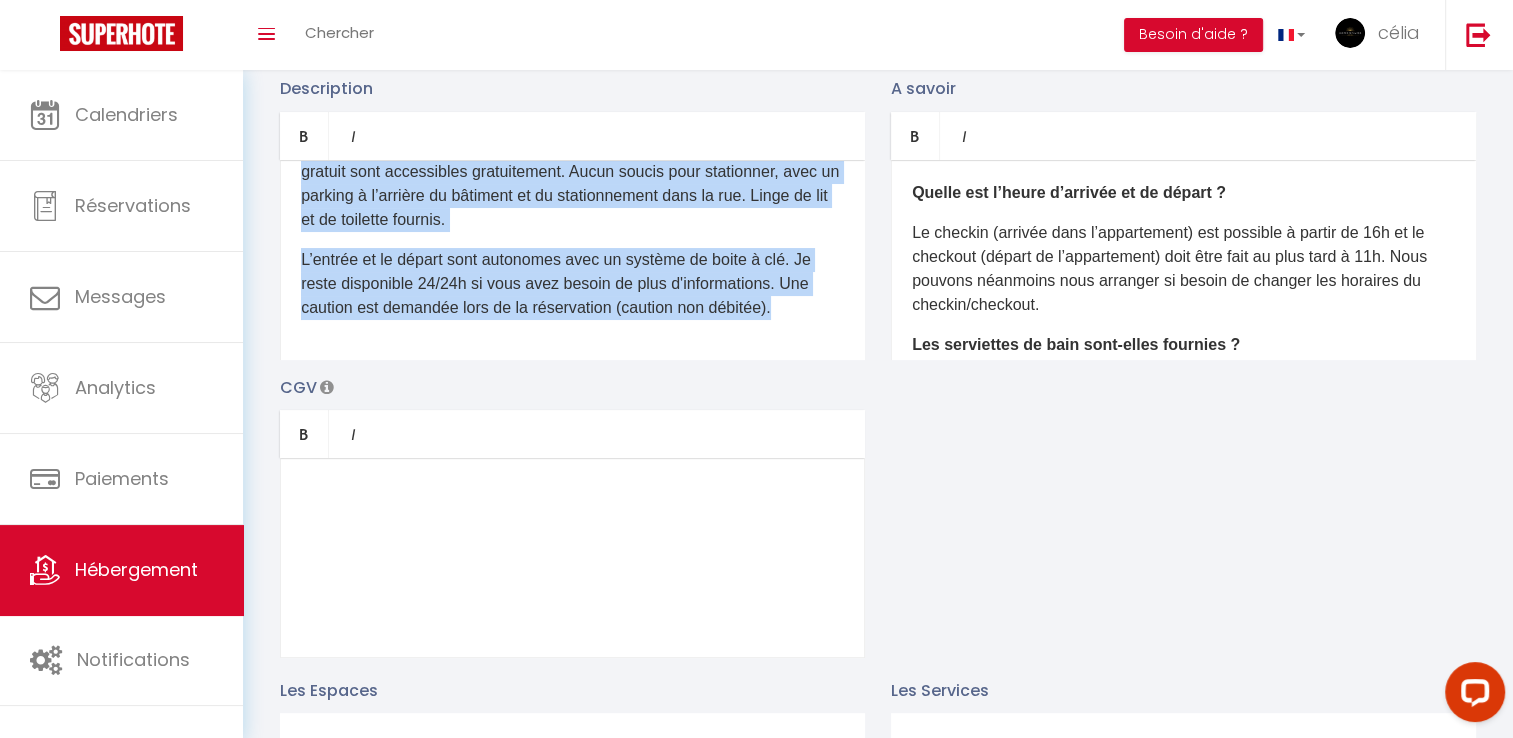 drag, startPoint x: 302, startPoint y: 545, endPoint x: 789, endPoint y: 740, distance: 524.58936 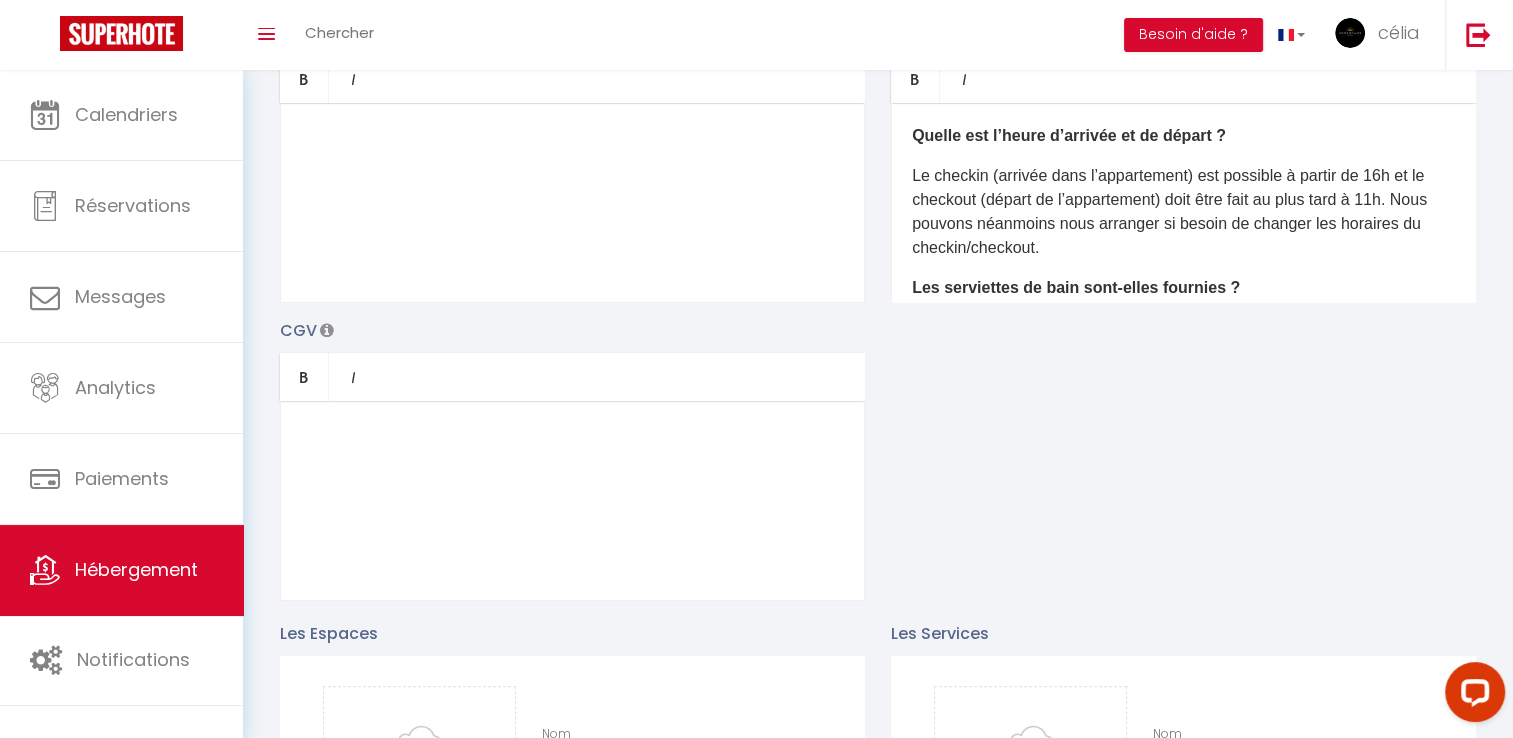 scroll, scrollTop: 0, scrollLeft: 0, axis: both 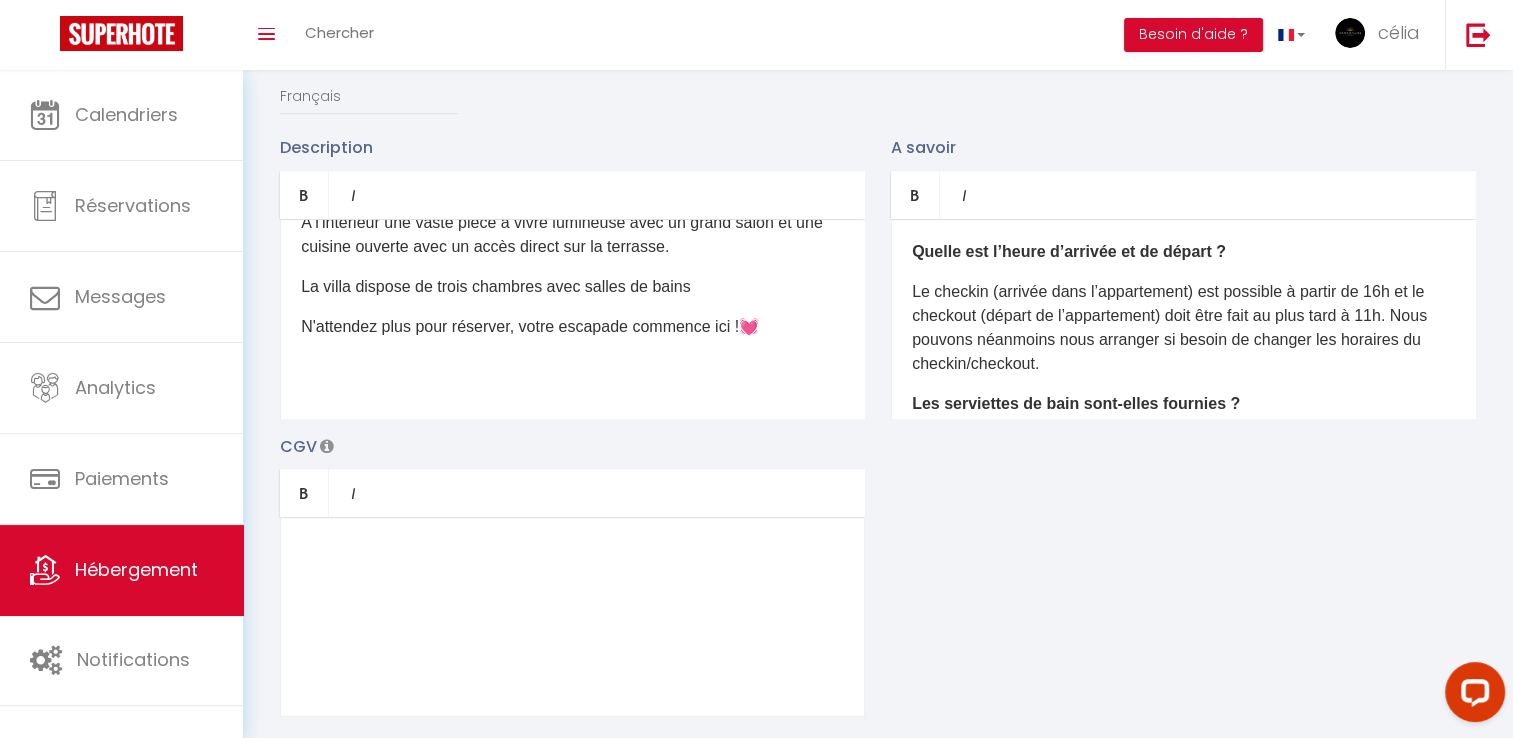 click on "​" at bounding box center (572, 367) 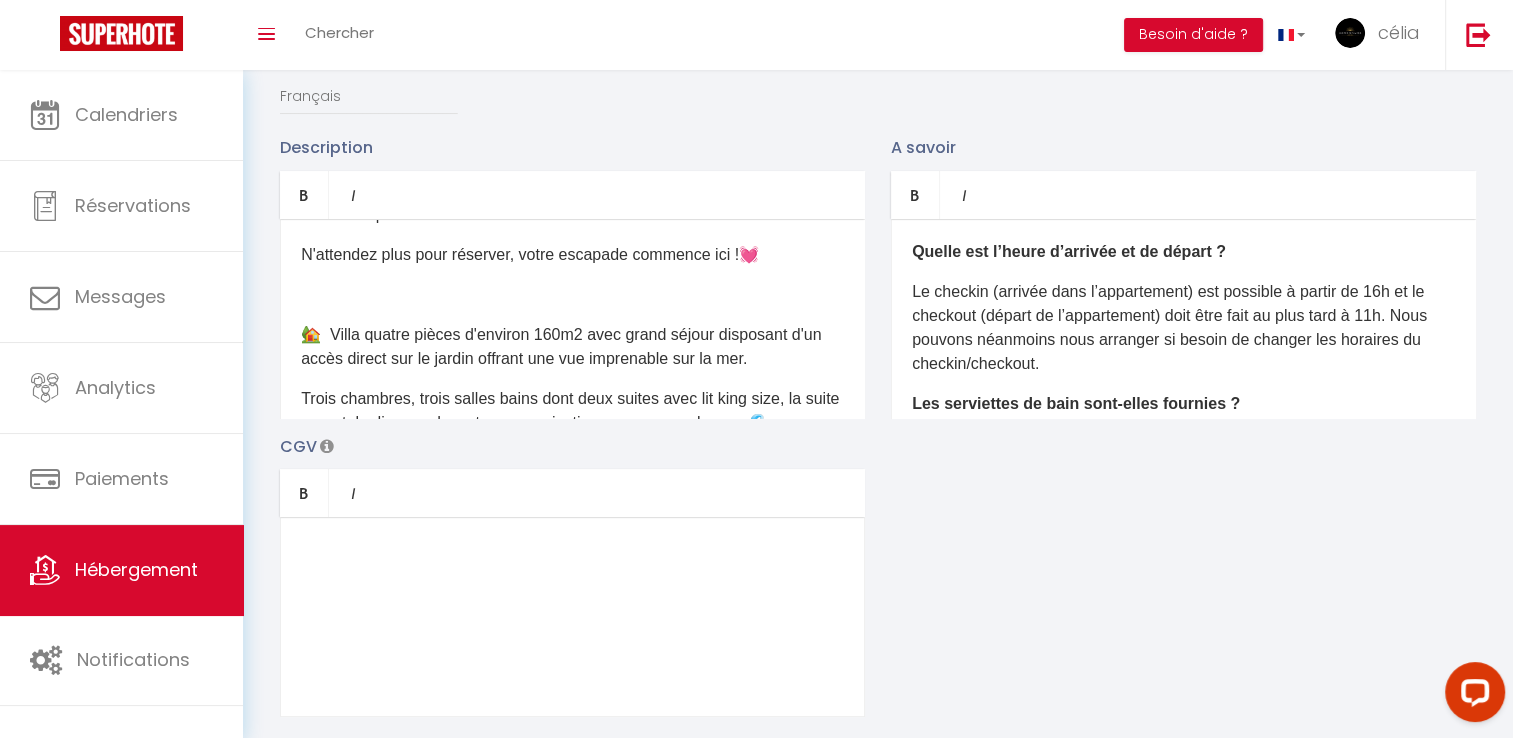scroll, scrollTop: 235, scrollLeft: 0, axis: vertical 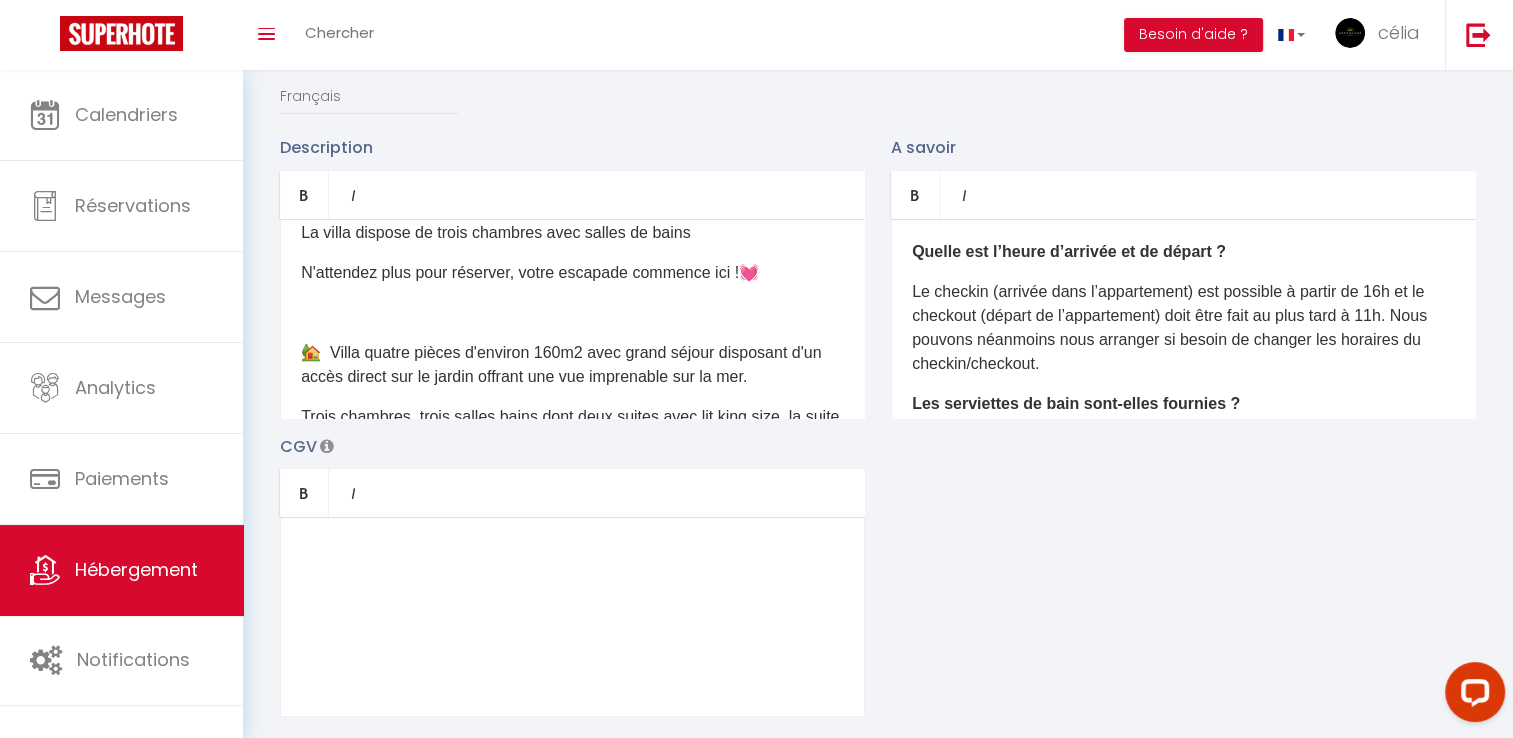 click on "​" at bounding box center (572, 313) 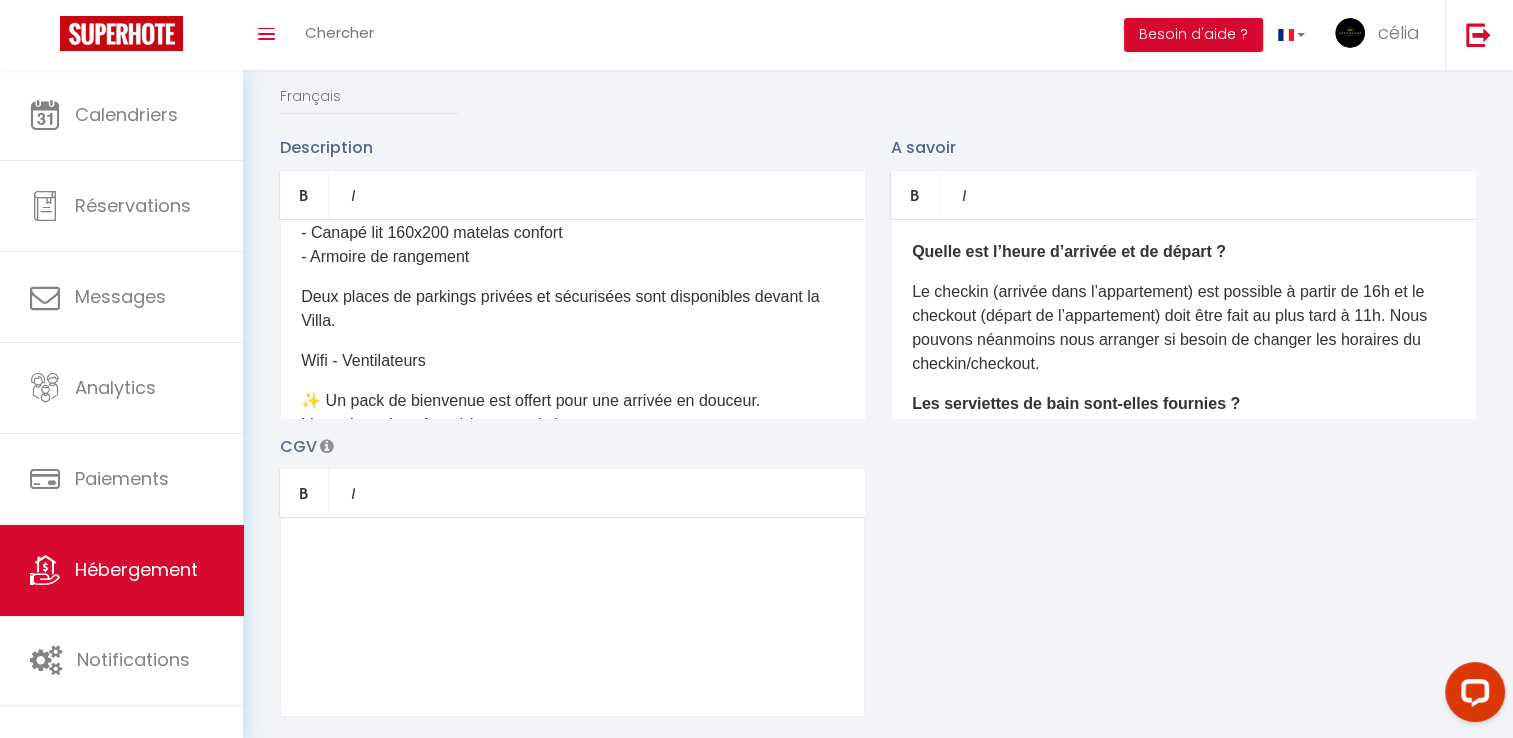 scroll, scrollTop: 1269, scrollLeft: 0, axis: vertical 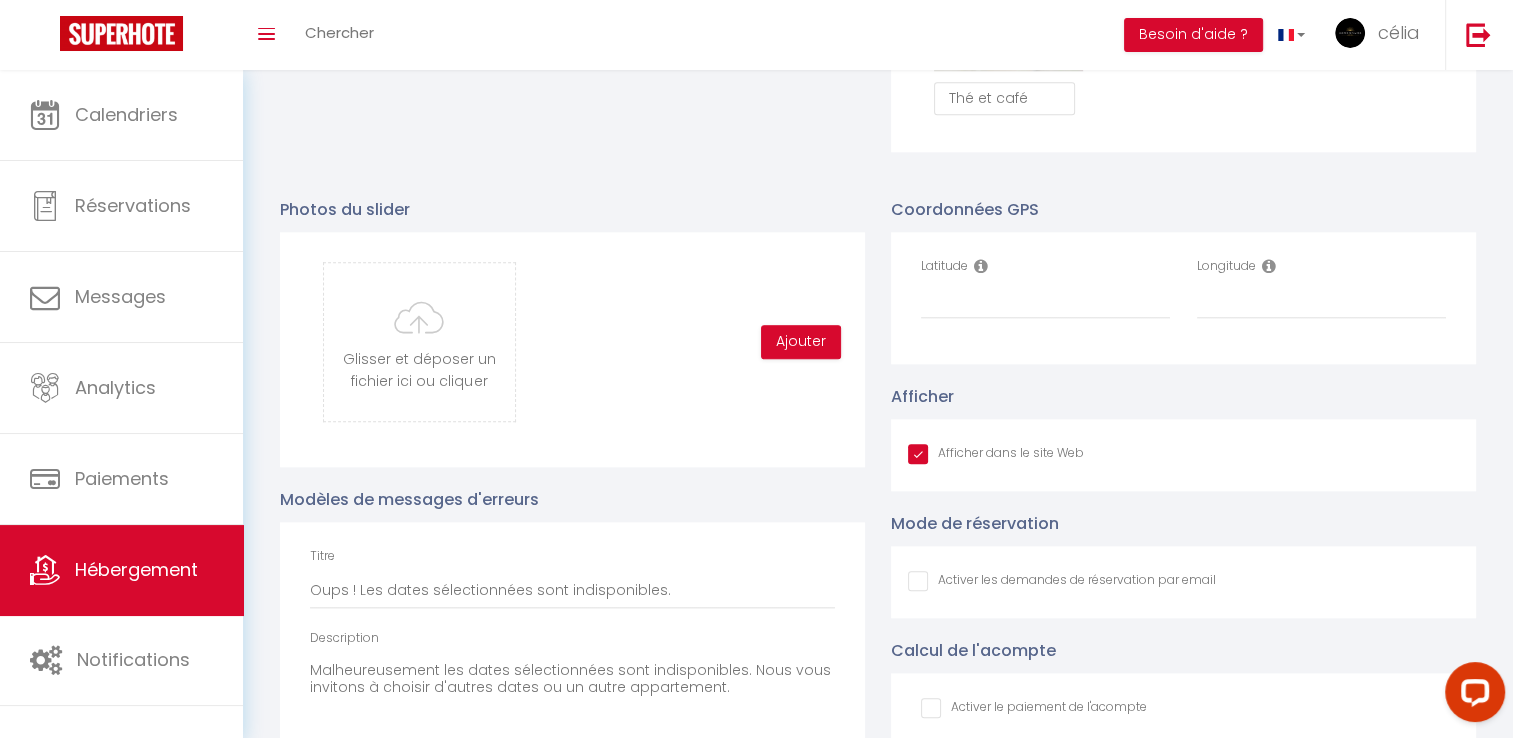 click at bounding box center (1034, 708) 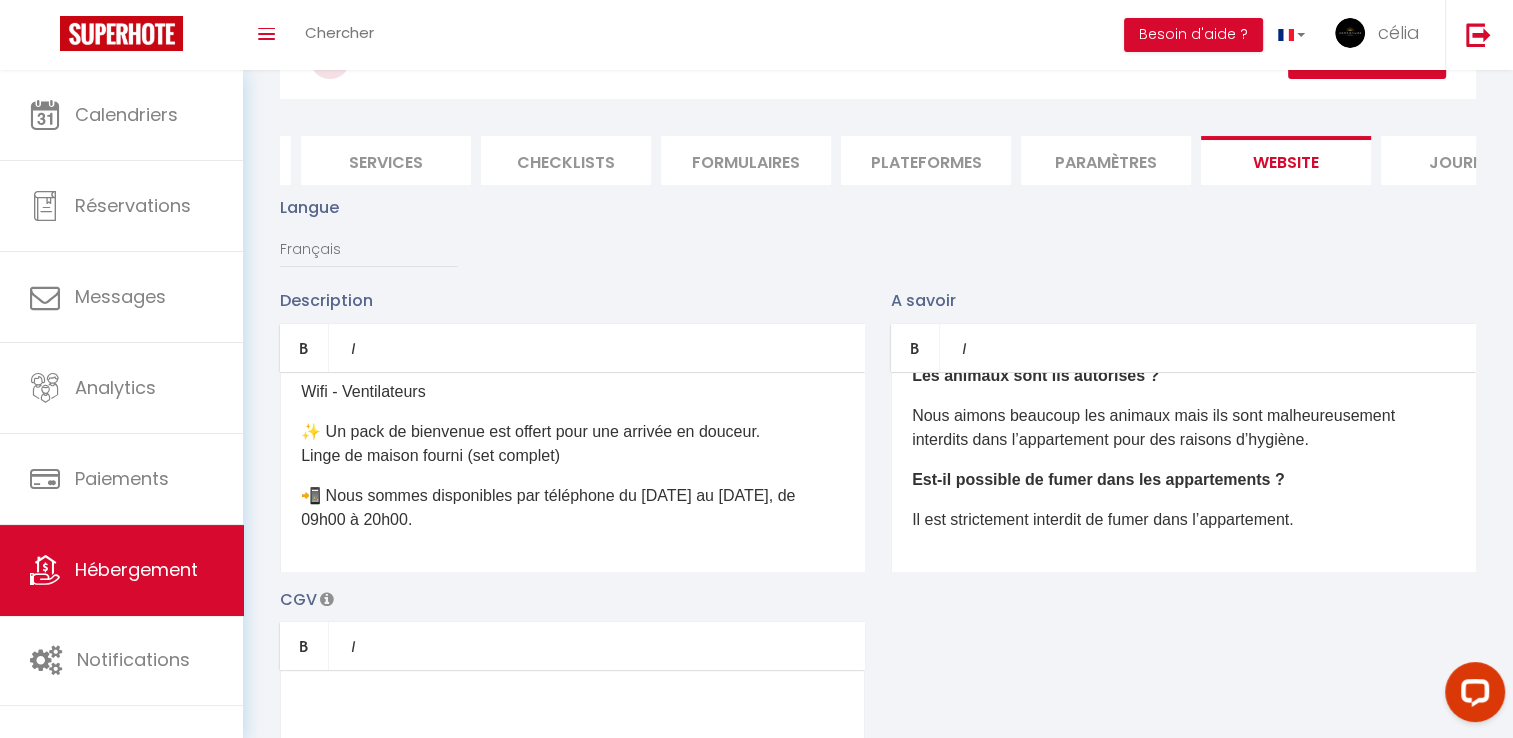 scroll, scrollTop: 0, scrollLeft: 0, axis: both 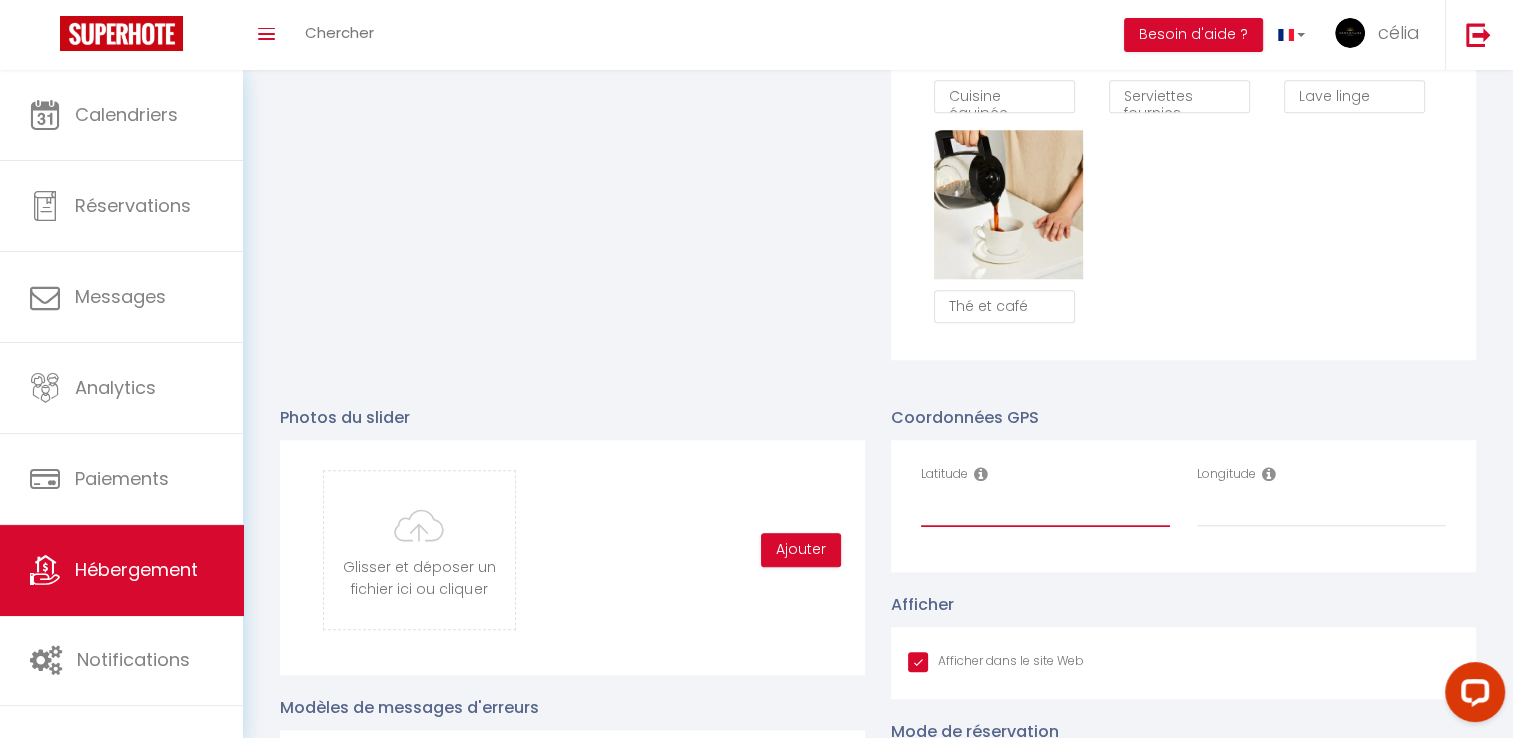 click on "Latitude" at bounding box center (1045, 509) 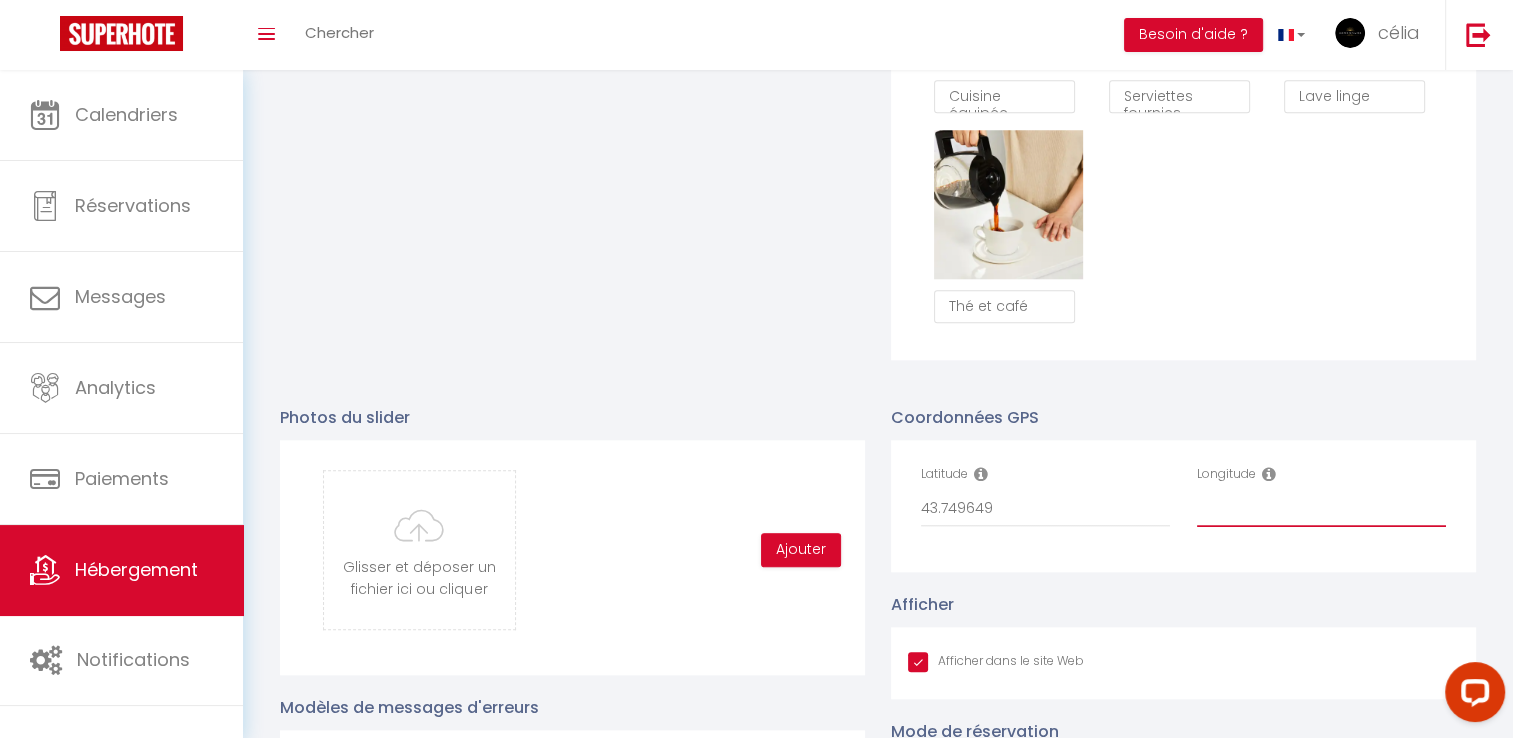click on "Longitude" at bounding box center (1321, 509) 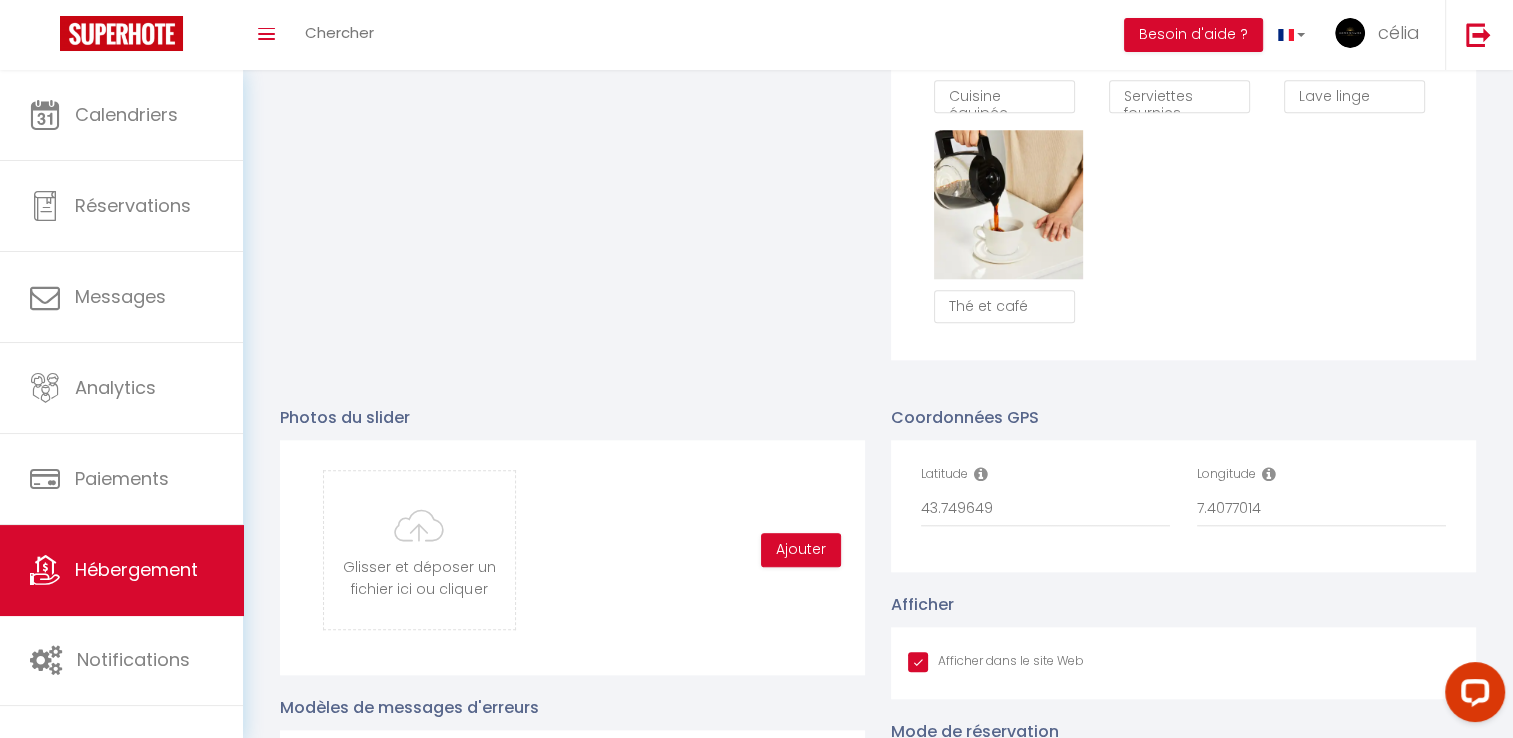 click on "Retourner vers    [GEOGRAPHIC_DATA]  · [GEOGRAPHIC_DATA] - [GEOGRAPHIC_DATA]
Actions
Enregistrer
Info
Contrat
Facture
Services
Checklists
Formulaires
Plateformes
Paramètres
website
Journal
Modèle personnalisé
×         Titre [PERSON_NAME]
Enregistrer
Liste de checklist
×   *     *" at bounding box center [878, -299] 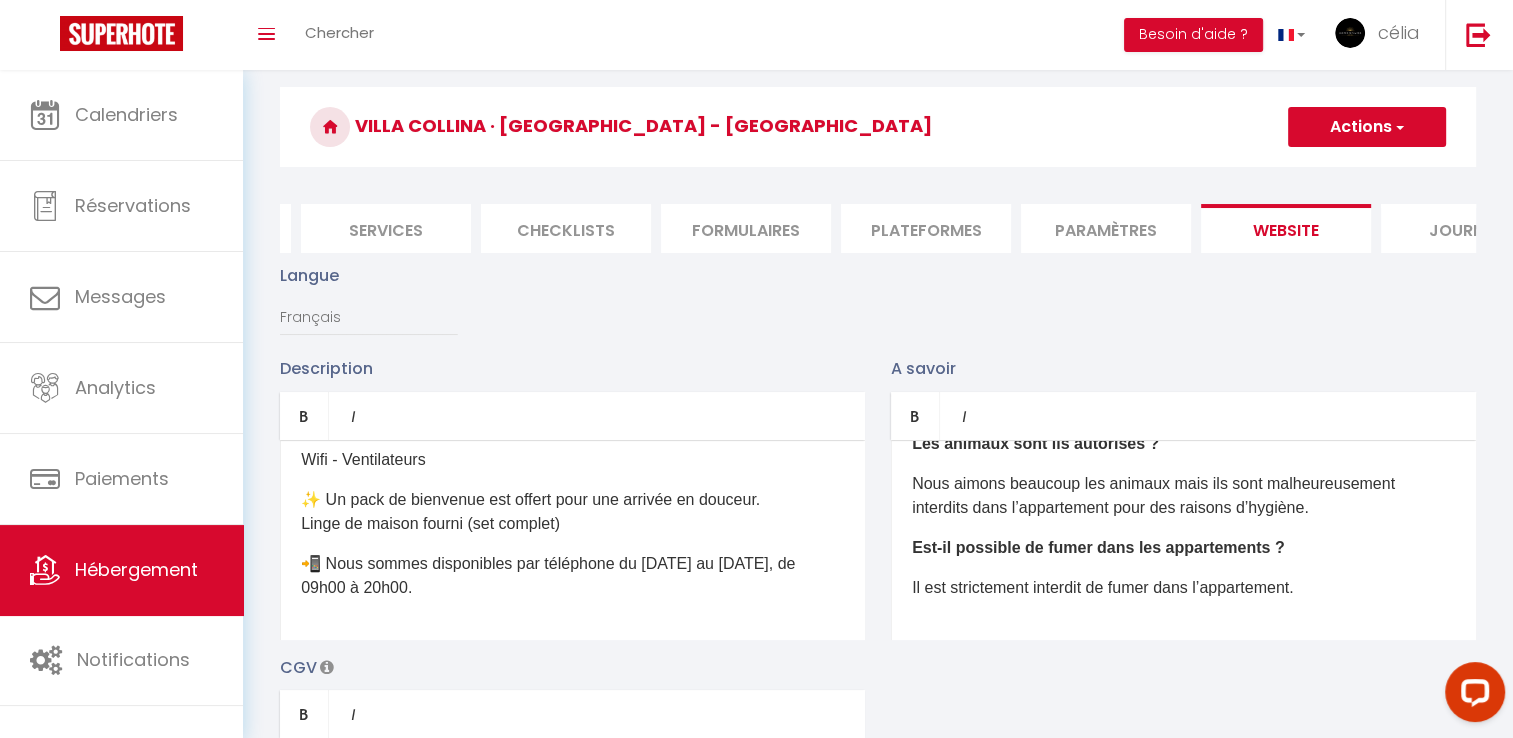 scroll, scrollTop: 0, scrollLeft: 0, axis: both 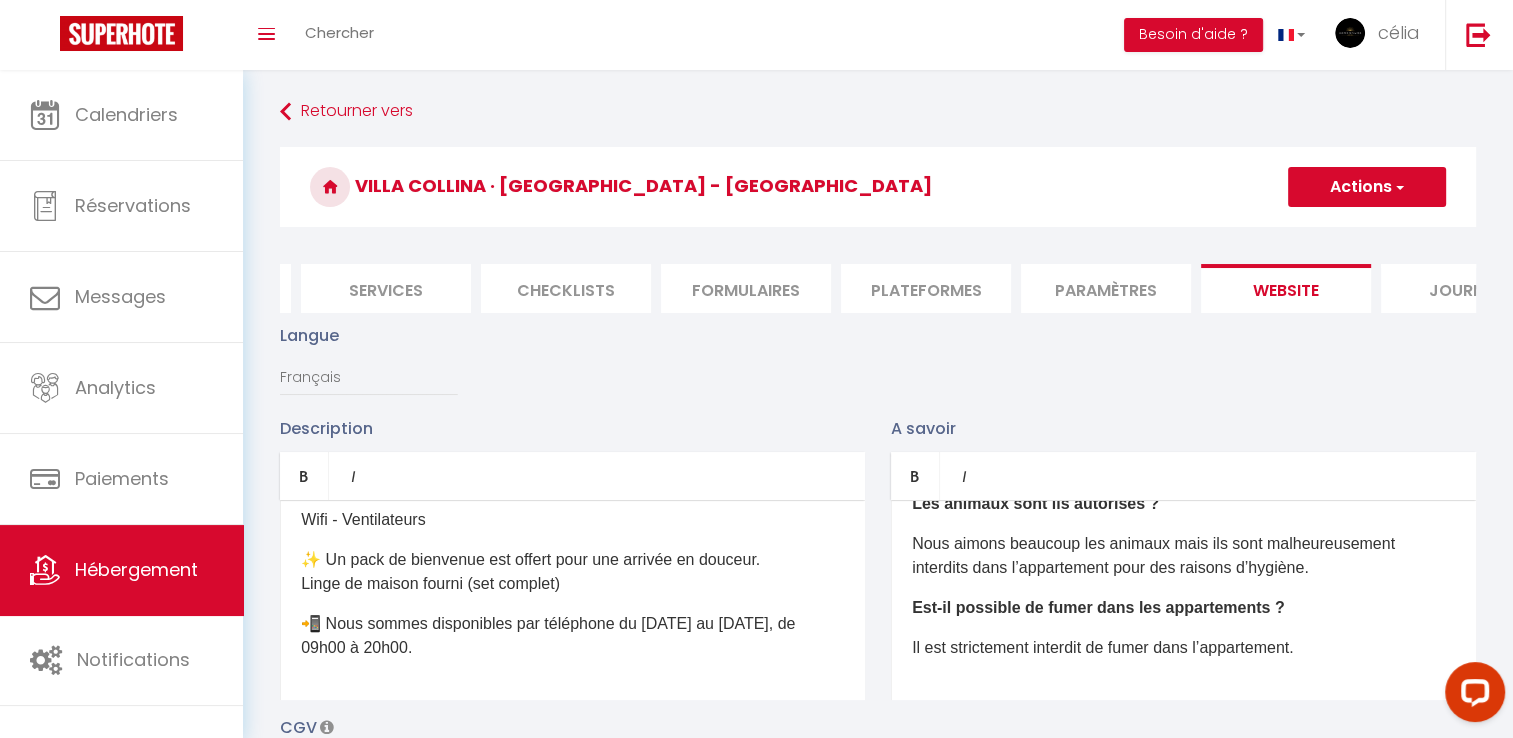 click on "Actions" at bounding box center (1367, 187) 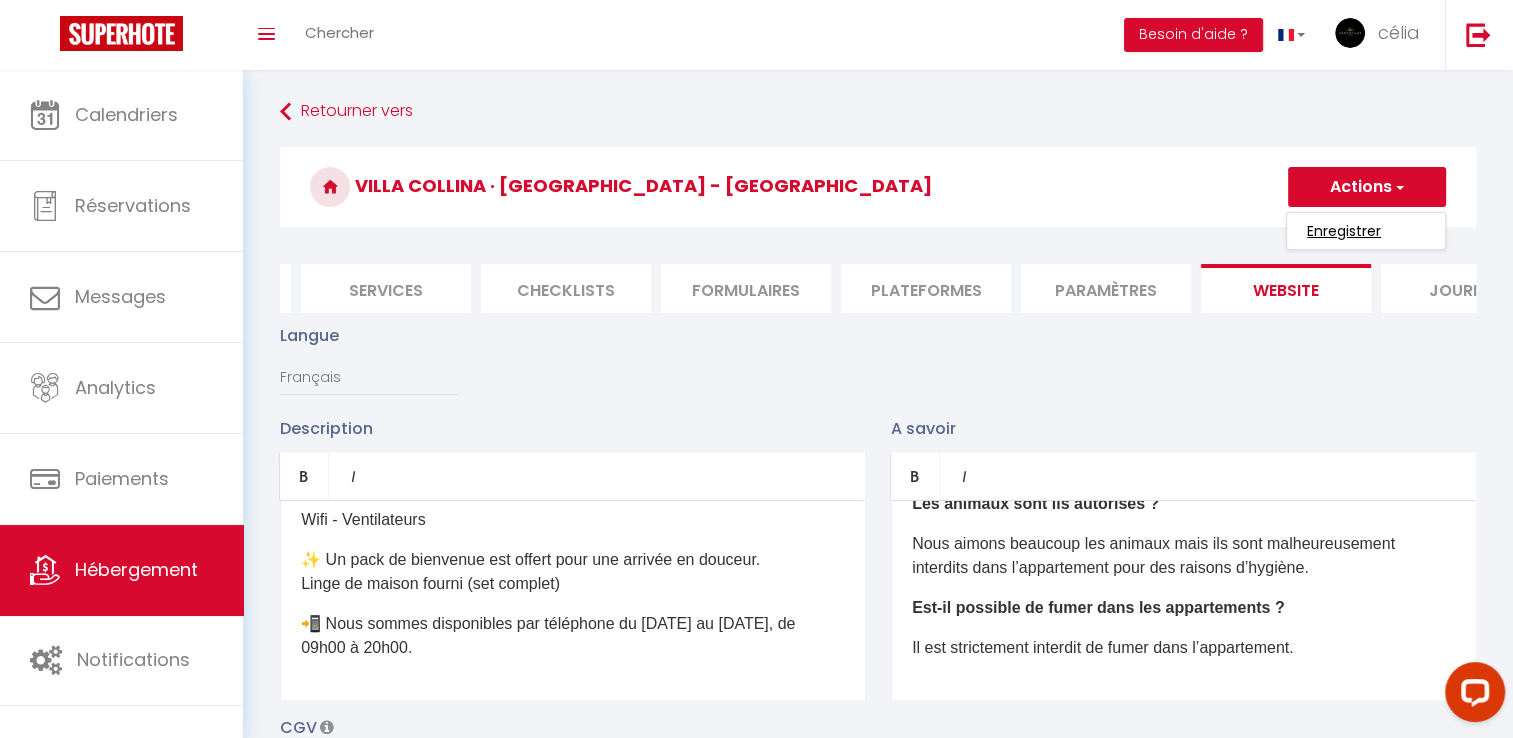 click on "Enregistrer" at bounding box center (1344, 231) 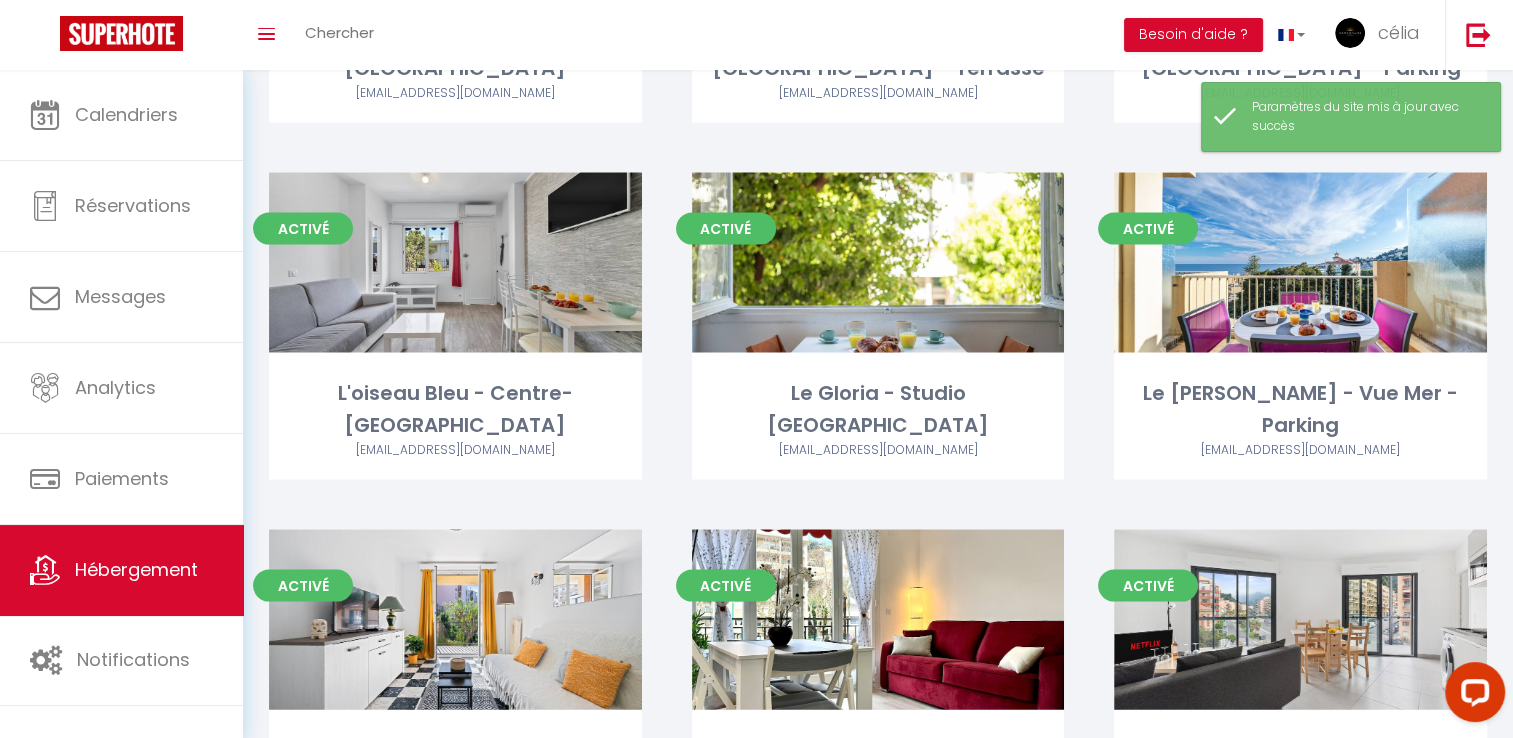 scroll, scrollTop: 5210, scrollLeft: 0, axis: vertical 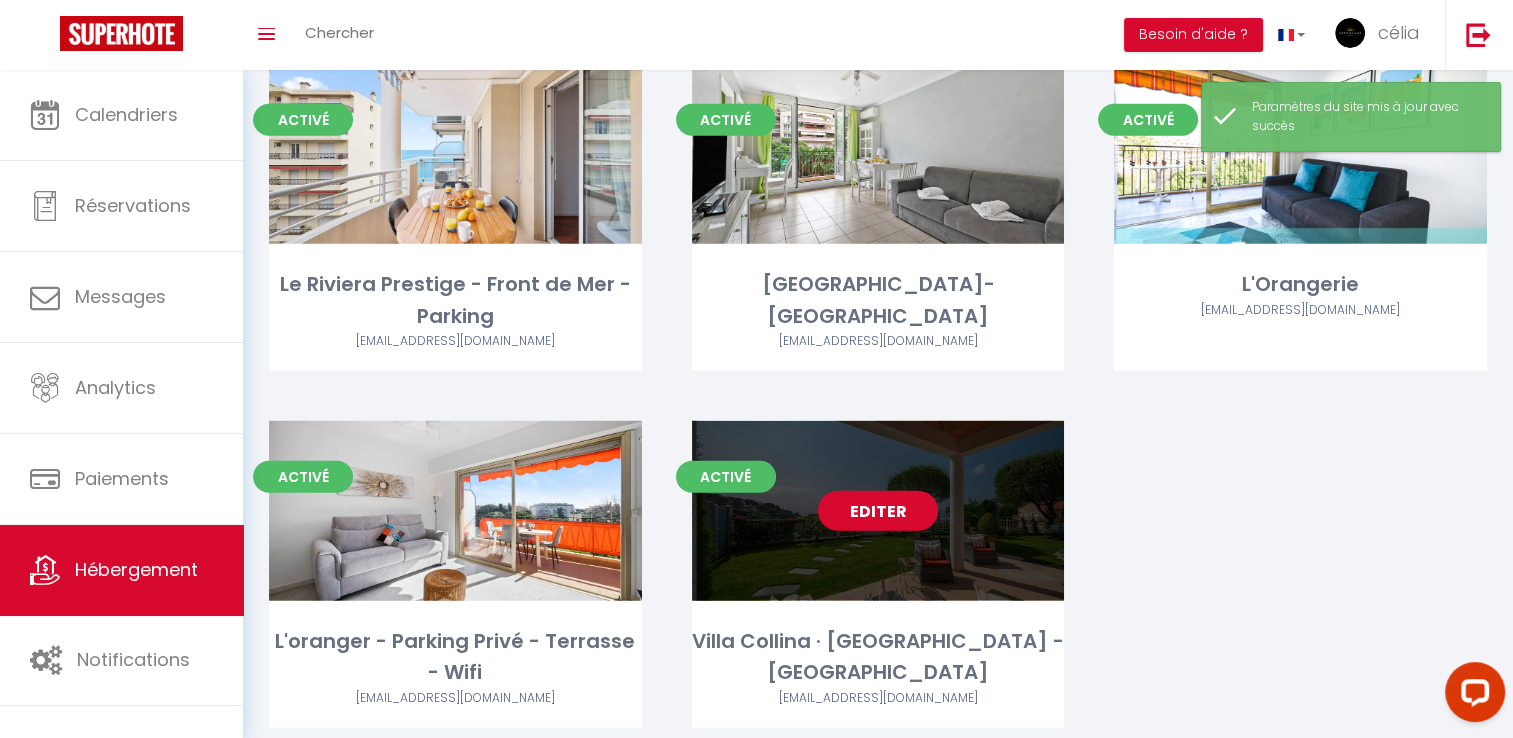 click on "Editer" at bounding box center (878, 511) 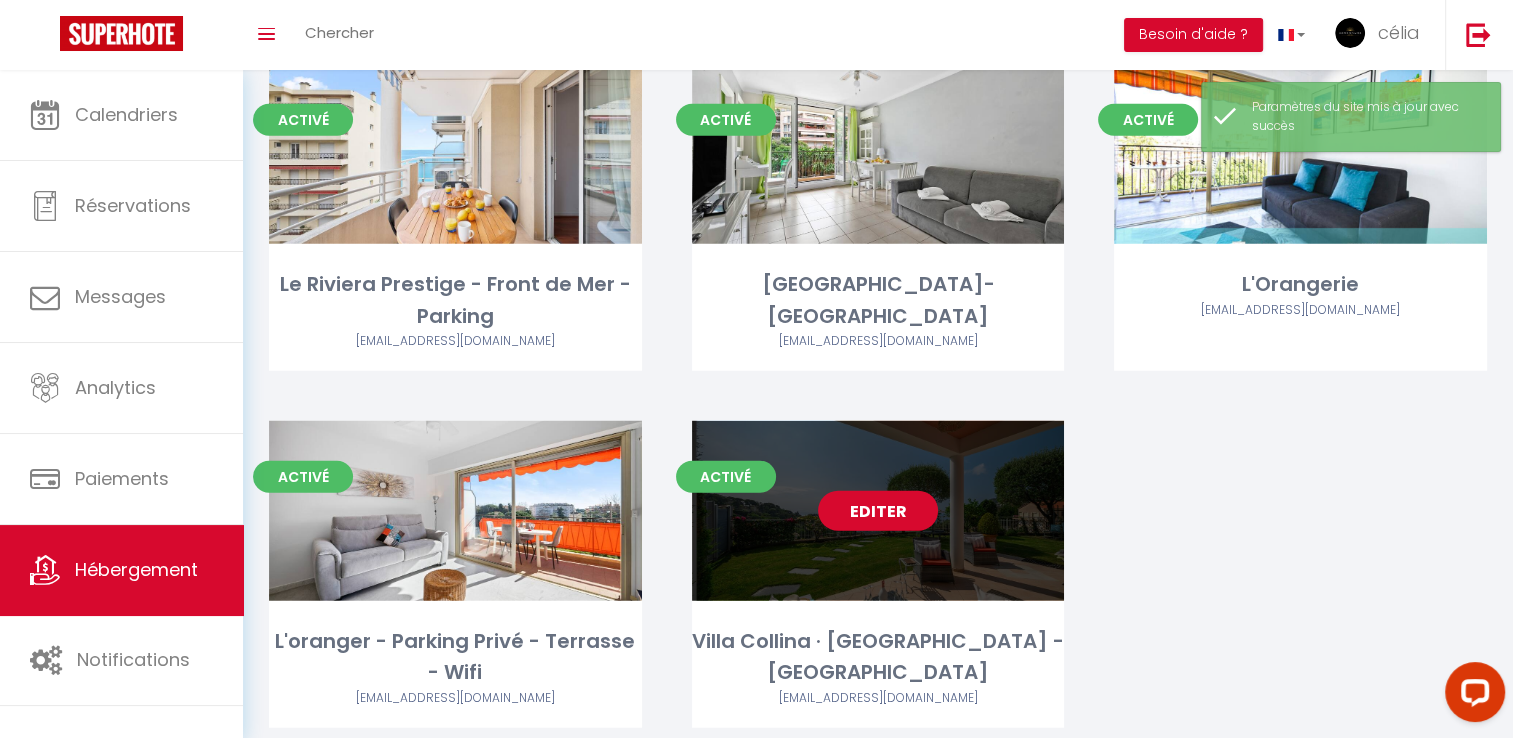 click on "Editer" at bounding box center [878, 511] 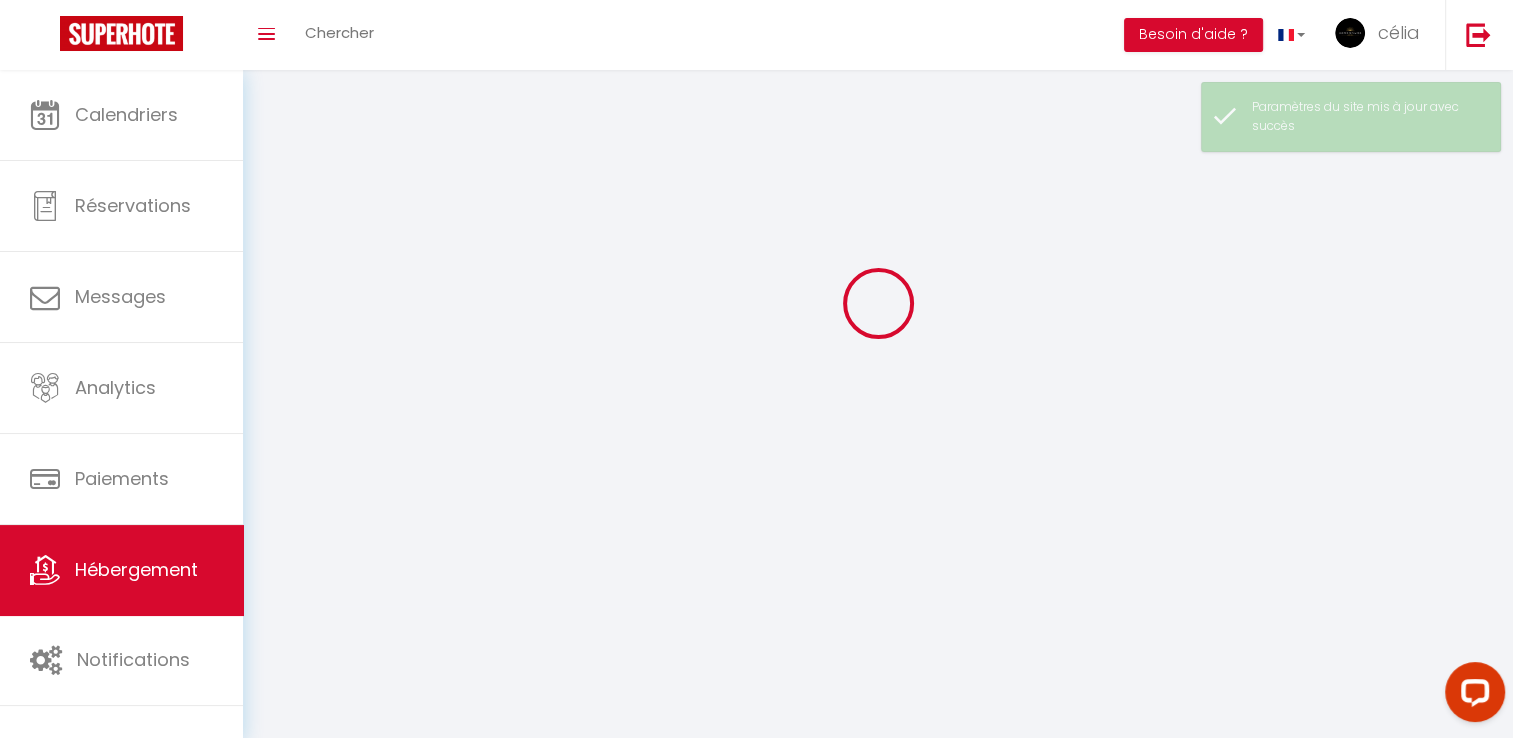 scroll, scrollTop: 0, scrollLeft: 0, axis: both 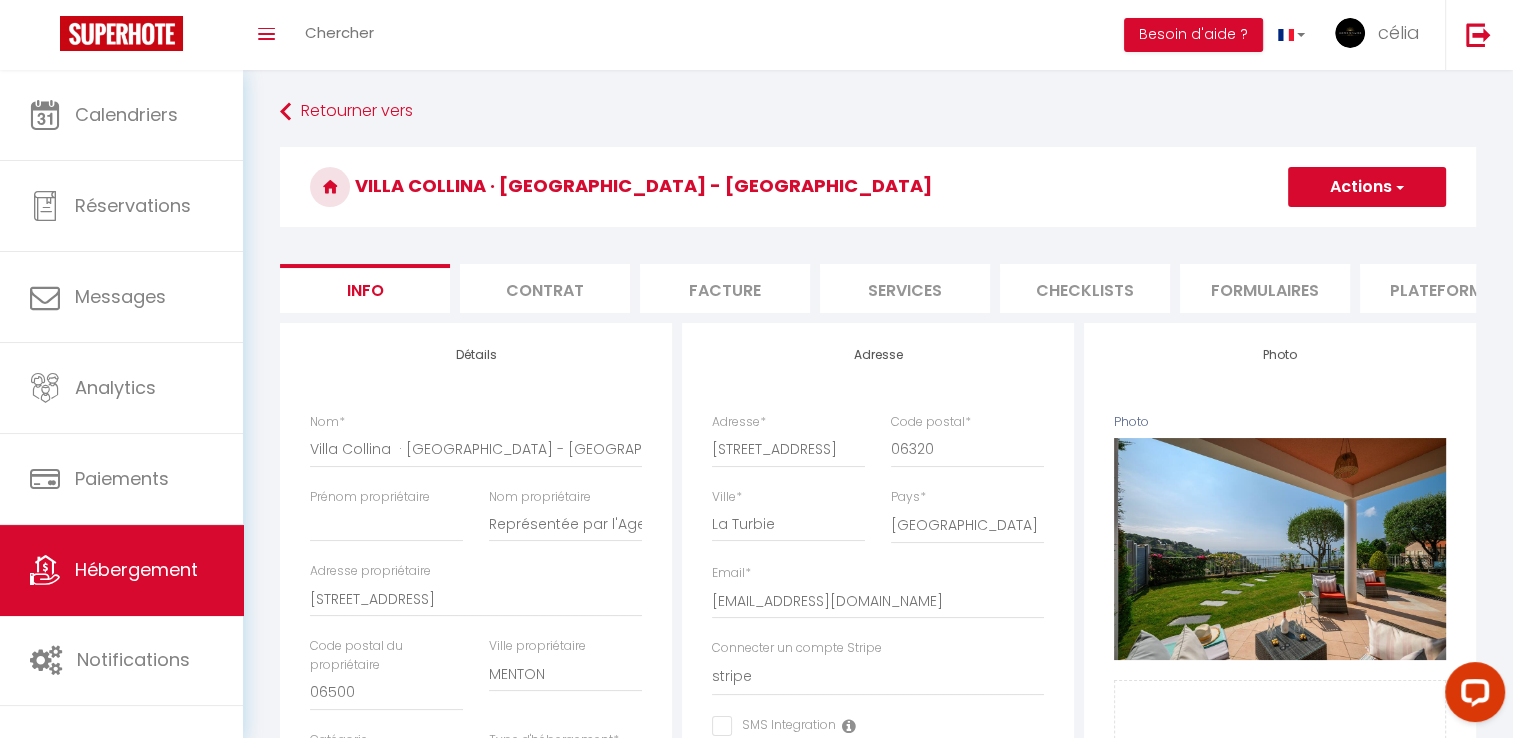 click on "Facture" at bounding box center [725, 288] 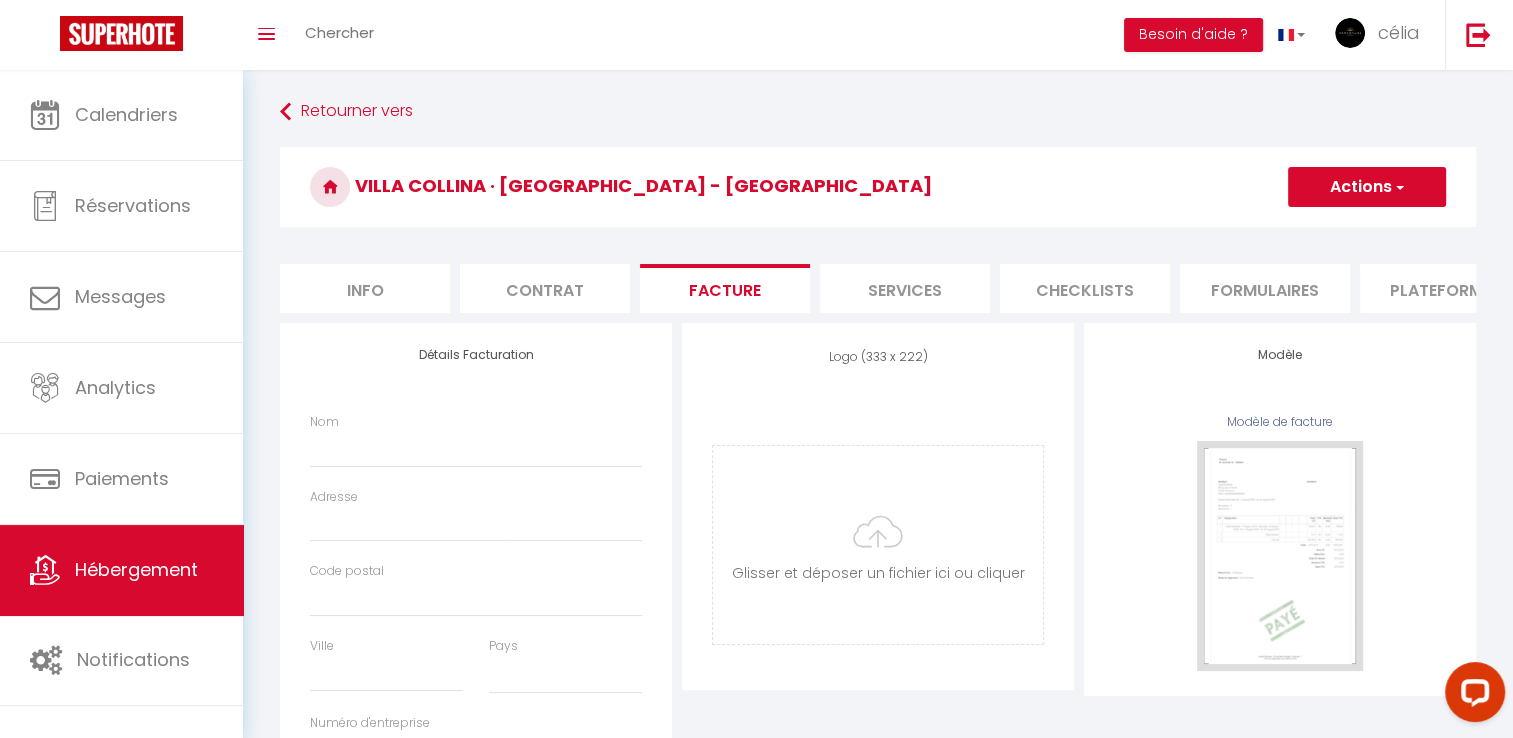 click on "Services" at bounding box center [905, 288] 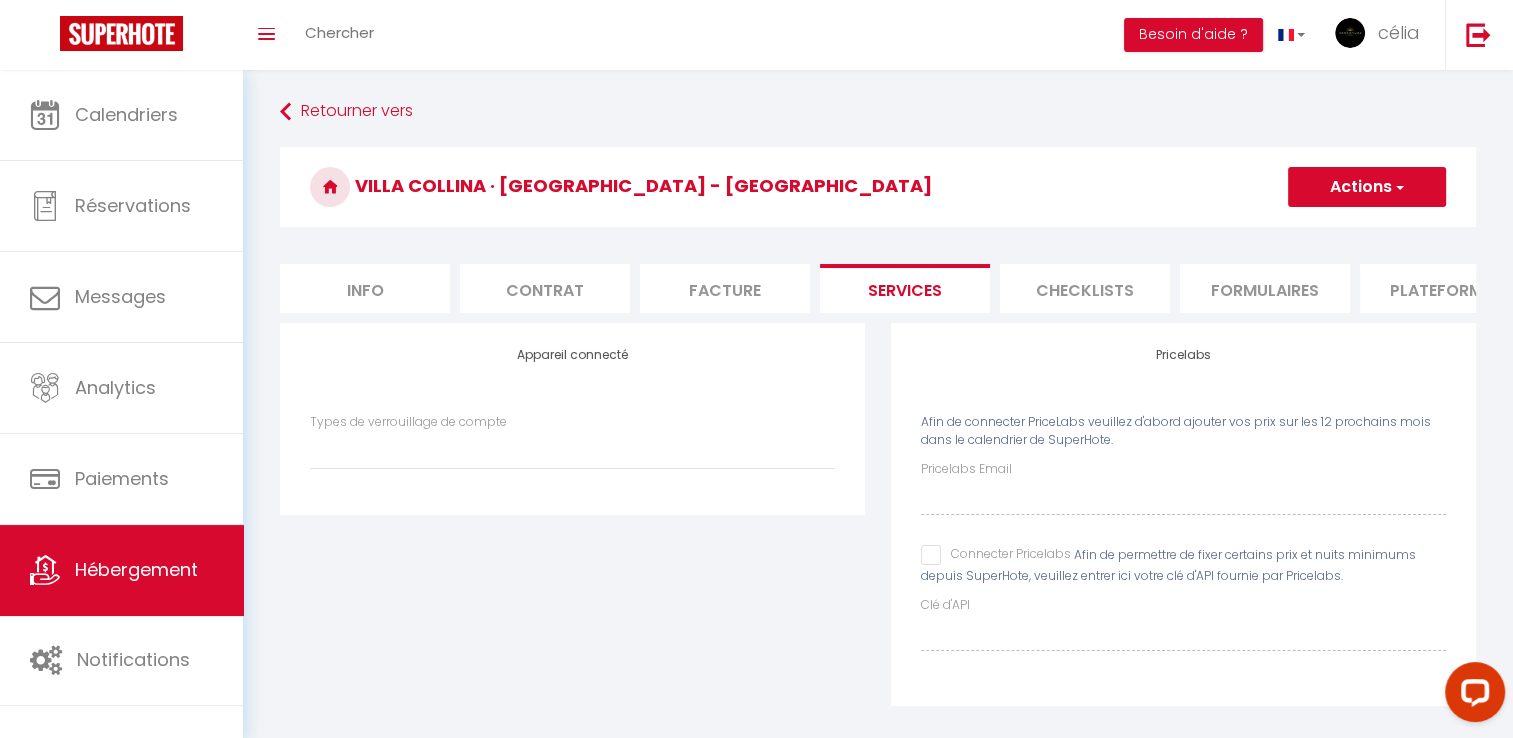 click on "Checklists" at bounding box center (1085, 288) 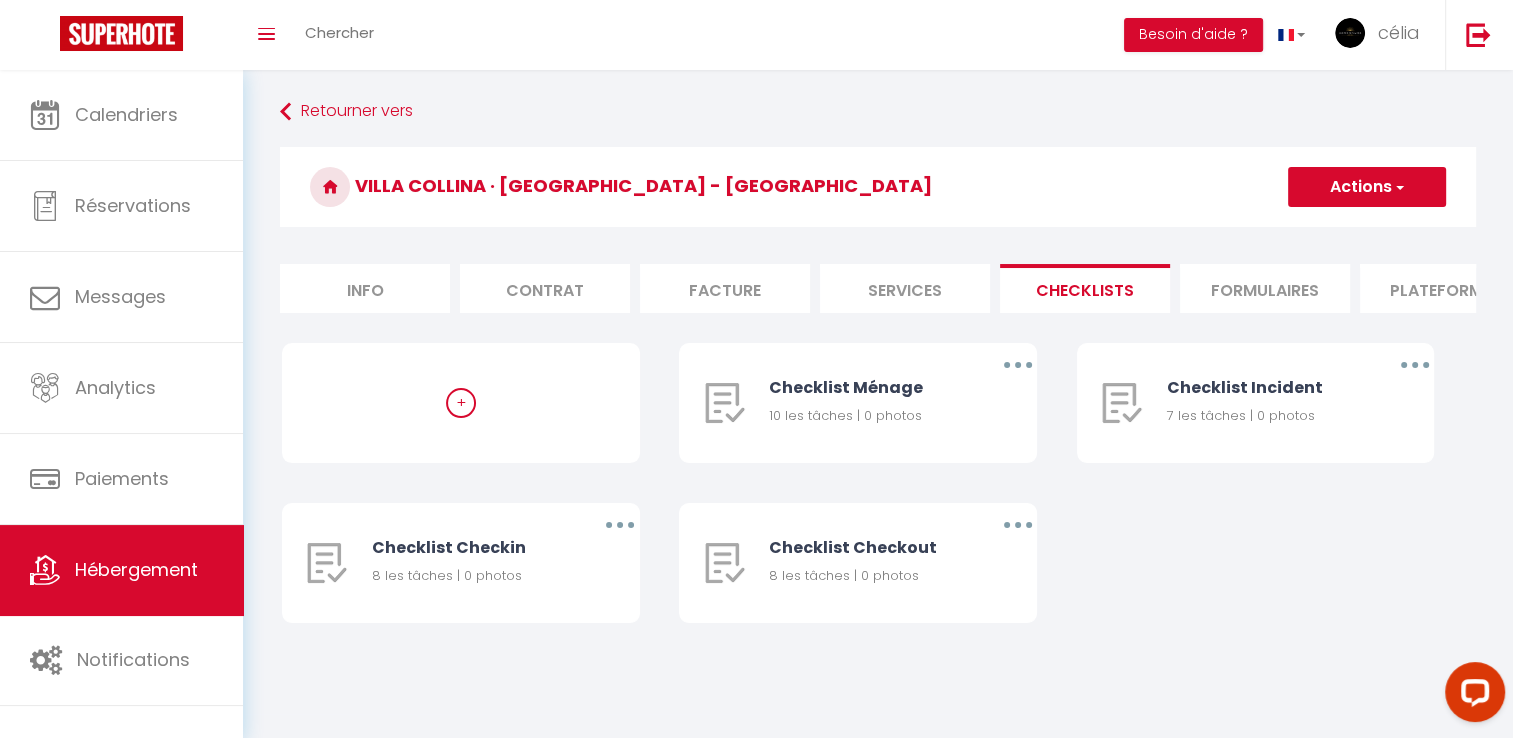 scroll, scrollTop: 0, scrollLeft: 447, axis: horizontal 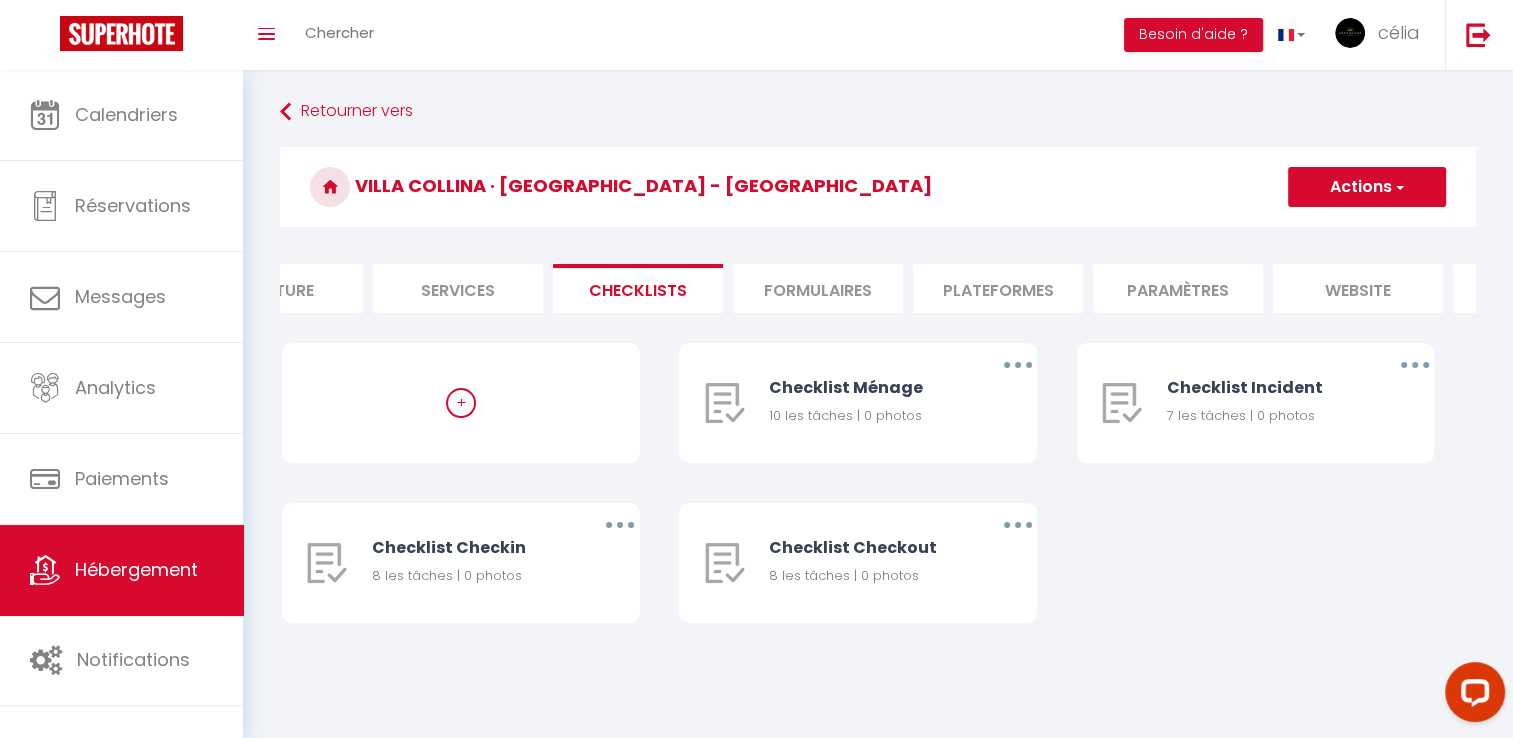 click on "Info
Contrat
Facture
Services
Checklists
Formulaires
Plateformes
Paramètres
website
Journal" at bounding box center [878, 288] 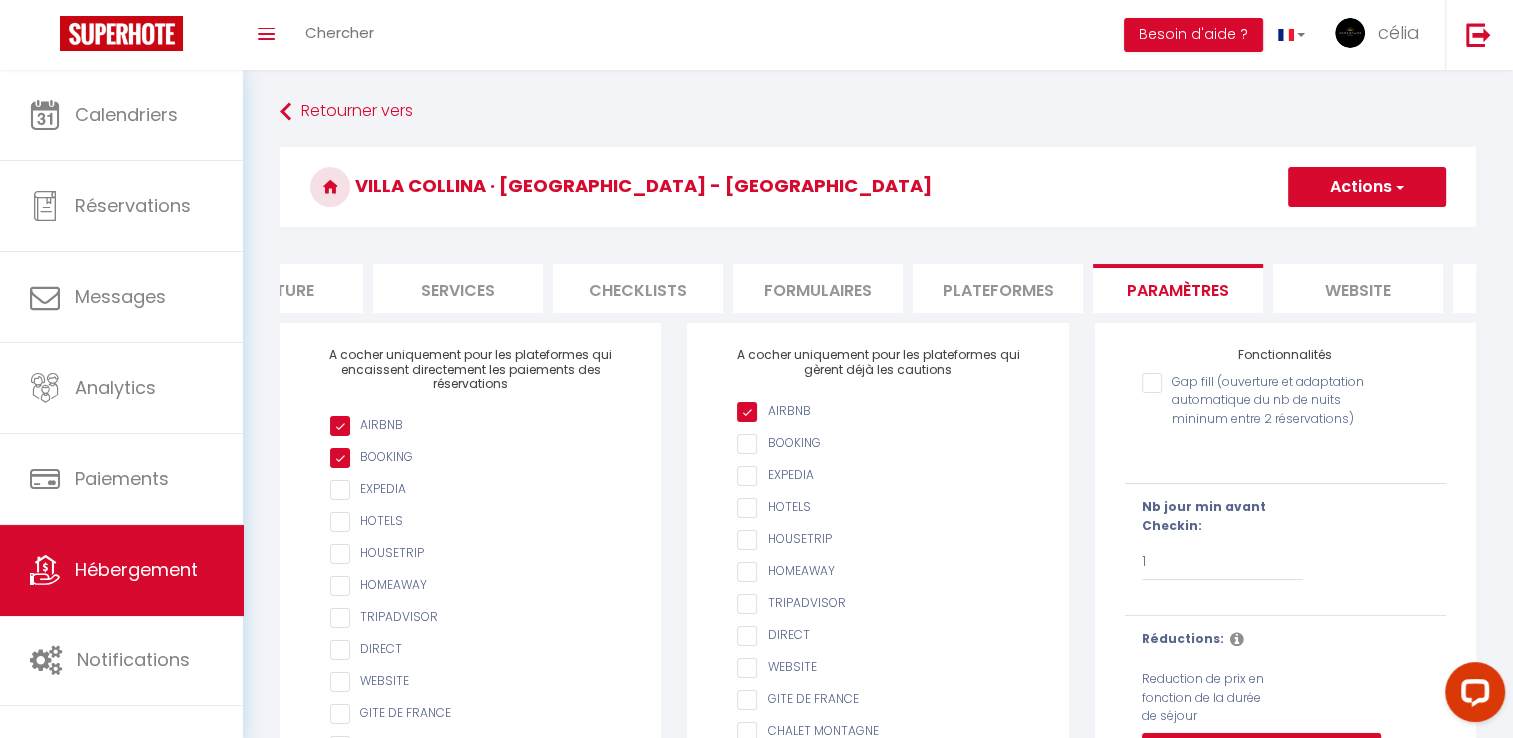 click on "website" at bounding box center (1358, 288) 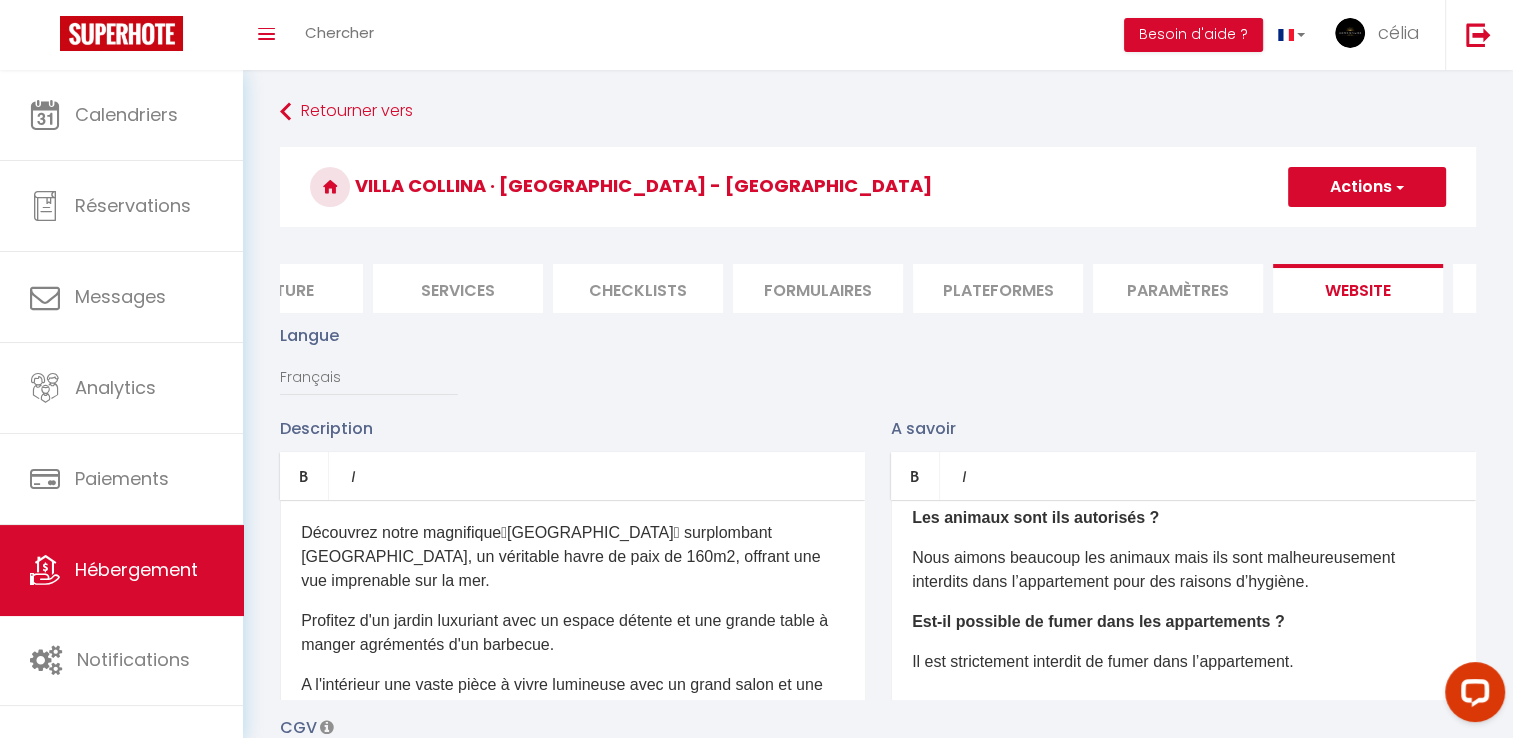 scroll, scrollTop: 261, scrollLeft: 0, axis: vertical 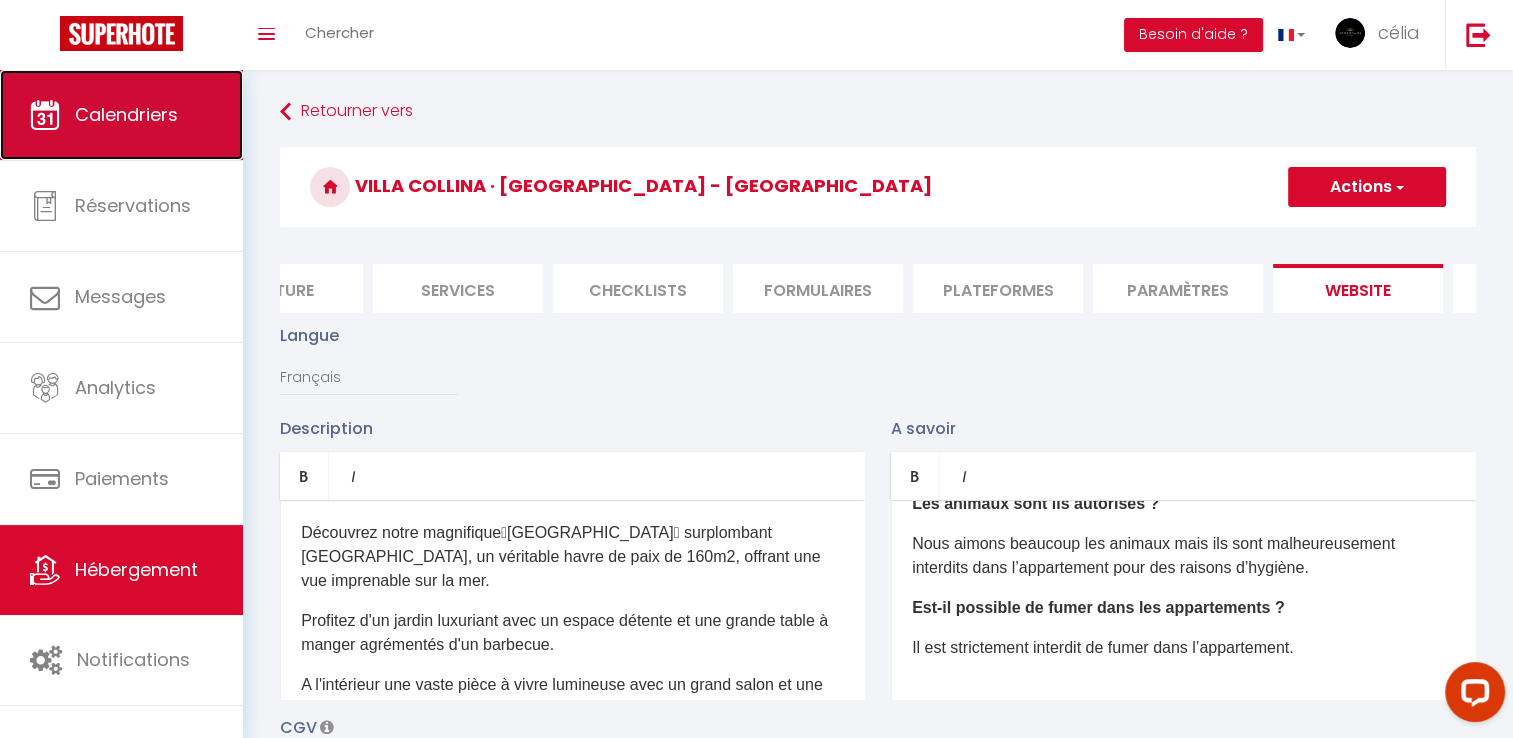 click on "Calendriers" at bounding box center [126, 114] 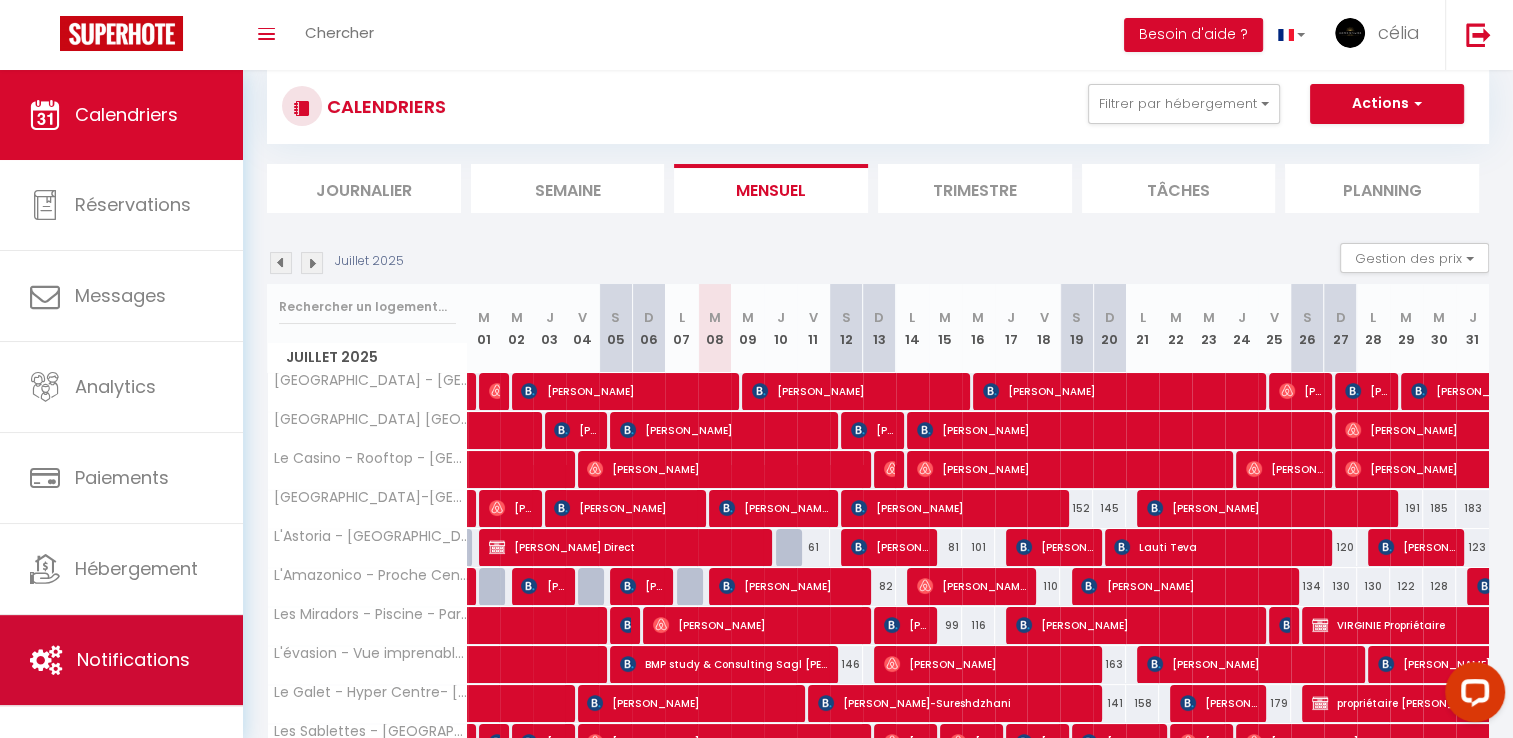 scroll, scrollTop: 0, scrollLeft: 0, axis: both 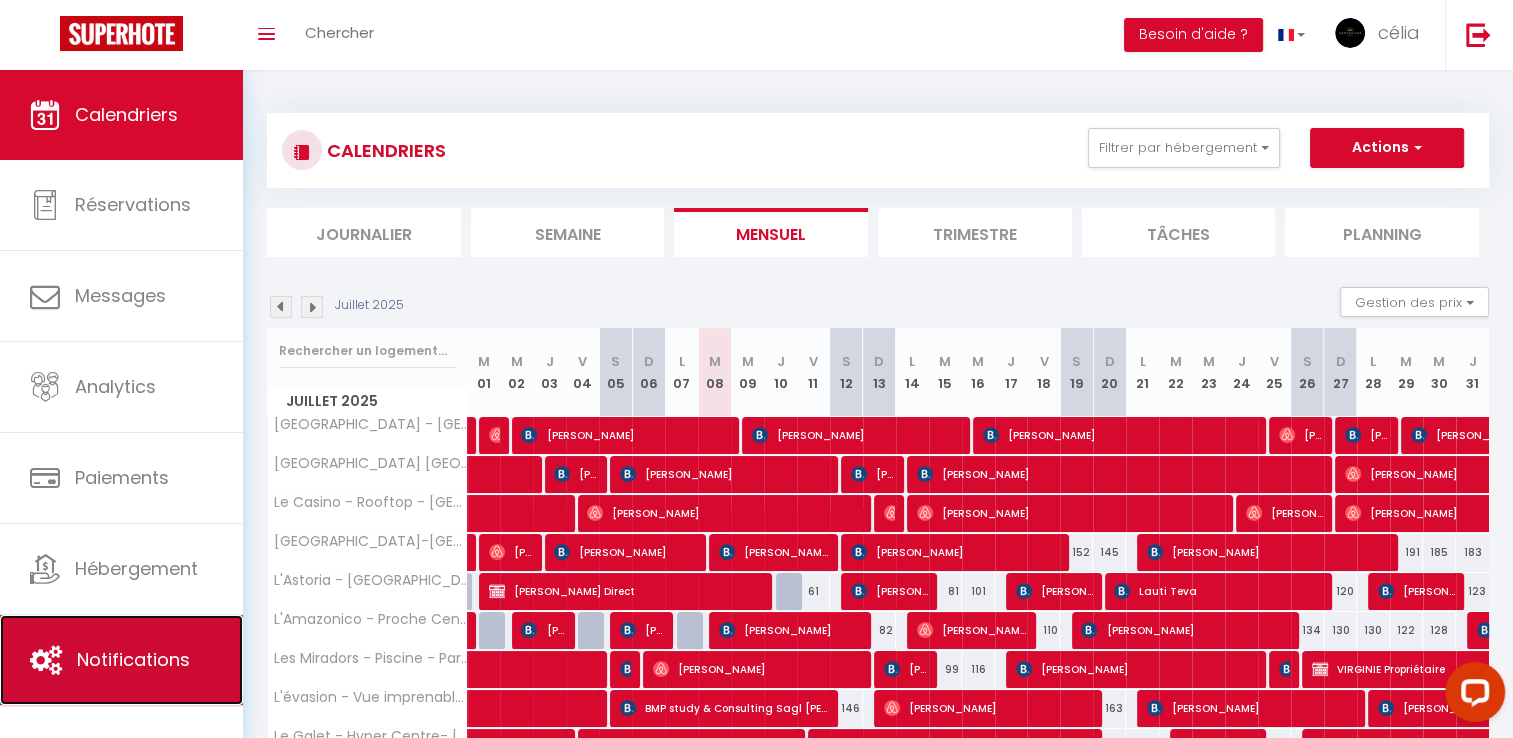 click on "Notifications" at bounding box center (133, 659) 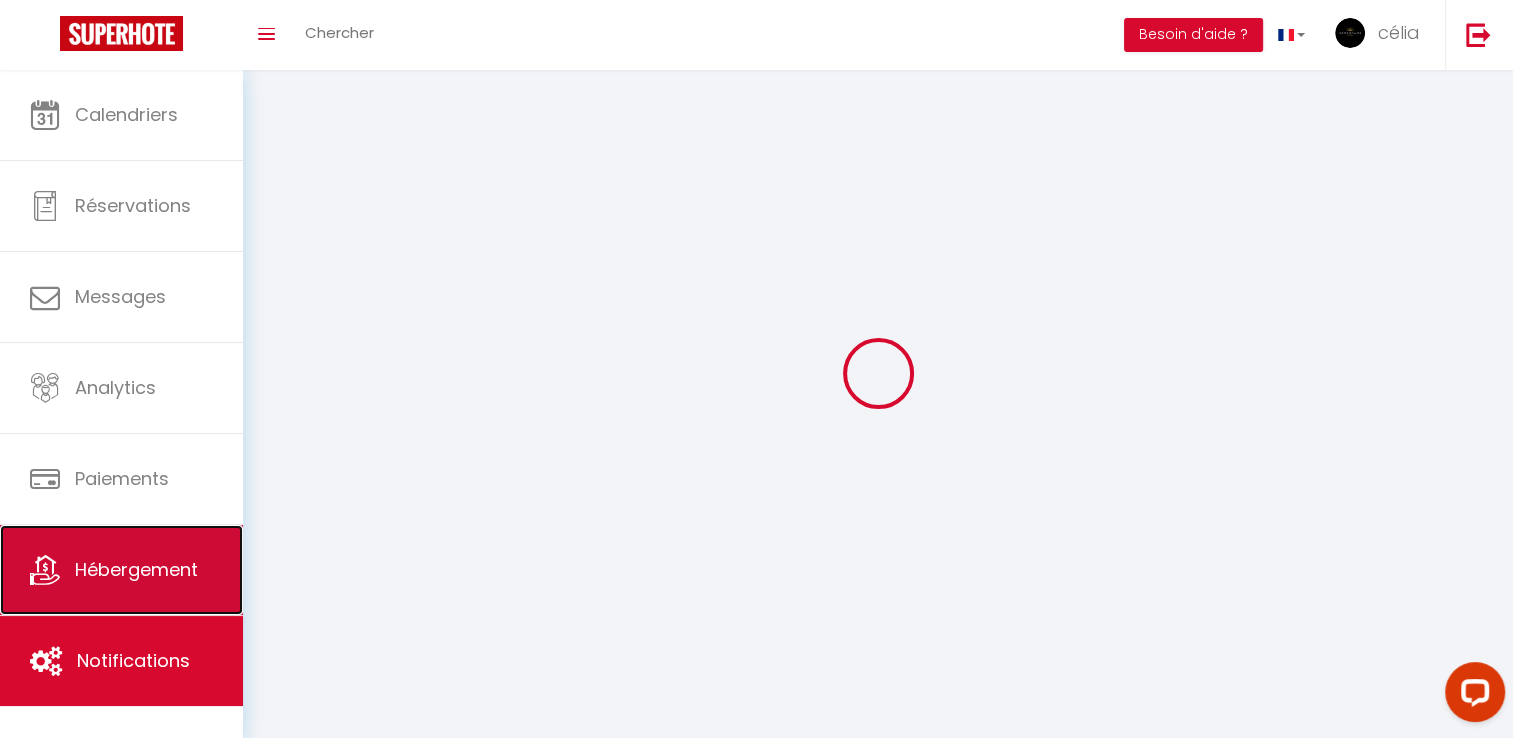 click on "Hébergement" at bounding box center [121, 570] 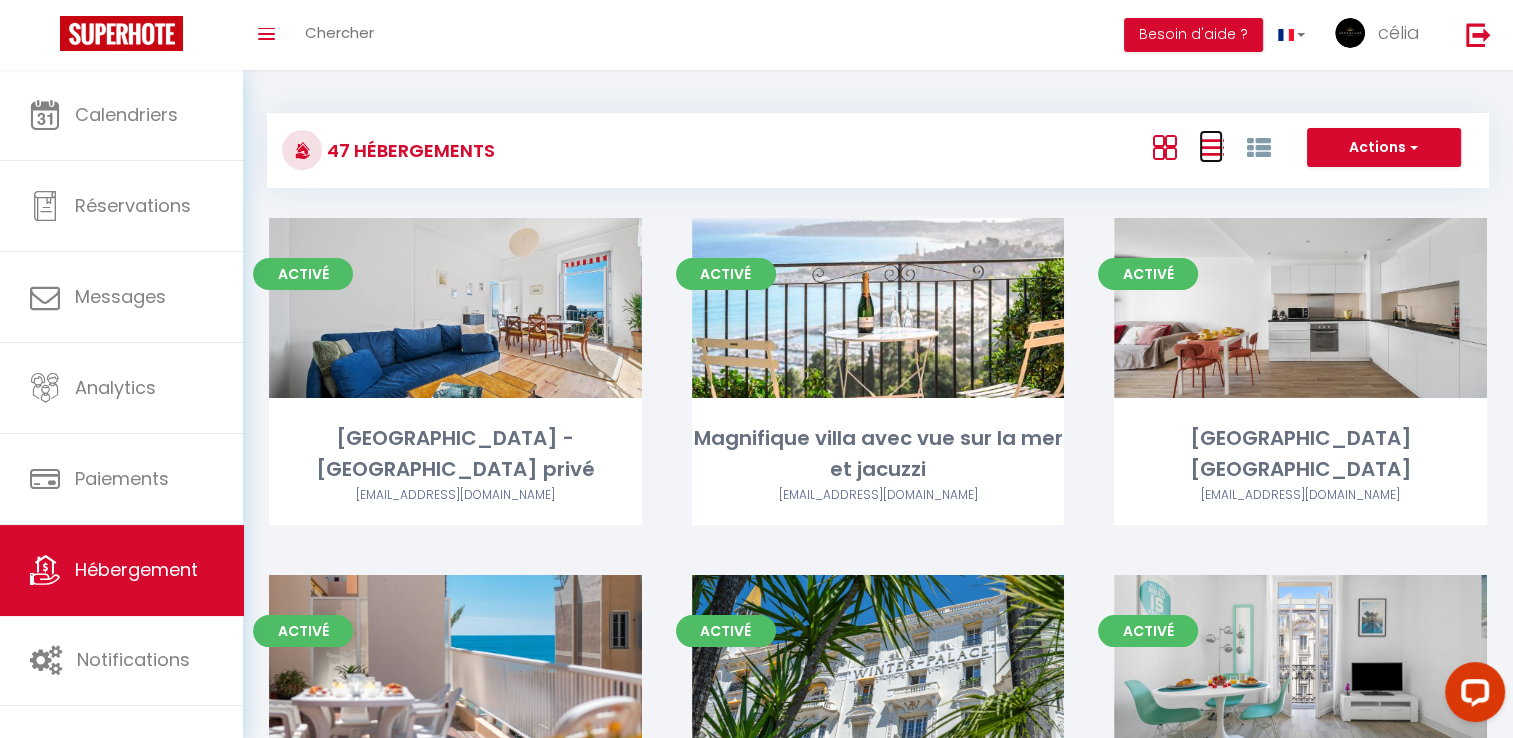 click at bounding box center (1211, 147) 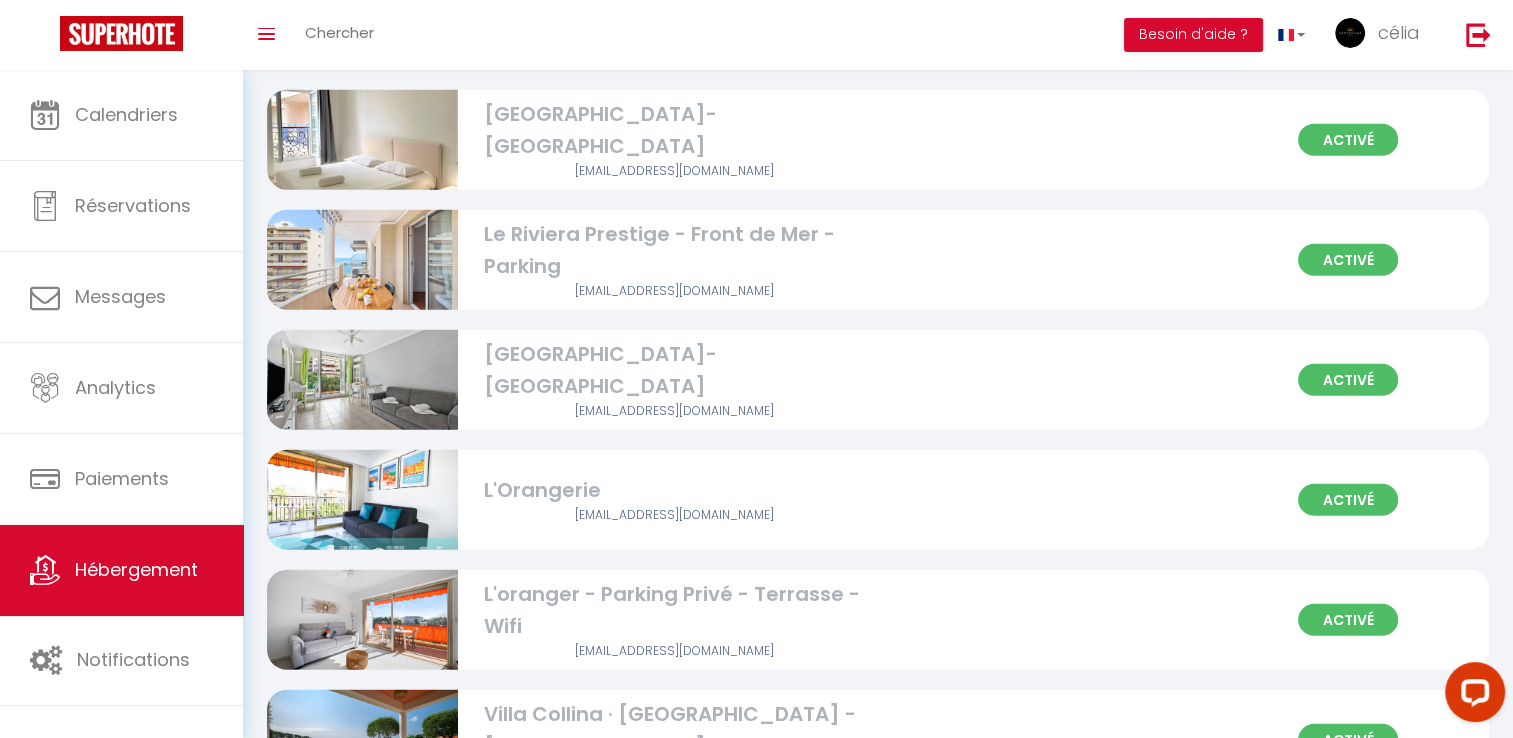scroll, scrollTop: 5143, scrollLeft: 0, axis: vertical 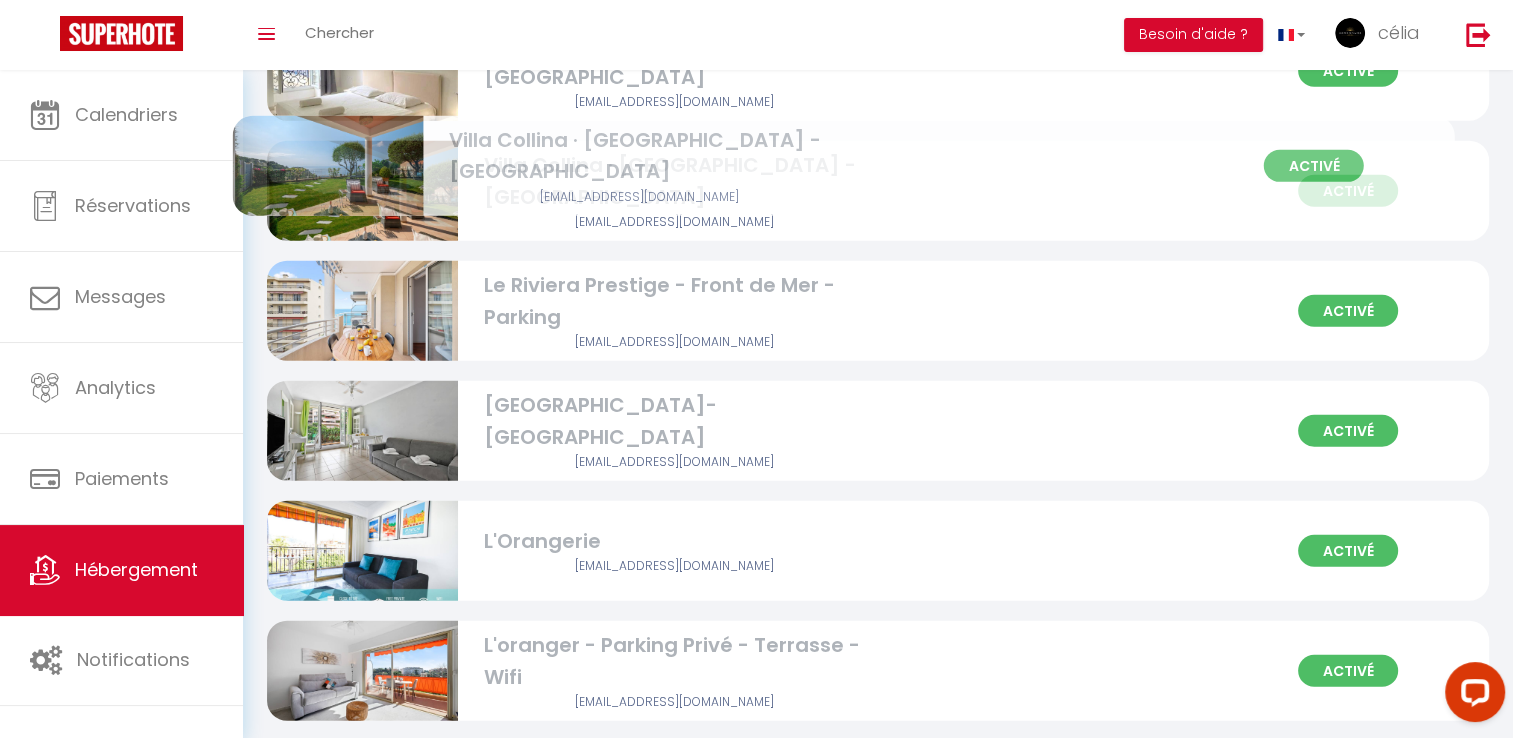 drag, startPoint x: 847, startPoint y: 654, endPoint x: 812, endPoint y: 175, distance: 480.277 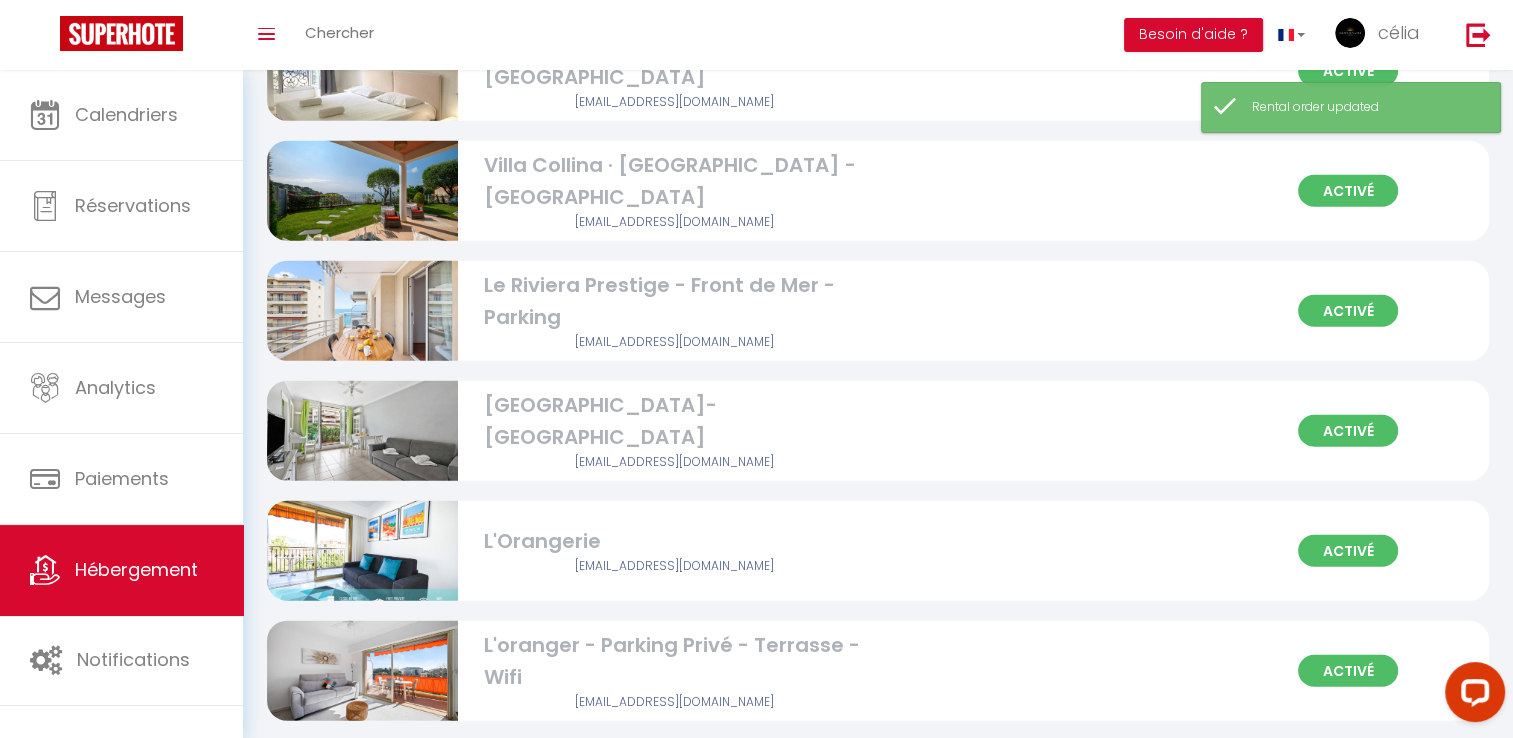 click on "47 Hébergements
Actions
Créer un Hébergement
Nouveau groupe
Initialiser les appartements
Nouveau groupe
×   Nom de groupe     Hébergement     [GEOGRAPHIC_DATA] - [GEOGRAPHIC_DATA] privé   Magnifique villa avec vue sur la mer et [GEOGRAPHIC_DATA] [GEOGRAPHIC_DATA] - Rooftop - [GEOGRAPHIC_DATA] - Parking   [GEOGRAPHIC_DATA]-[GEOGRAPHIC_DATA] - Studio [GEOGRAPHIC_DATA]   L'Amazonico - Proche Centre - Clim - Plage   [GEOGRAPHIC_DATA] - Parking   L'évasion - Vue imprenable  - Piscine - Parking   [GEOGRAPHIC_DATA] - [GEOGRAPHIC_DATA]- [GEOGRAPHIC_DATA] - [GEOGRAPHIC_DATA]   [GEOGRAPHIC_DATA]-[GEOGRAPHIC_DATA]   [GEOGRAPHIC_DATA]" at bounding box center (878, -2154) 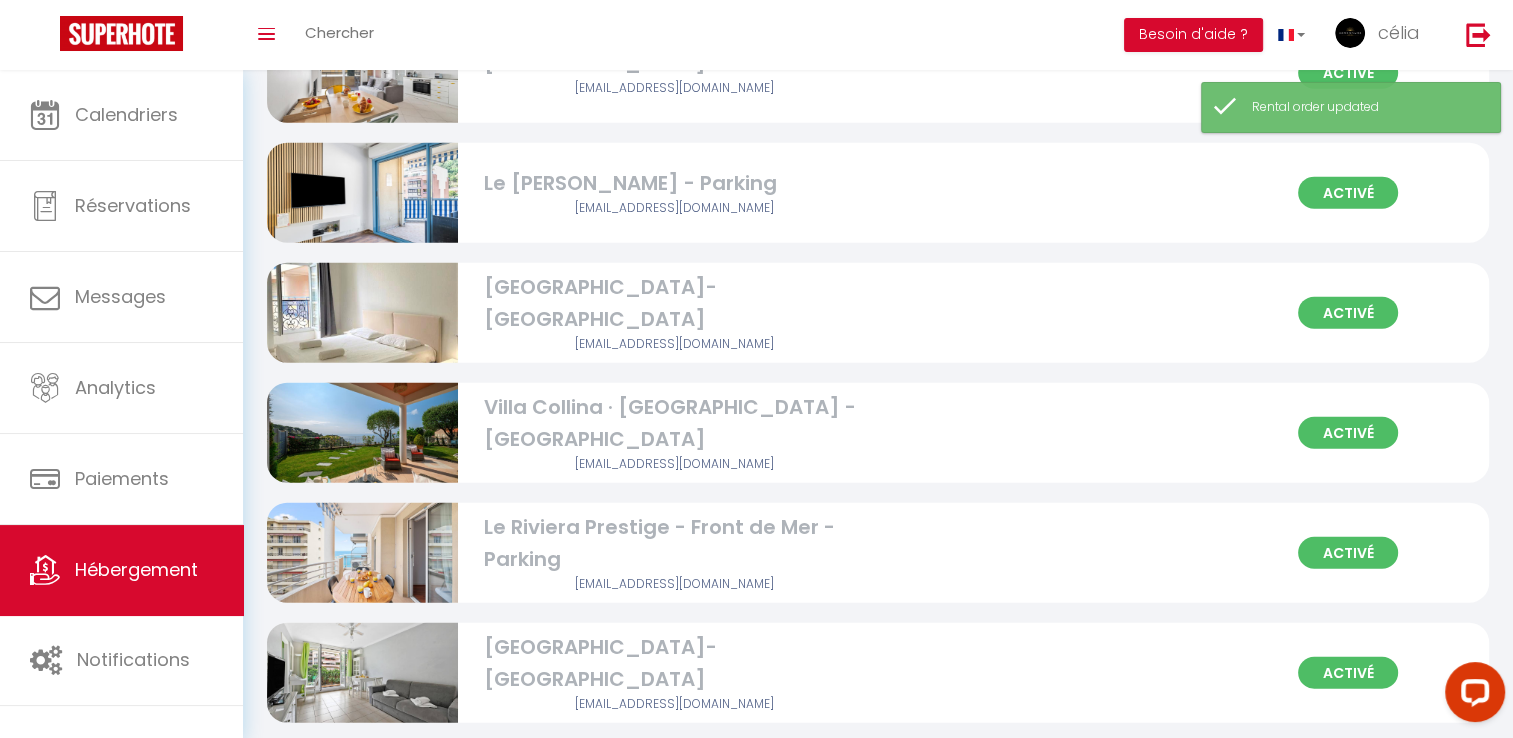 scroll, scrollTop: 4869, scrollLeft: 0, axis: vertical 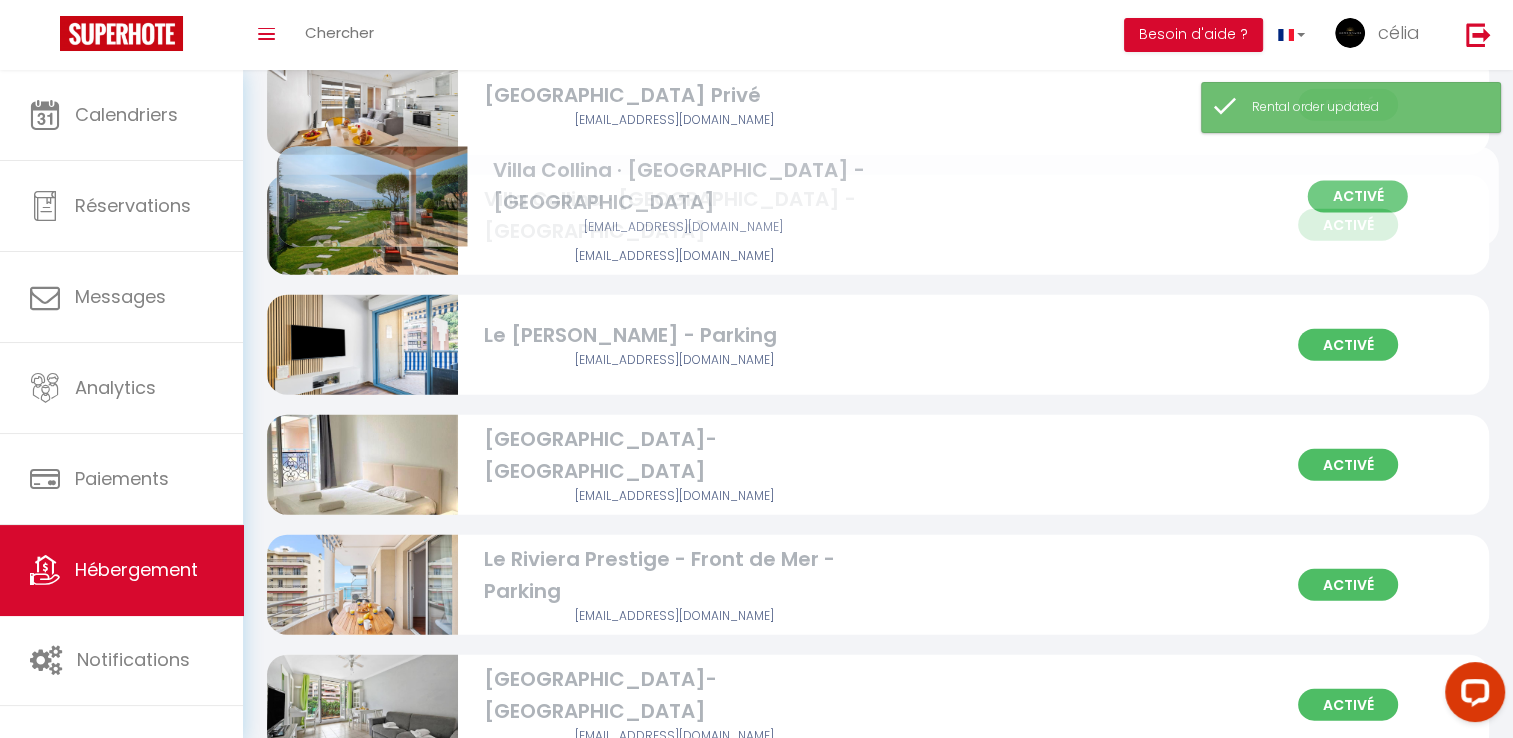 drag, startPoint x: 874, startPoint y: 466, endPoint x: 883, endPoint y: 206, distance: 260.15573 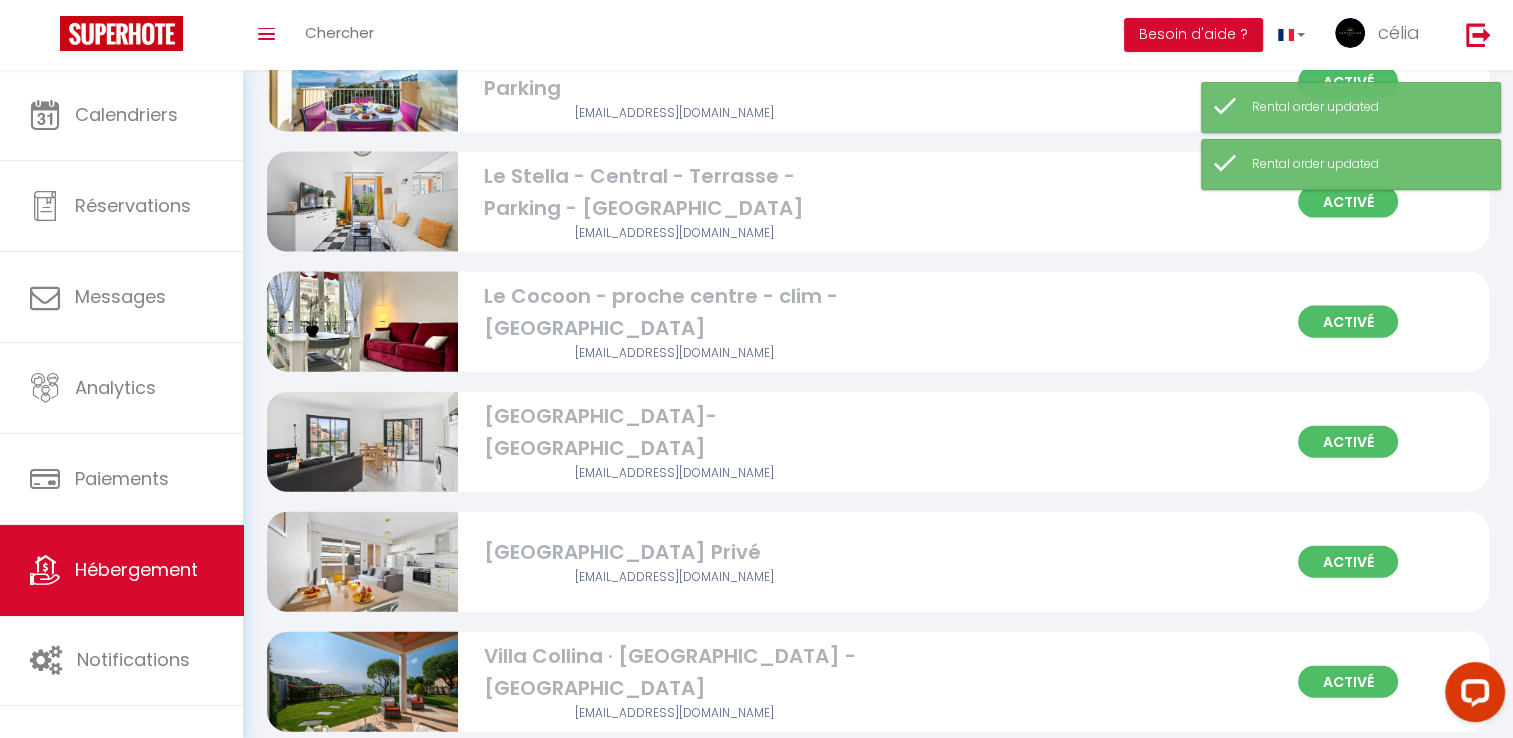 scroll, scrollTop: 4353, scrollLeft: 0, axis: vertical 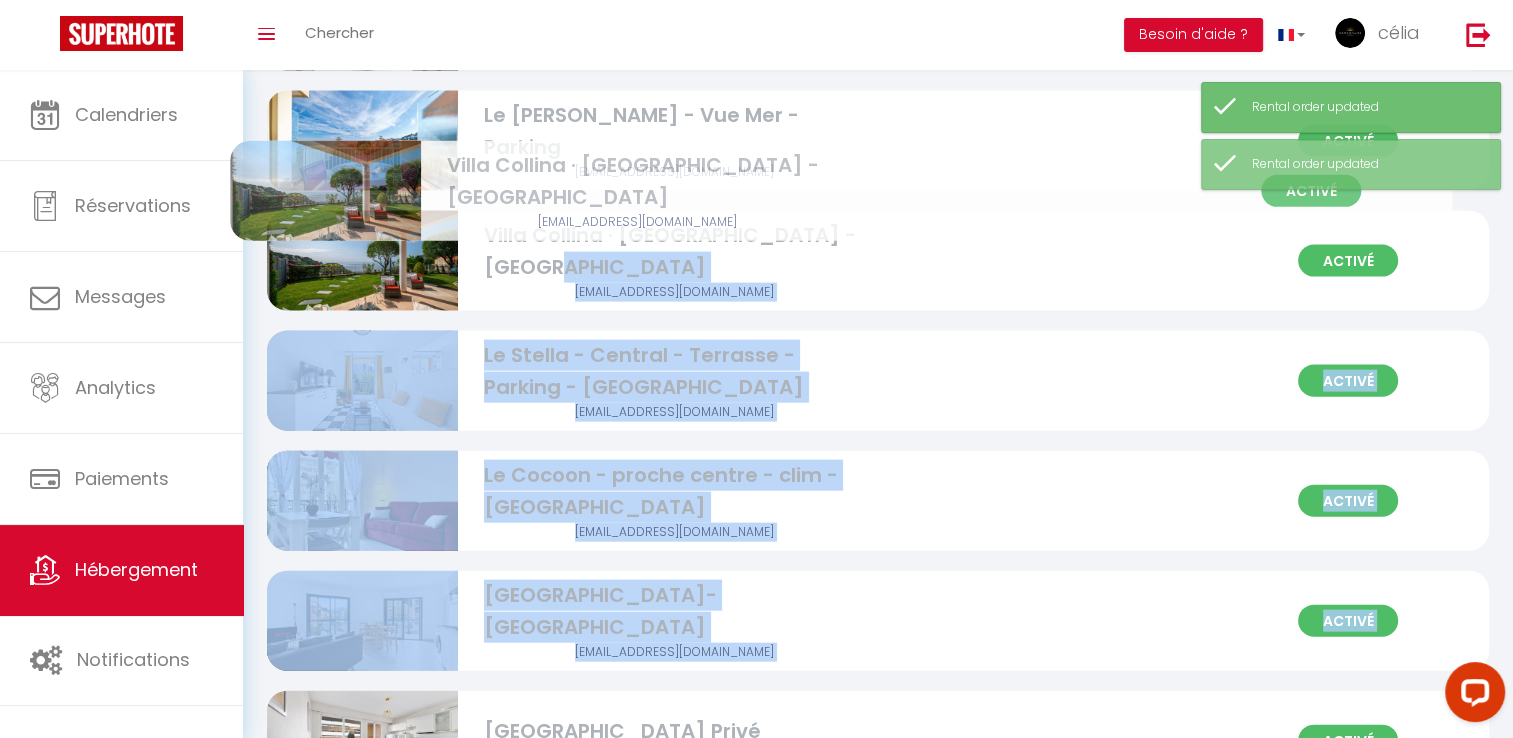 drag, startPoint x: 974, startPoint y: 661, endPoint x: 905, endPoint y: 190, distance: 476.0273 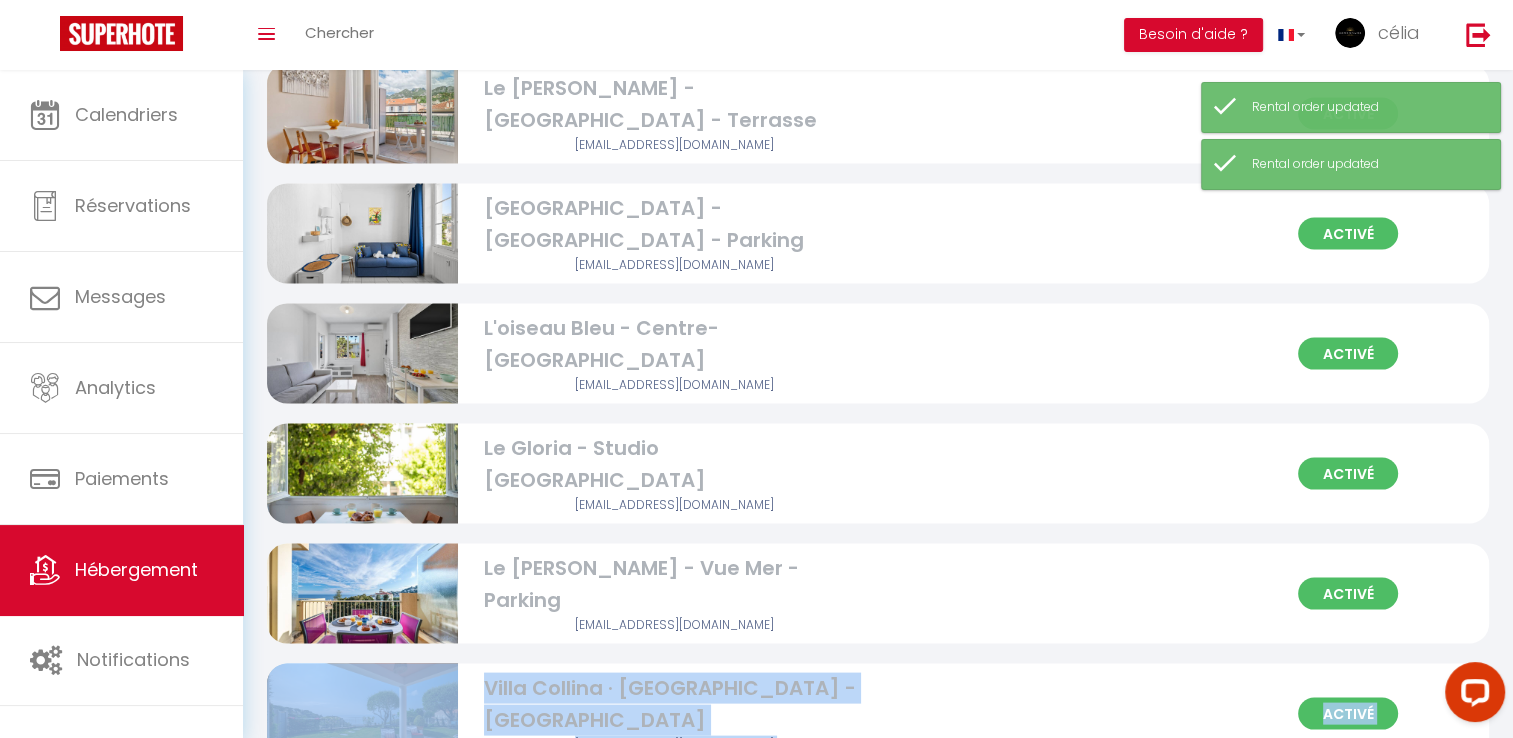 scroll, scrollTop: 3892, scrollLeft: 0, axis: vertical 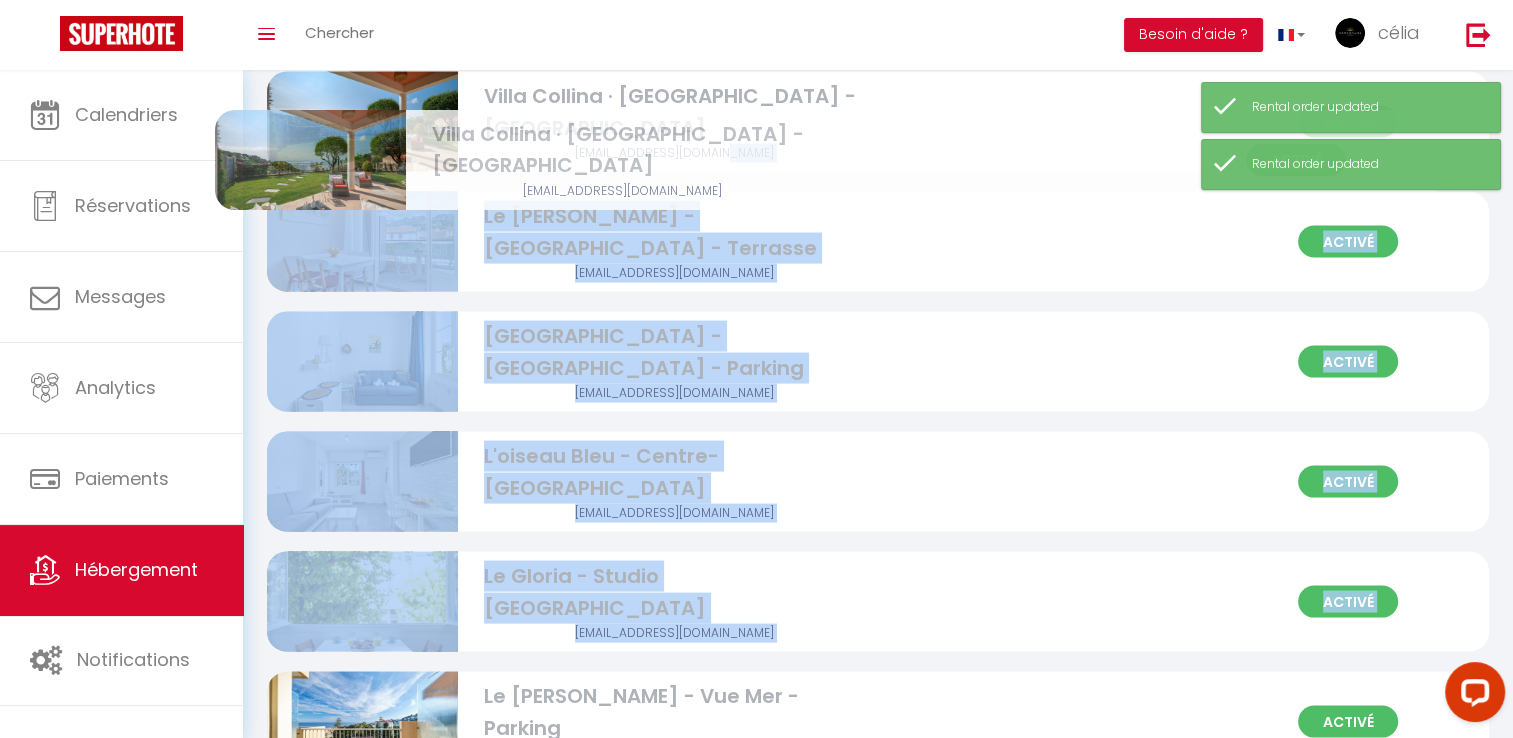 drag, startPoint x: 950, startPoint y: 694, endPoint x: 898, endPoint y: 158, distance: 538.5165 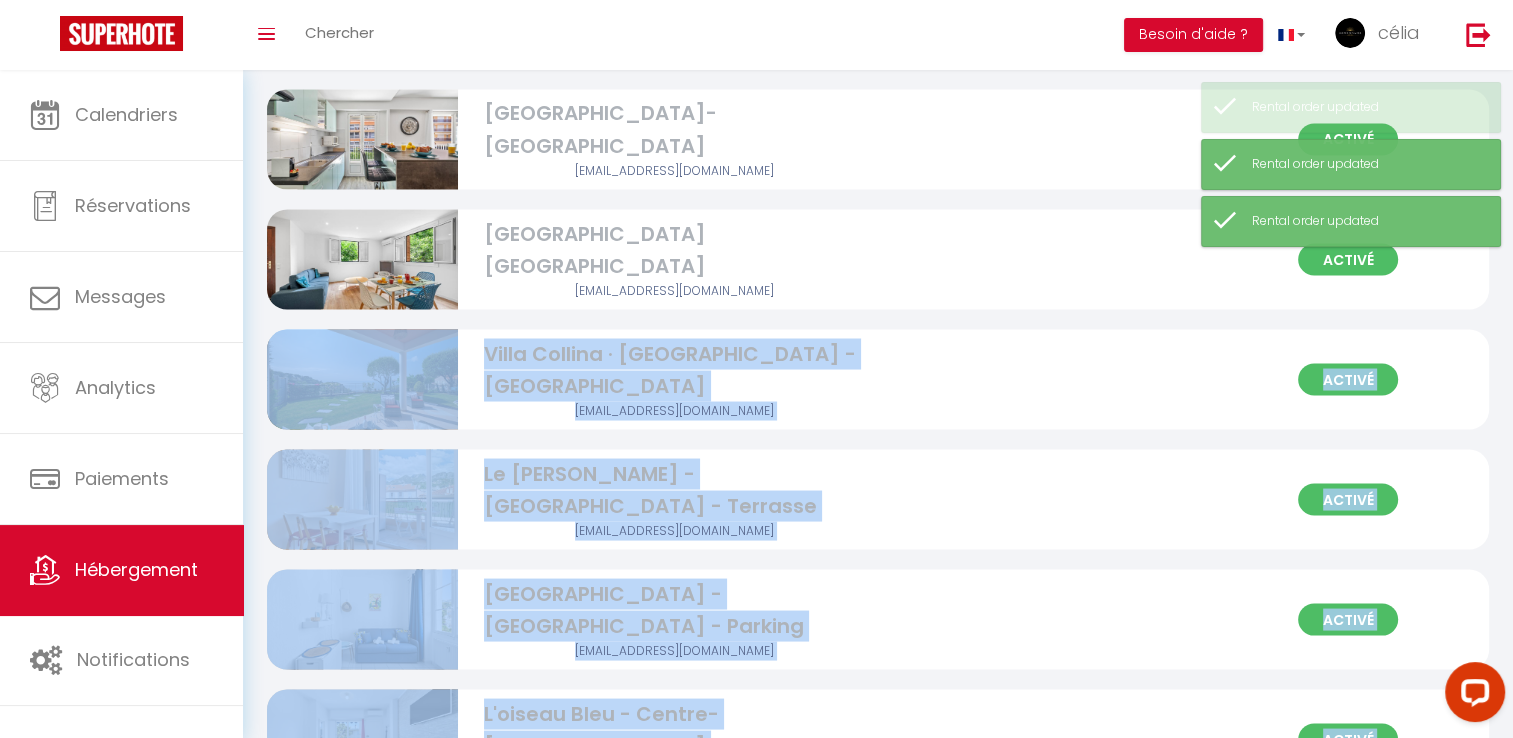 scroll, scrollTop: 3472, scrollLeft: 0, axis: vertical 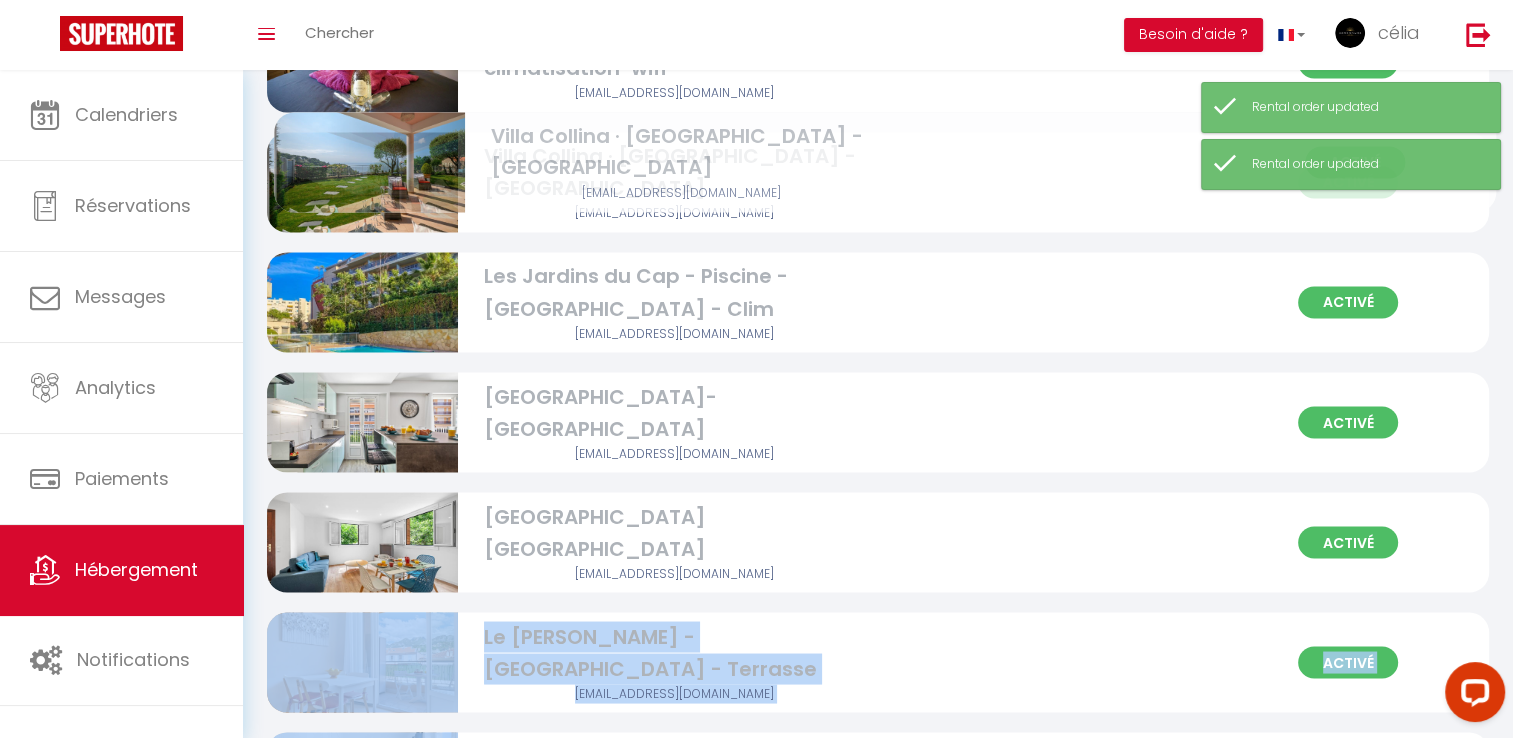 drag, startPoint x: 946, startPoint y: 524, endPoint x: 953, endPoint y: 169, distance: 355.069 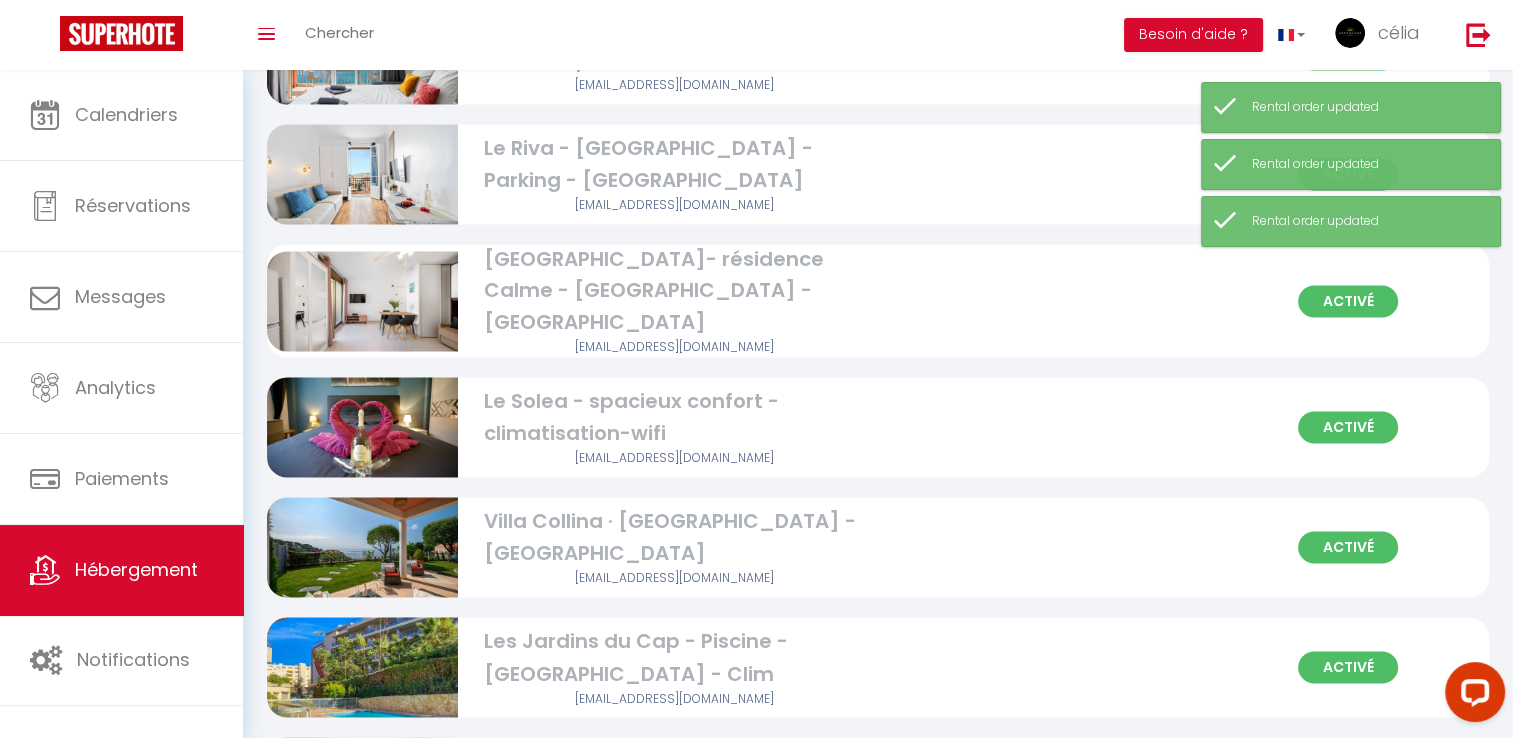 scroll, scrollTop: 3043, scrollLeft: 0, axis: vertical 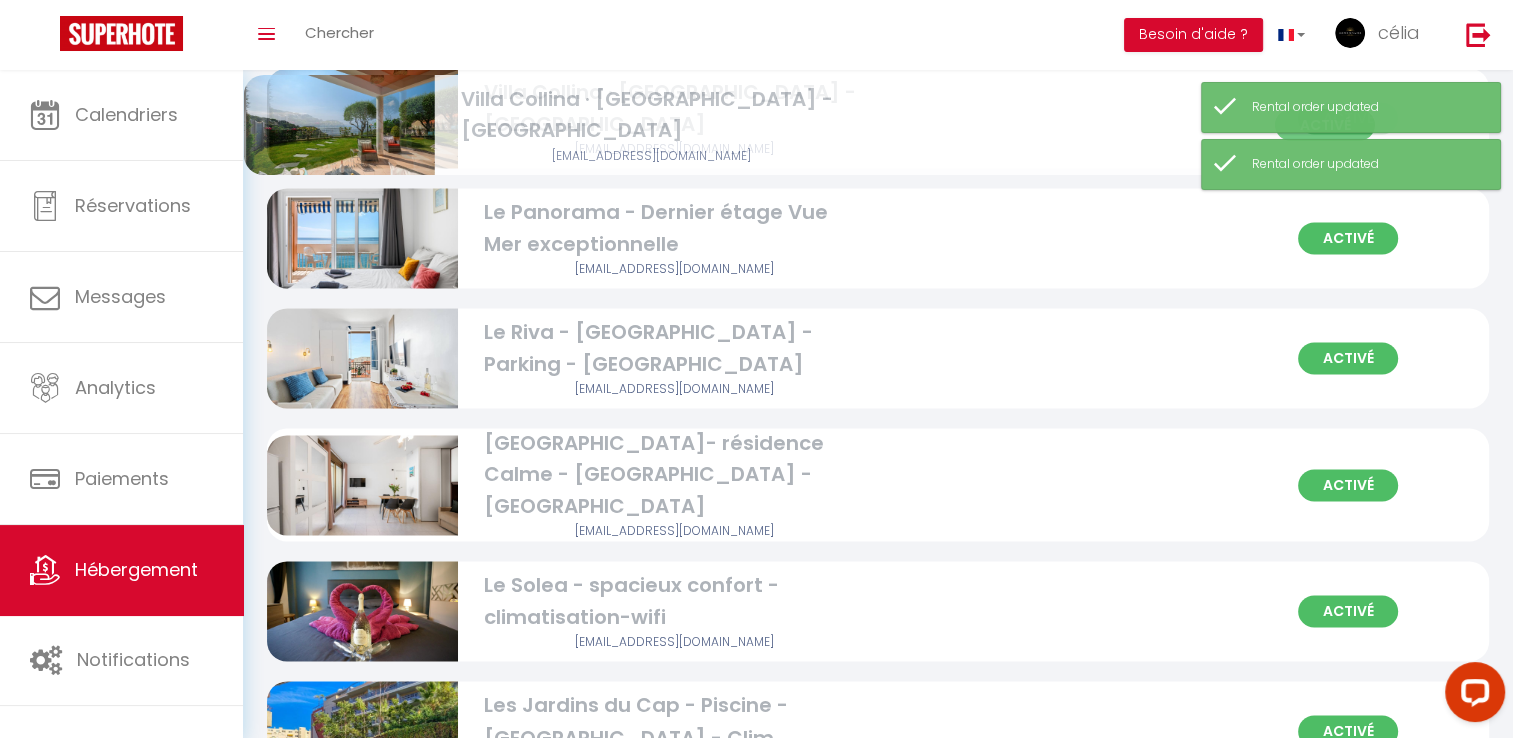 drag, startPoint x: 981, startPoint y: 582, endPoint x: 958, endPoint y: 122, distance: 460.57465 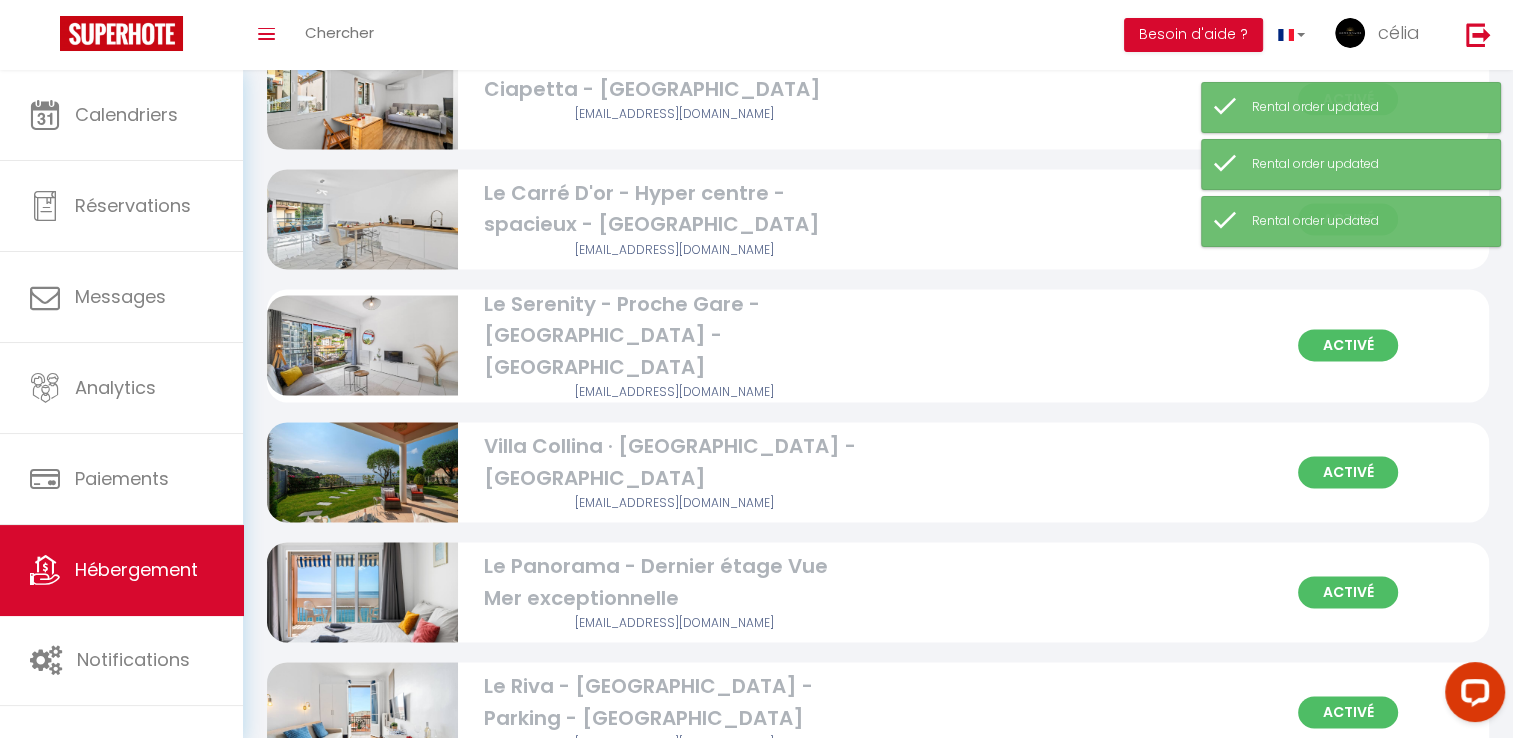 scroll, scrollTop: 2688, scrollLeft: 0, axis: vertical 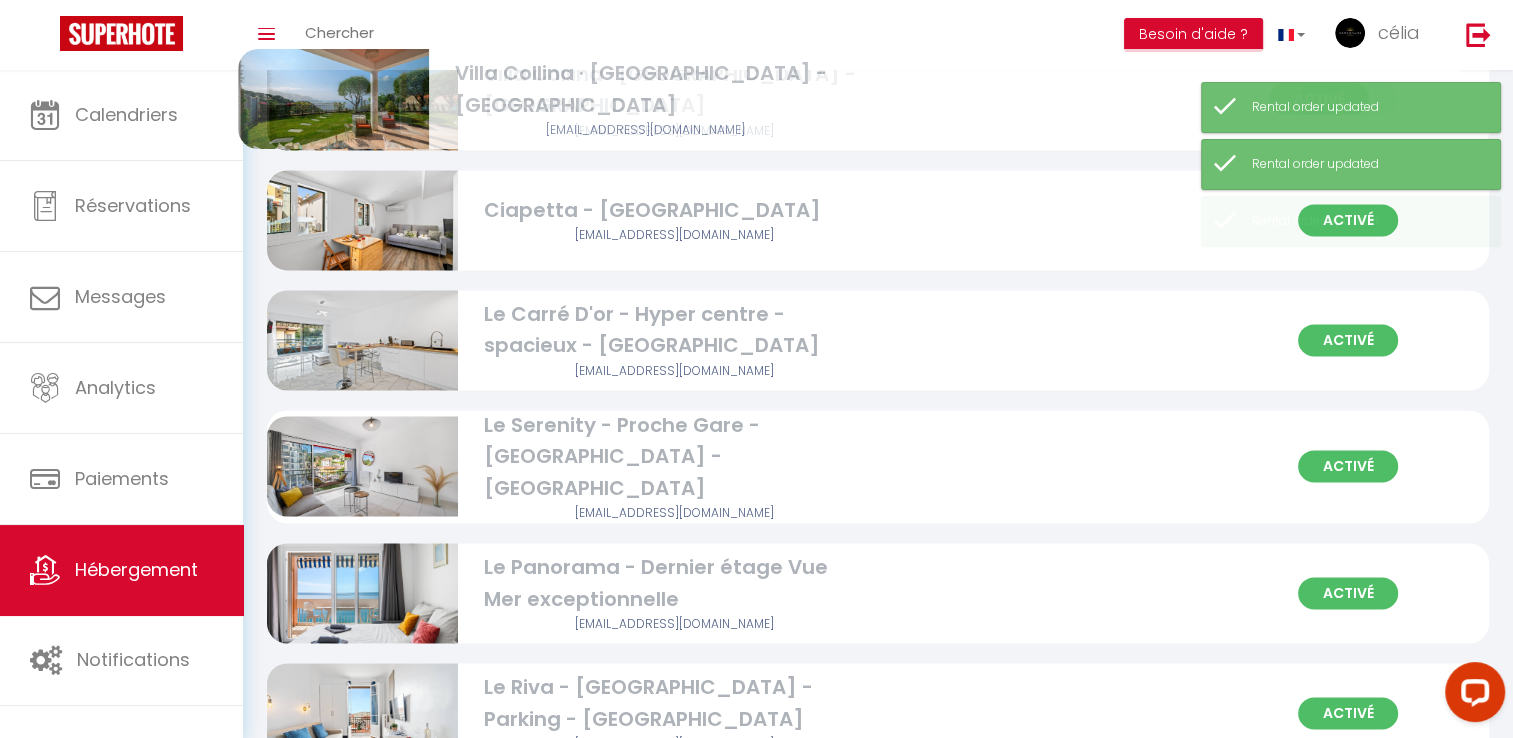 drag, startPoint x: 955, startPoint y: 458, endPoint x: 926, endPoint y: 98, distance: 361.16617 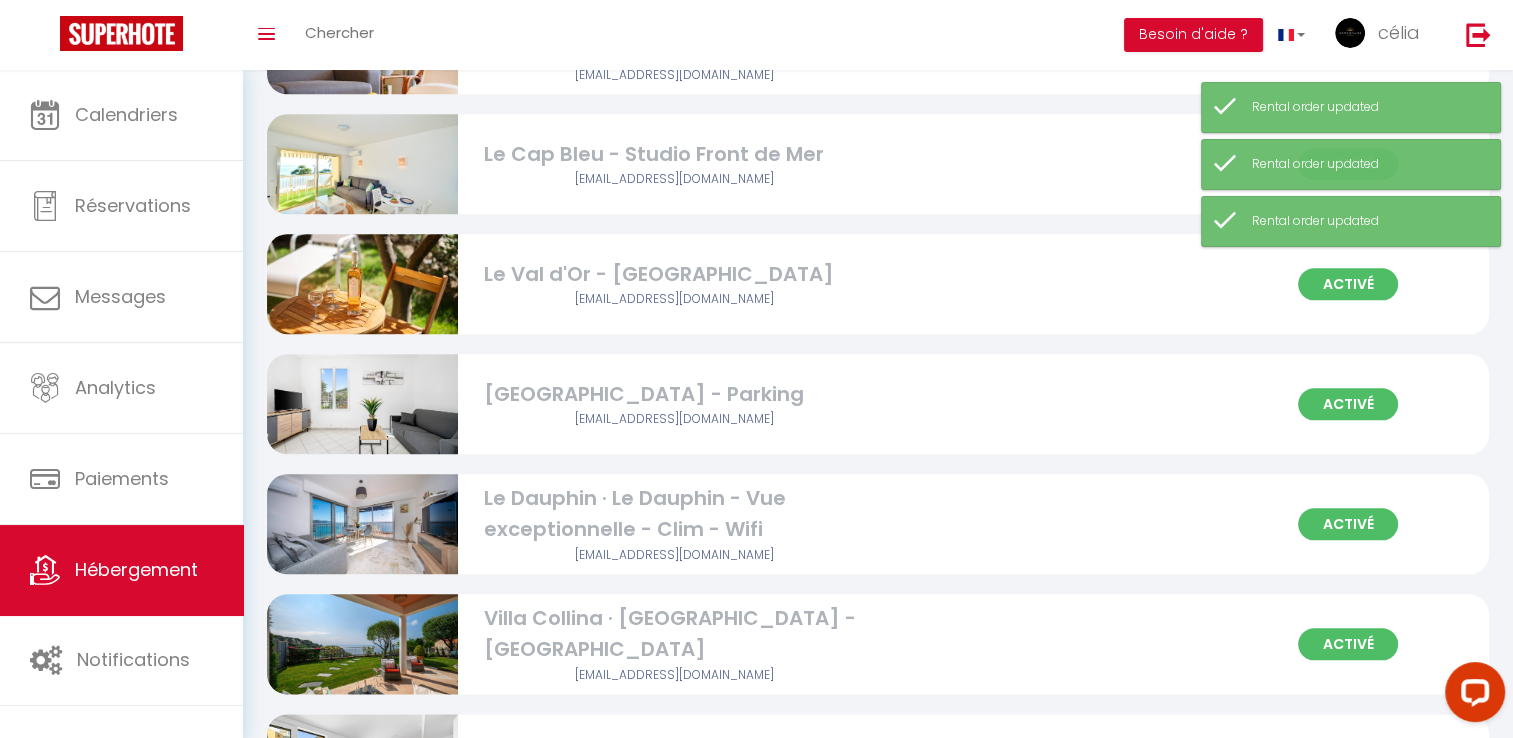 scroll, scrollTop: 2144, scrollLeft: 0, axis: vertical 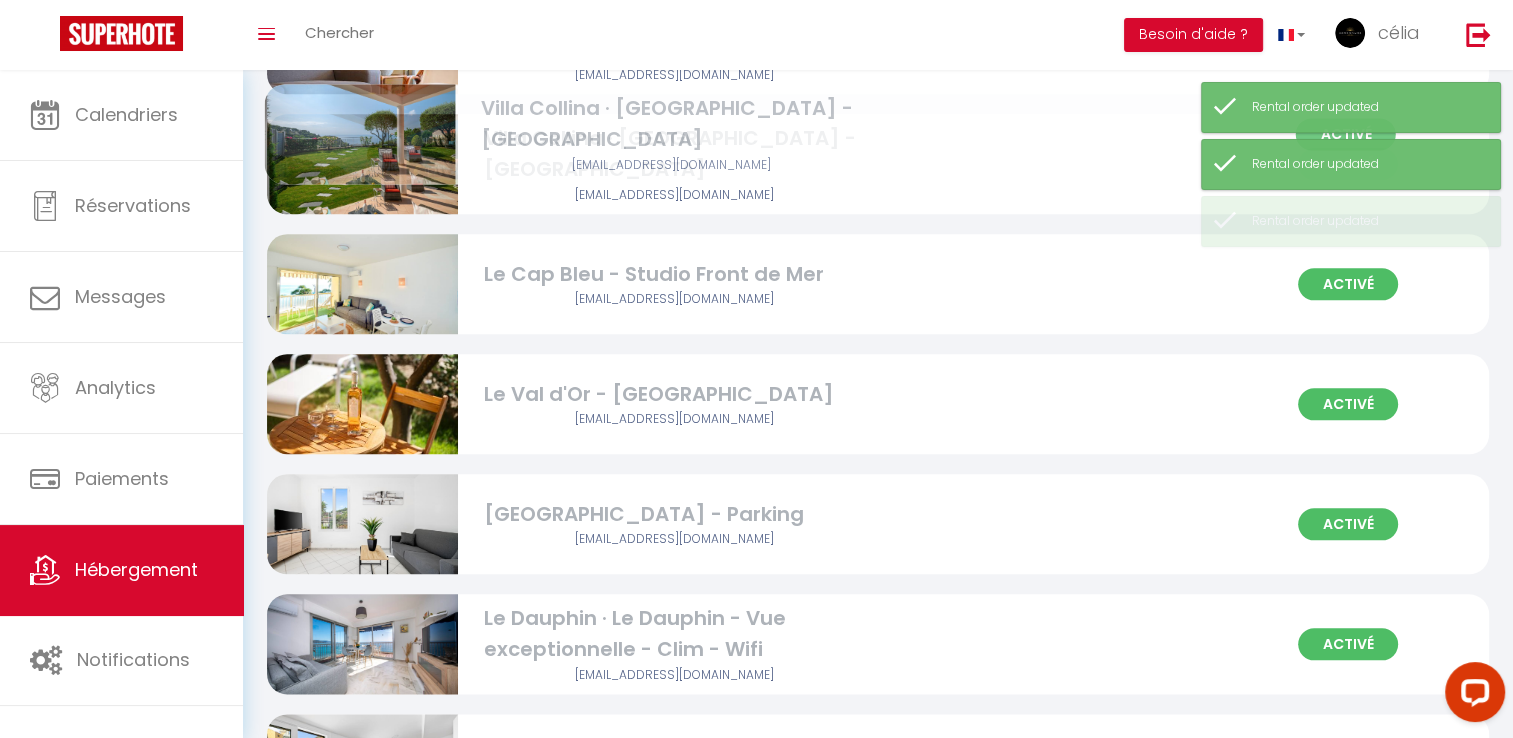 drag, startPoint x: 904, startPoint y: 642, endPoint x: 902, endPoint y: 129, distance: 513.0039 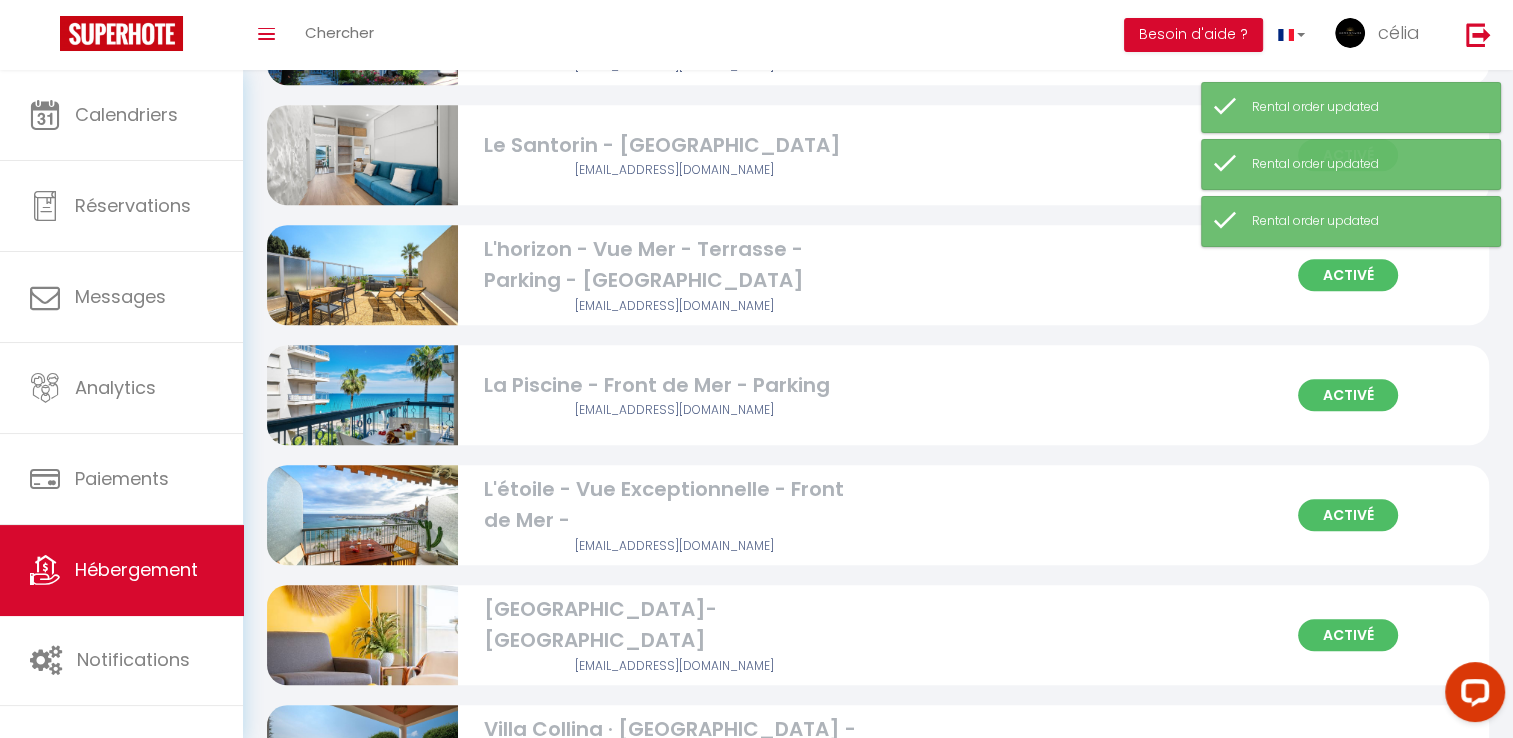scroll, scrollTop: 1600, scrollLeft: 0, axis: vertical 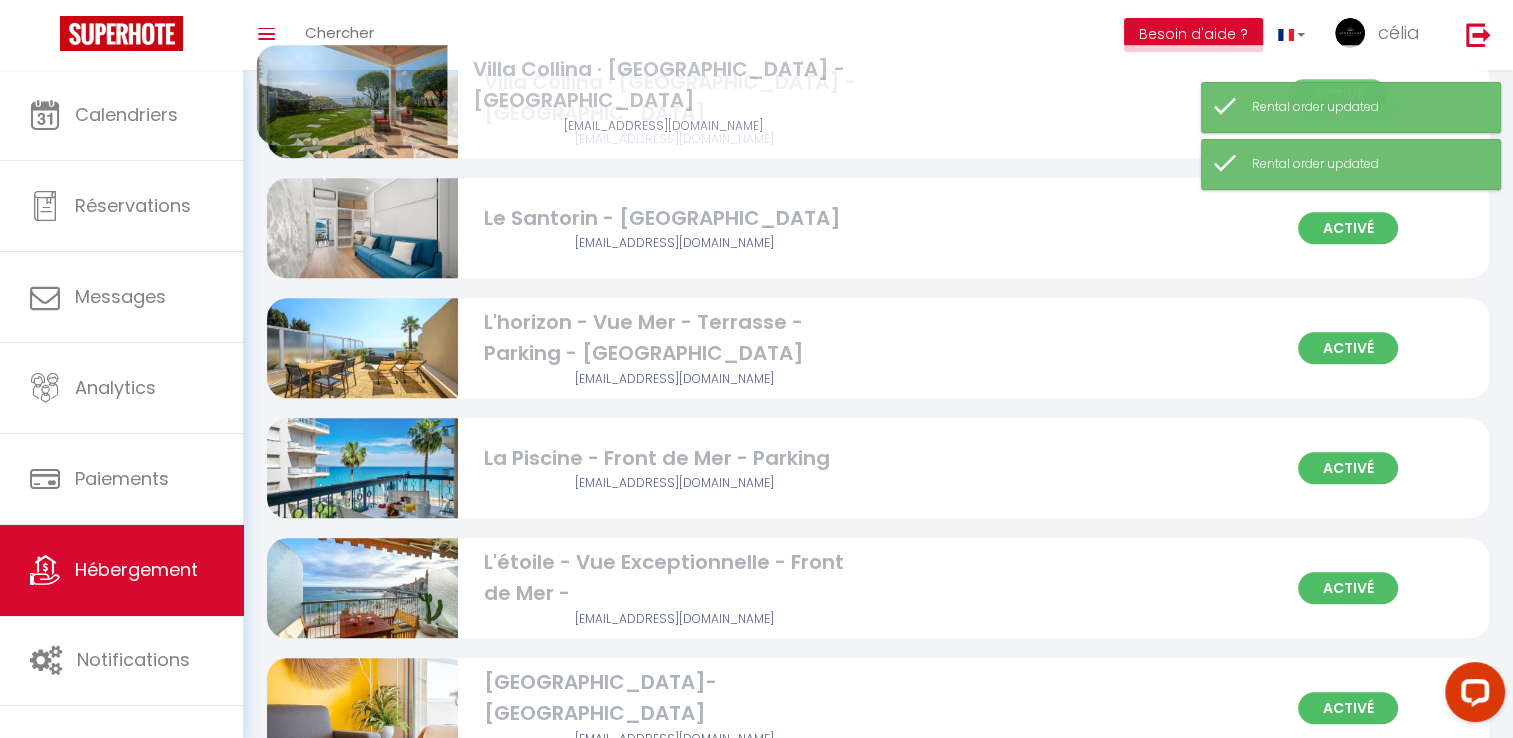 drag, startPoint x: 928, startPoint y: 683, endPoint x: 918, endPoint y: 70, distance: 613.08154 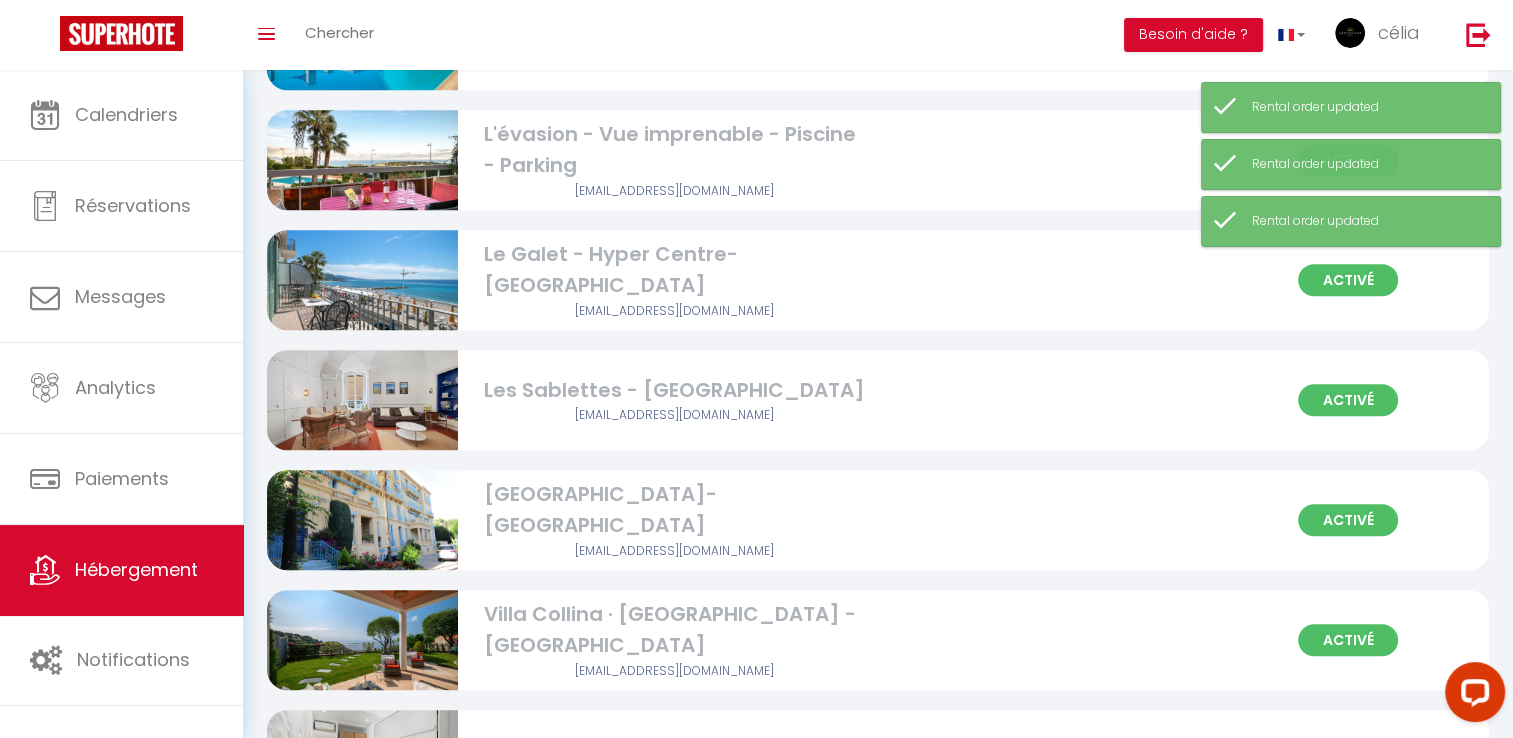 scroll, scrollTop: 1060, scrollLeft: 0, axis: vertical 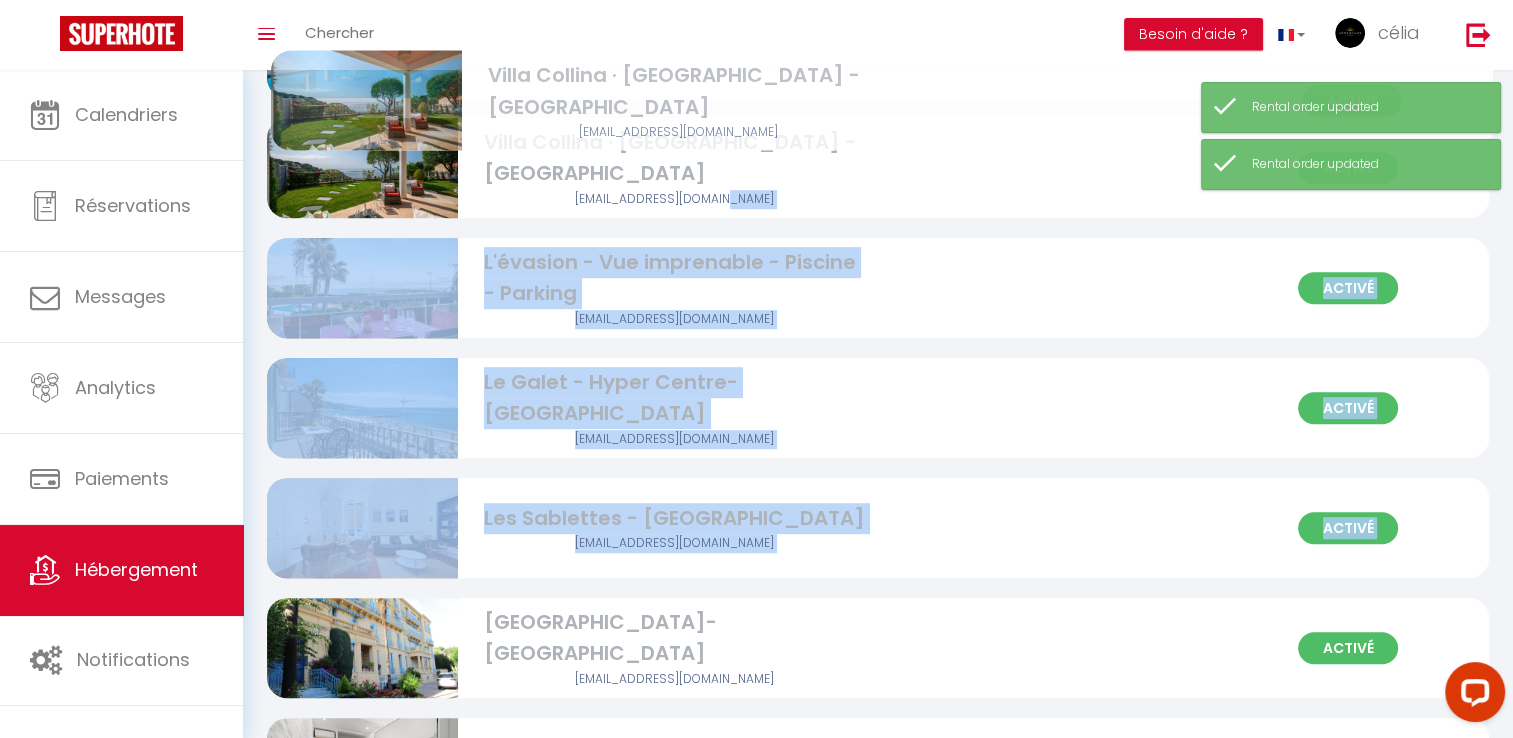 drag, startPoint x: 940, startPoint y: 659, endPoint x: 943, endPoint y: 107, distance: 552.0082 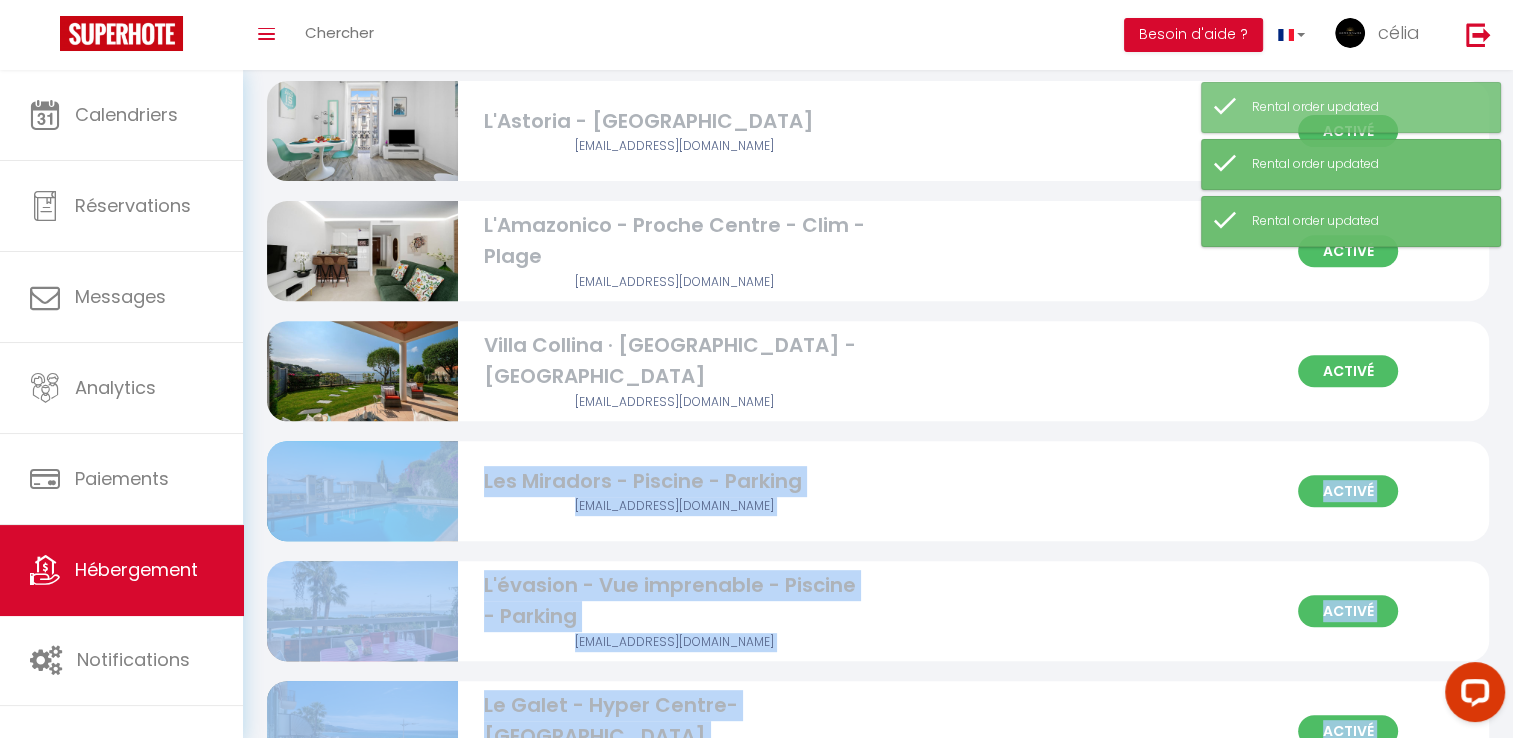 scroll, scrollTop: 682, scrollLeft: 0, axis: vertical 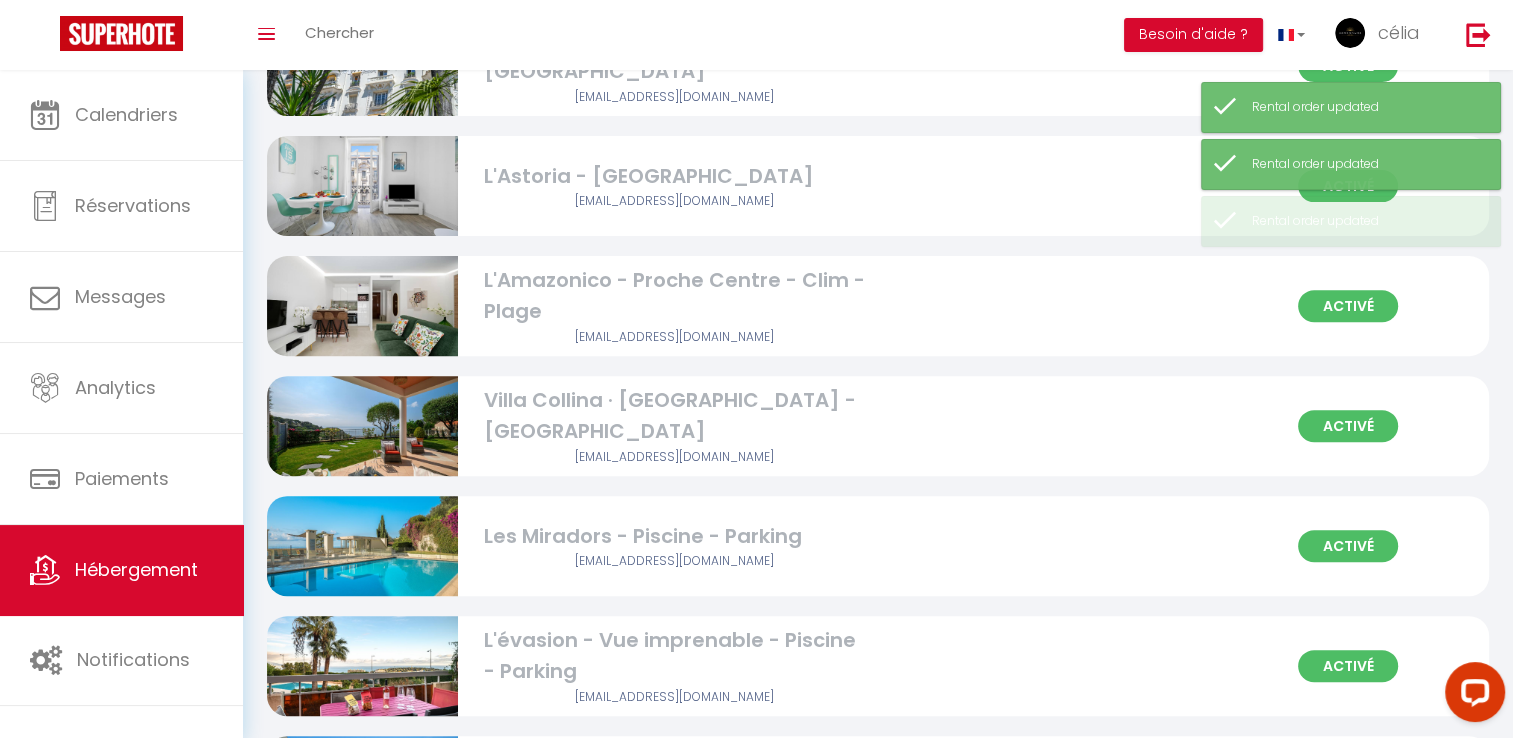 click on "Activé       Villa Collina  · [GEOGRAPHIC_DATA] - [GEOGRAPHIC_DATA]   [EMAIL_ADDRESS][DOMAIN_NAME]" at bounding box center (878, 426) 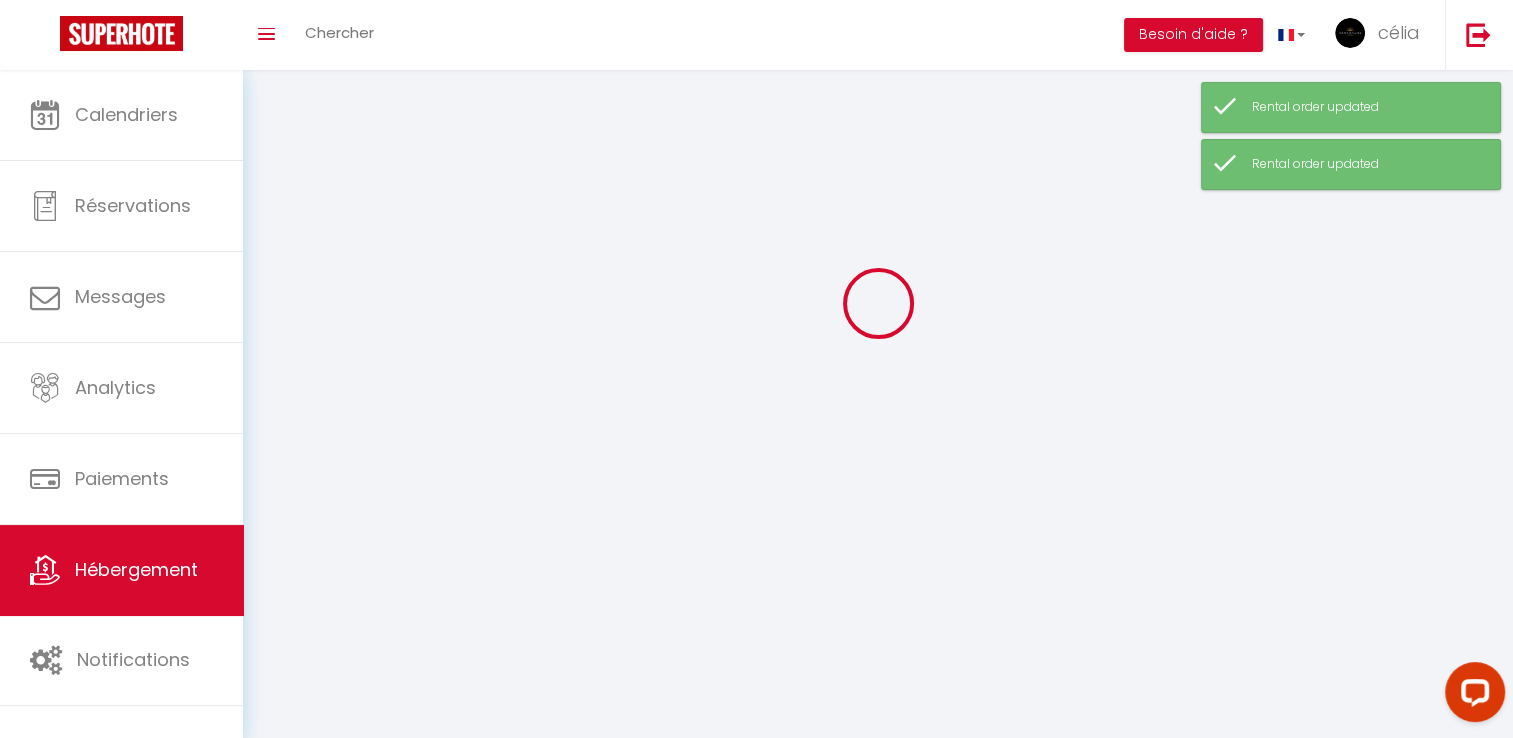 scroll, scrollTop: 0, scrollLeft: 0, axis: both 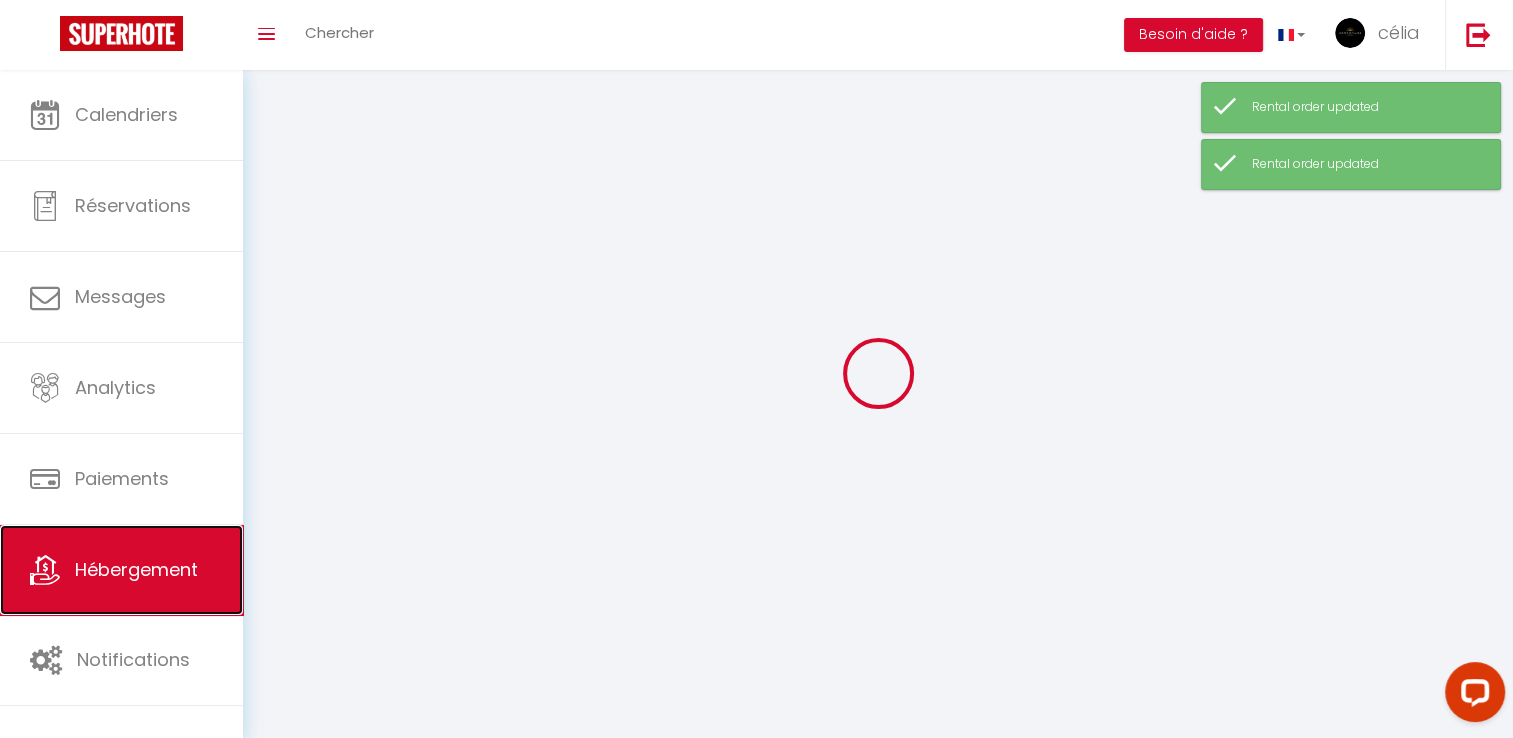 click on "Hébergement" at bounding box center [121, 570] 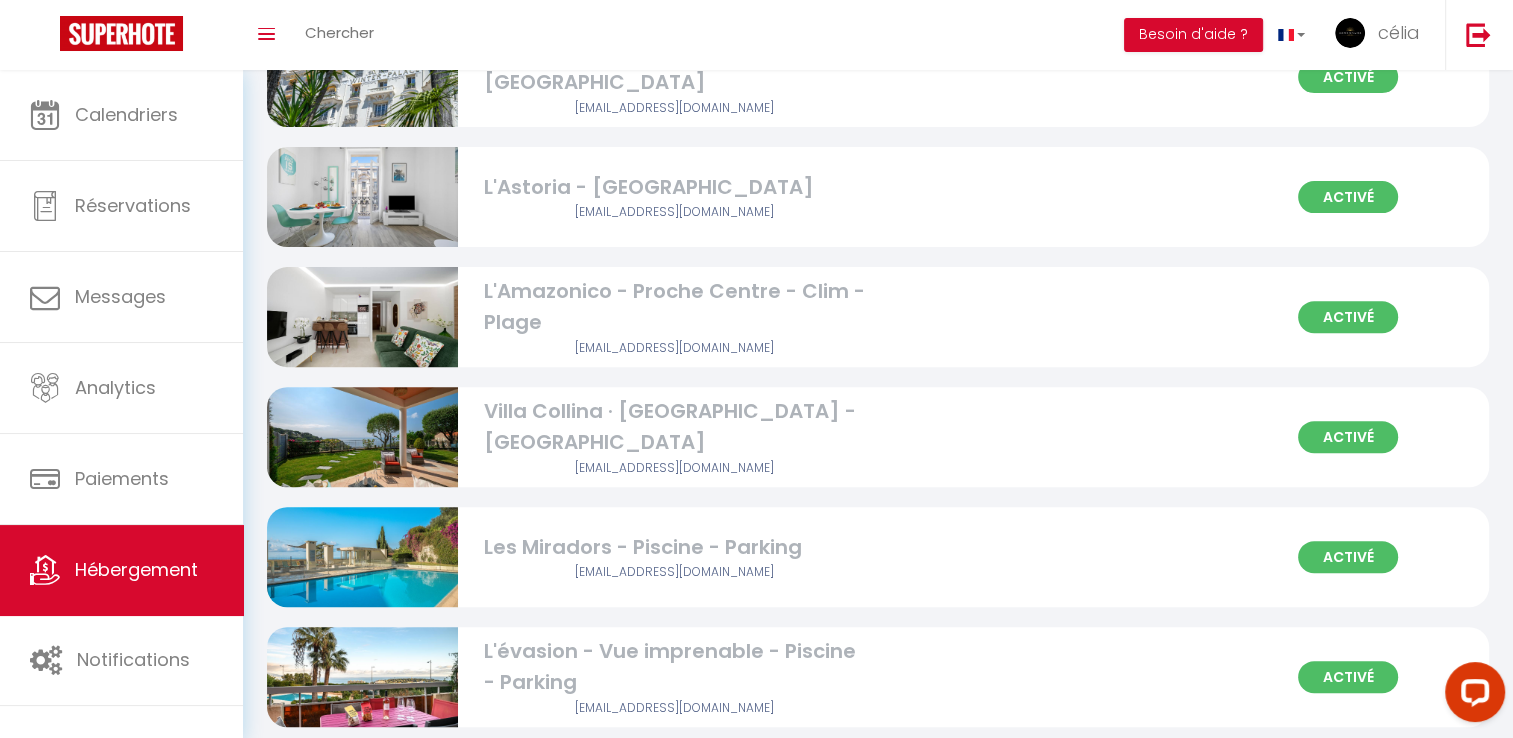 scroll, scrollTop: 657, scrollLeft: 0, axis: vertical 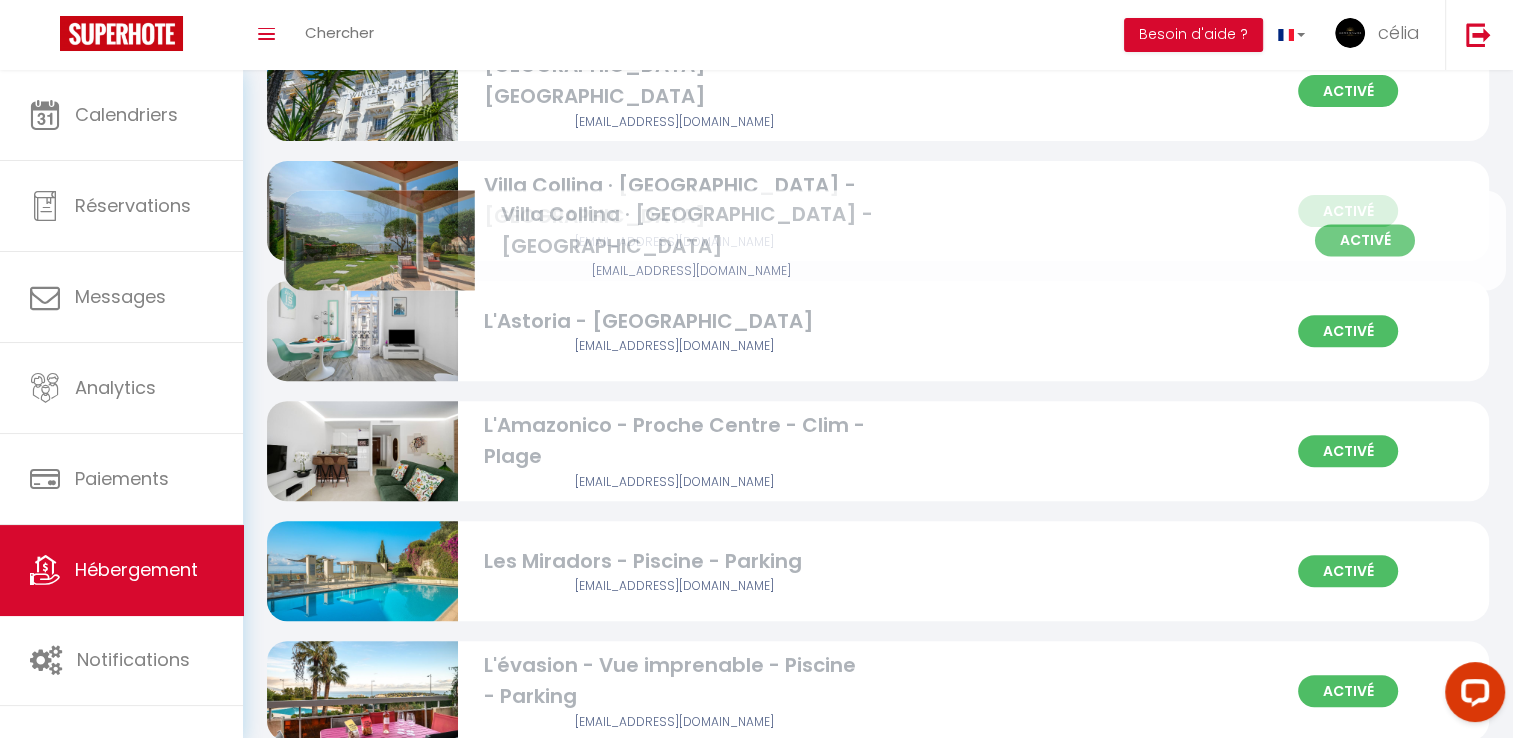 drag, startPoint x: 949, startPoint y: 442, endPoint x: 966, endPoint y: 214, distance: 228.63289 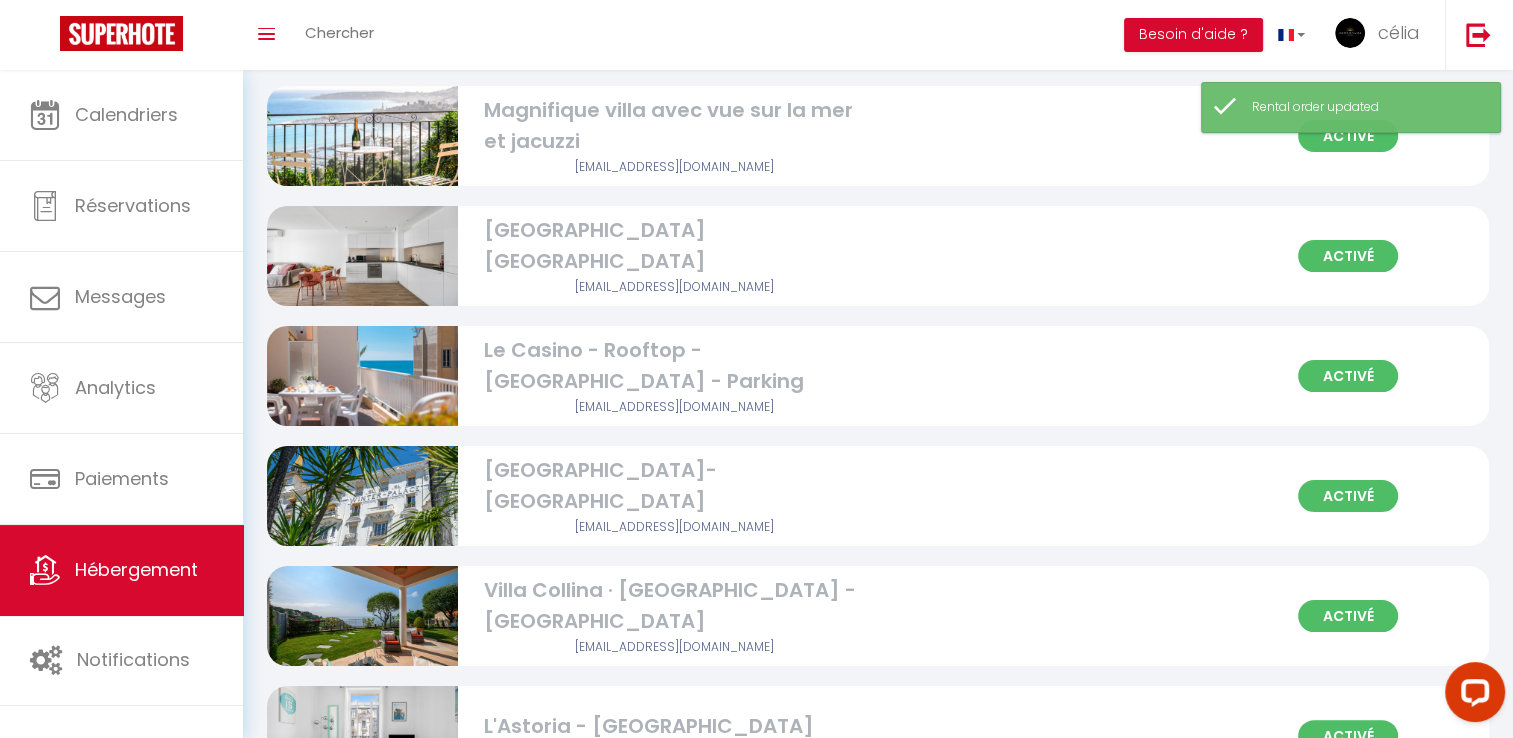 scroll, scrollTop: 219, scrollLeft: 0, axis: vertical 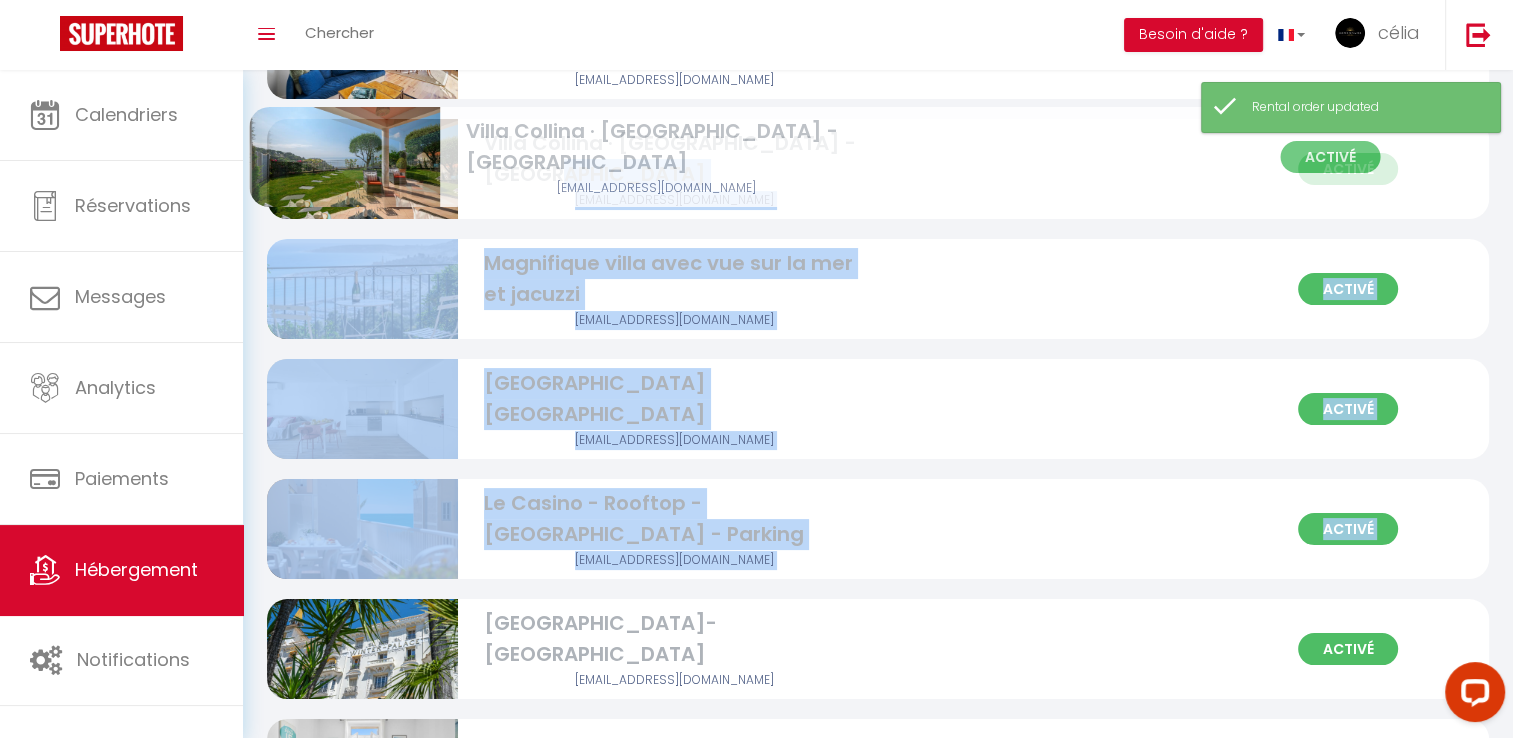 drag, startPoint x: 920, startPoint y: 634, endPoint x: 902, endPoint y: 142, distance: 492.32916 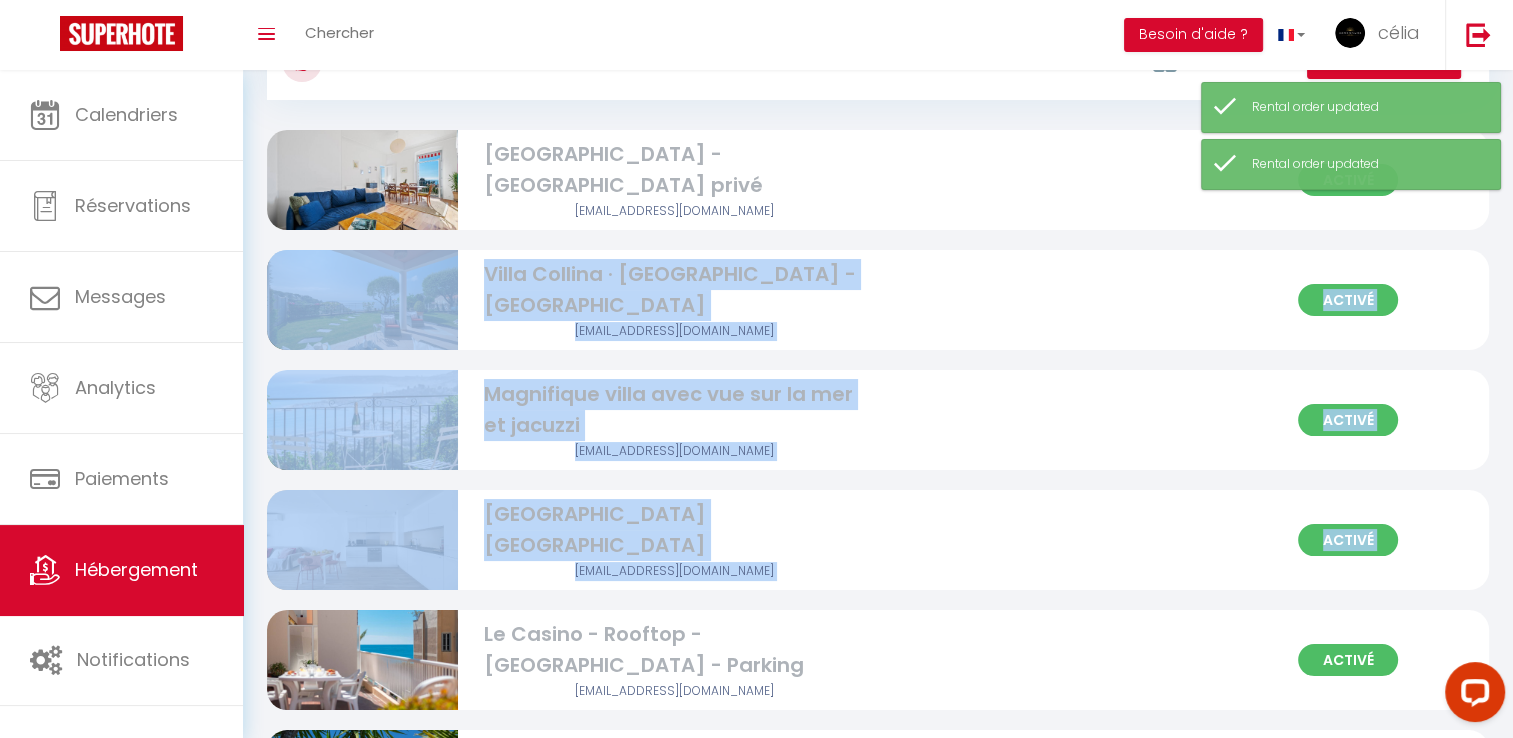 scroll, scrollTop: 88, scrollLeft: 0, axis: vertical 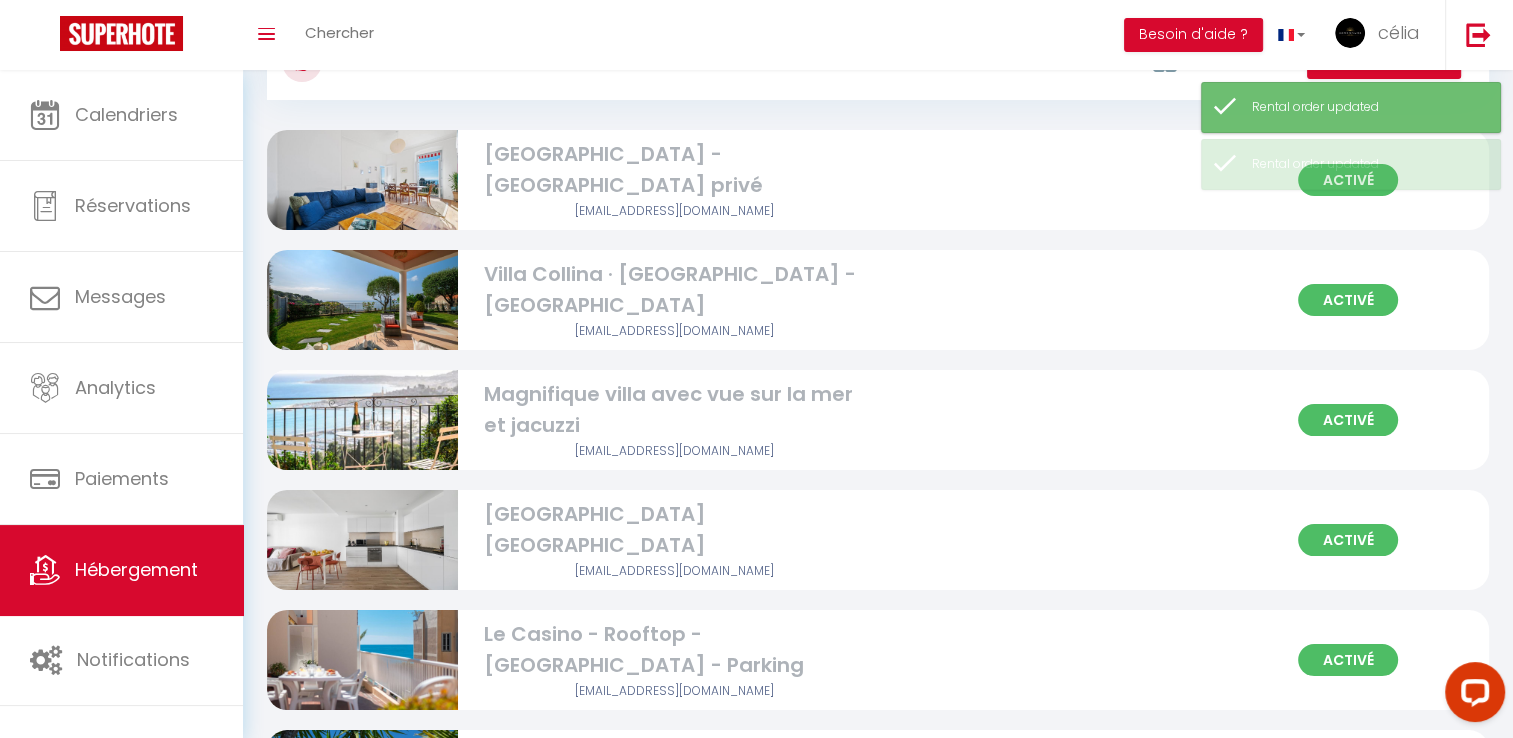 click on "47 Hébergements
Actions
Créer un Hébergement
Nouveau groupe
Initialiser les appartements
Nouveau groupe
×   Nom de groupe     Hébergement     [GEOGRAPHIC_DATA] - [GEOGRAPHIC_DATA] privé   Magnifique villa avec vue sur la mer et [GEOGRAPHIC_DATA] [GEOGRAPHIC_DATA] - Rooftop - [GEOGRAPHIC_DATA] - Parking   [GEOGRAPHIC_DATA]-[GEOGRAPHIC_DATA] [GEOGRAPHIC_DATA]   [GEOGRAPHIC_DATA] - Clim - Plage   [GEOGRAPHIC_DATA]  · [GEOGRAPHIC_DATA]   [GEOGRAPHIC_DATA]   L'évasion - Vue imprenable  - [GEOGRAPHIC_DATA]   [GEOGRAPHIC_DATA]- [GEOGRAPHIC_DATA]   [GEOGRAPHIC_DATA]-[GEOGRAPHIC_DATA]" at bounding box center (878, 2901) 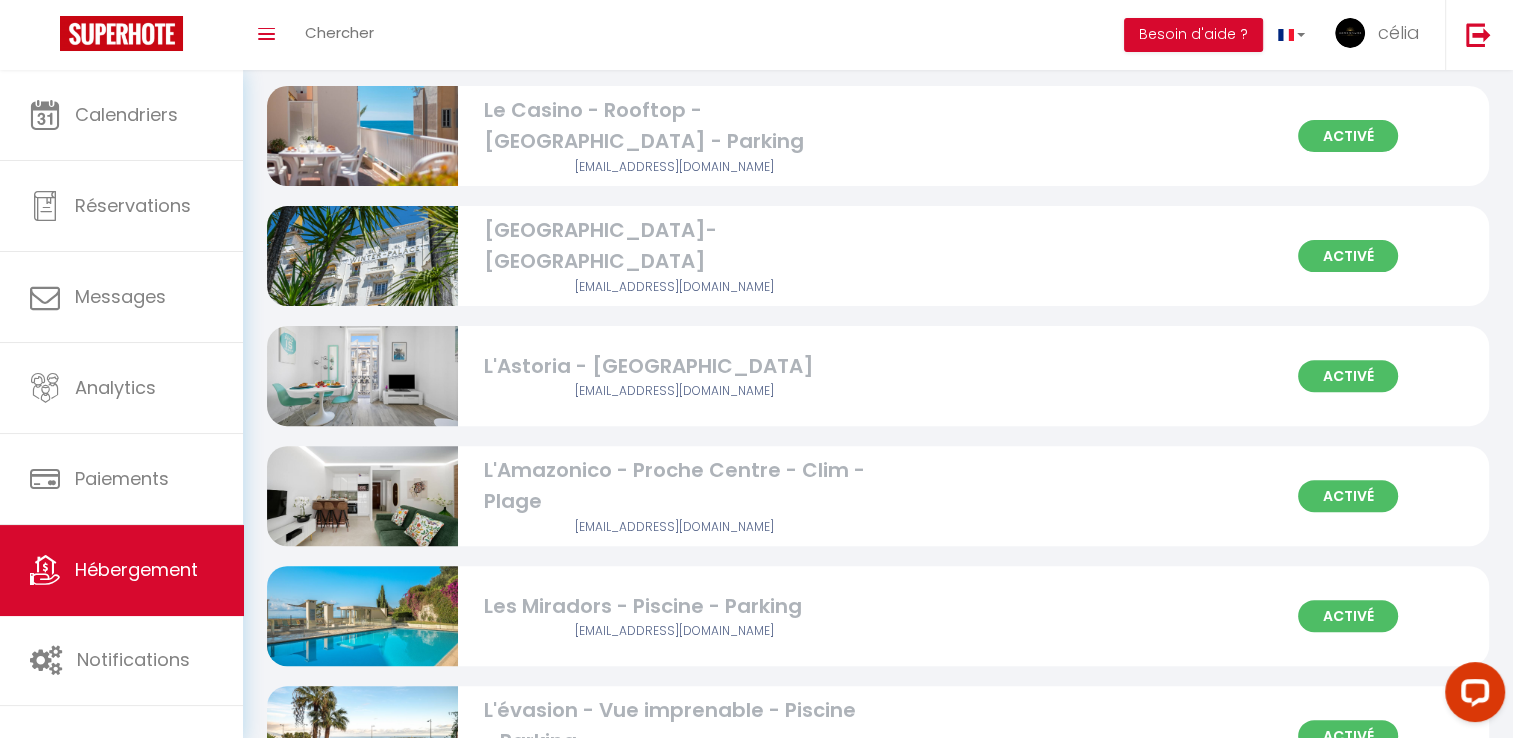 scroll, scrollTop: 604, scrollLeft: 0, axis: vertical 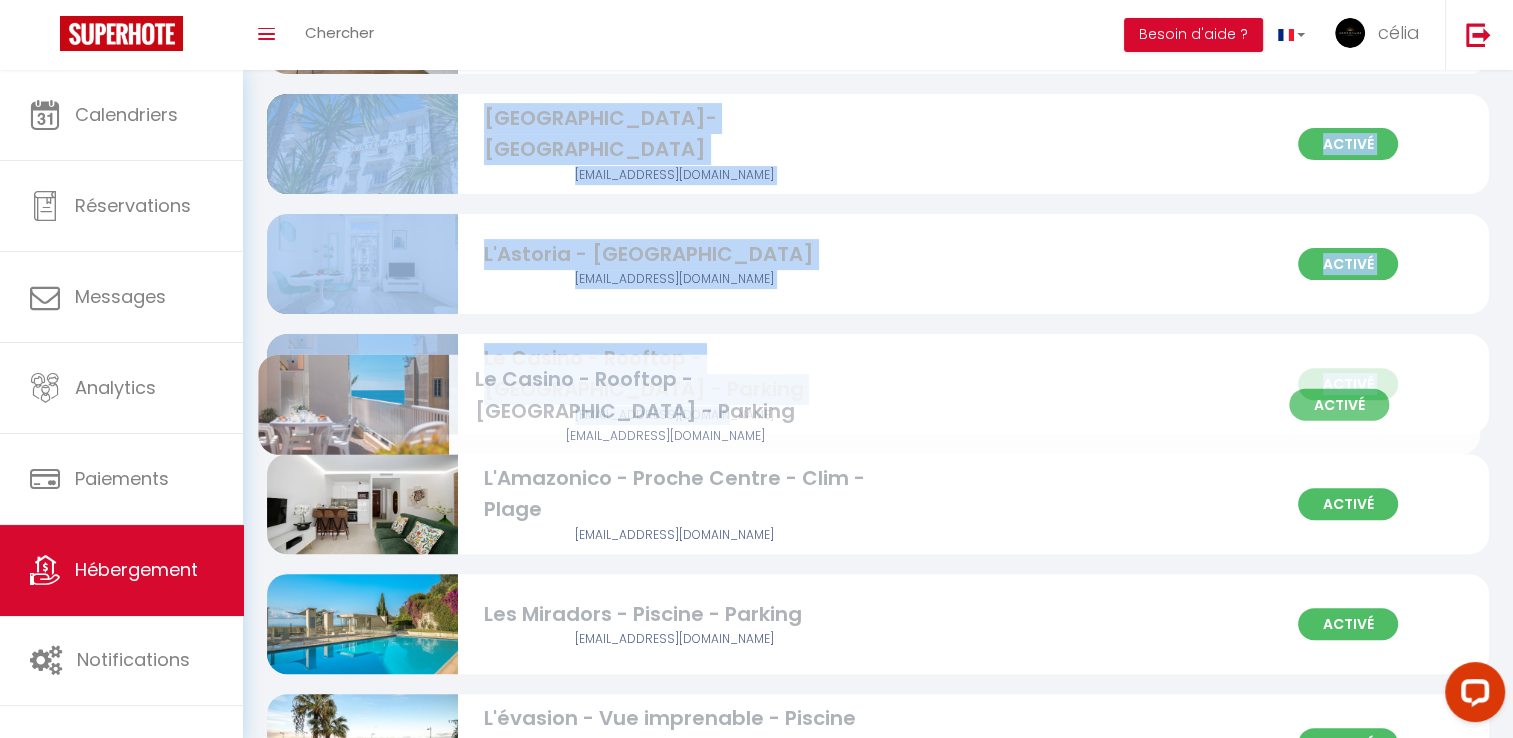 drag, startPoint x: 770, startPoint y: 148, endPoint x: 761, endPoint y: 410, distance: 262.15454 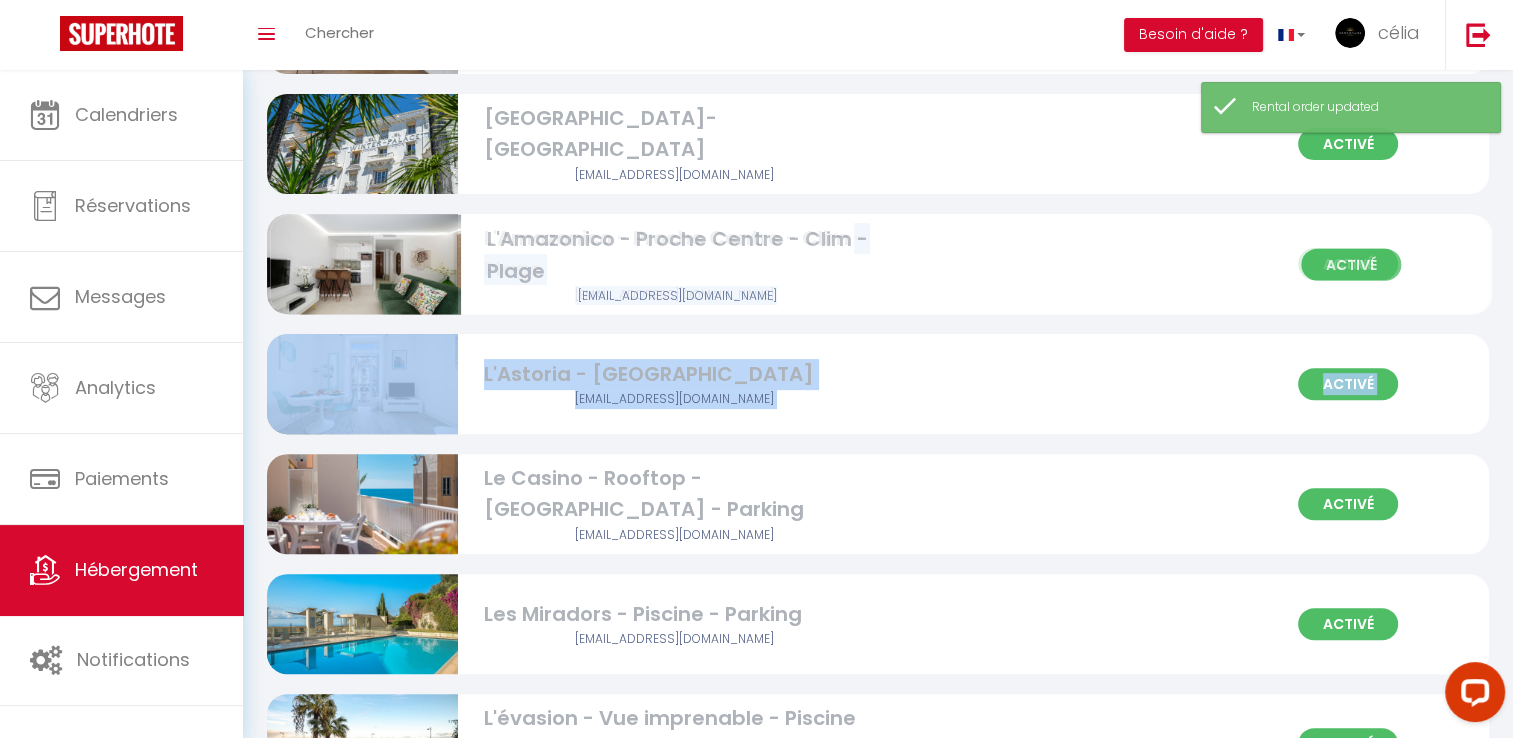 drag, startPoint x: 851, startPoint y: 487, endPoint x: 854, endPoint y: 249, distance: 238.0189 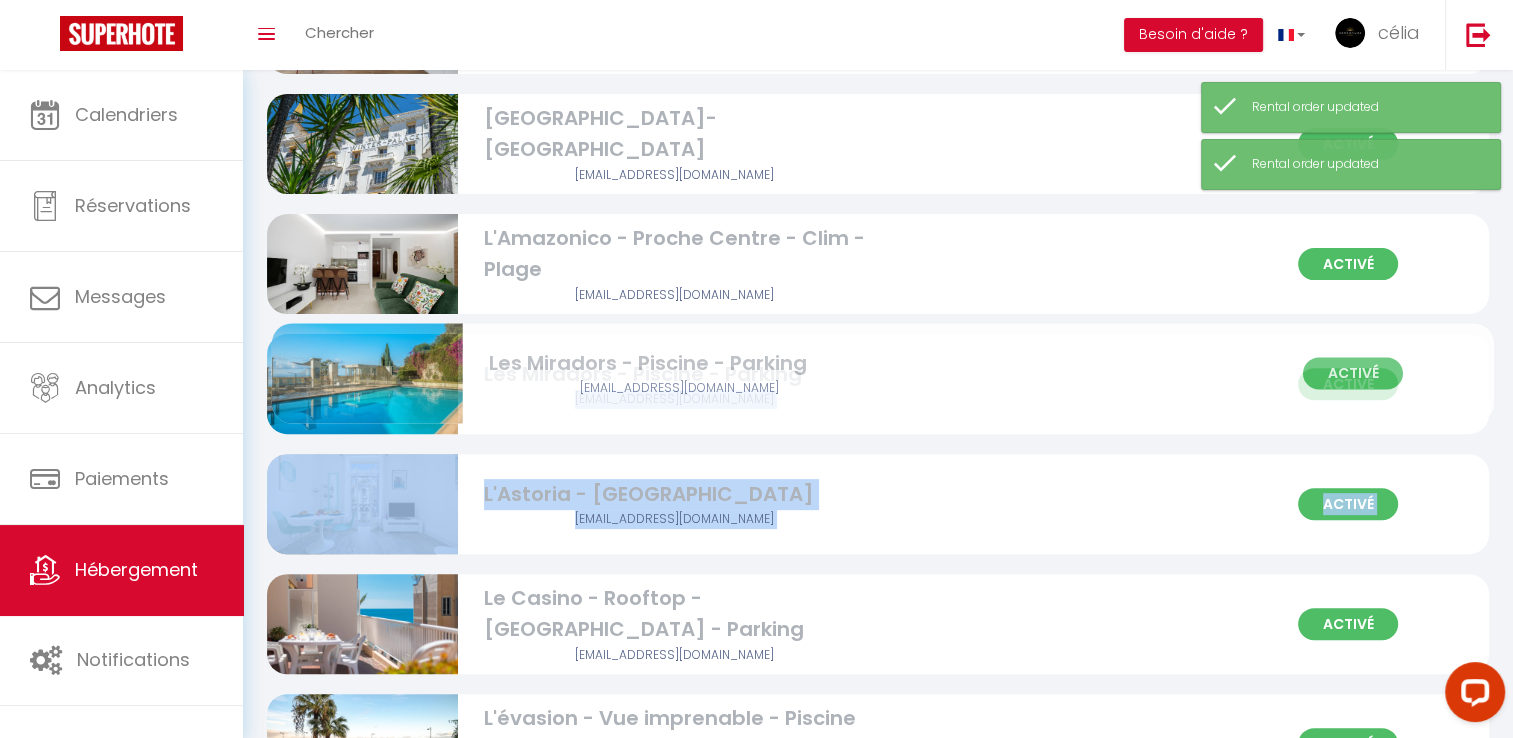drag, startPoint x: 877, startPoint y: 616, endPoint x: 882, endPoint y: 366, distance: 250.04999 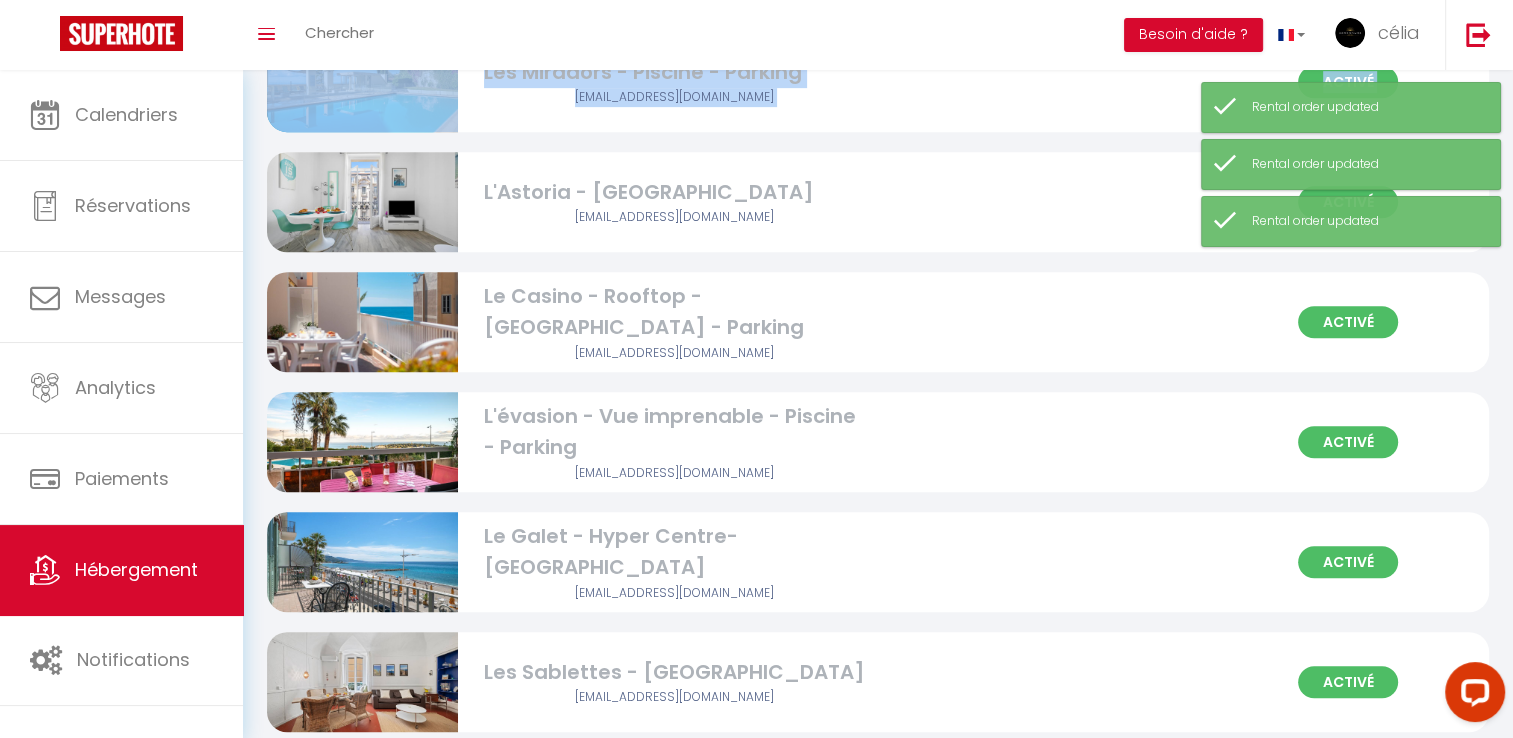scroll, scrollTop: 873, scrollLeft: 0, axis: vertical 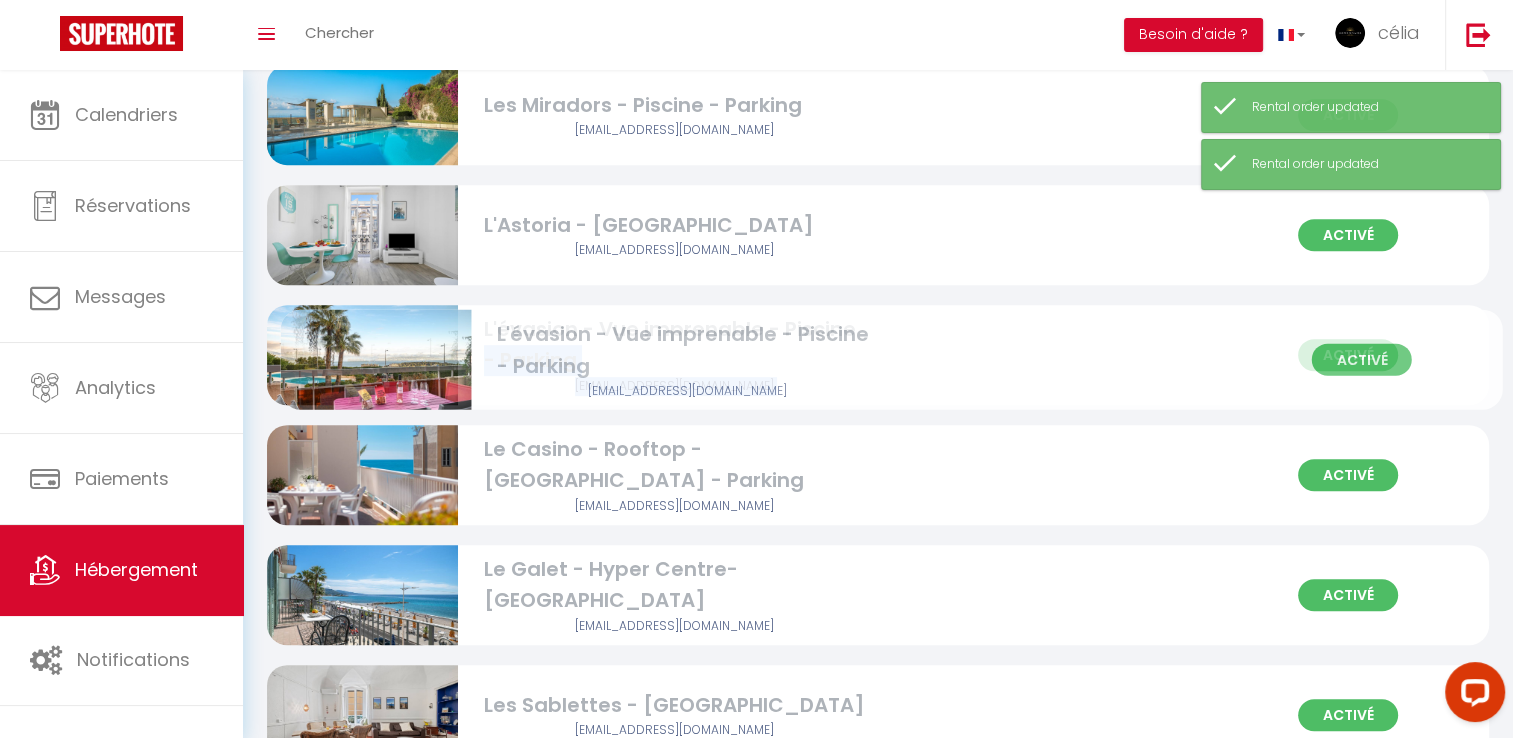 drag, startPoint x: 924, startPoint y: 457, endPoint x: 936, endPoint y: 331, distance: 126.57014 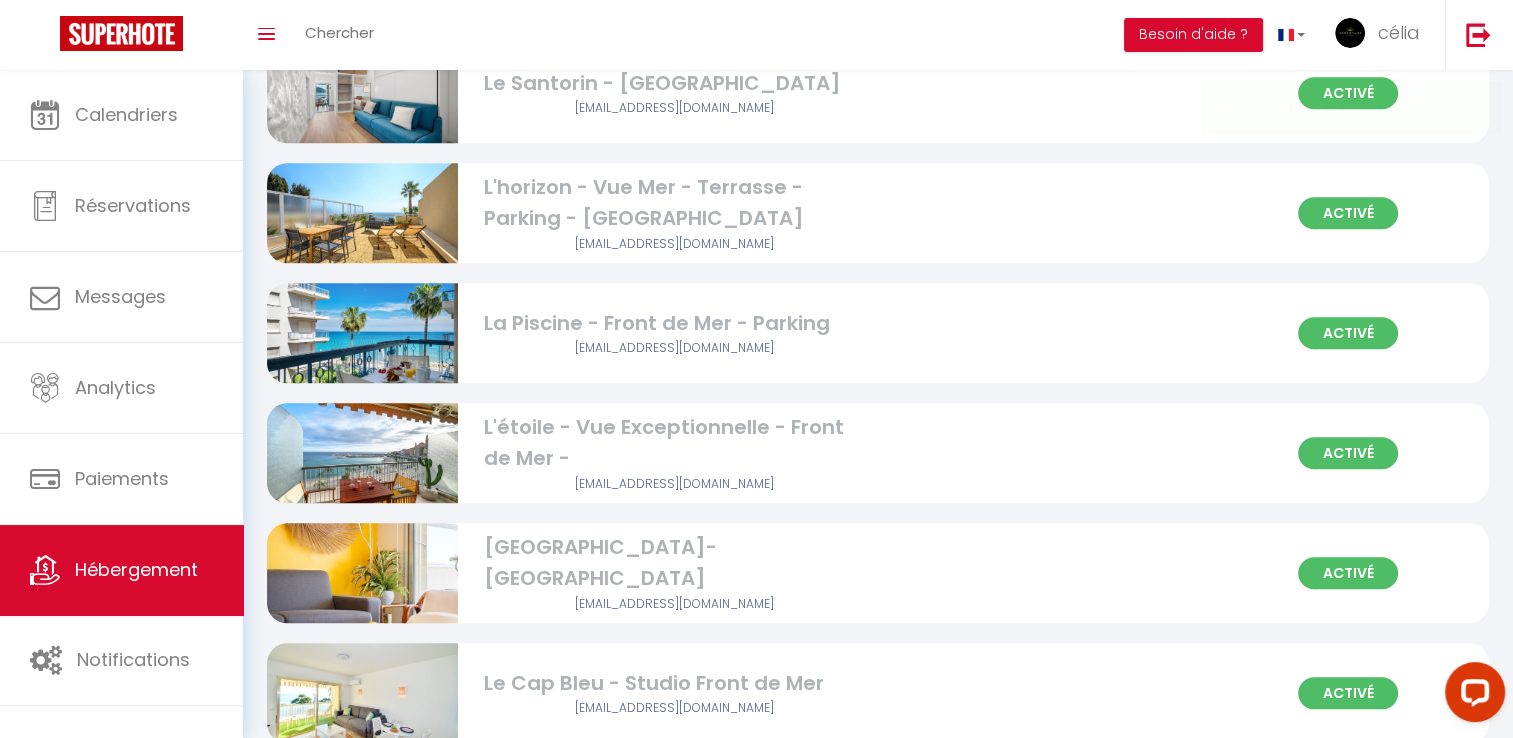 scroll, scrollTop: 1730, scrollLeft: 0, axis: vertical 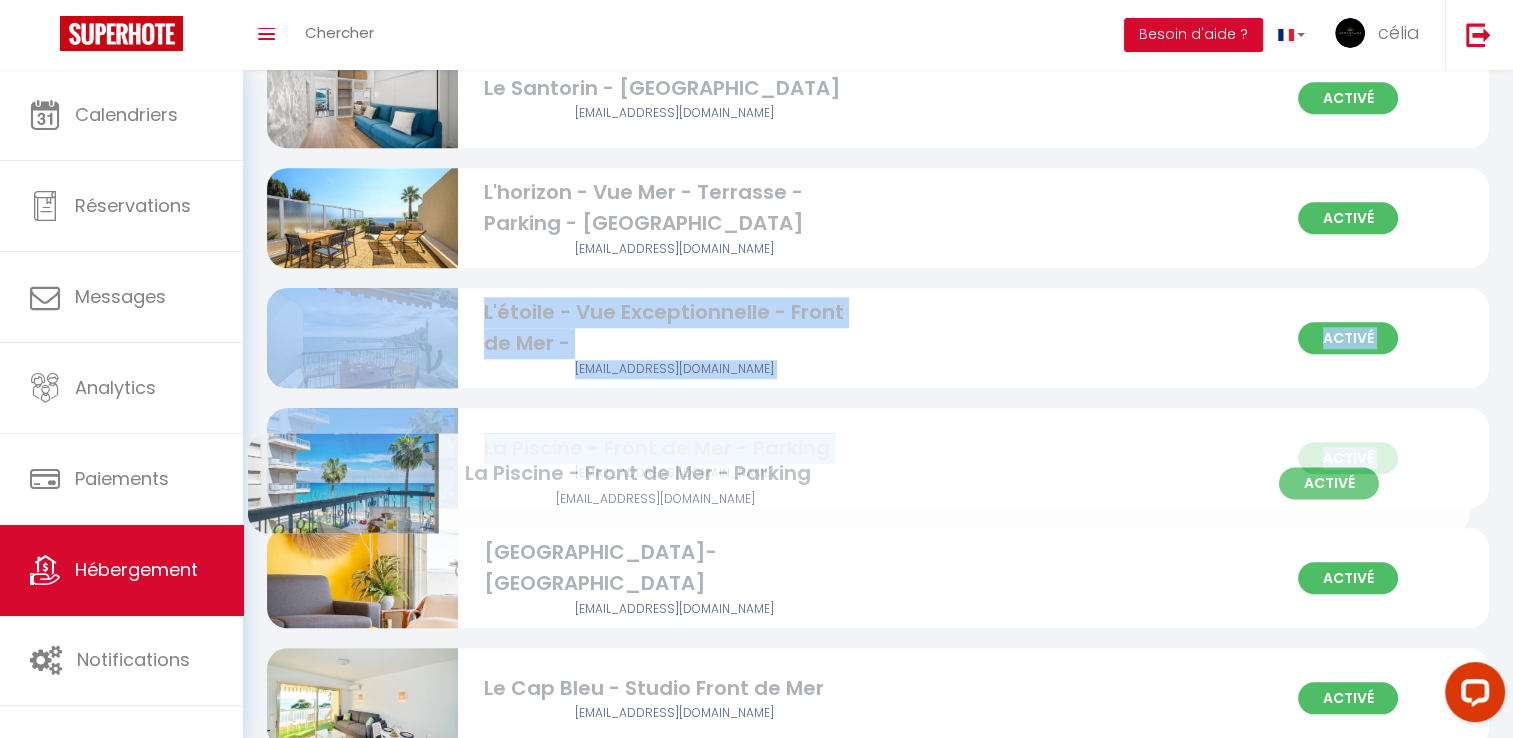 drag, startPoint x: 594, startPoint y: 334, endPoint x: 580, endPoint y: 478, distance: 144.67896 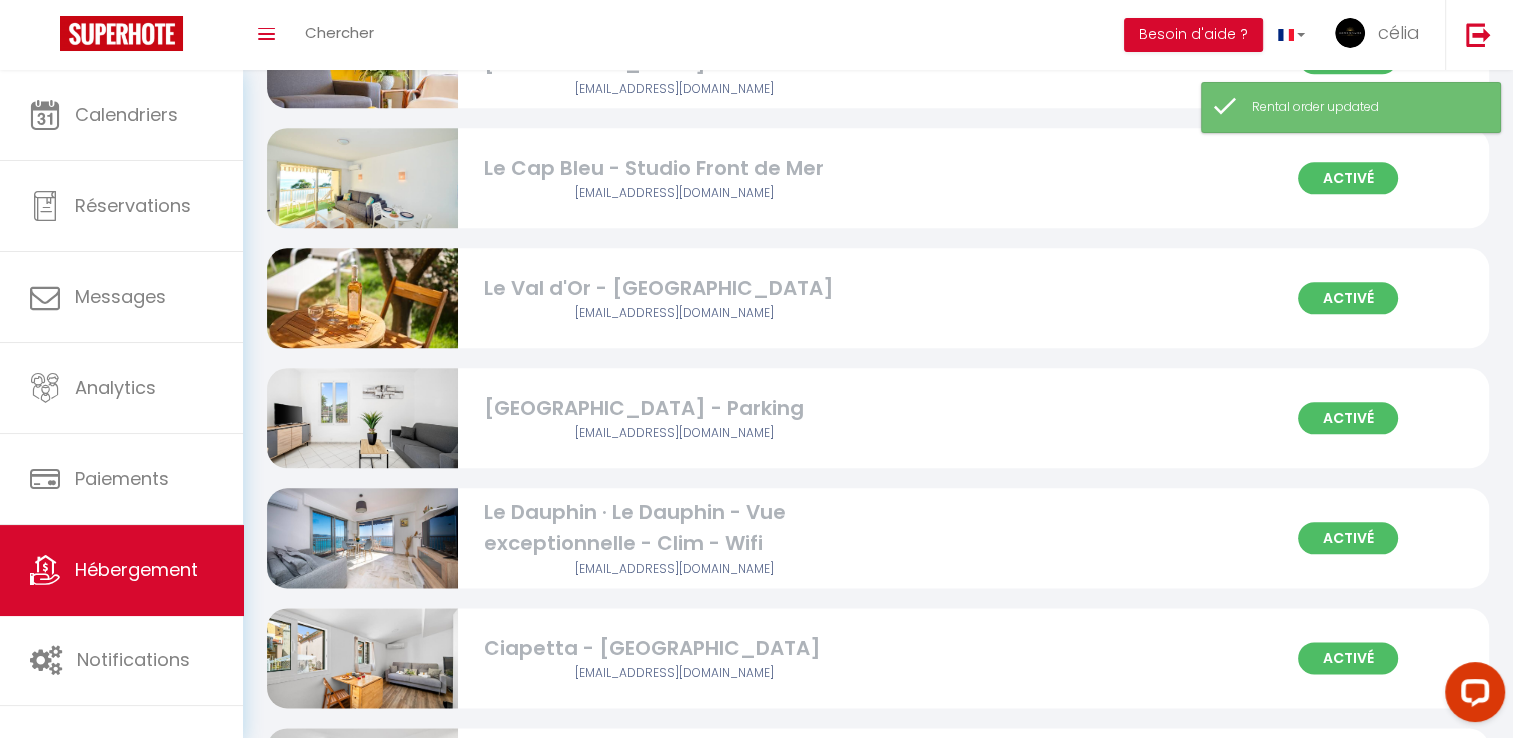 scroll, scrollTop: 2257, scrollLeft: 0, axis: vertical 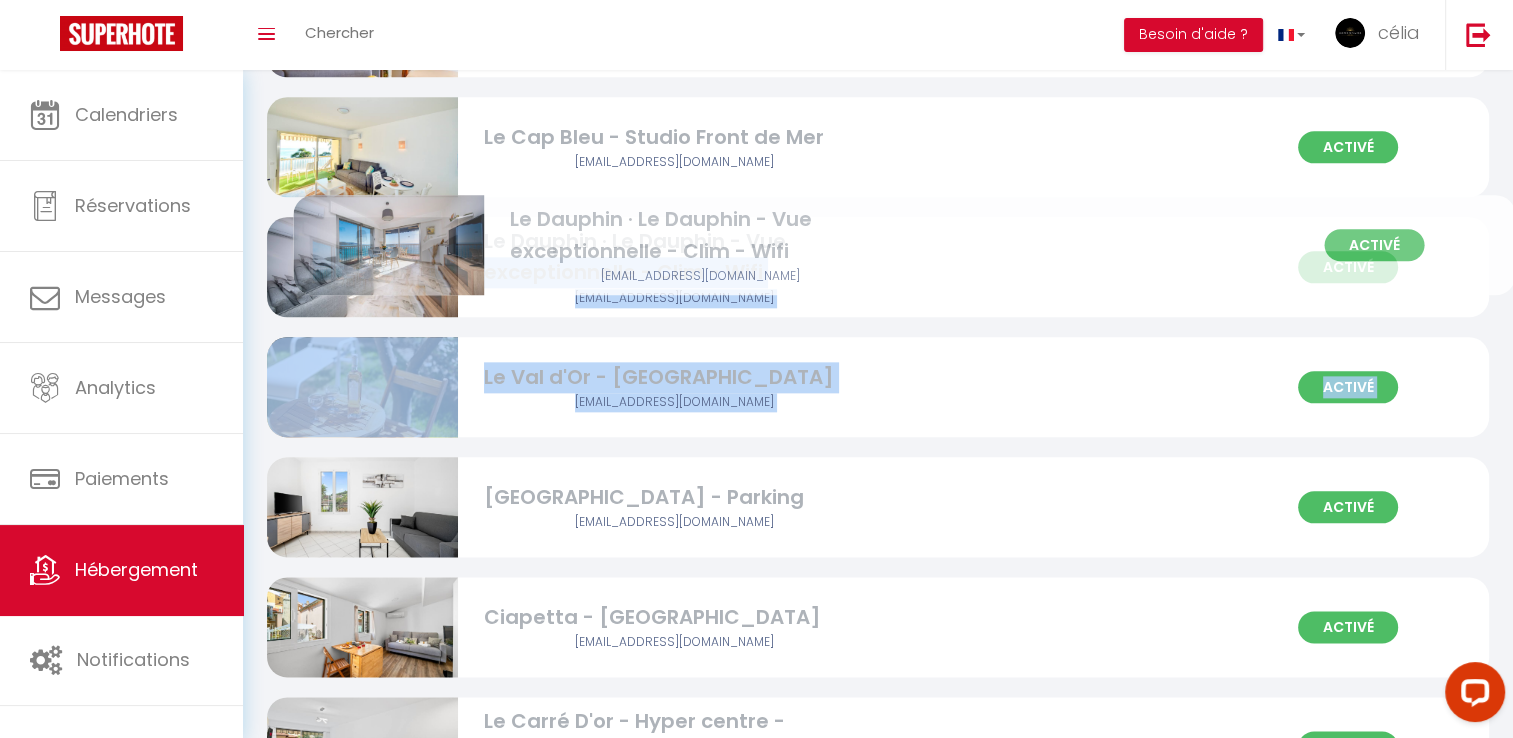 drag, startPoint x: 768, startPoint y: 508, endPoint x: 794, endPoint y: 247, distance: 262.2918 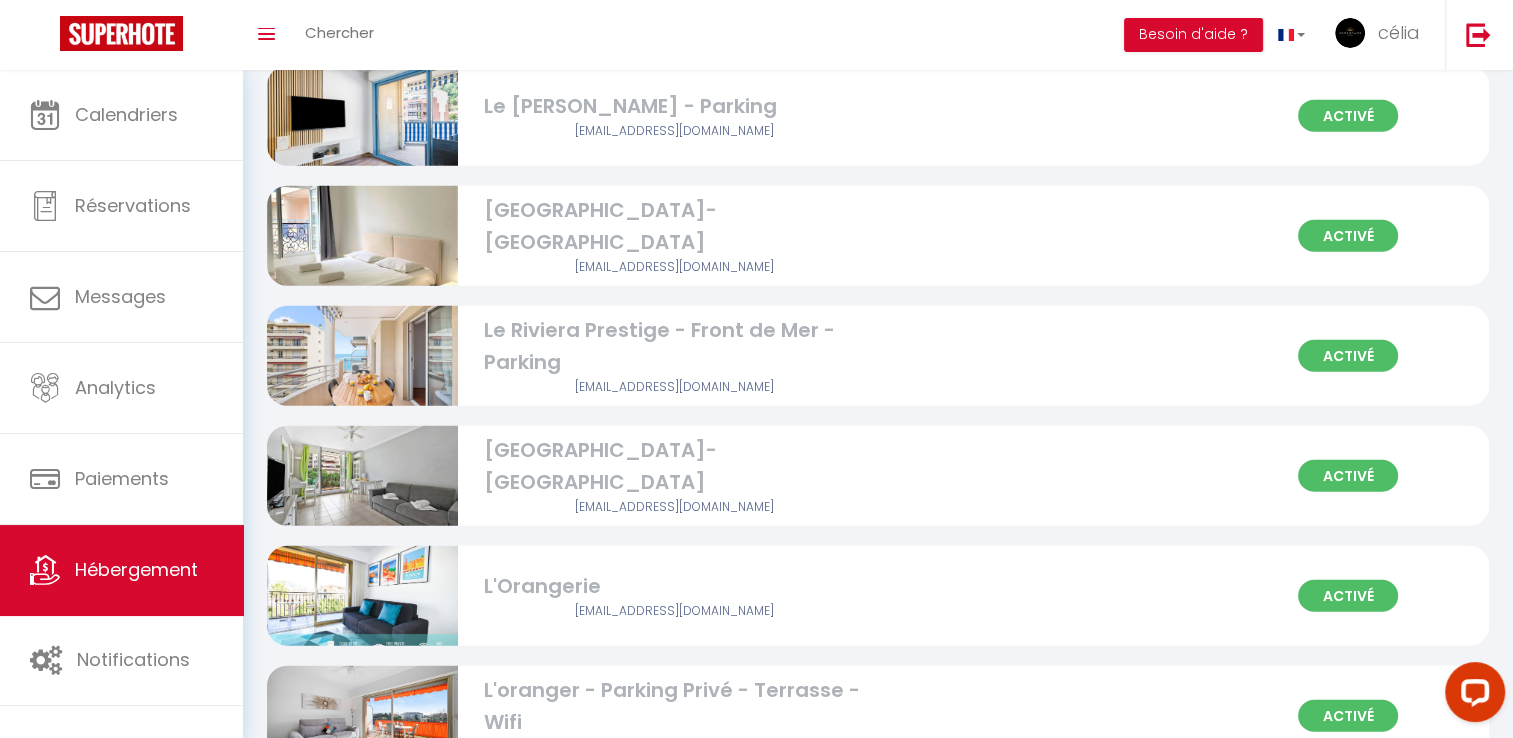 scroll, scrollTop: 5143, scrollLeft: 0, axis: vertical 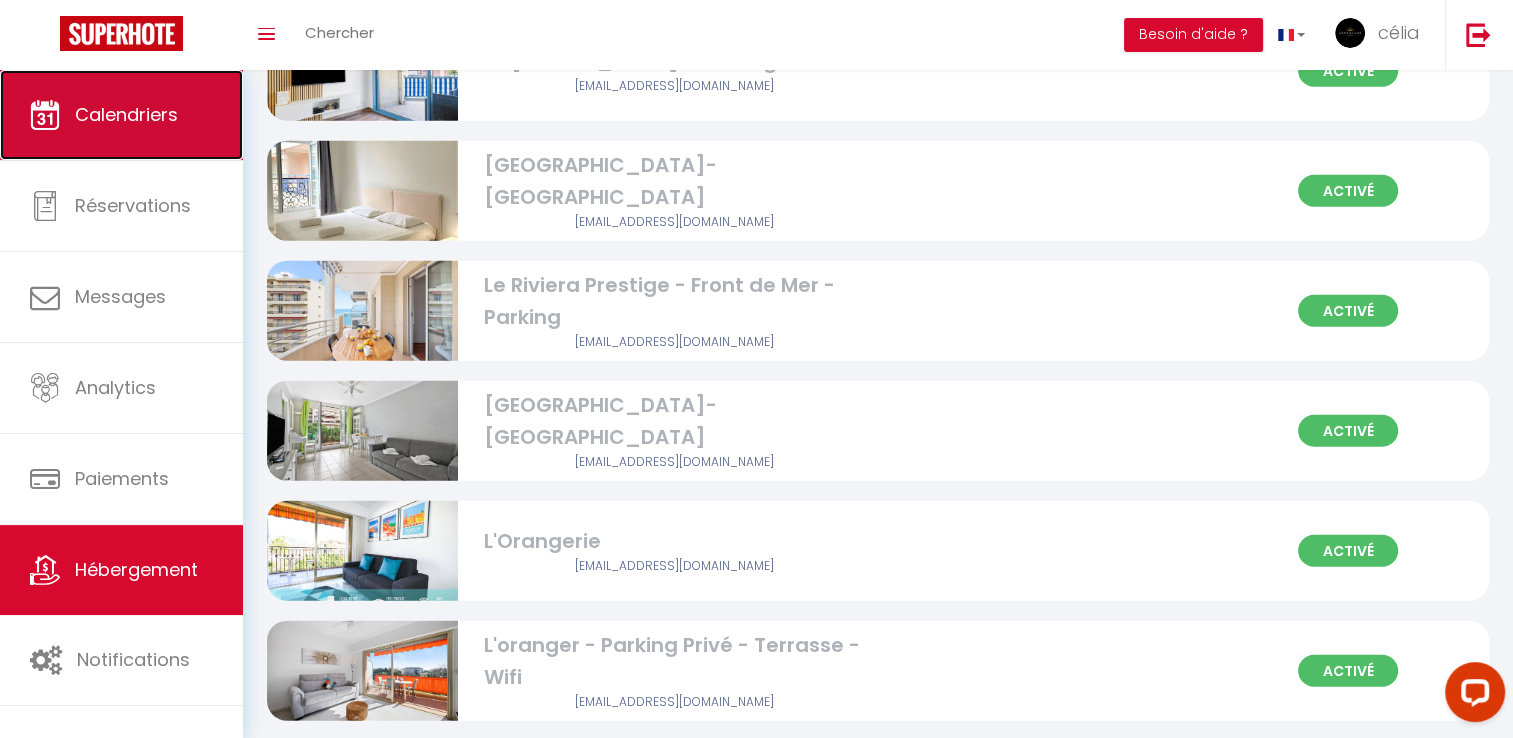 click on "Calendriers" at bounding box center (126, 114) 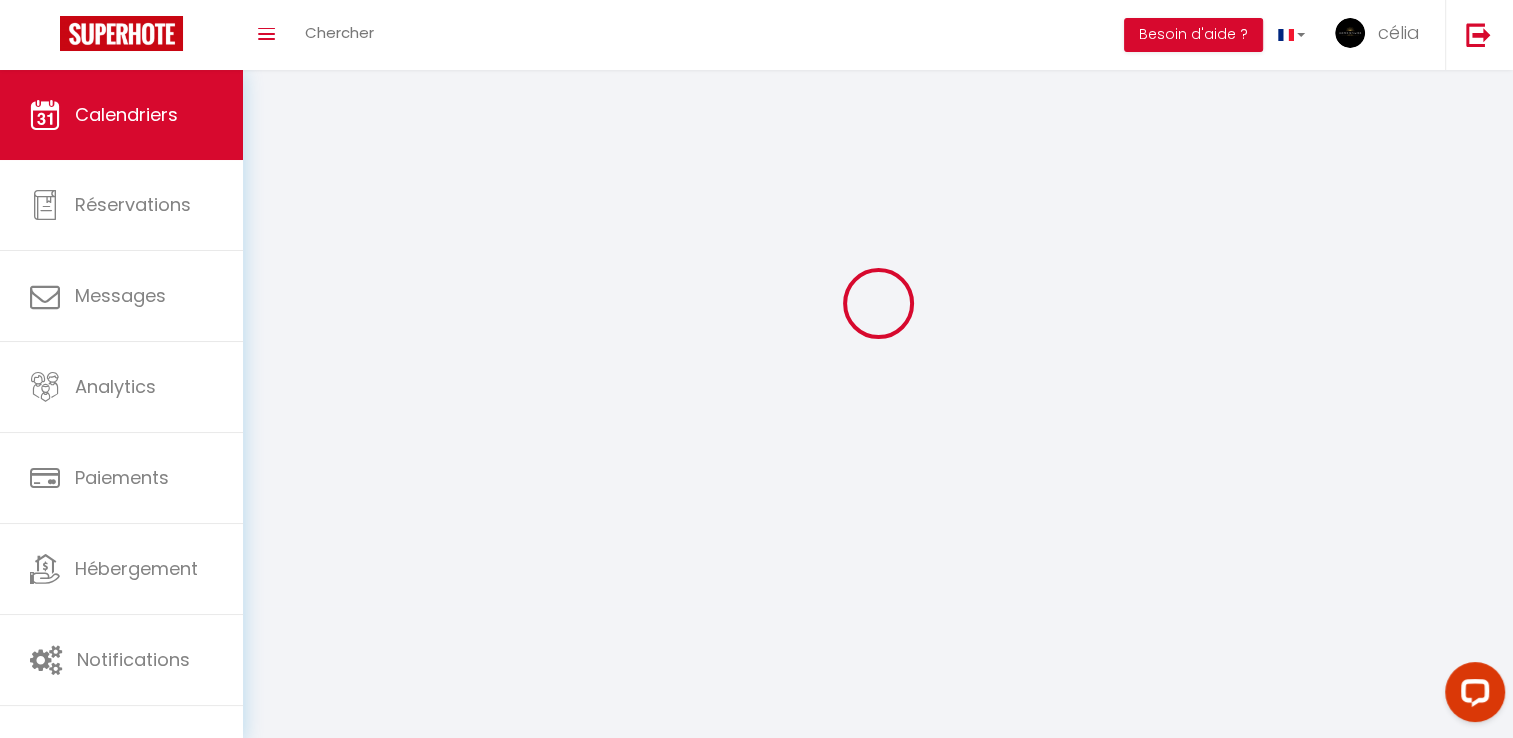 scroll, scrollTop: 0, scrollLeft: 0, axis: both 